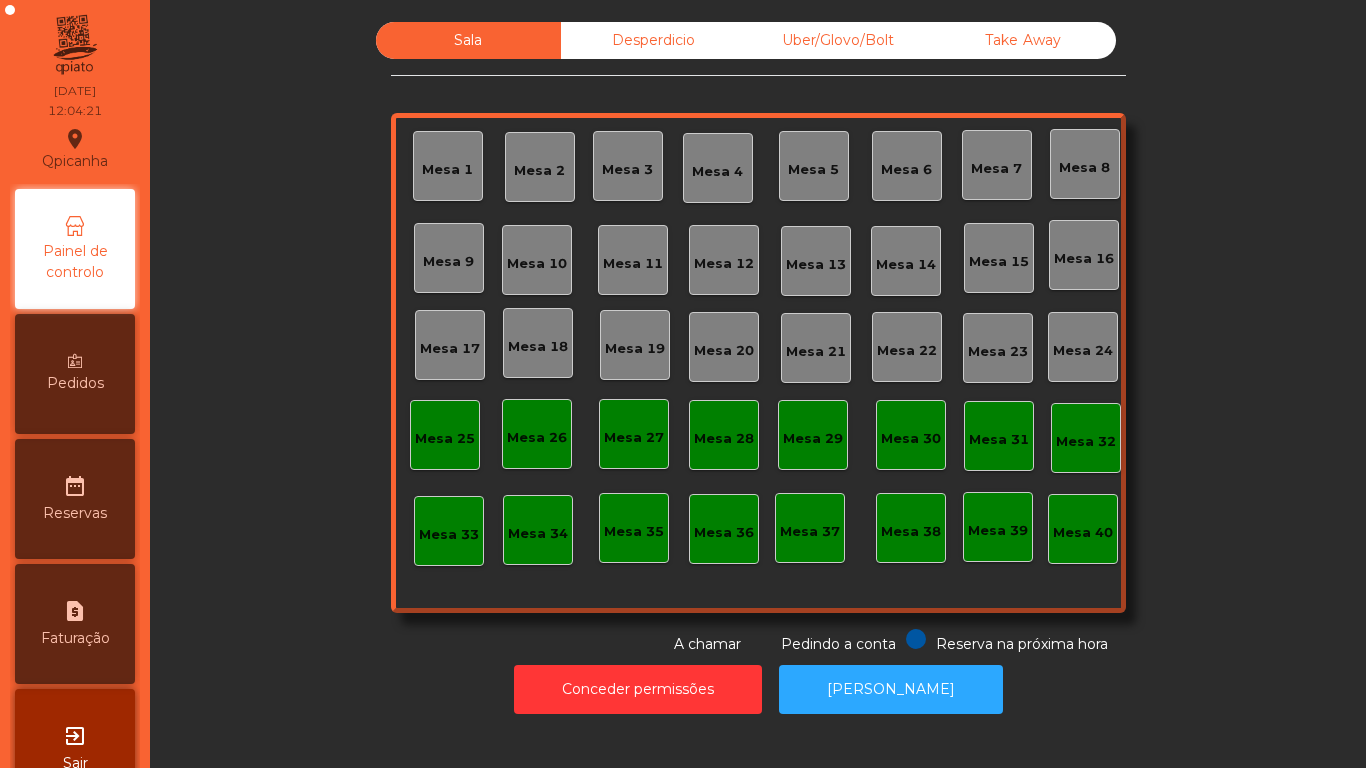 scroll, scrollTop: 0, scrollLeft: 0, axis: both 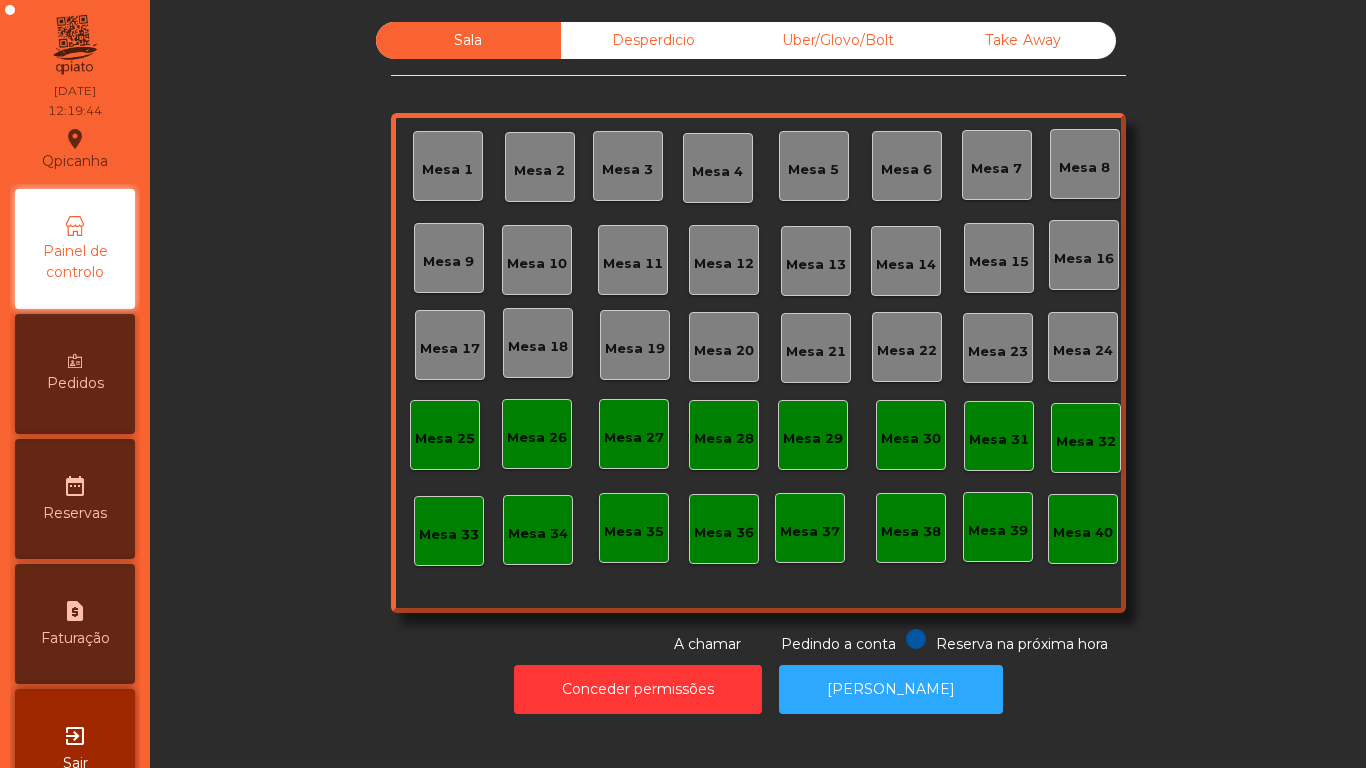 click on "Mesa 15" 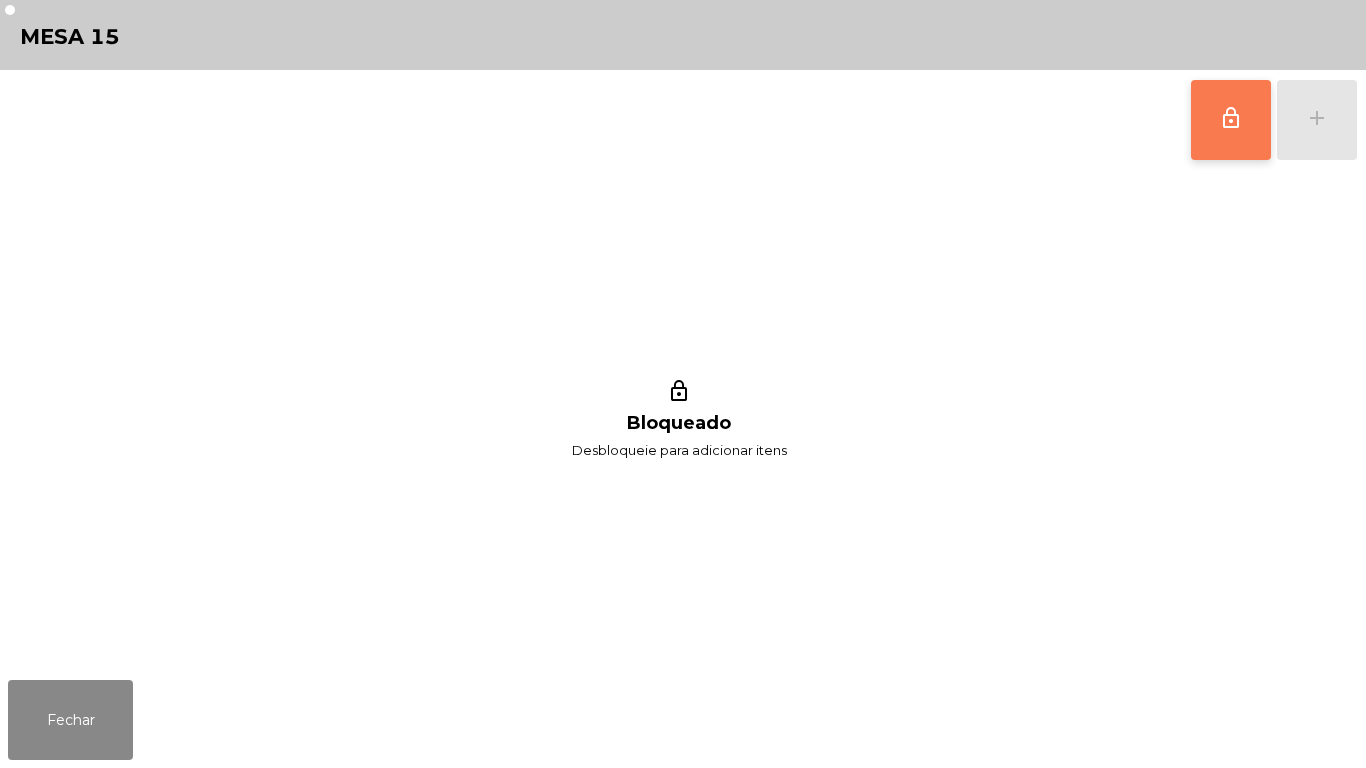 click on "lock_outline" 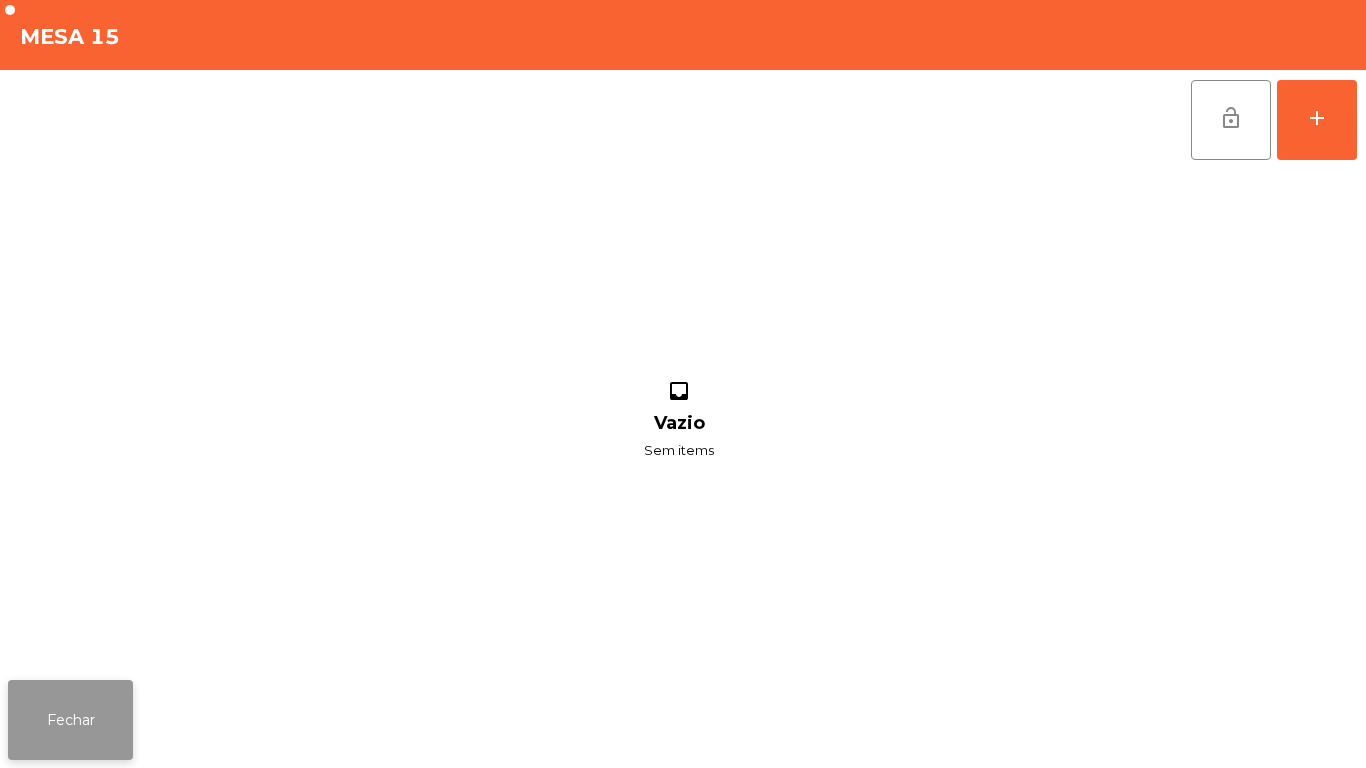 click on "Fechar" 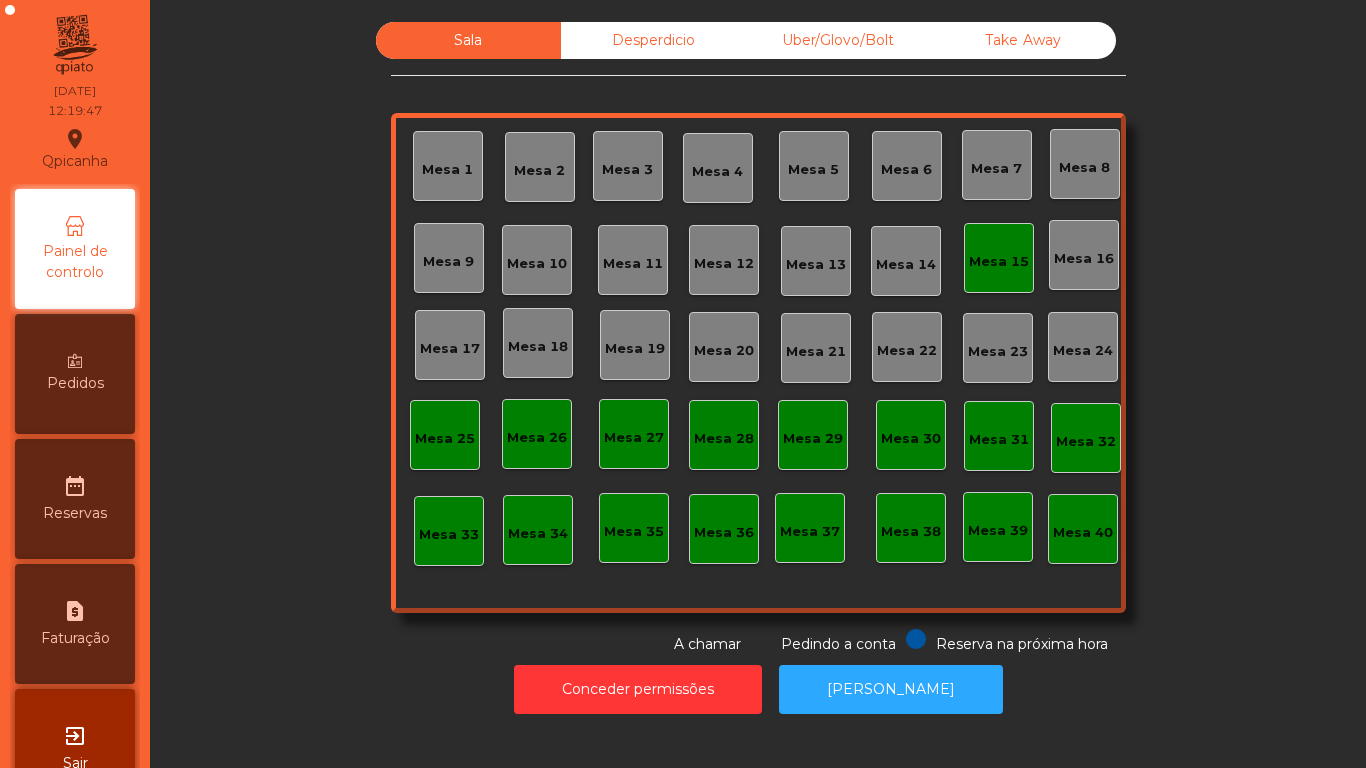 click on "Mesa 15" 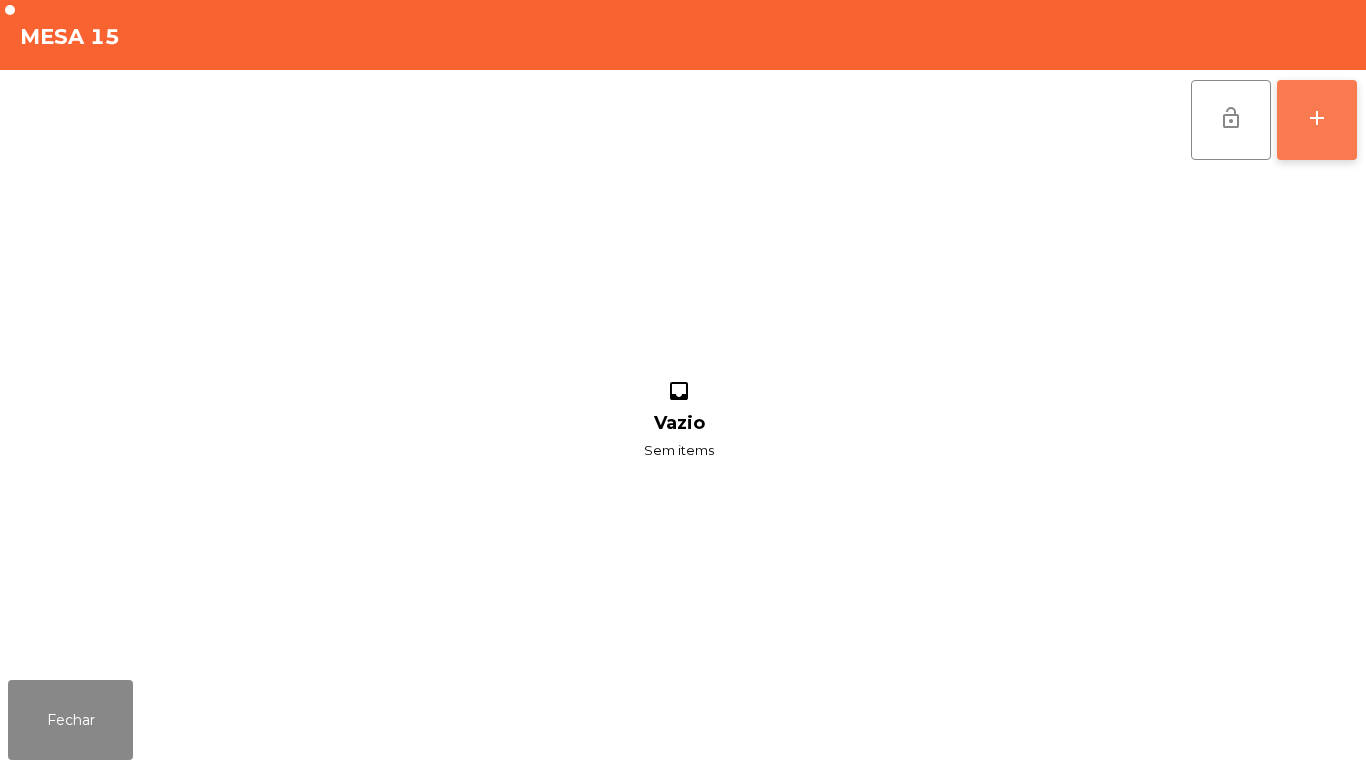 click on "add" 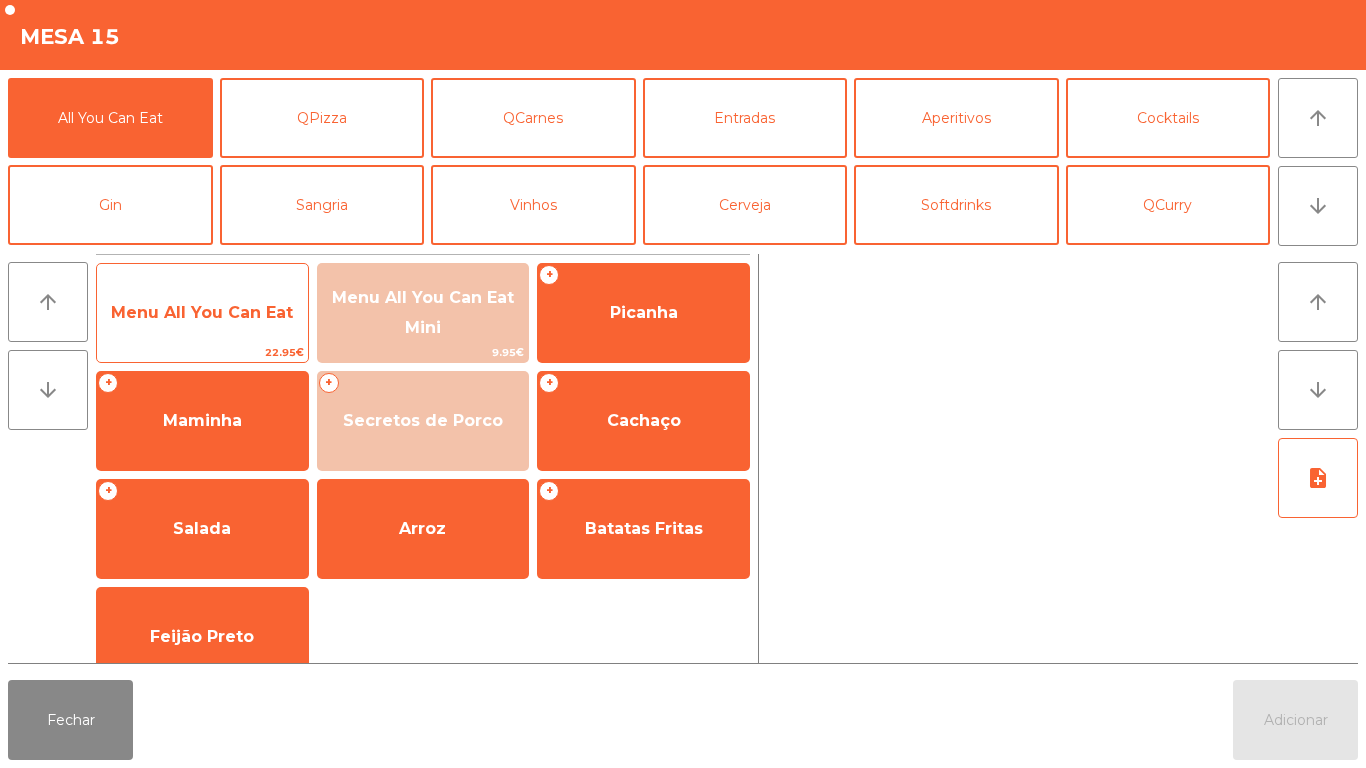 click on "Menu All You Can Eat" 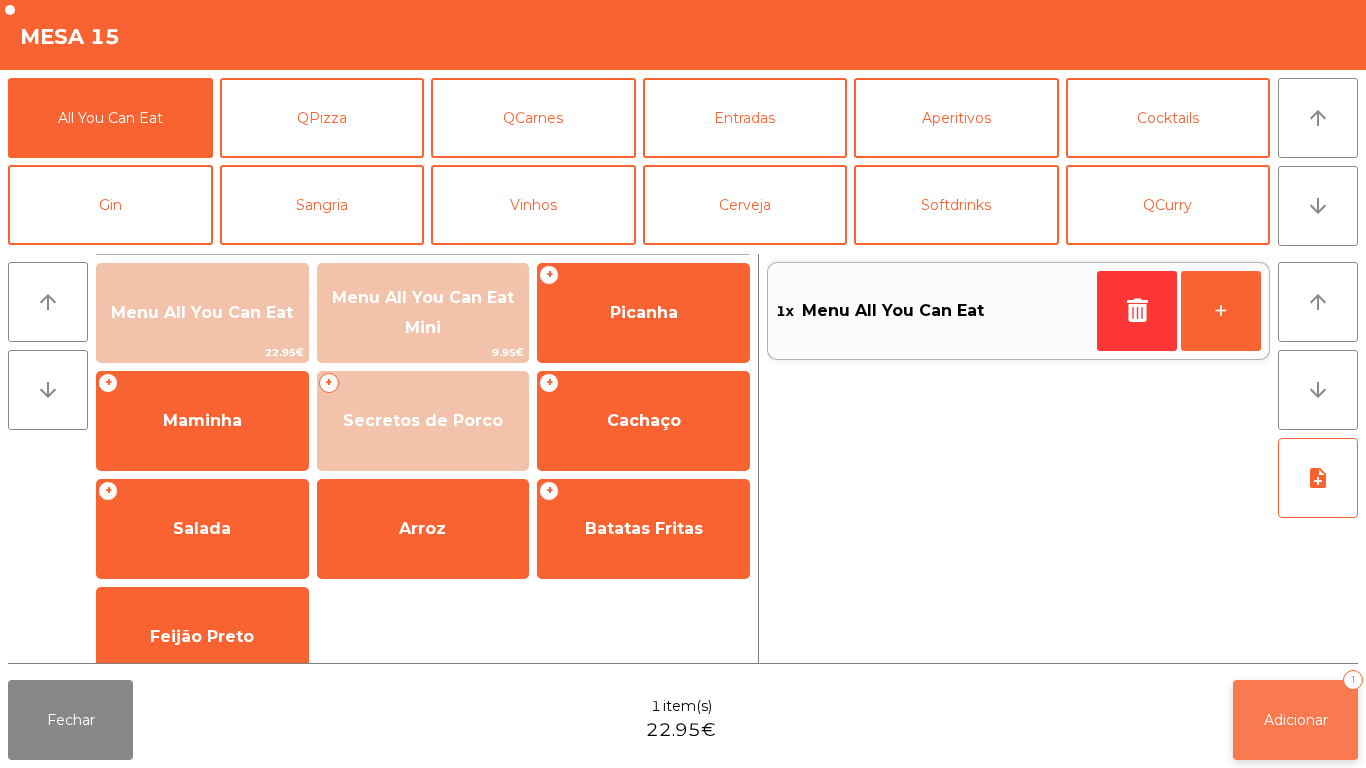 click on "Adicionar   1" 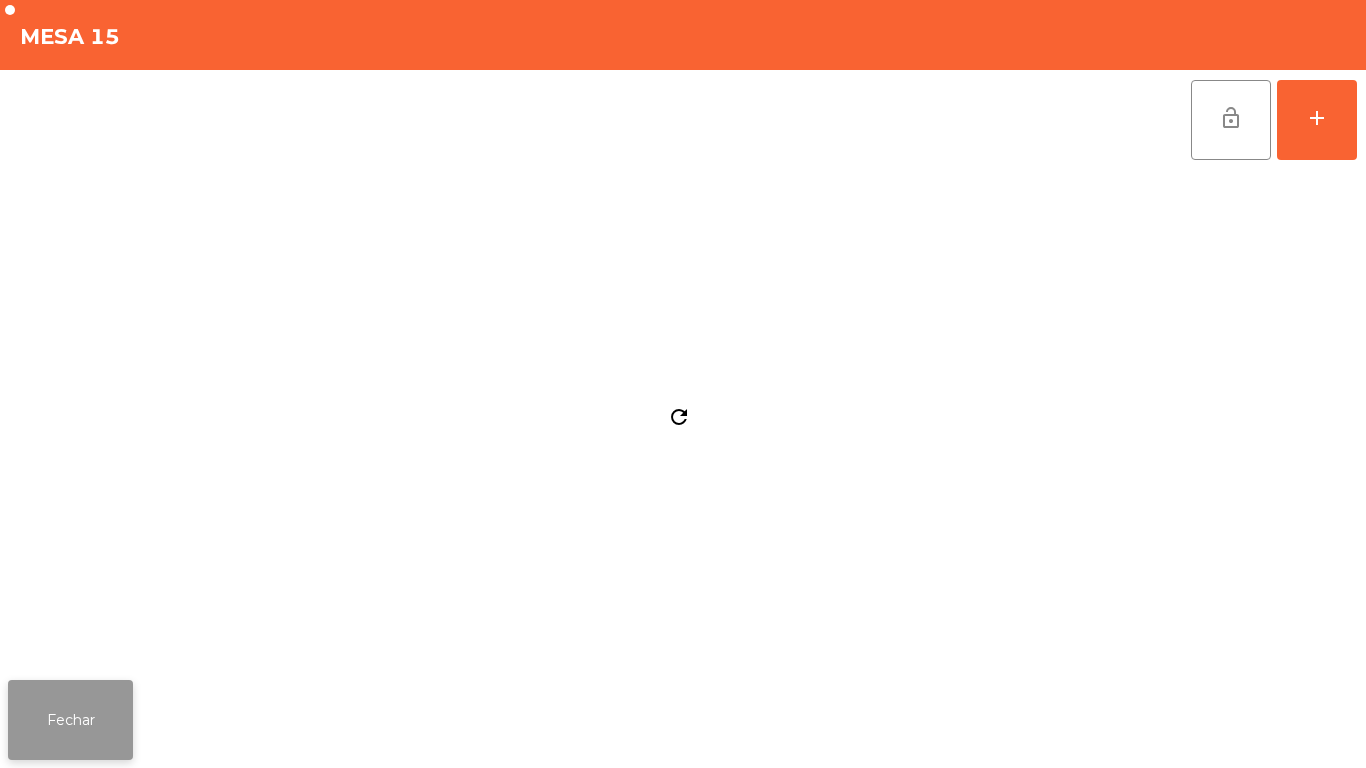 click on "Fechar" 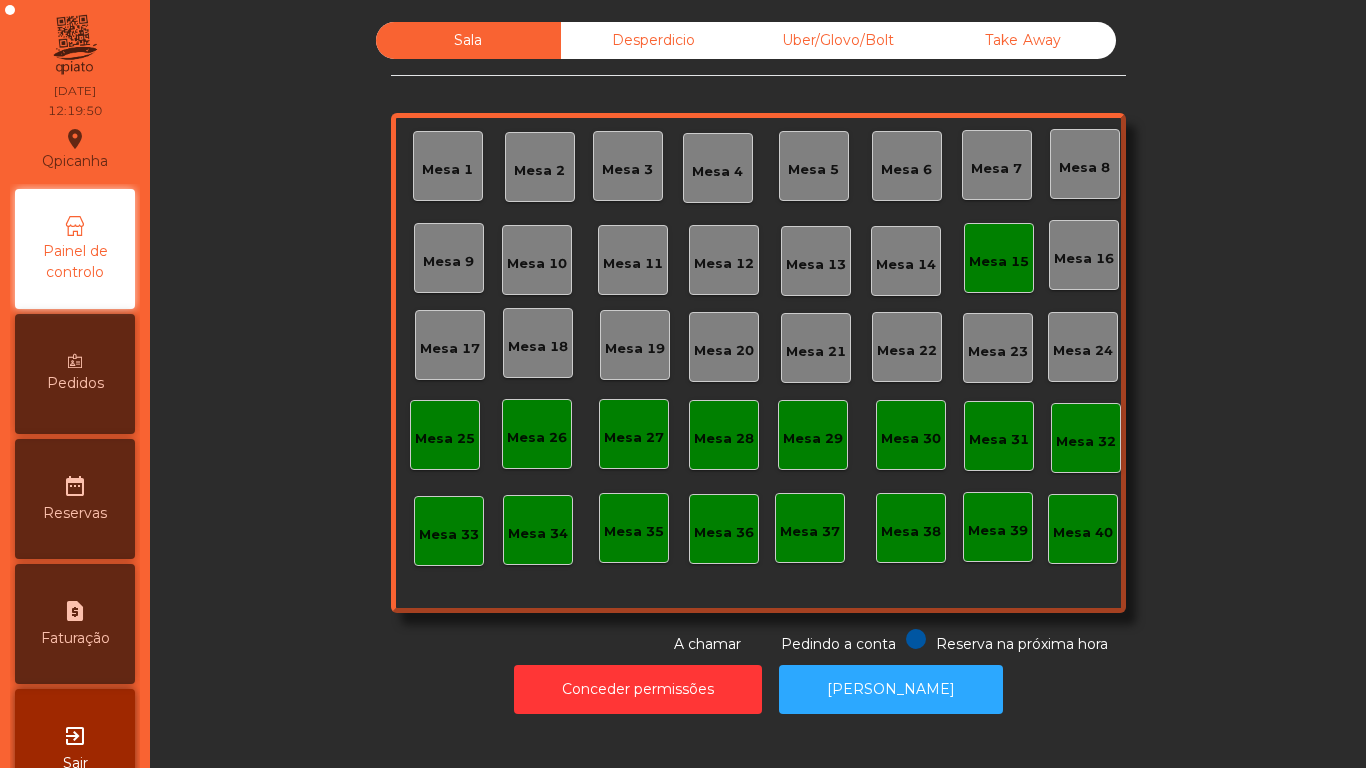 click on "Mesa 2" 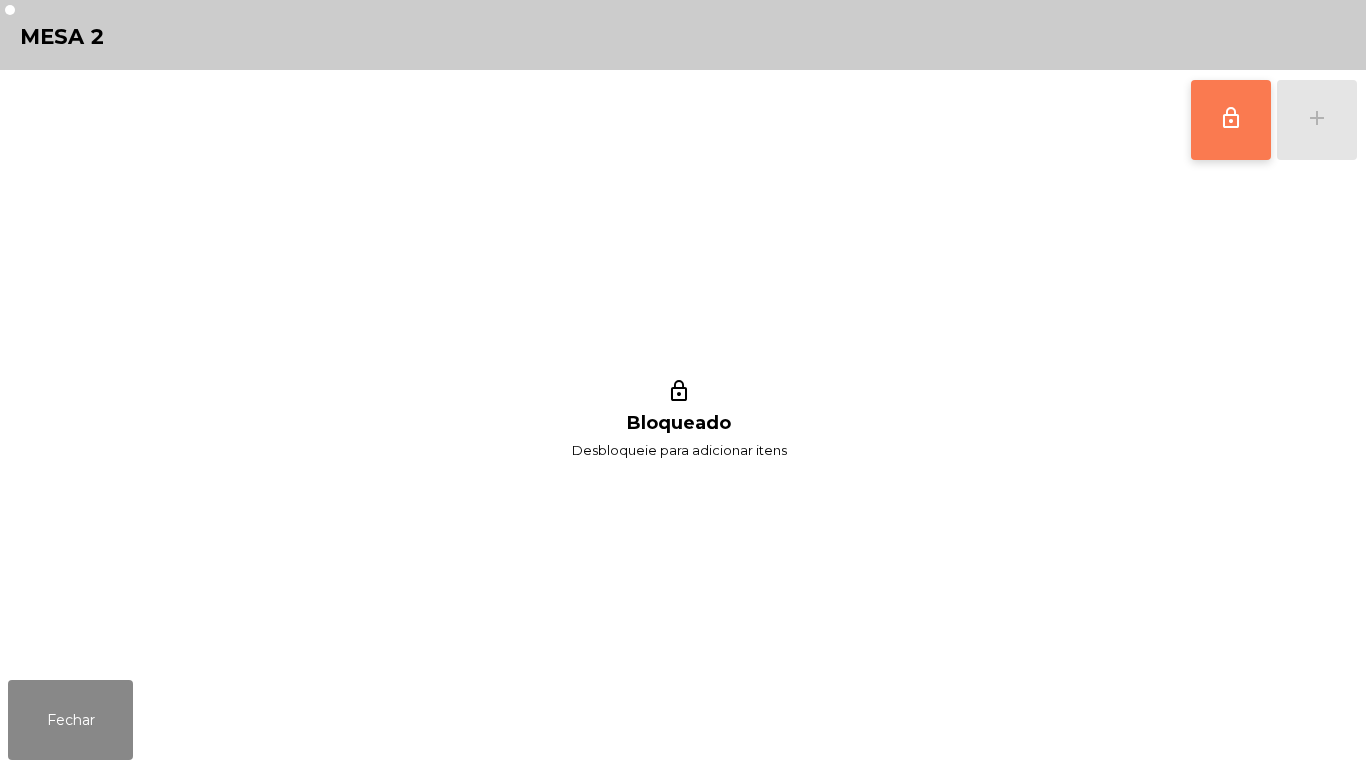 click on "lock_outline" 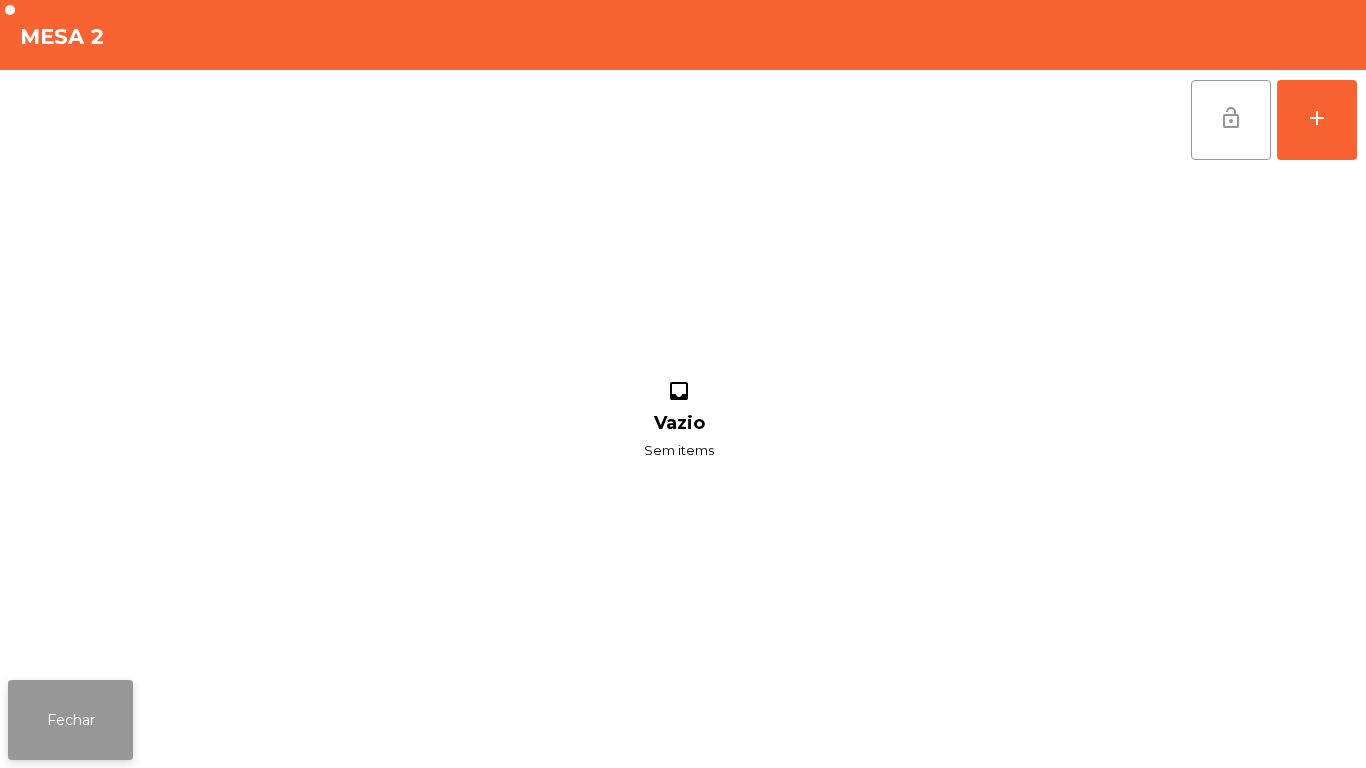 click on "Fechar" 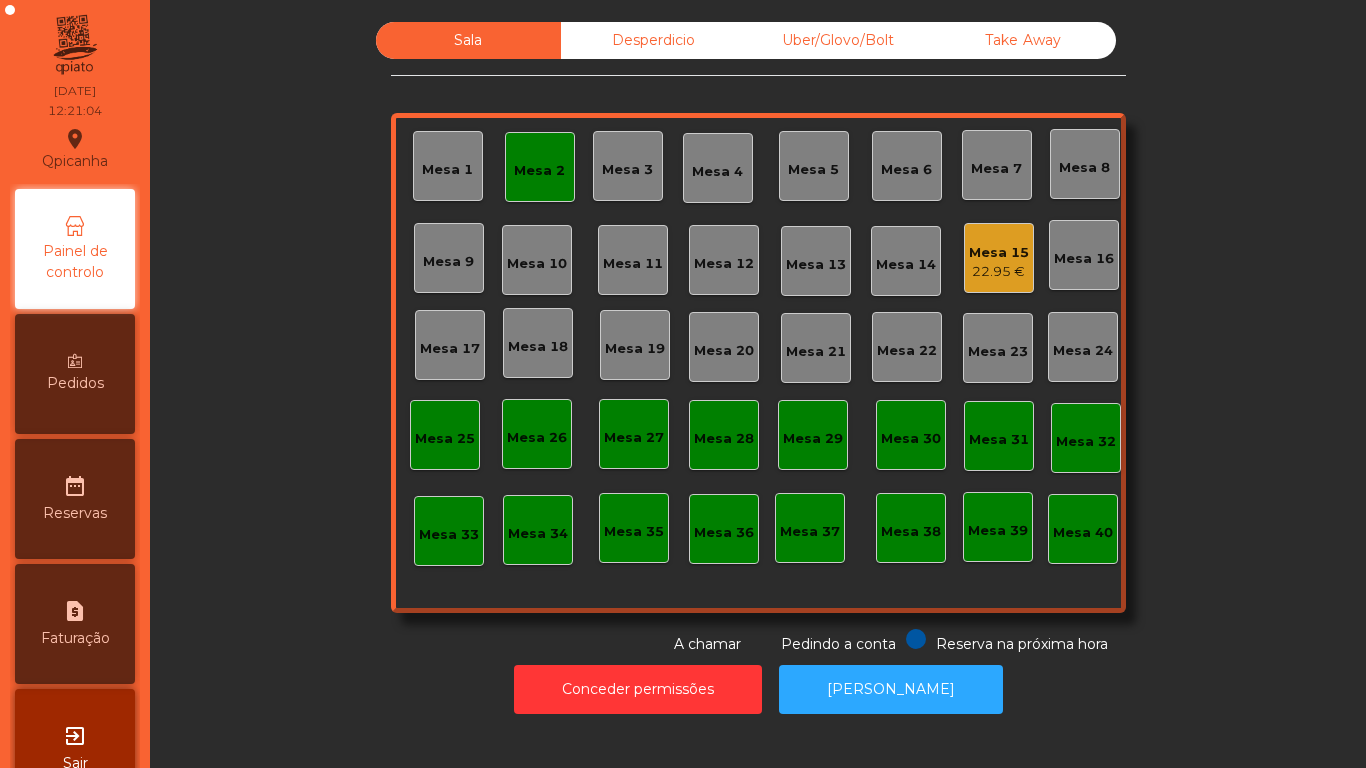 click on "22.95 €" 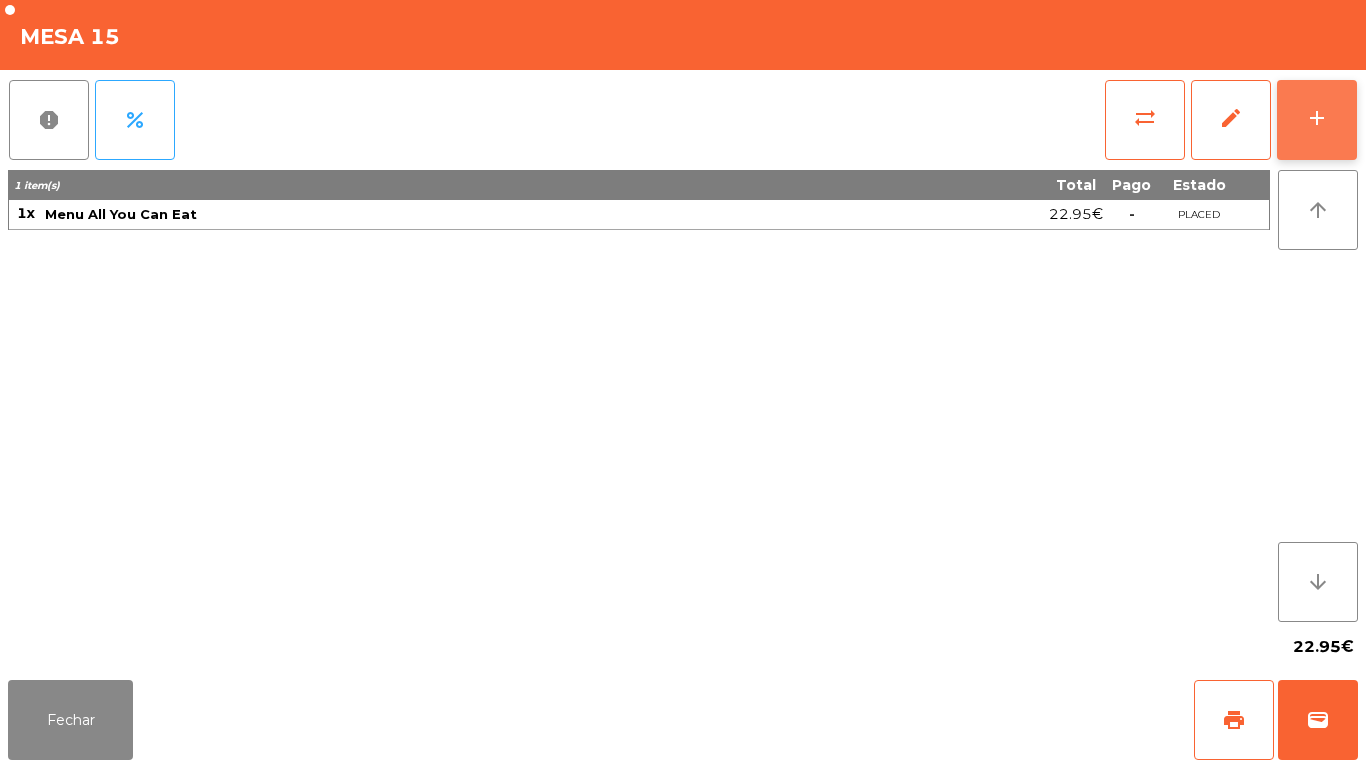 click on "add" 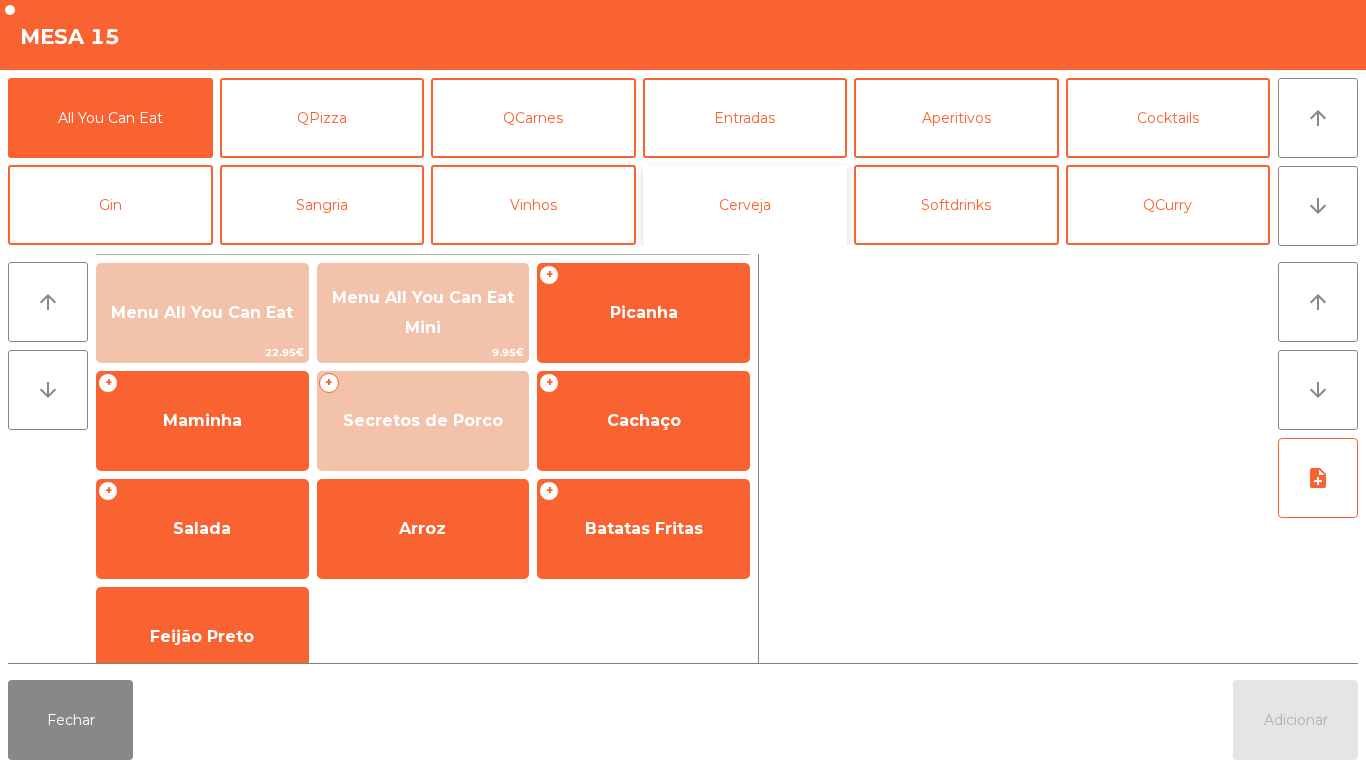click on "Cerveja" 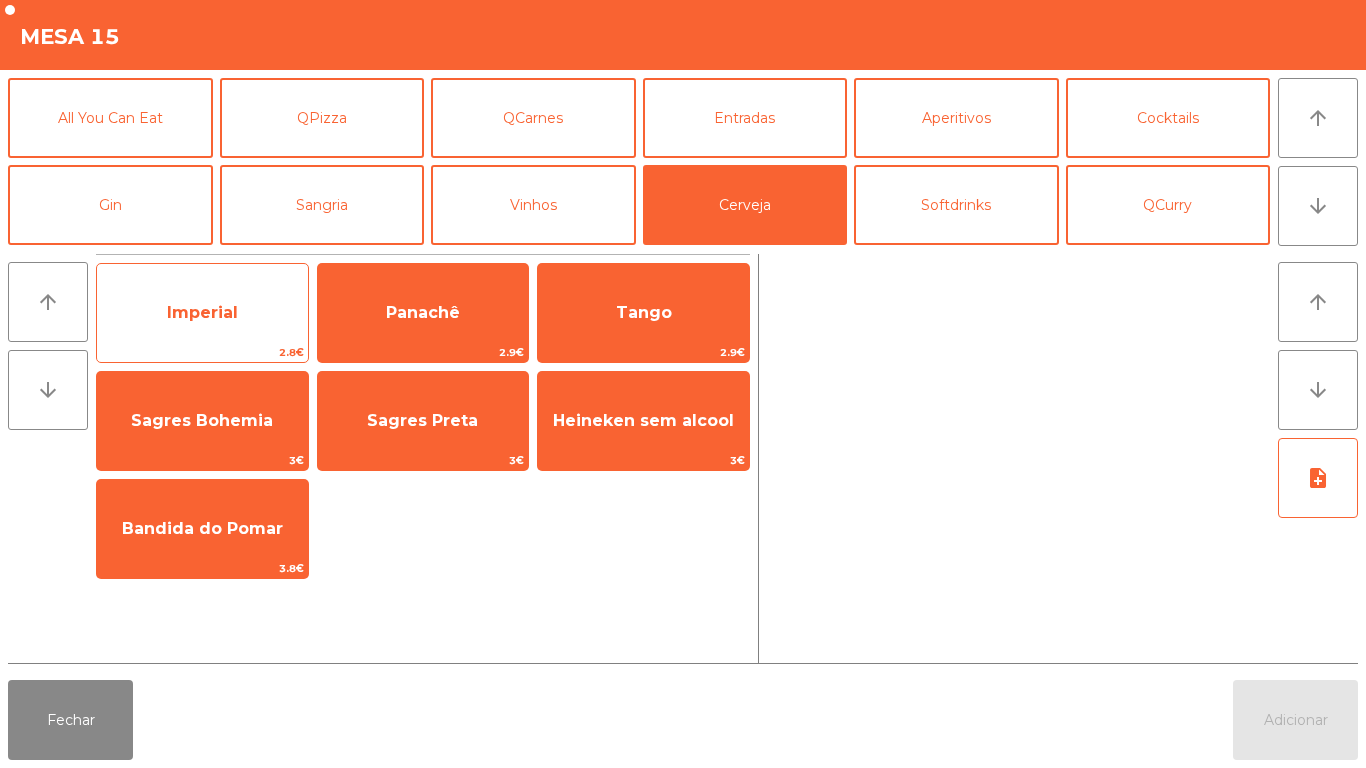 click on "Imperial" 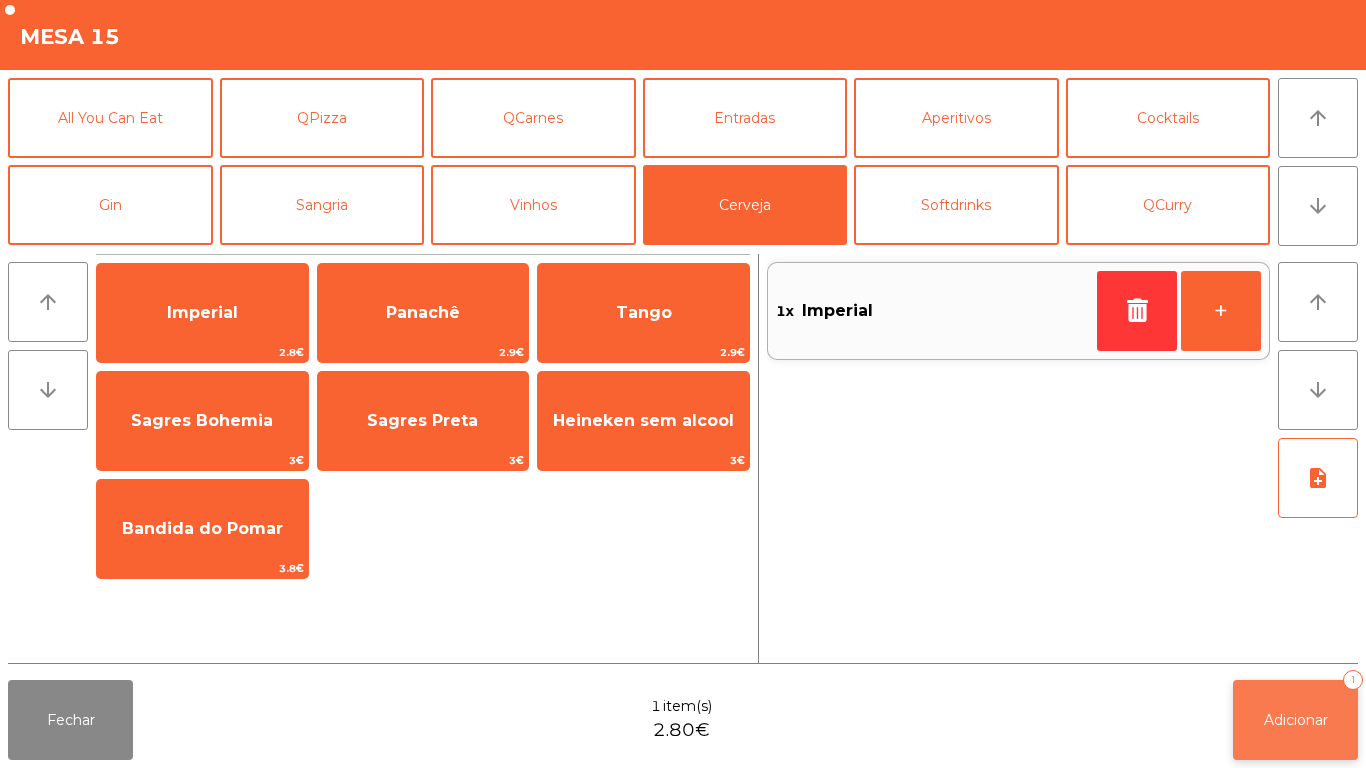 click on "Adicionar" 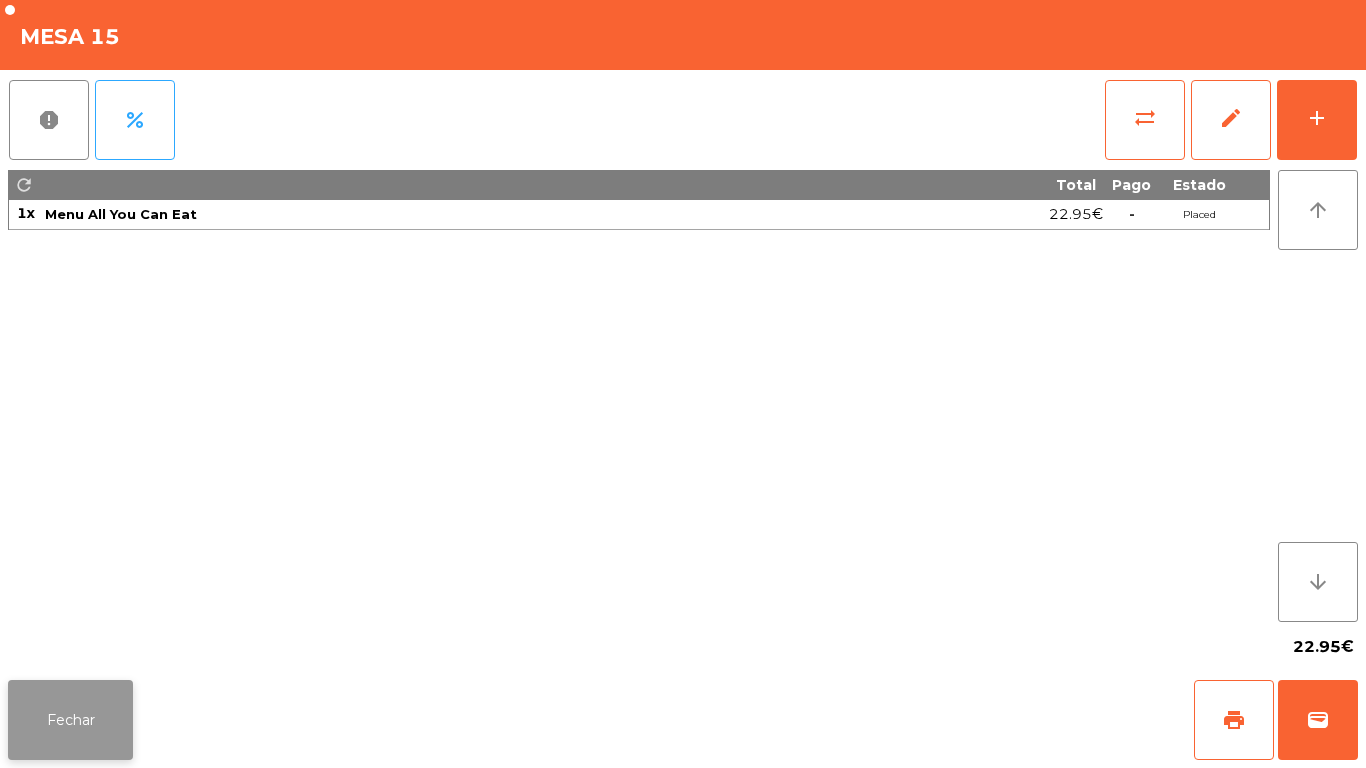 click on "Fechar" 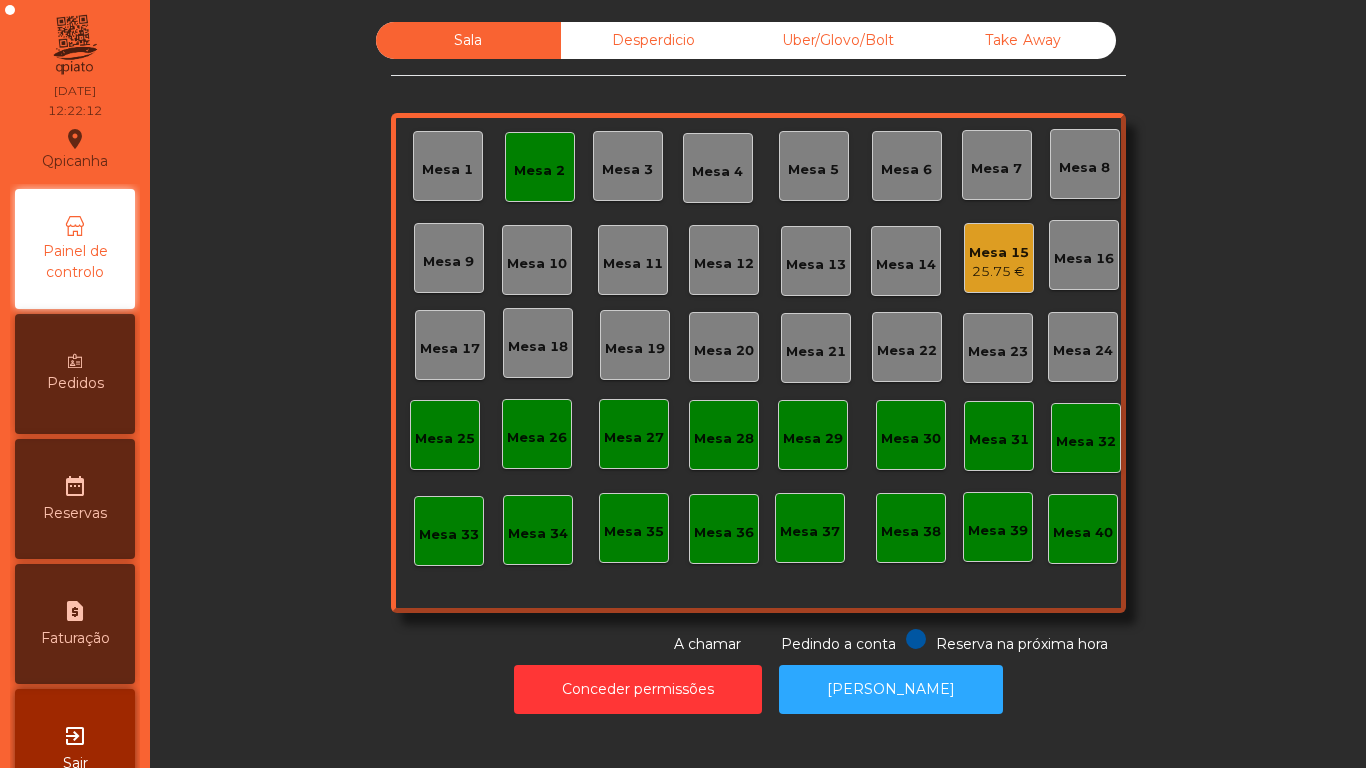 click on "Mesa 2" 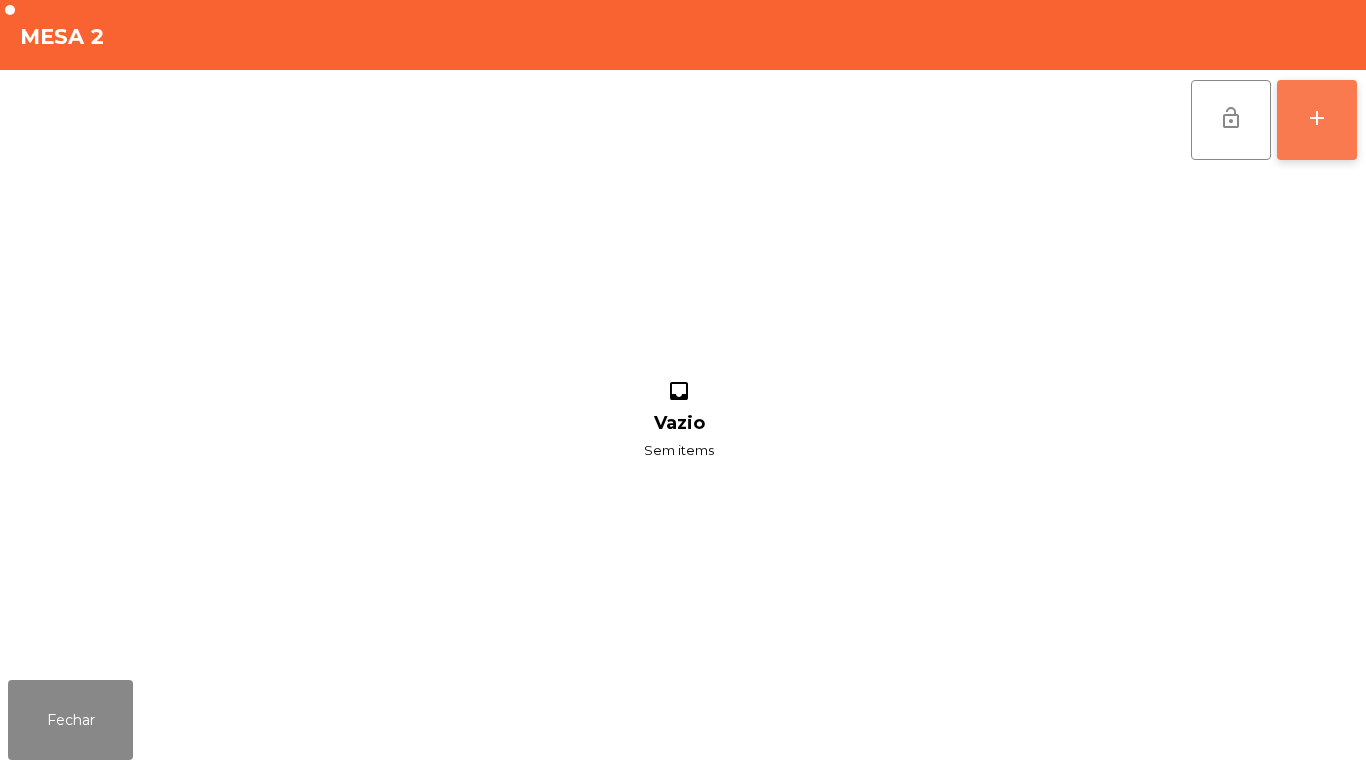 click on "add" 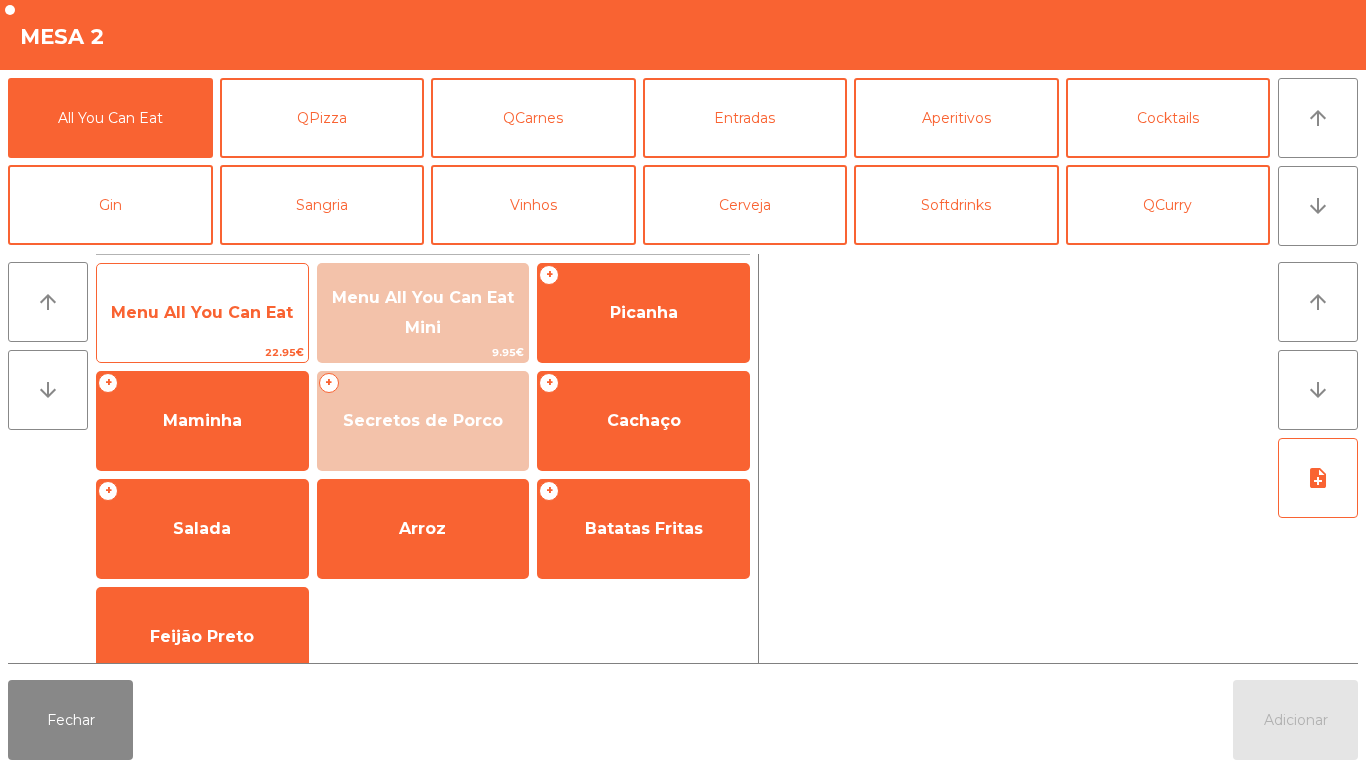click on "Menu All You Can Eat" 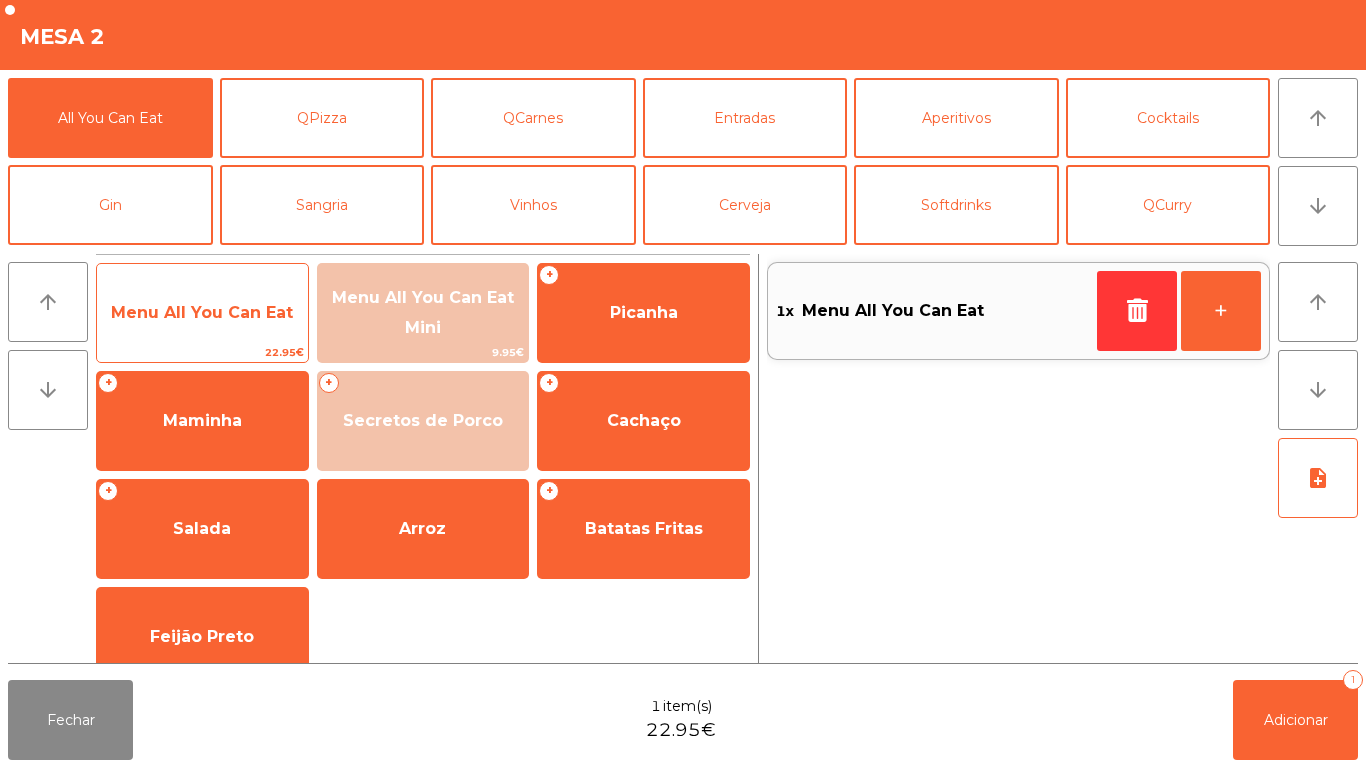 click on "Menu All You Can Eat" 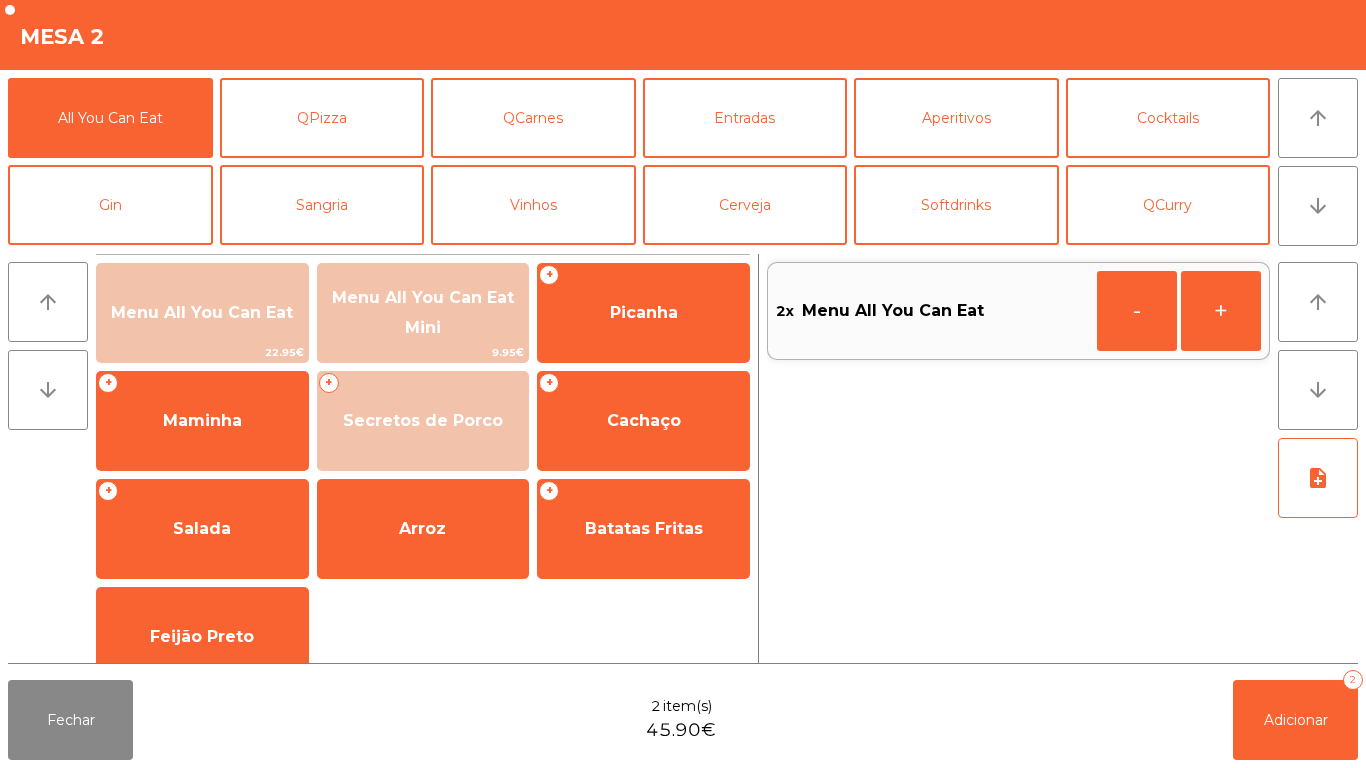 click on "Fechar  2 item(s)  45.90€   Adicionar   2" 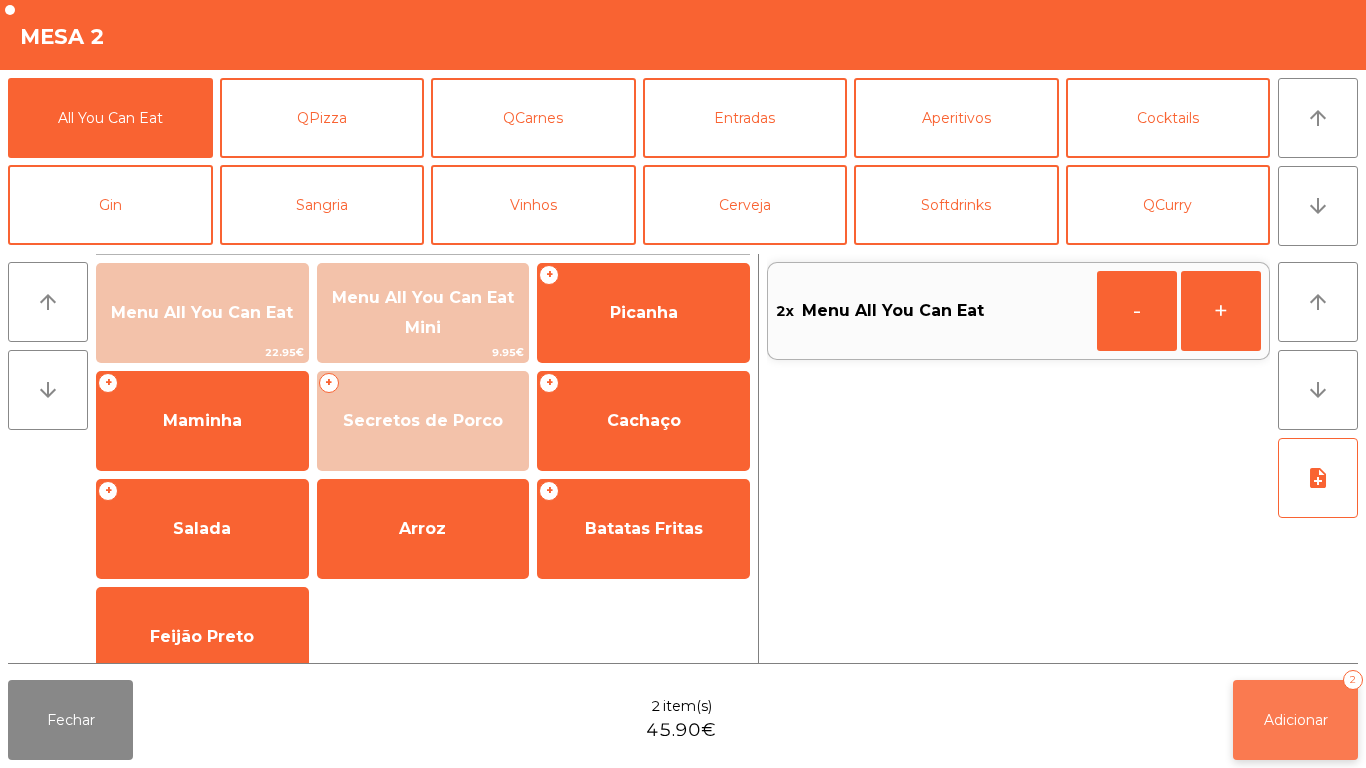 click on "Adicionar   2" 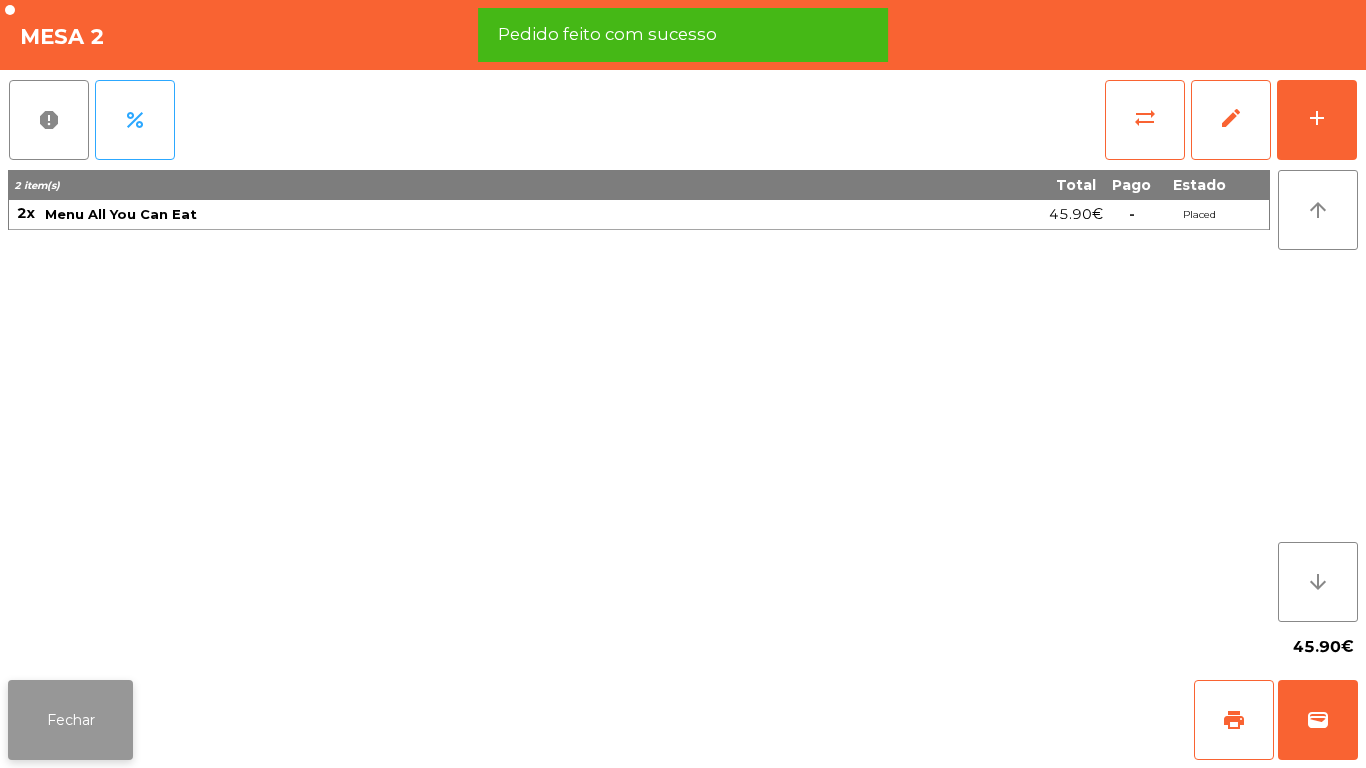 click on "Fechar" 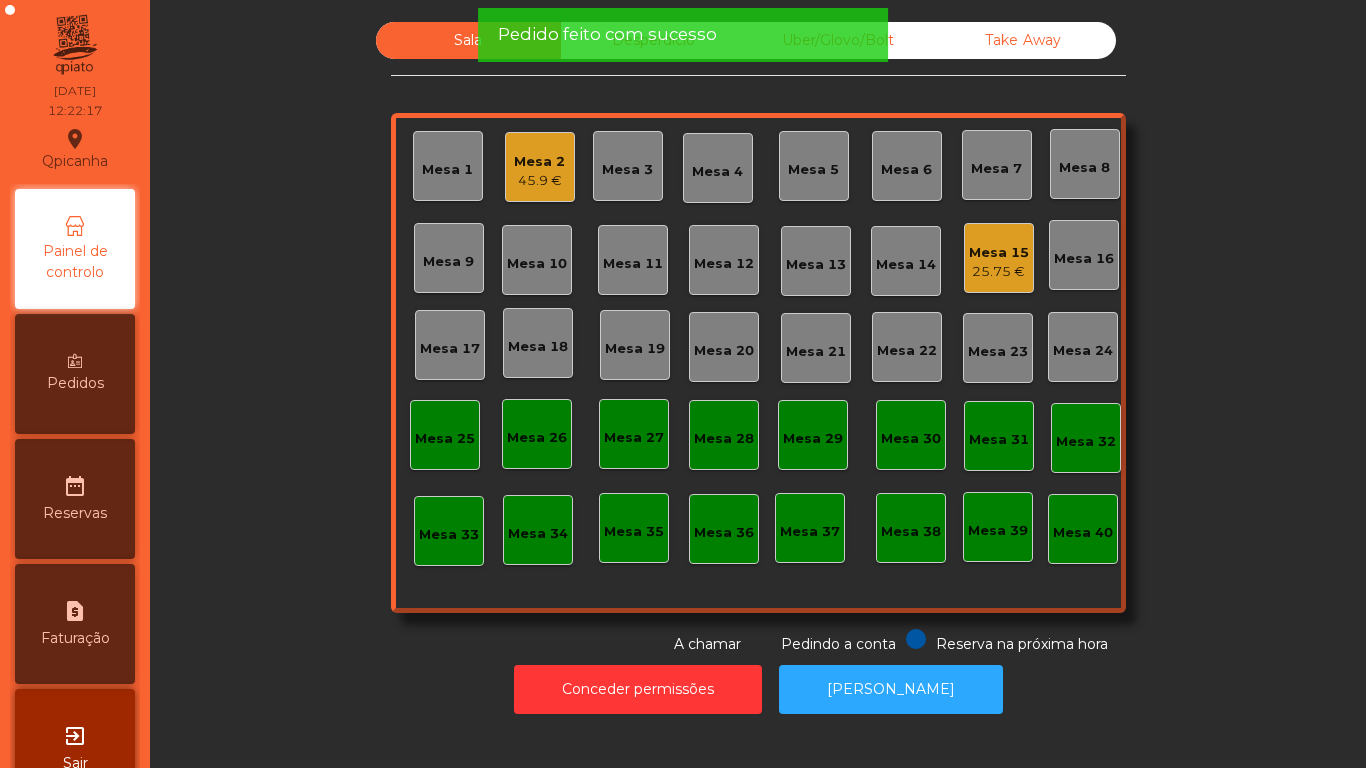 click on "45.9 €" 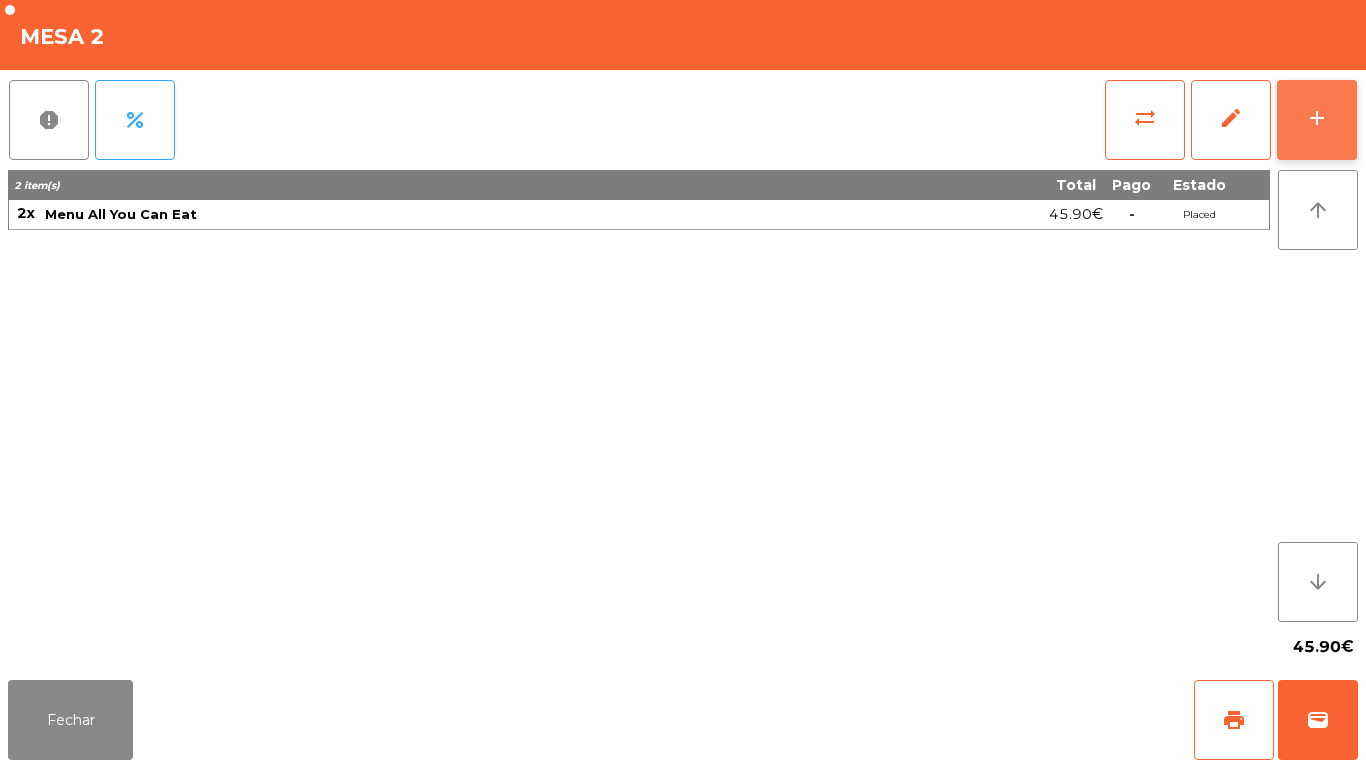 click on "add" 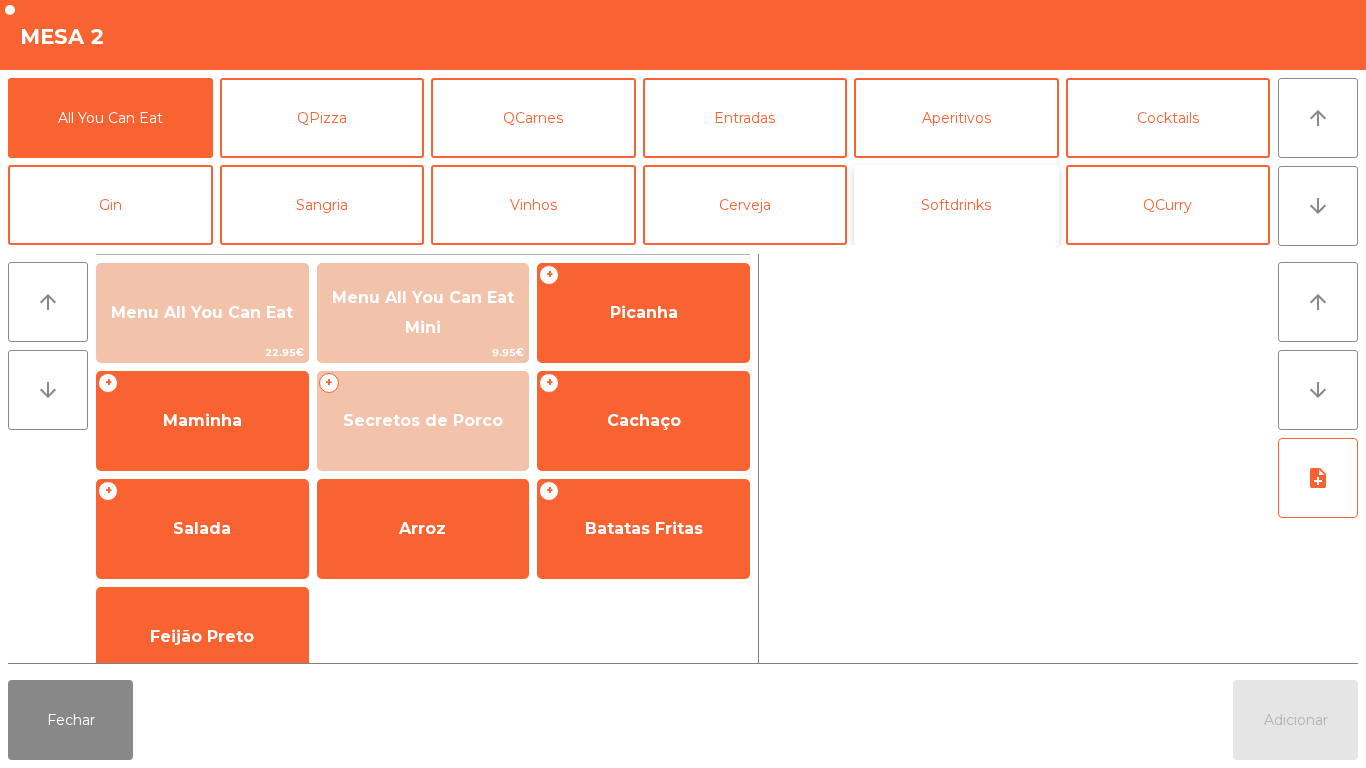 click on "Softdrinks" 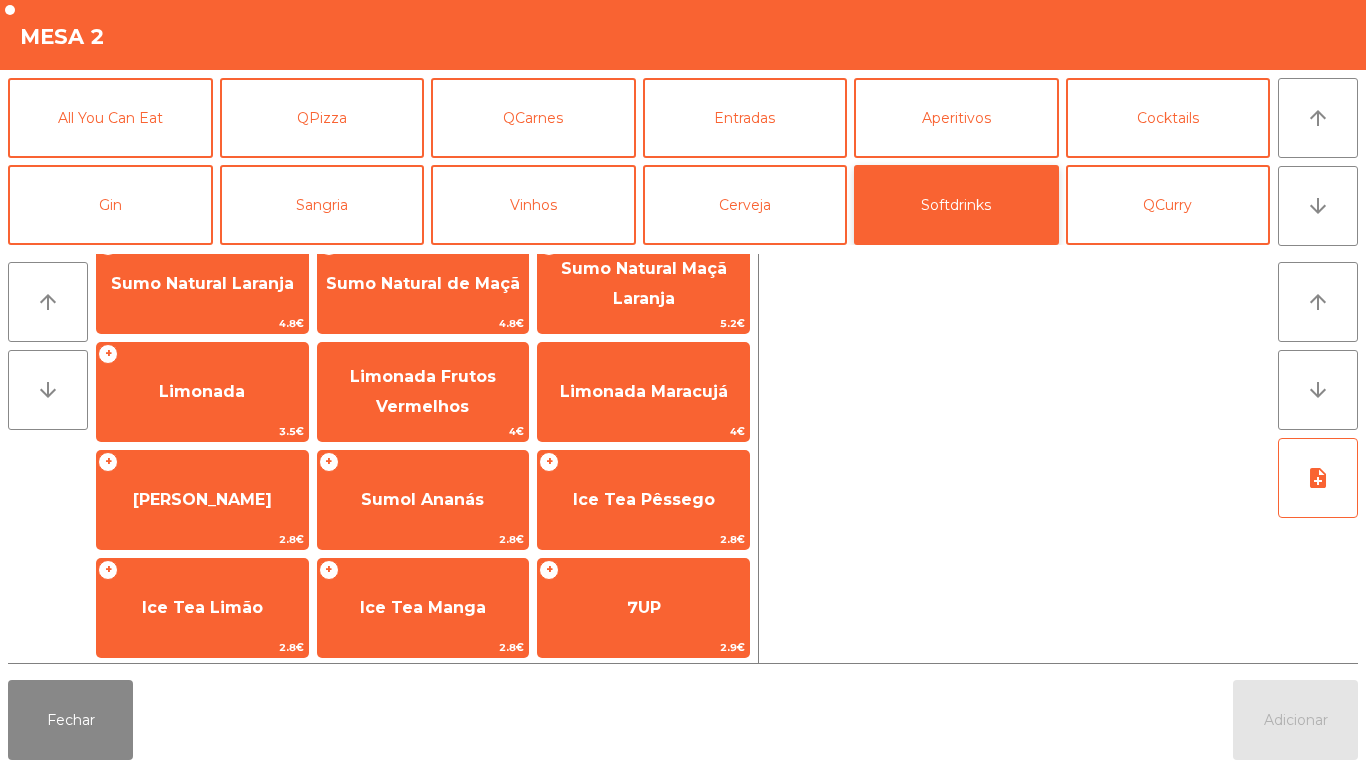 scroll, scrollTop: 138, scrollLeft: 0, axis: vertical 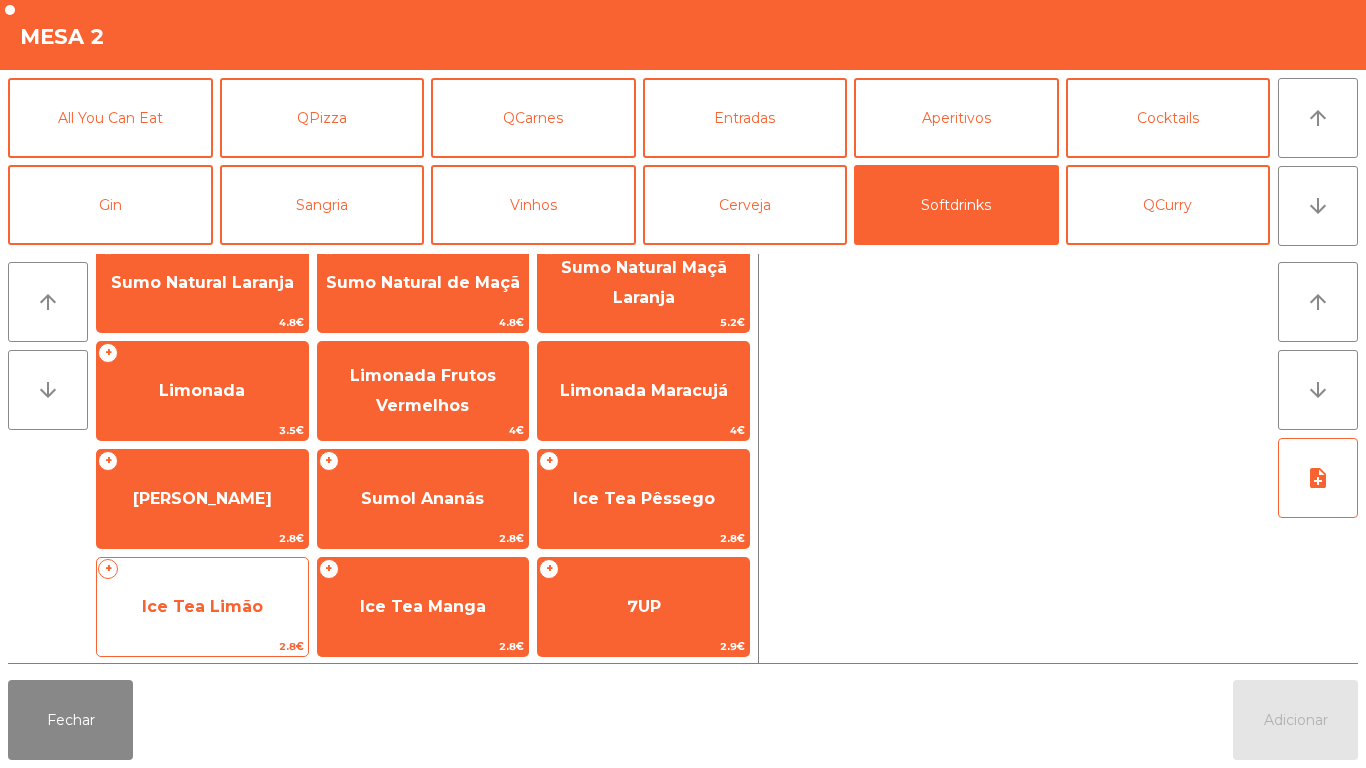 click on "Ice Tea Limão" 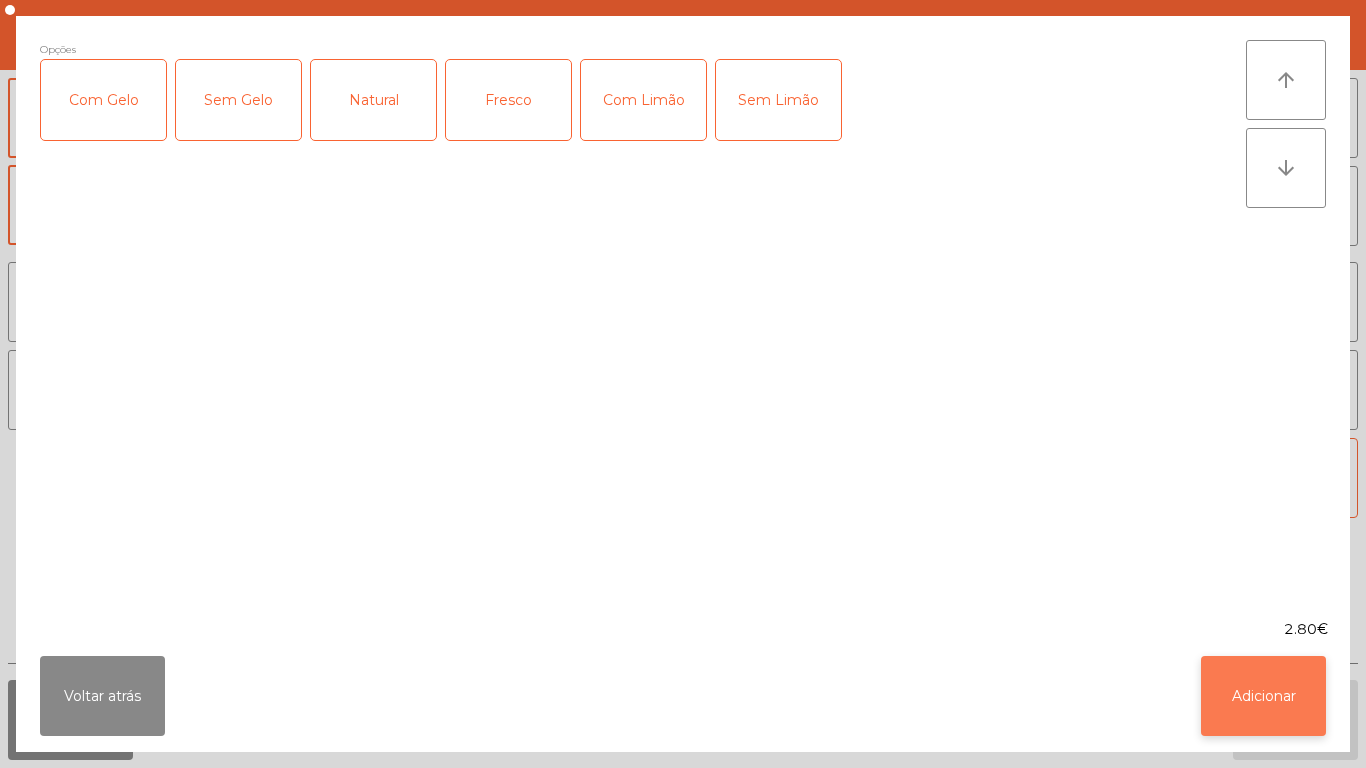 click on "Adicionar" 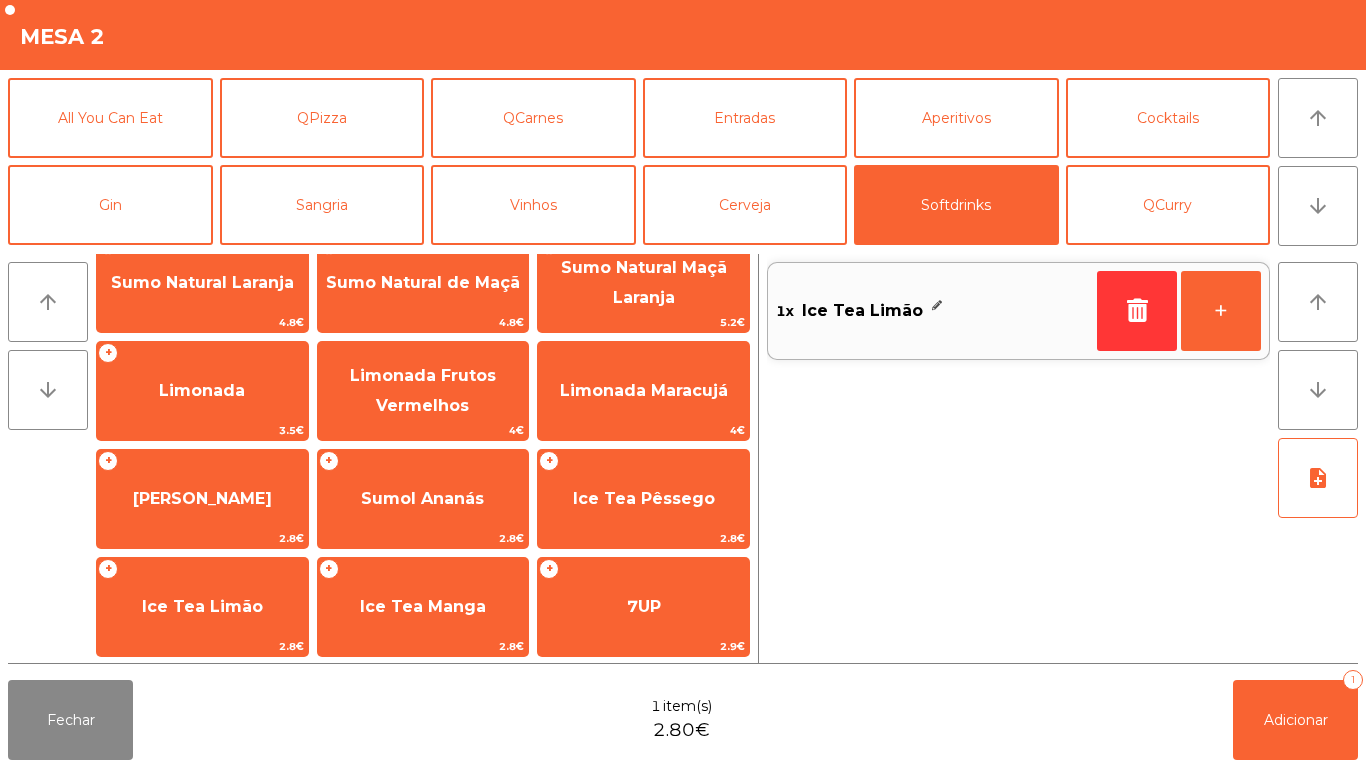 scroll, scrollTop: 0, scrollLeft: 0, axis: both 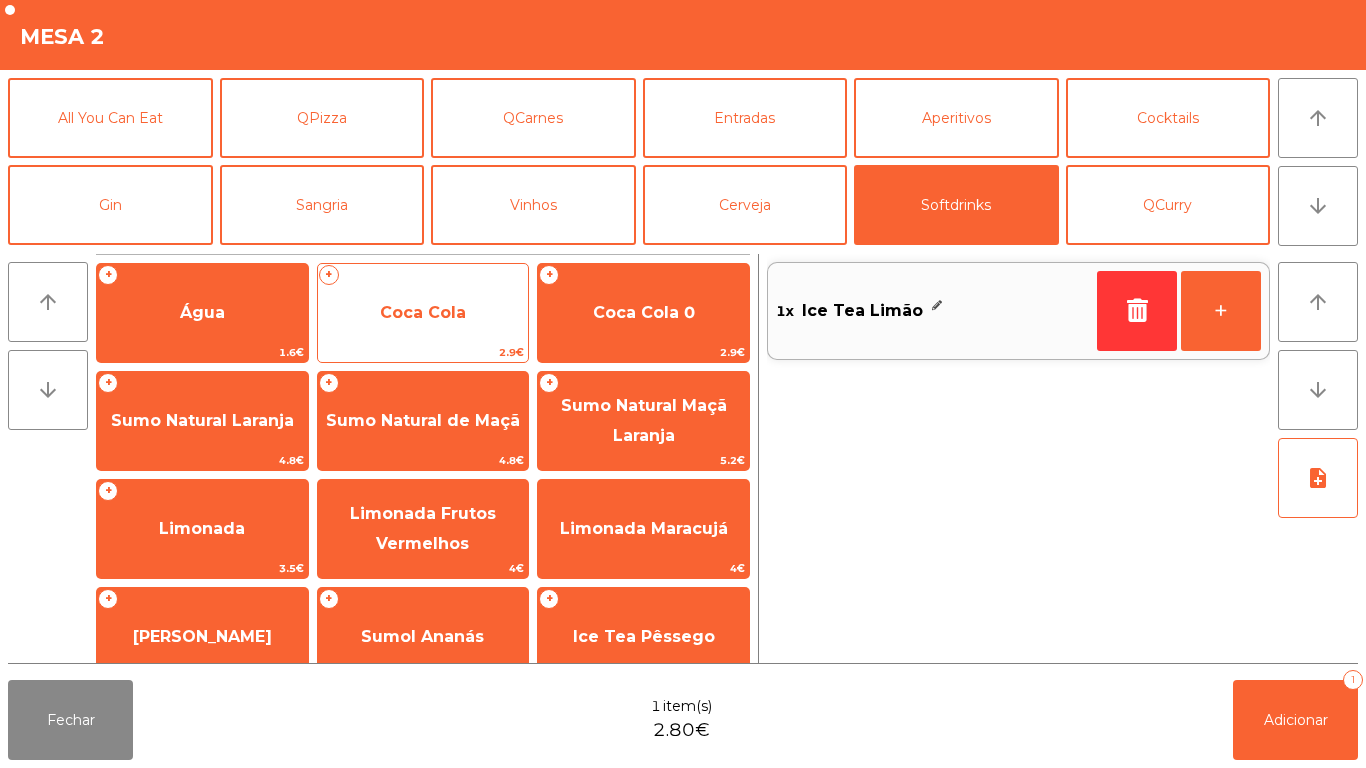 click on "Coca Cola" 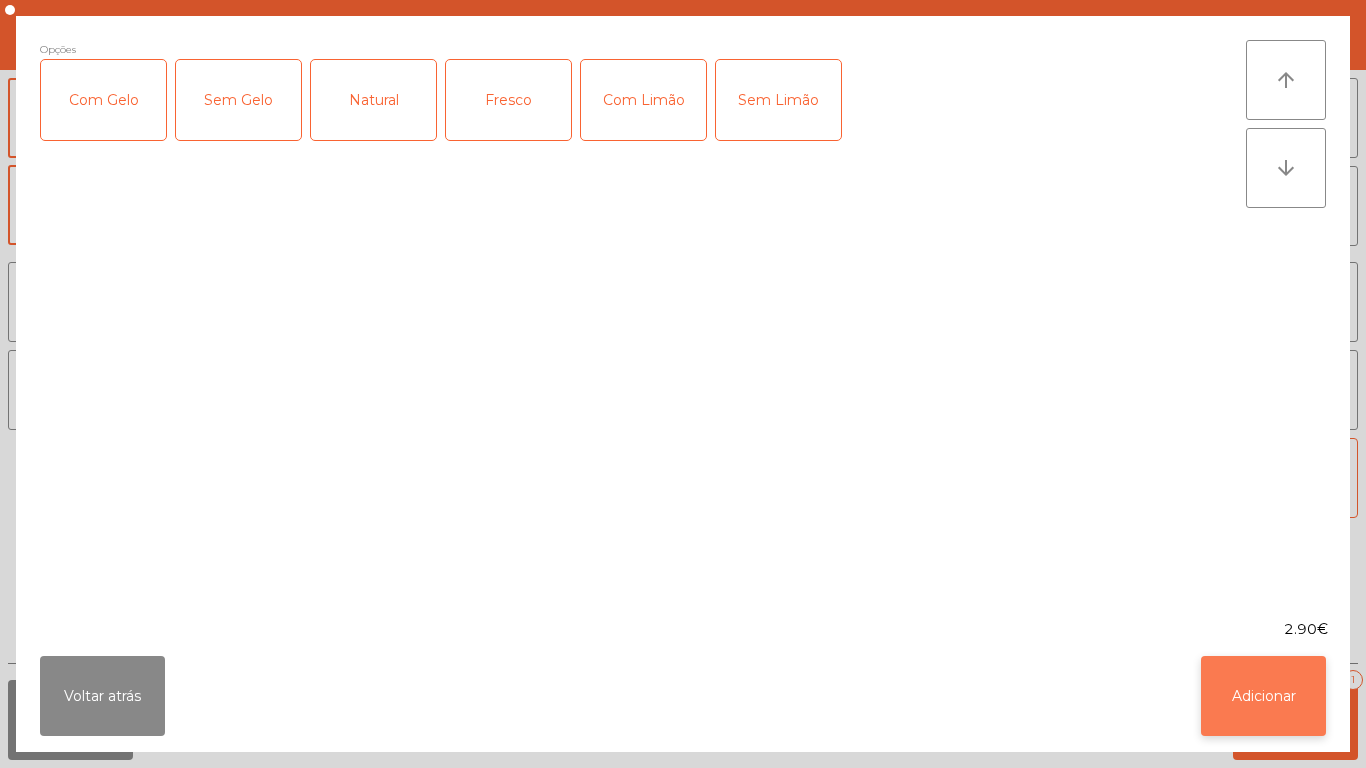 click on "Adicionar" 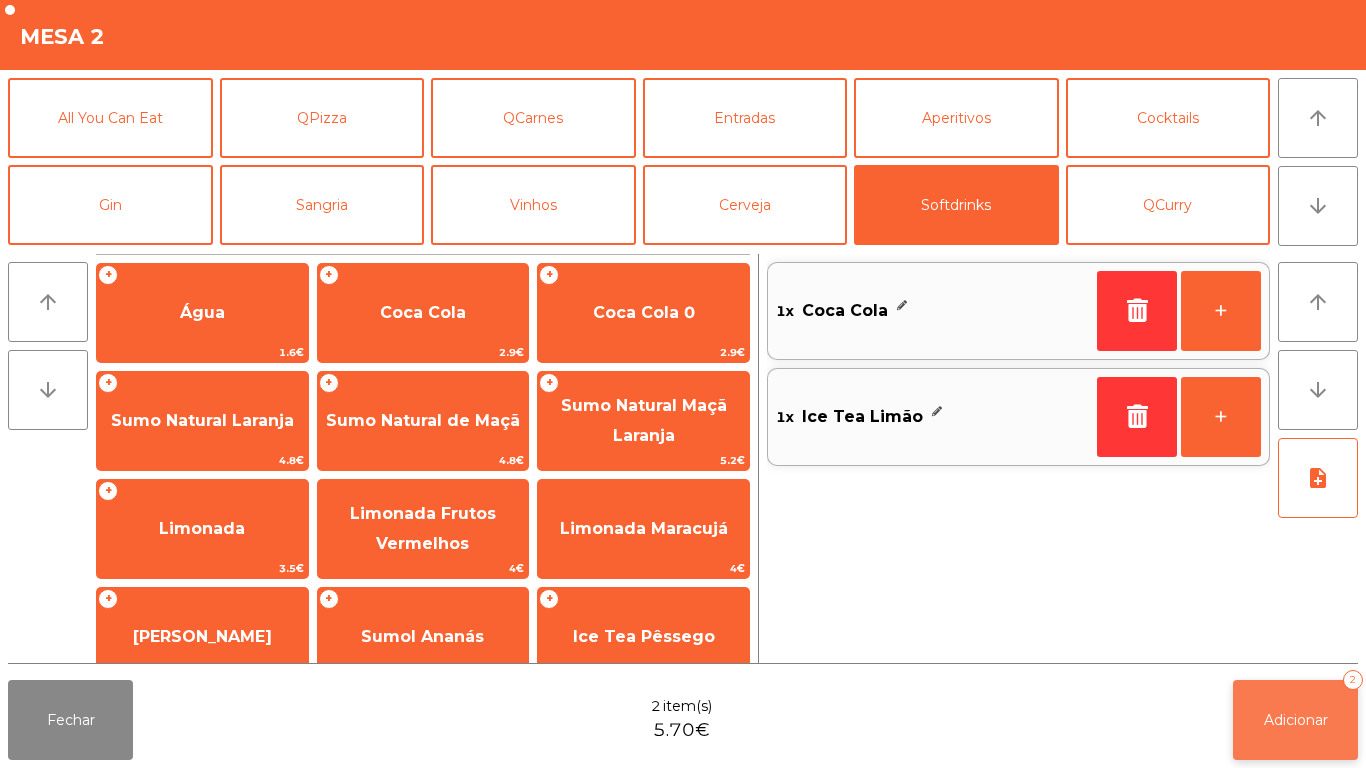 click on "Adicionar   2" 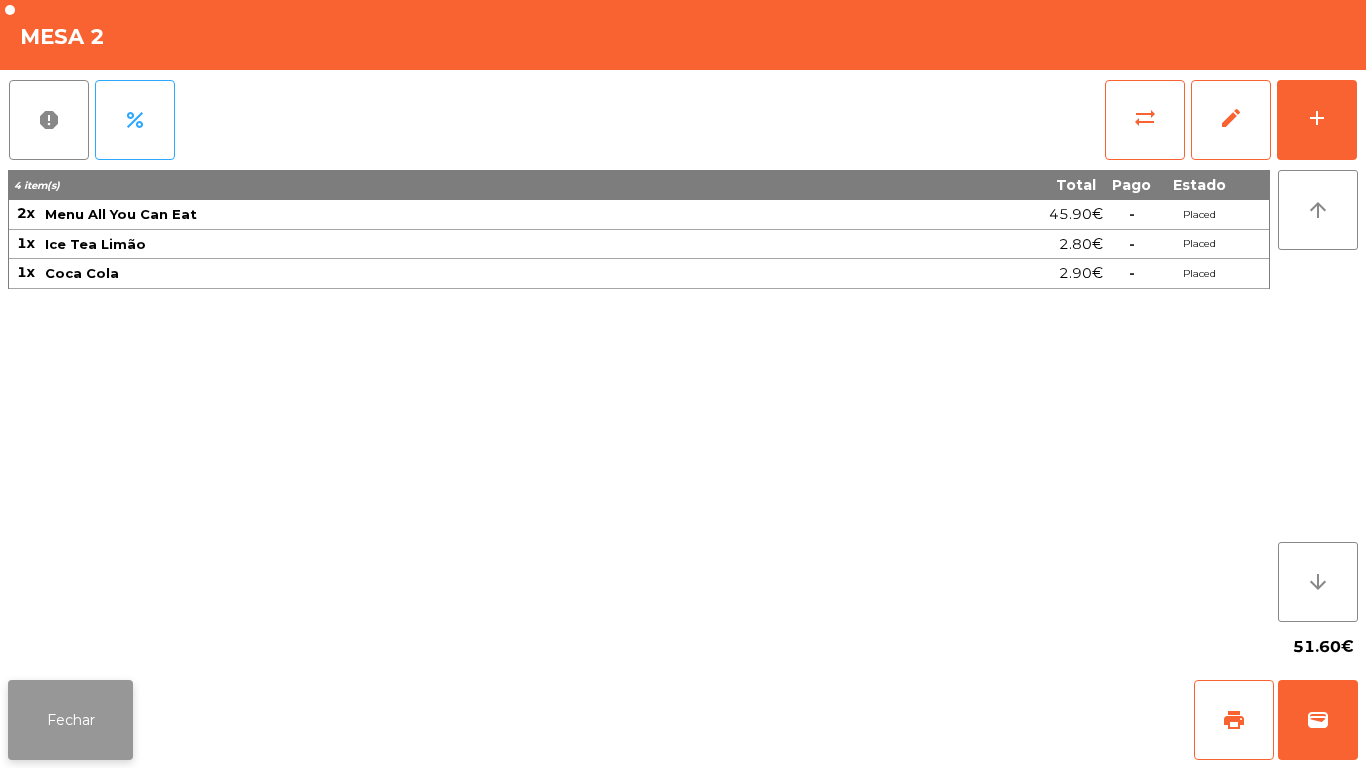 click on "Fechar" 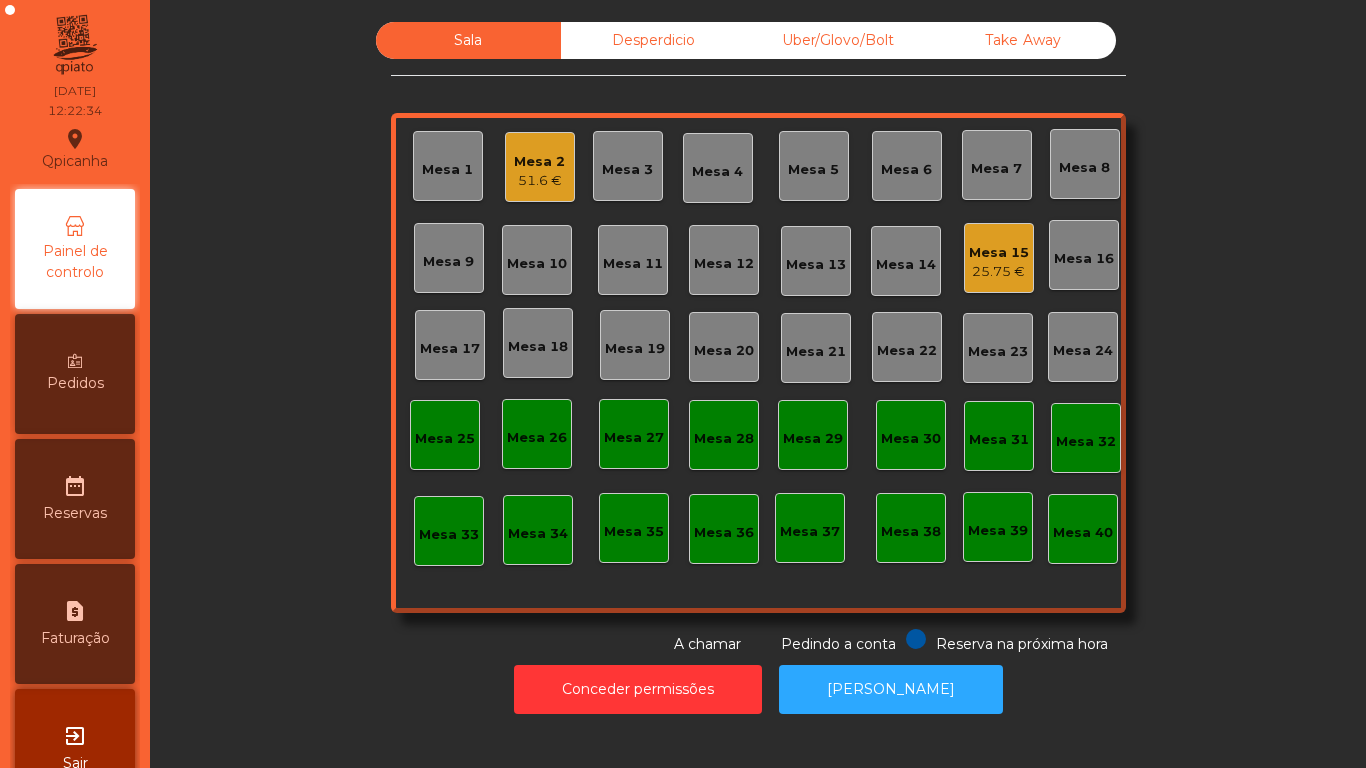click on "Mesa 15" 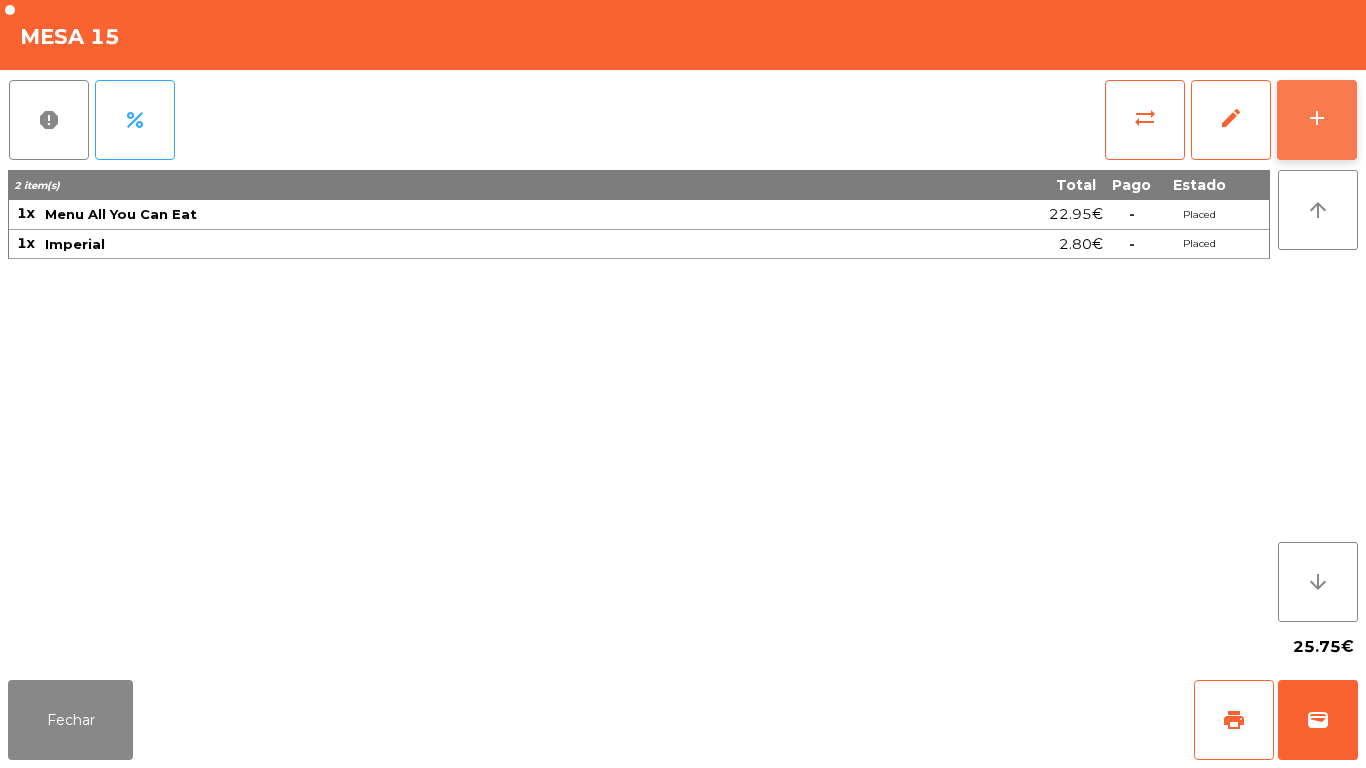 click on "add" 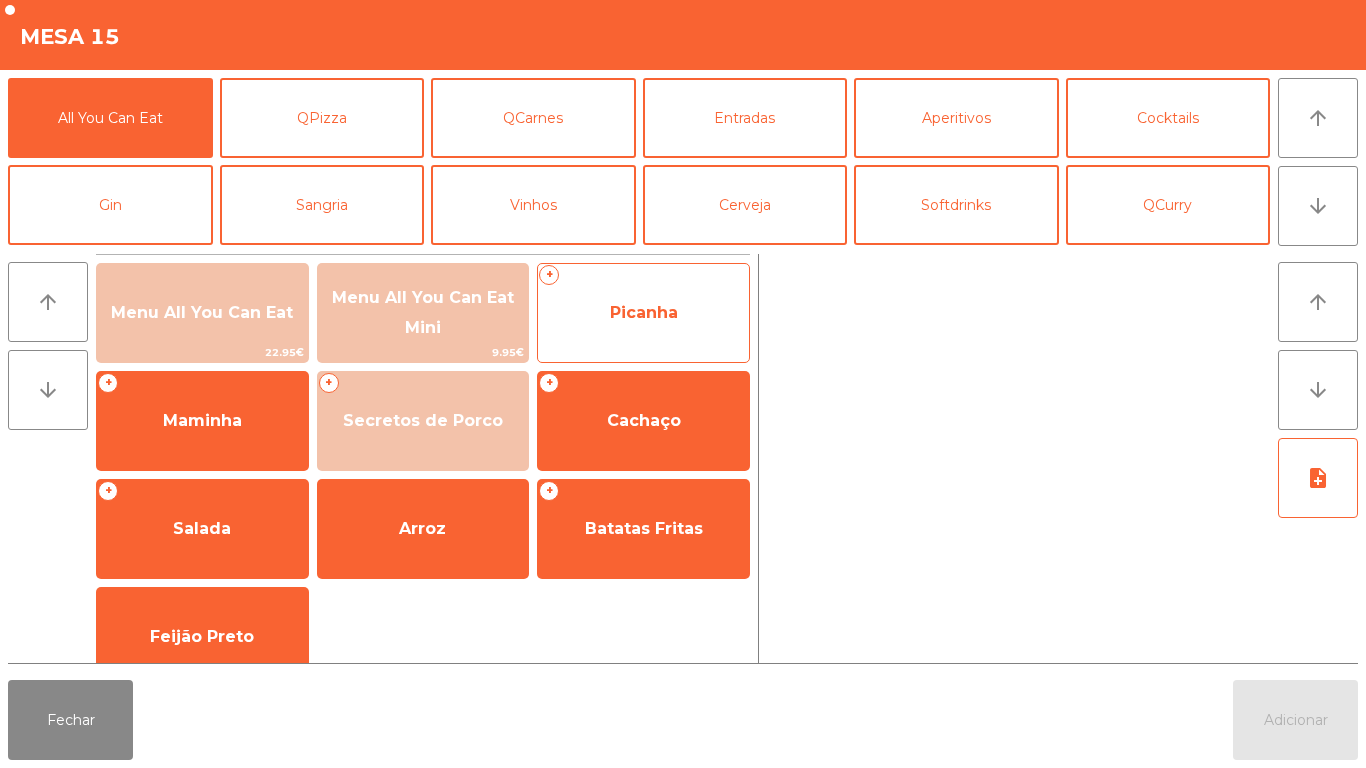 click on "Picanha" 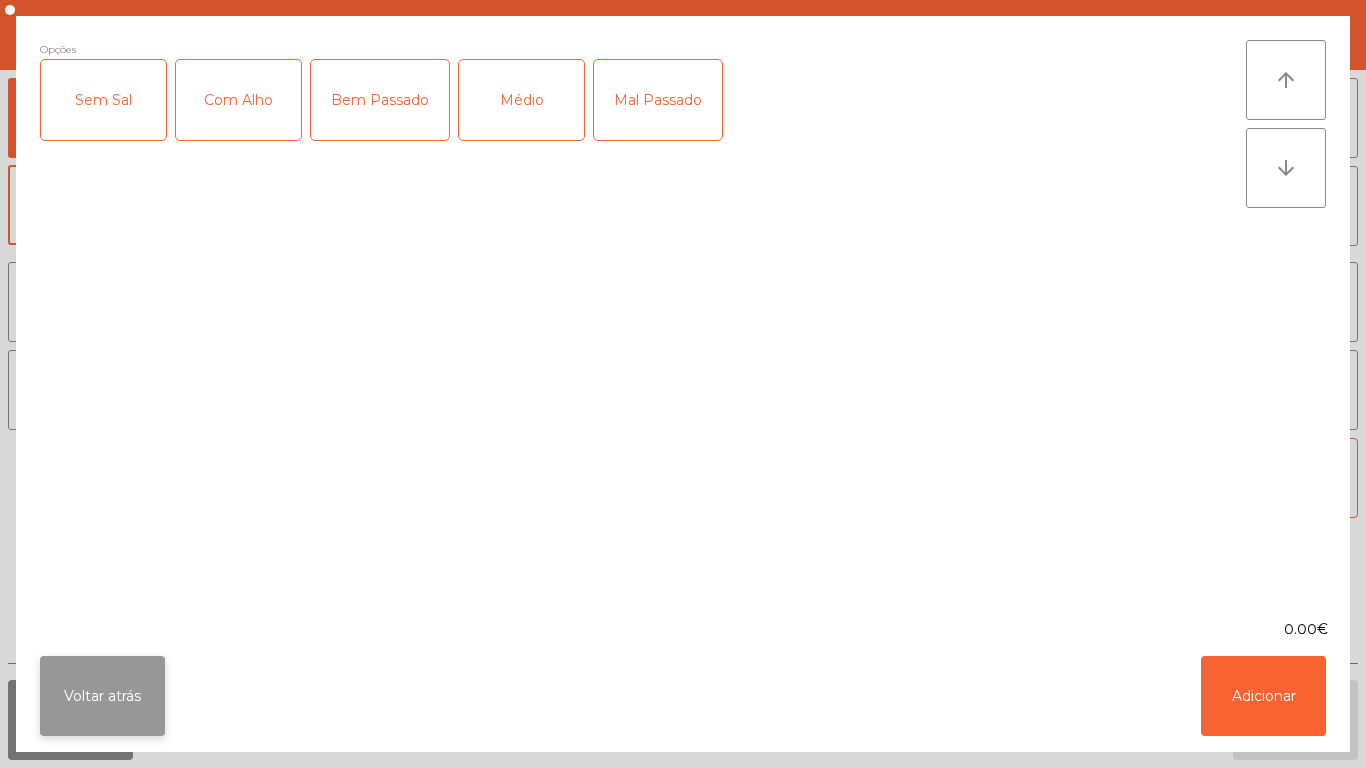 click on "Voltar atrás" 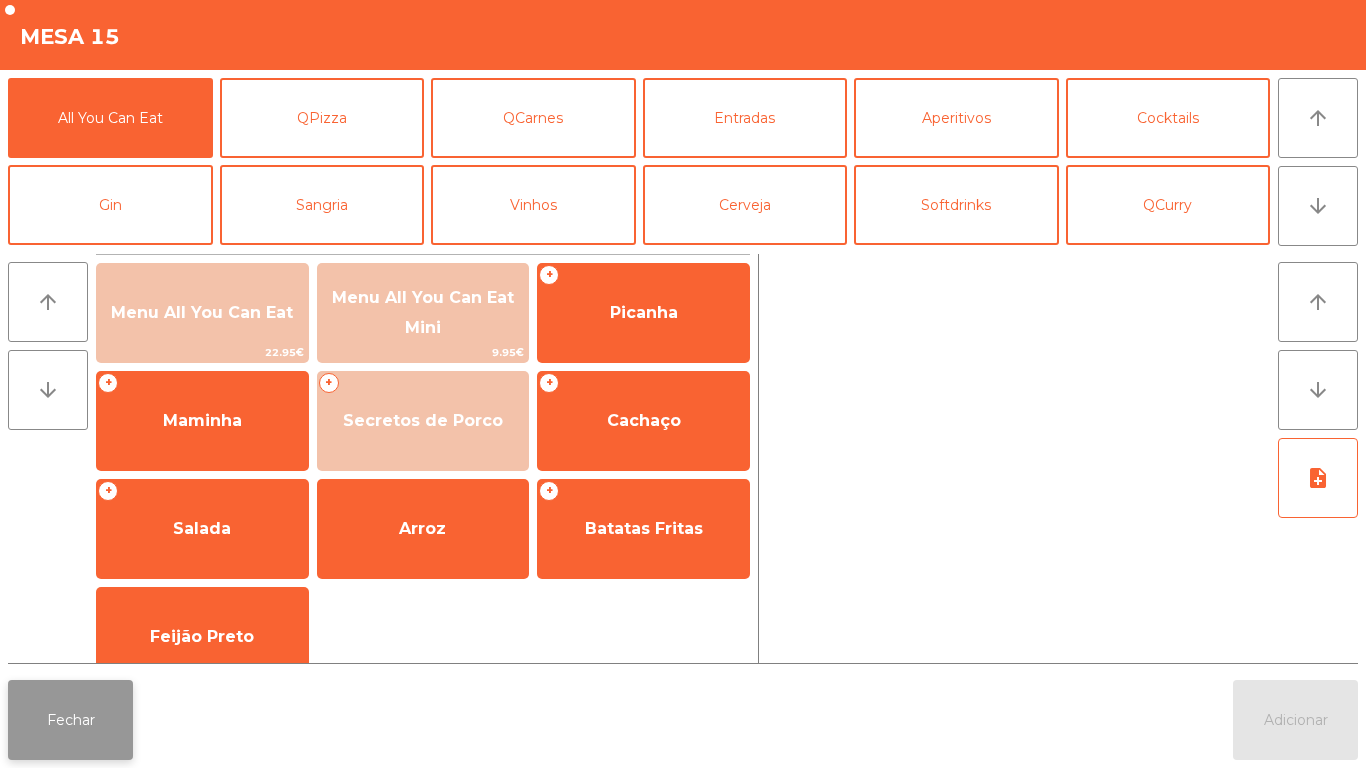 click on "Fechar" 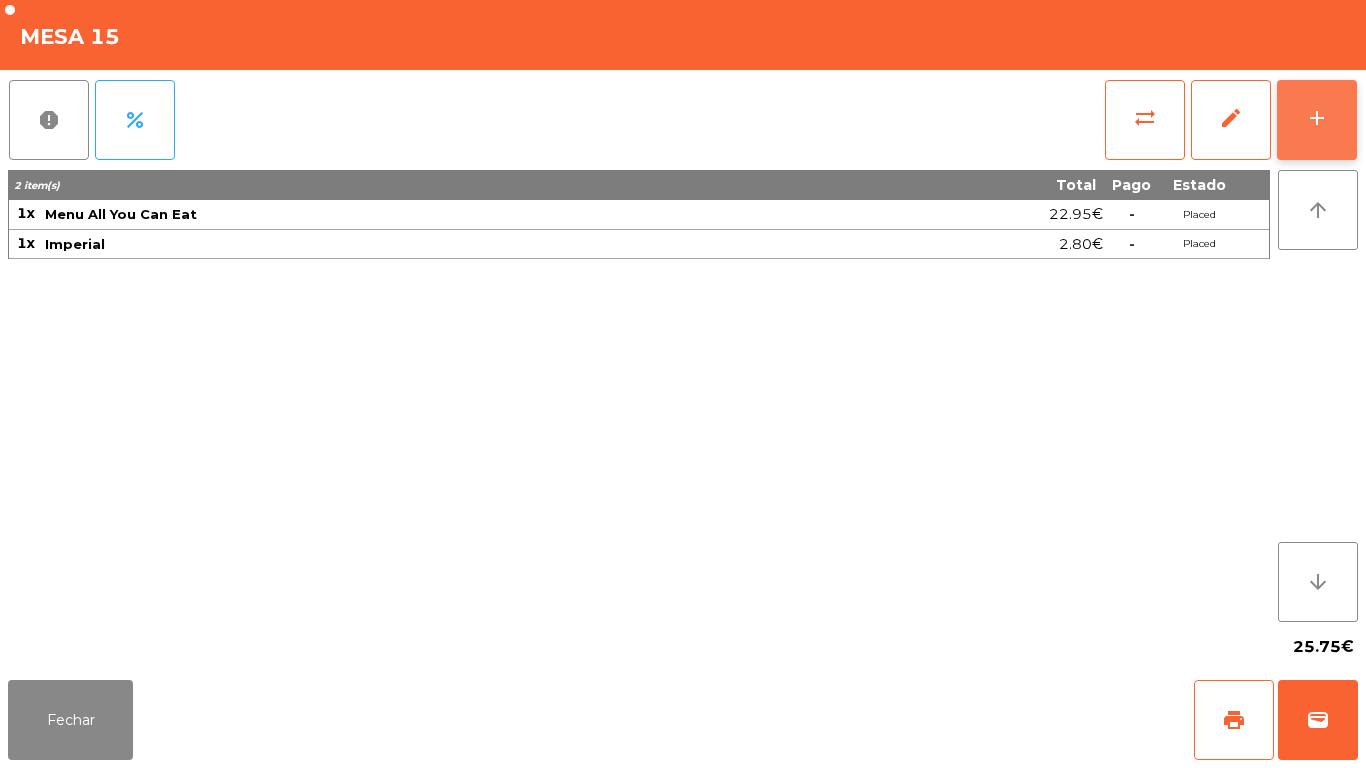 click on "add" 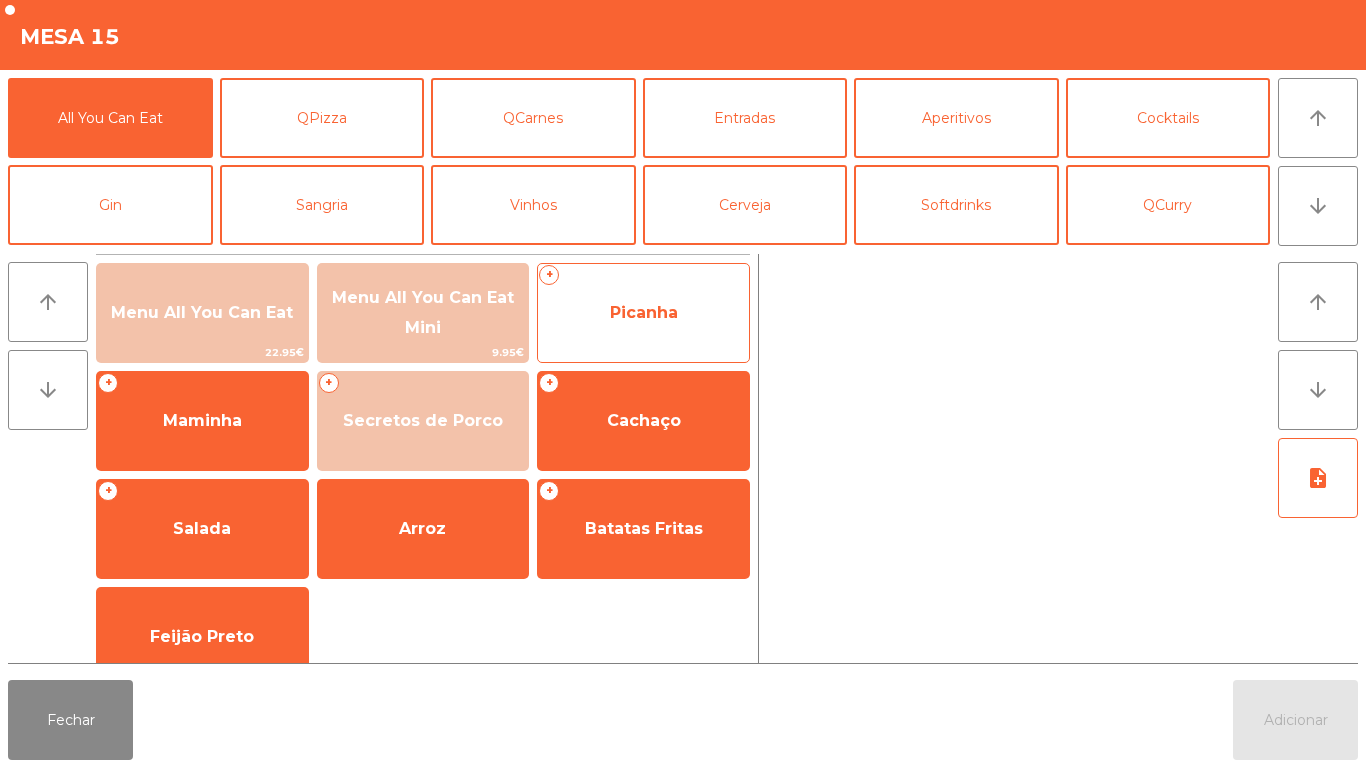 click on "Picanha" 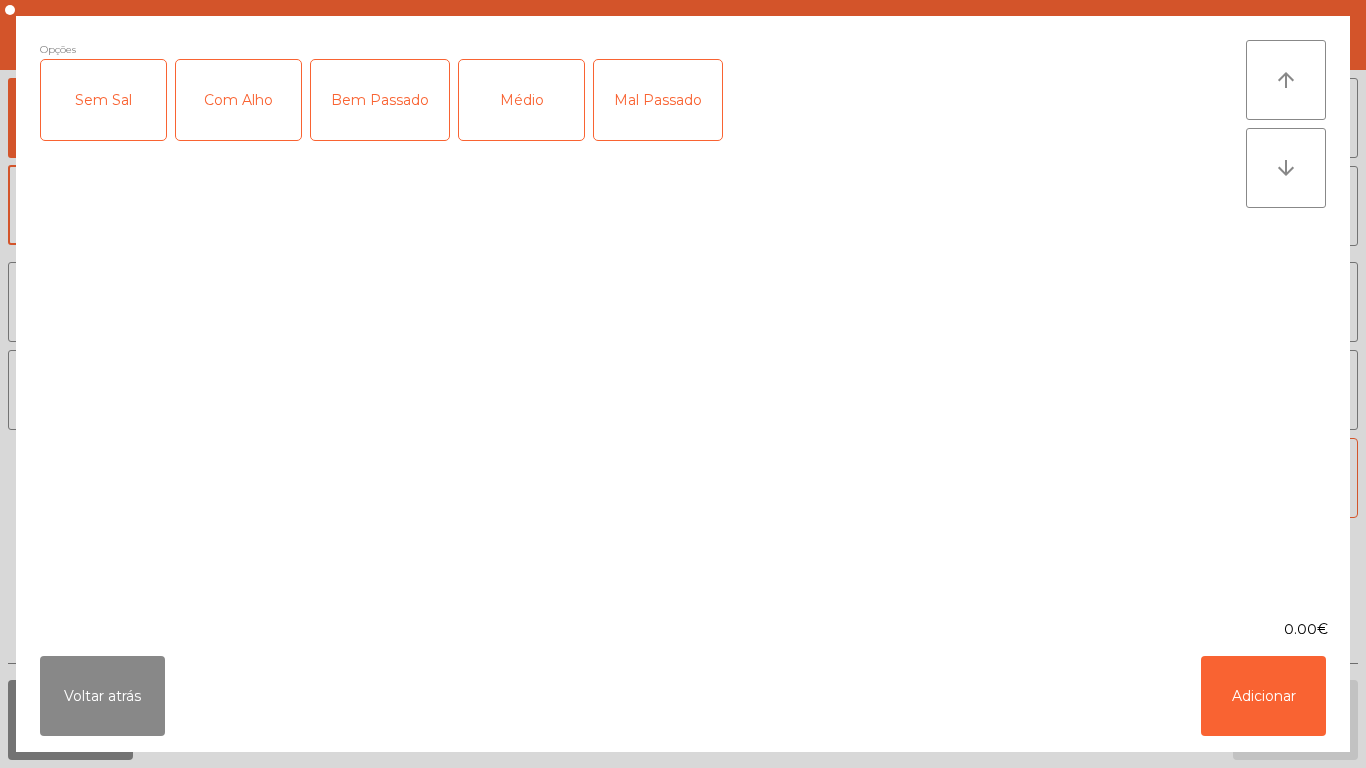 click on "Médio" 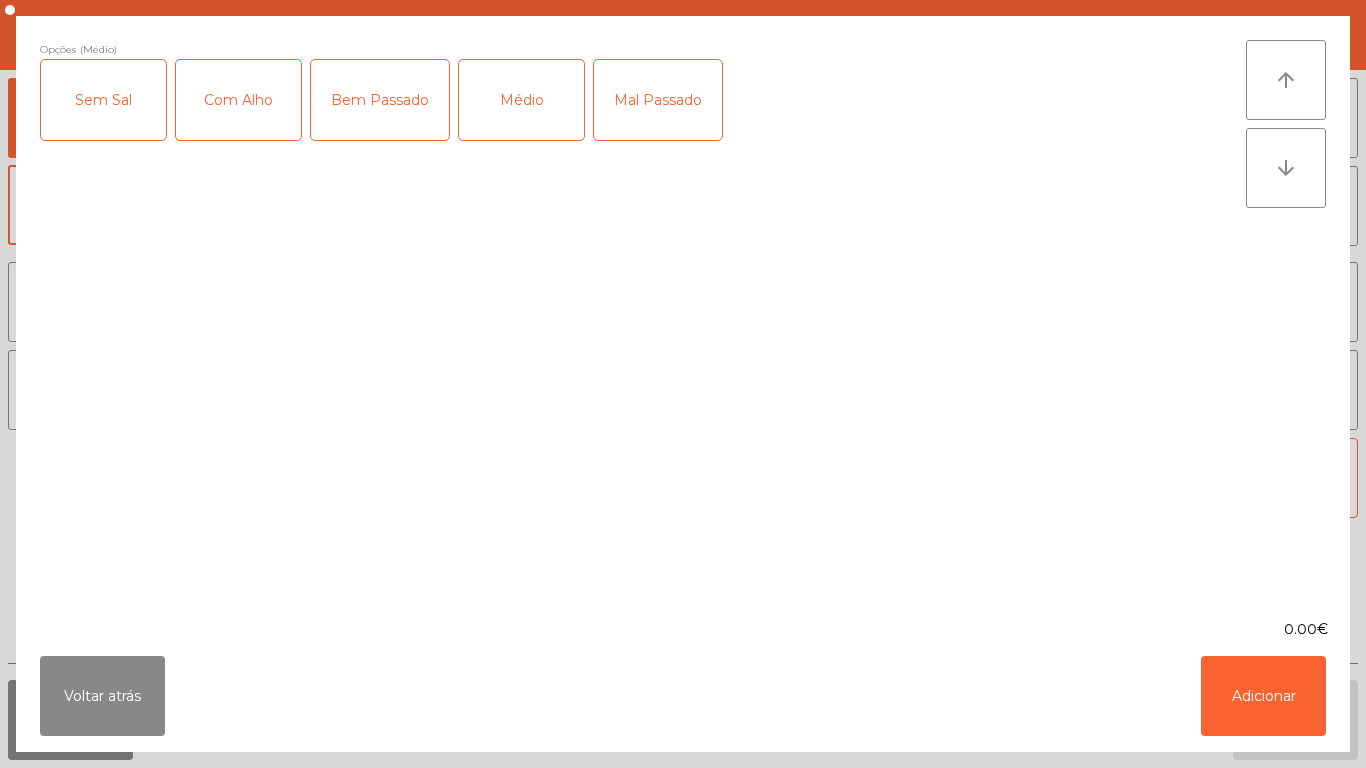 click on "Mal Passado" 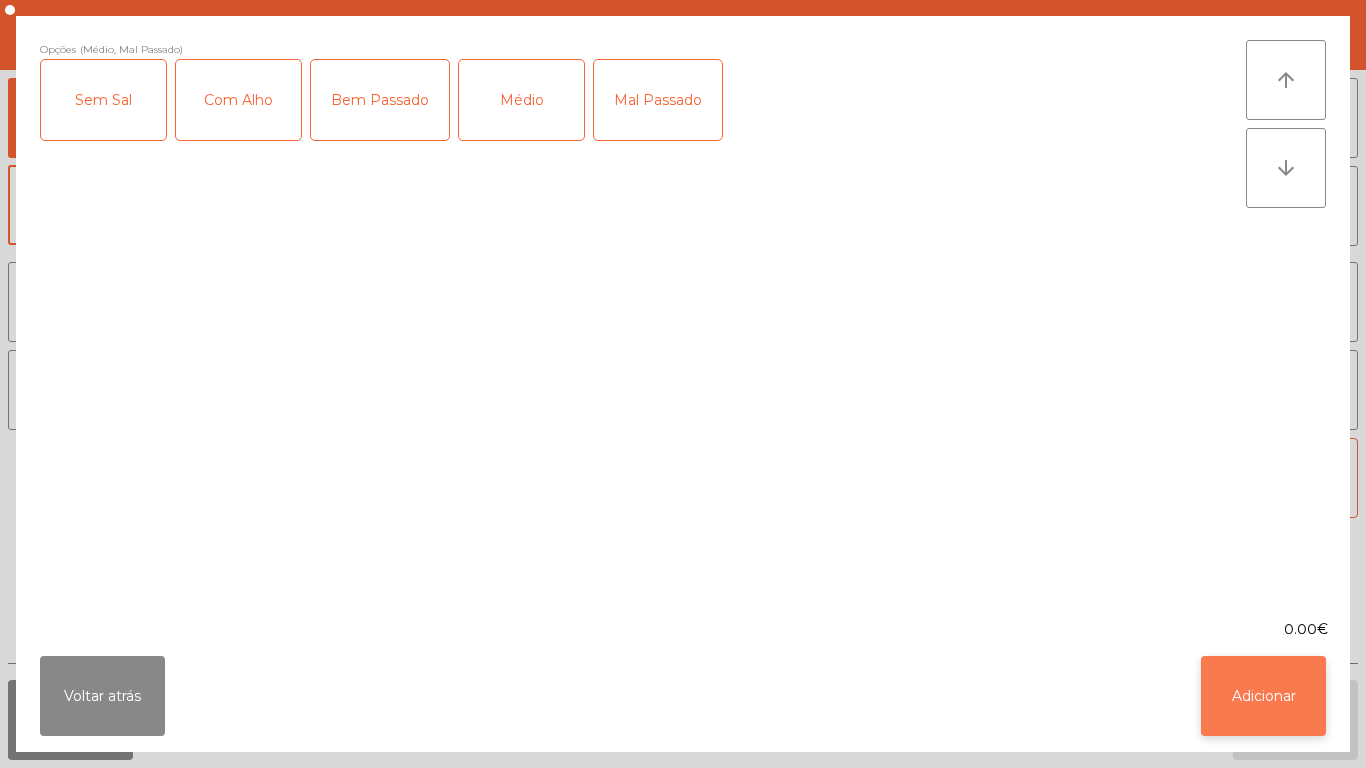 click on "Adicionar" 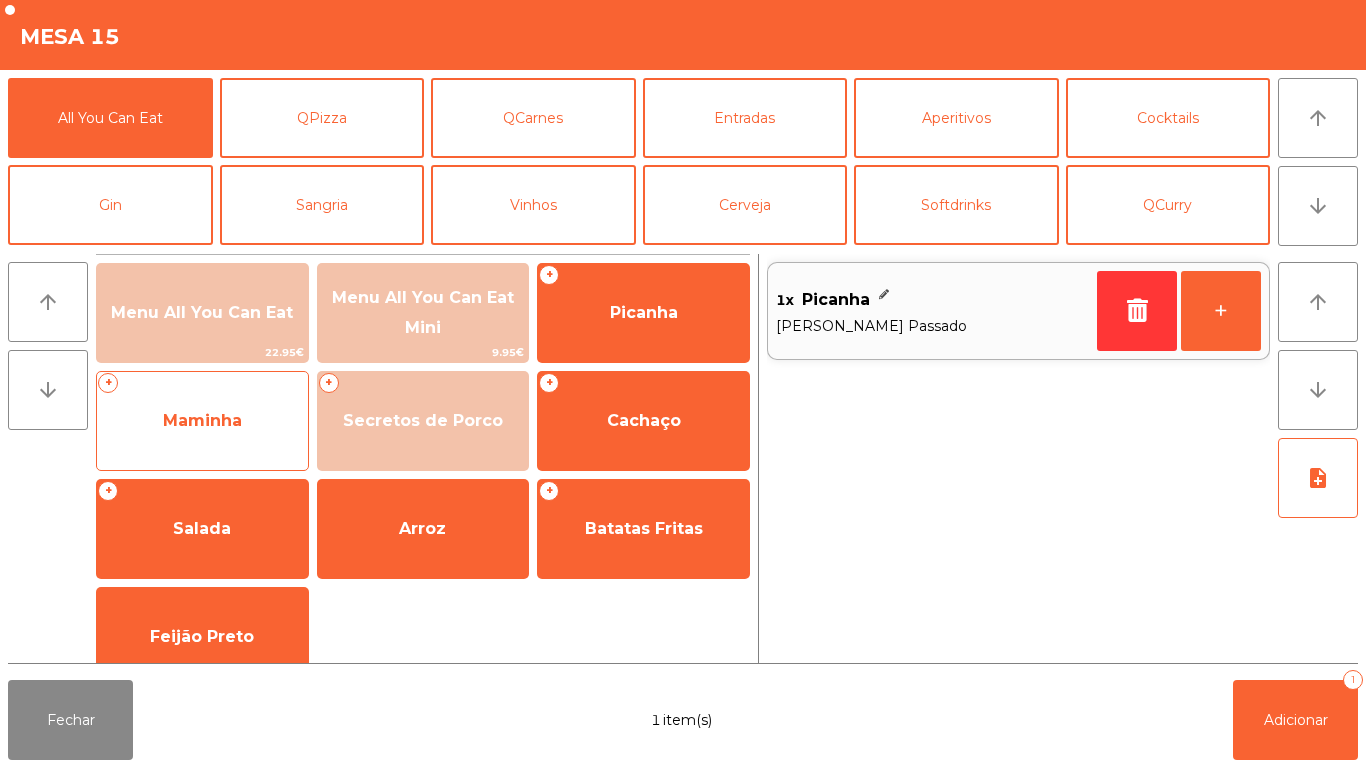 click on "Maminha" 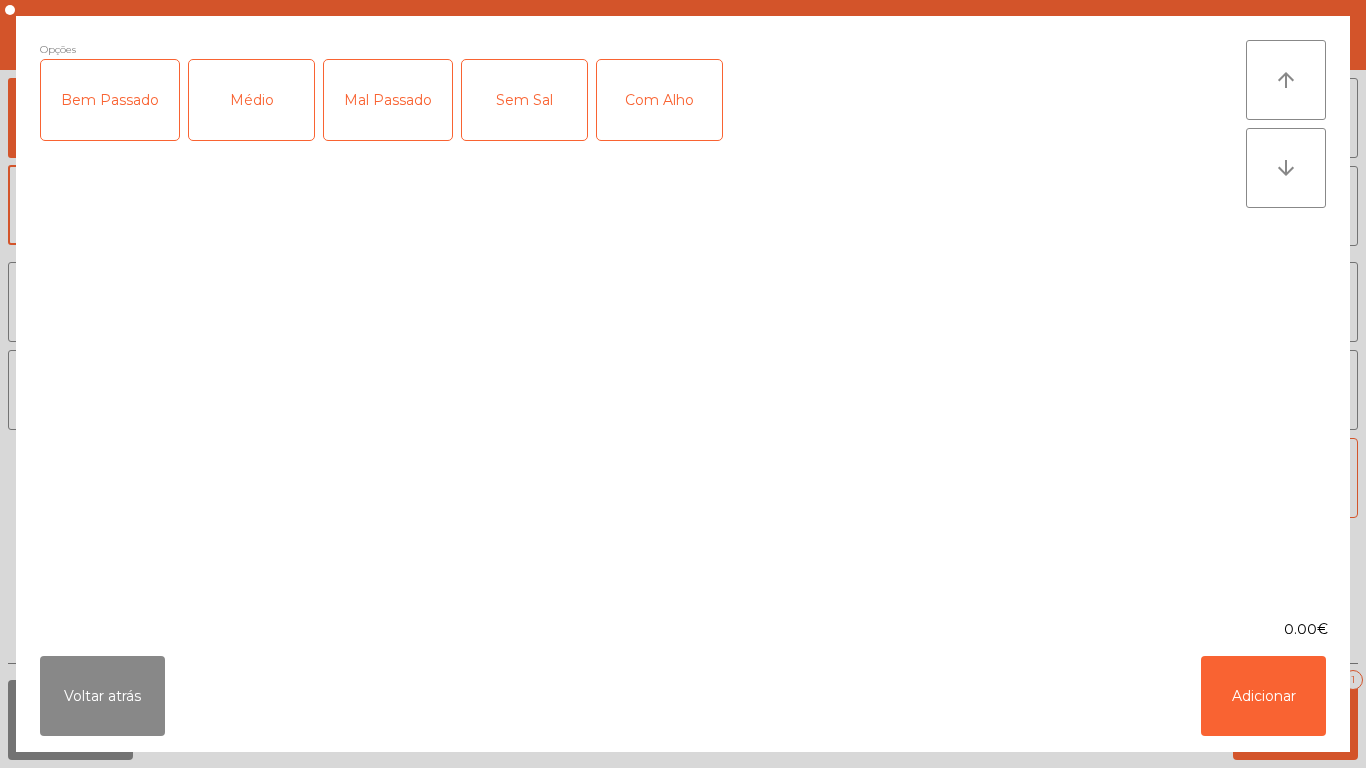 click on "Médio" 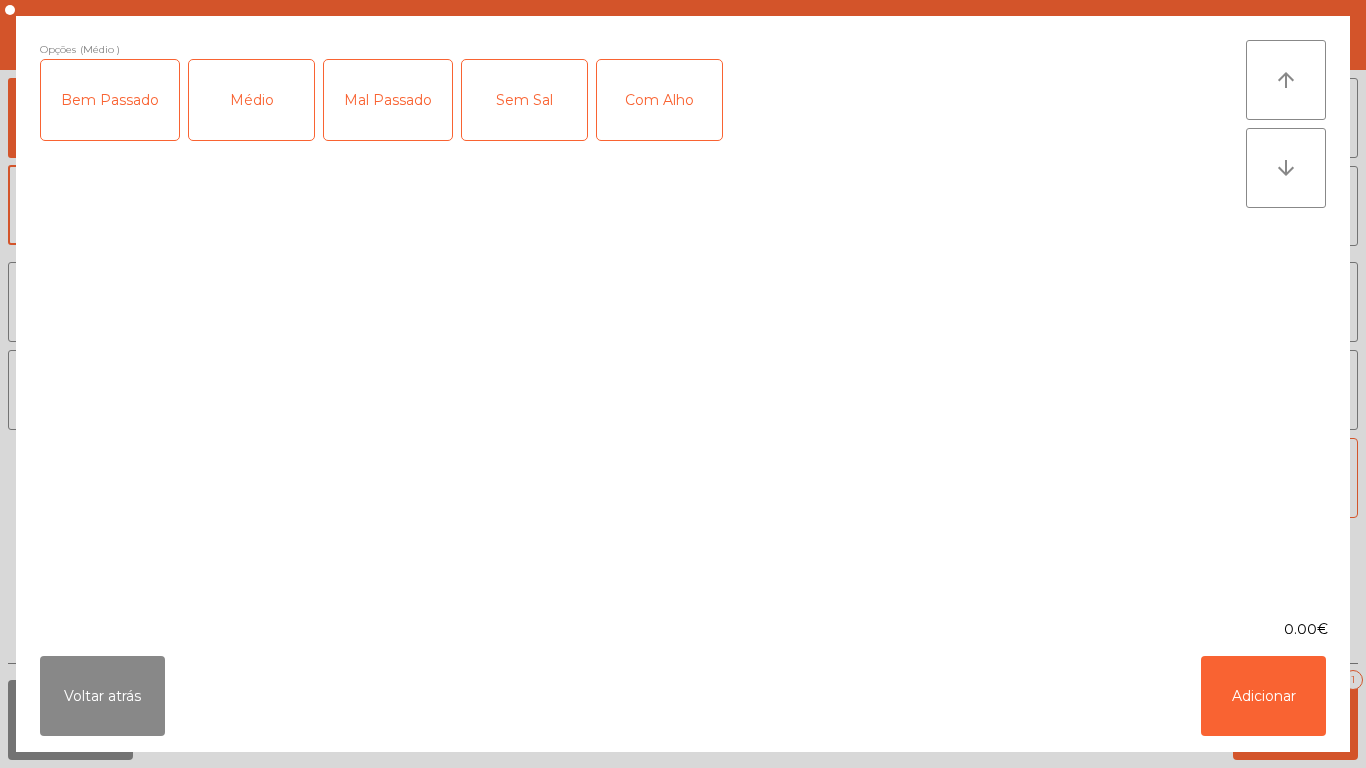 click on "Mal Passado" 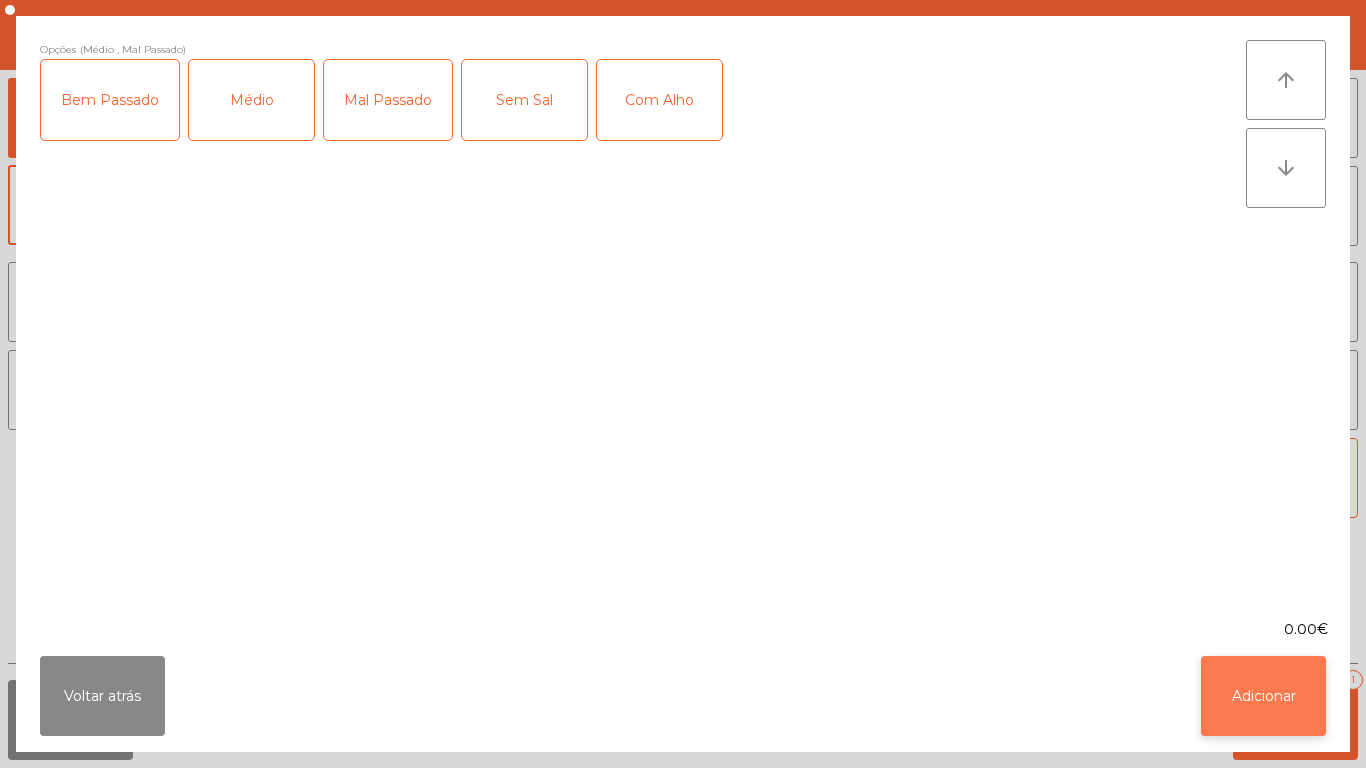 click on "Adicionar" 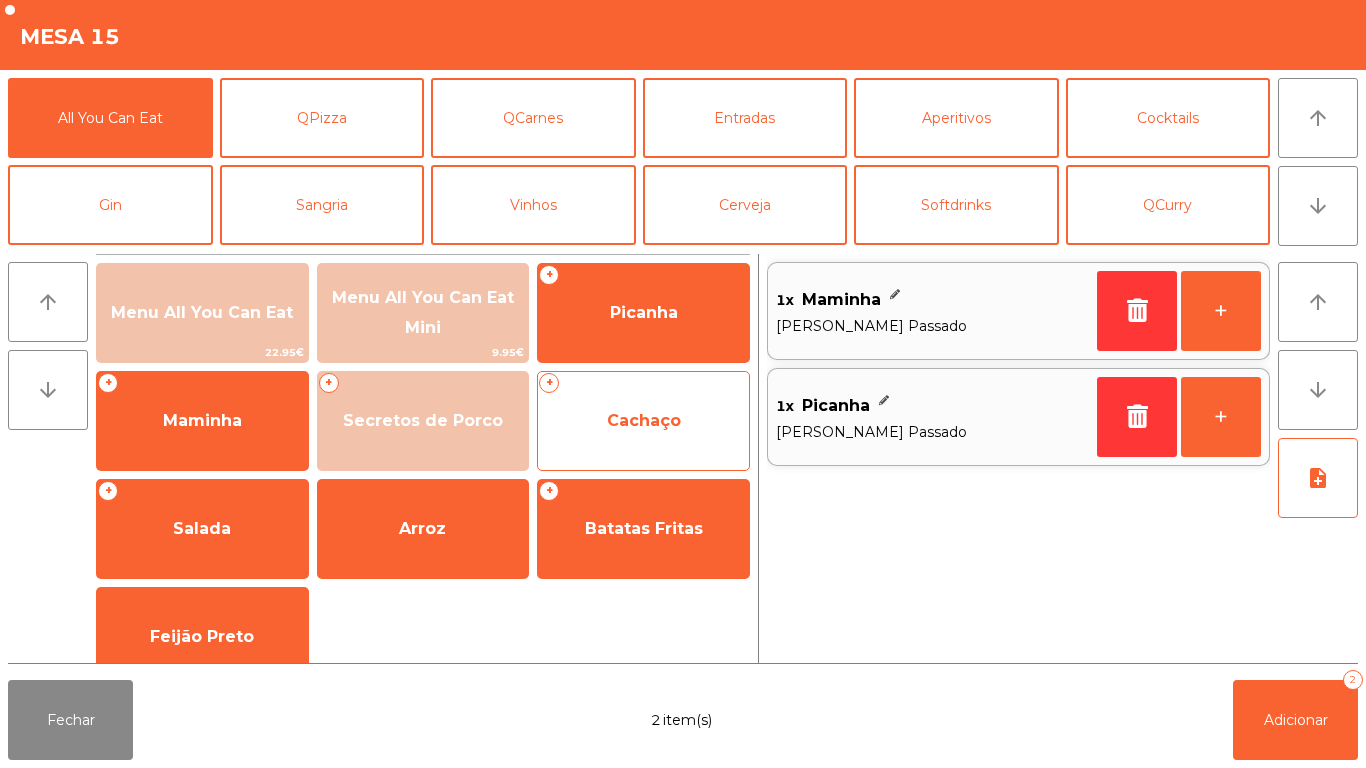 click on "Cachaço" 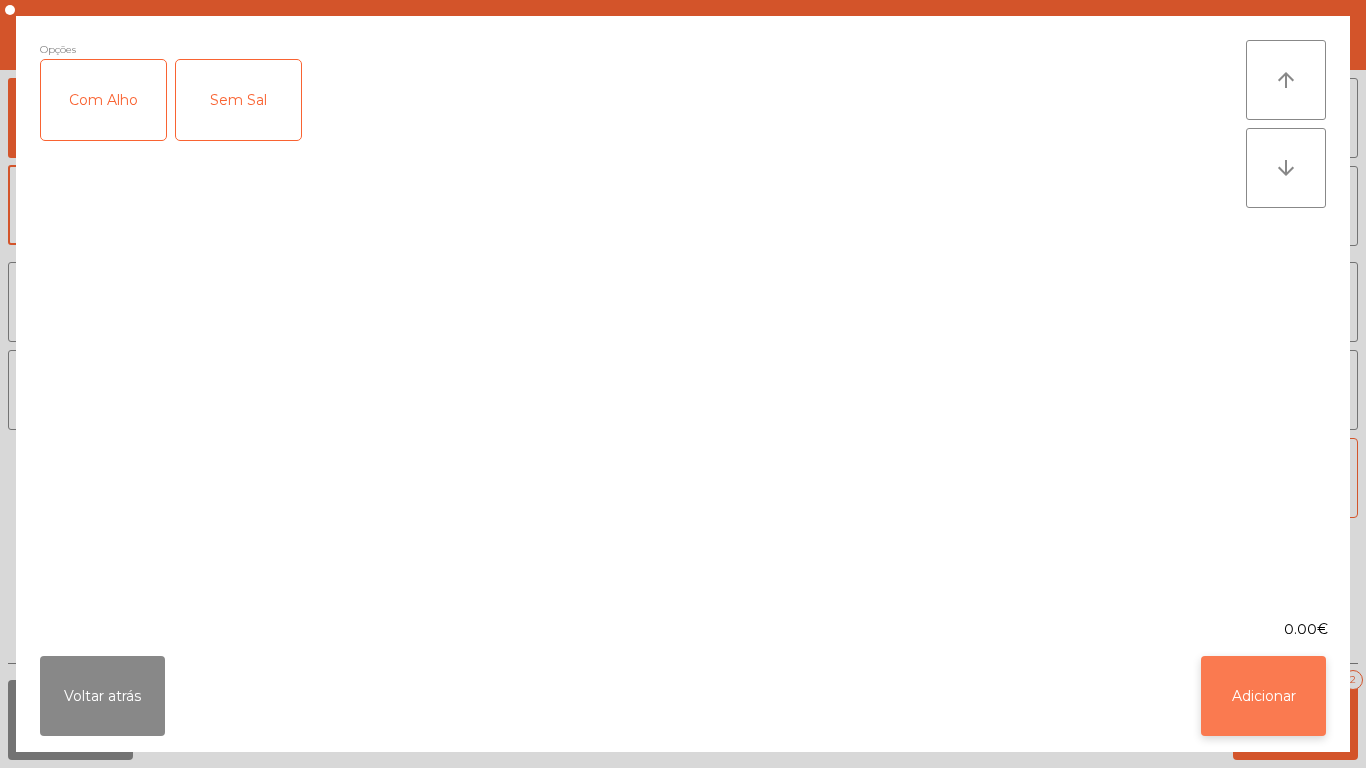 click on "Adicionar" 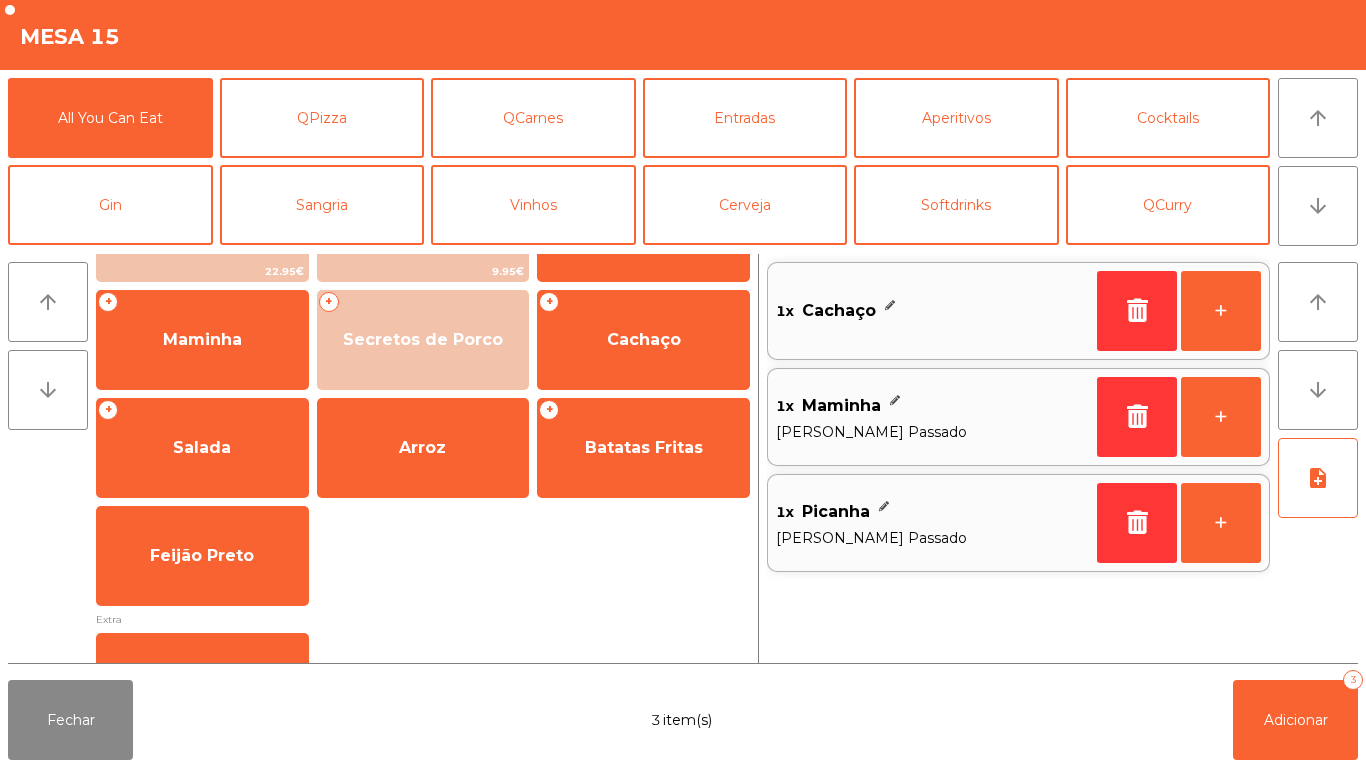 scroll, scrollTop: 159, scrollLeft: 0, axis: vertical 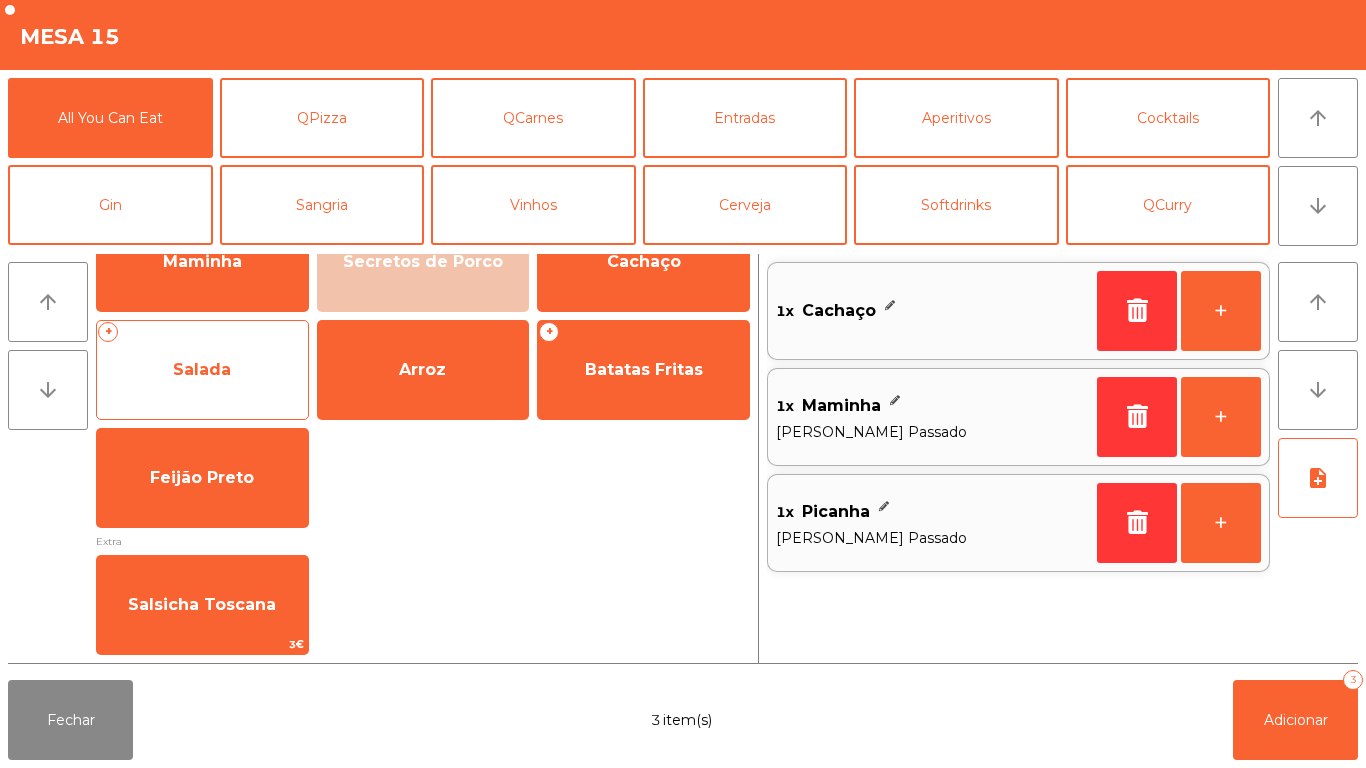 click on "Salada" 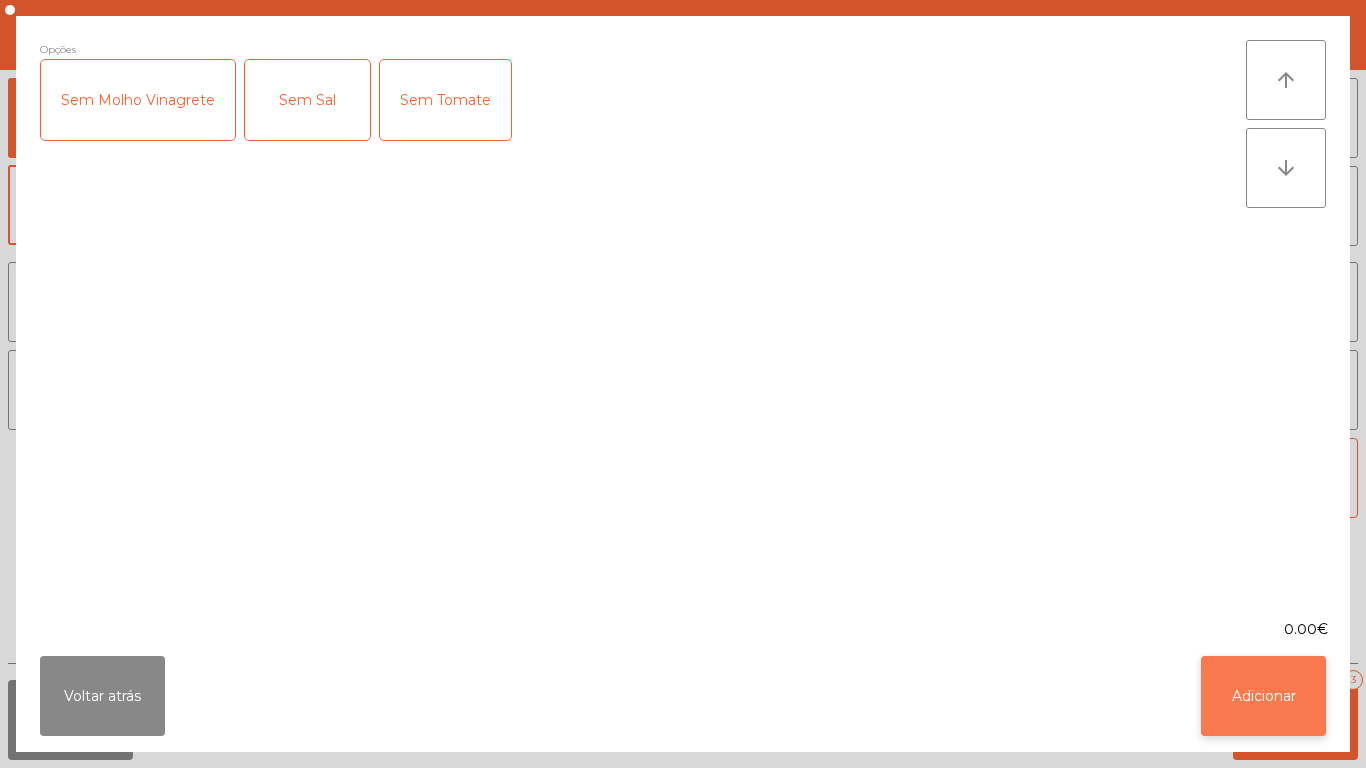 click on "Adicionar" 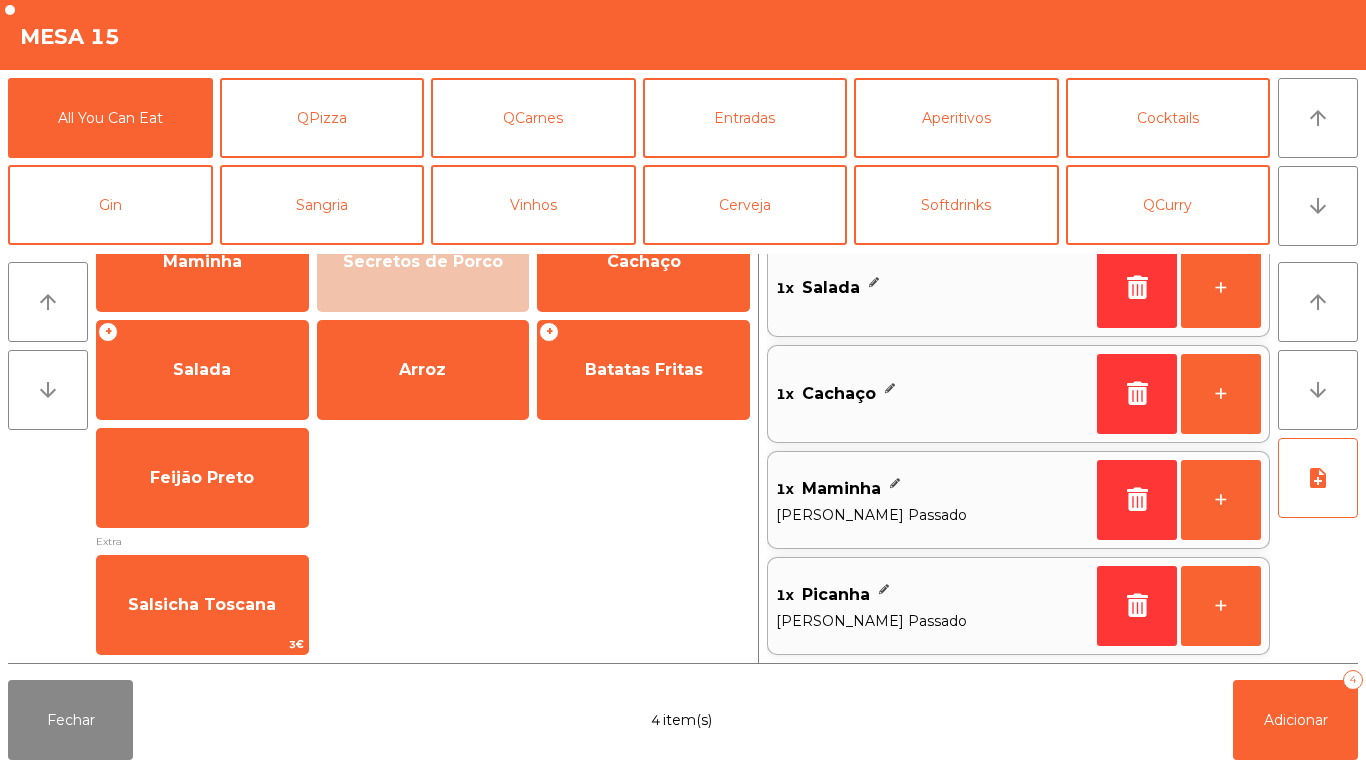 scroll, scrollTop: 0, scrollLeft: 0, axis: both 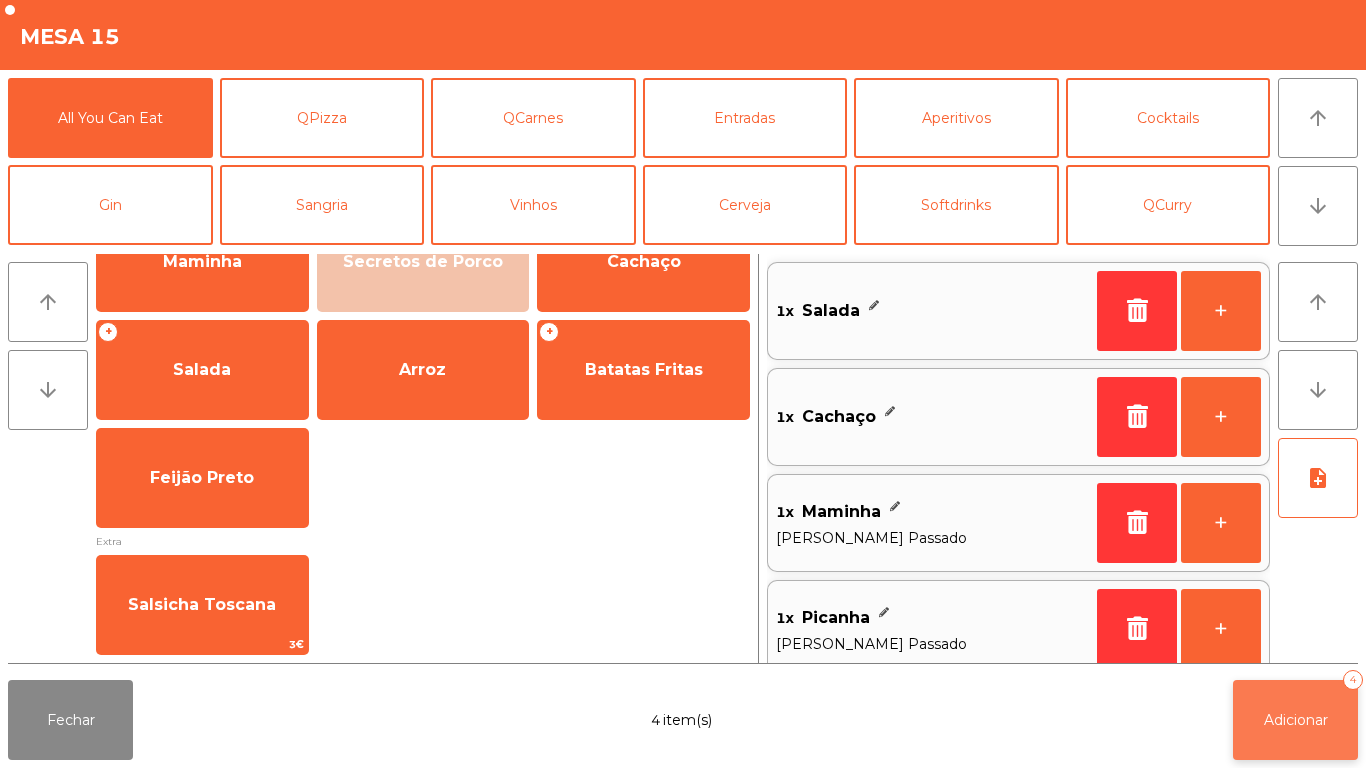 click on "Adicionar" 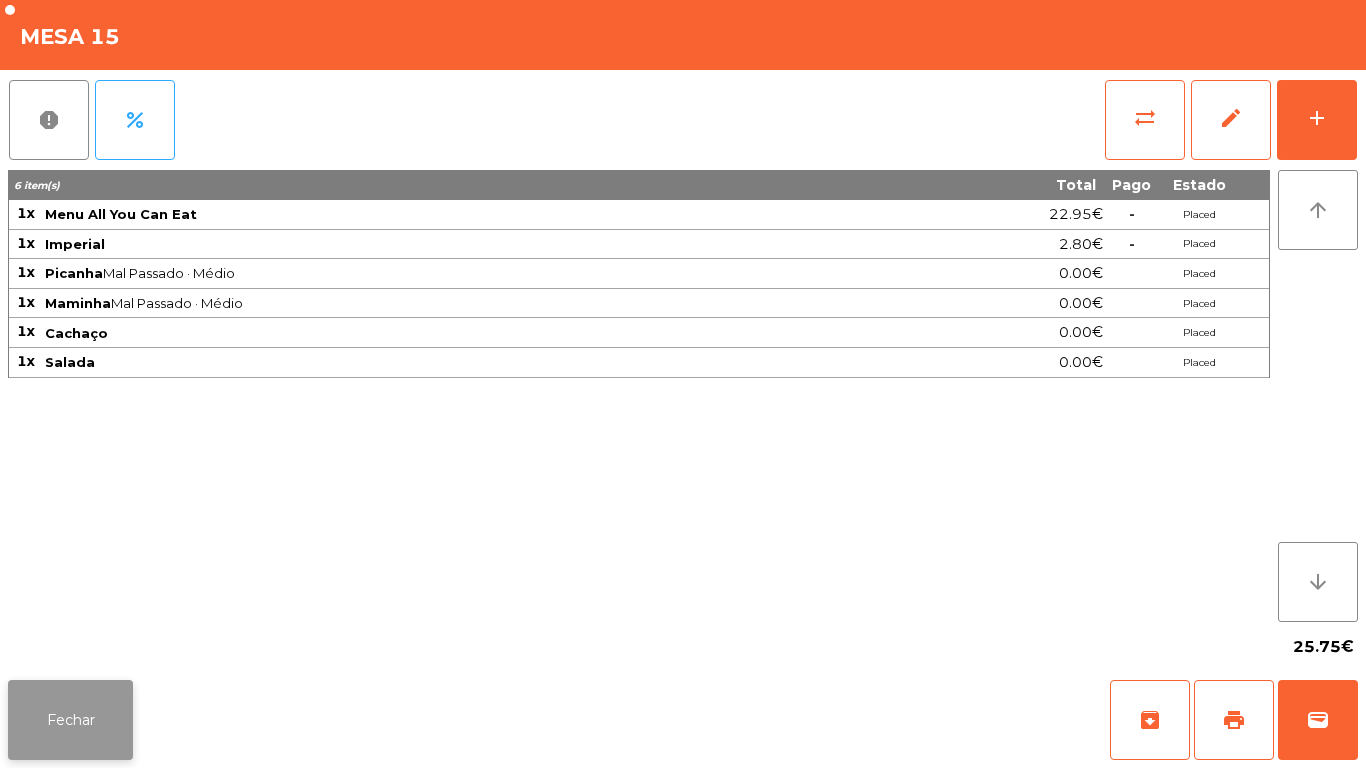 click on "Fechar" 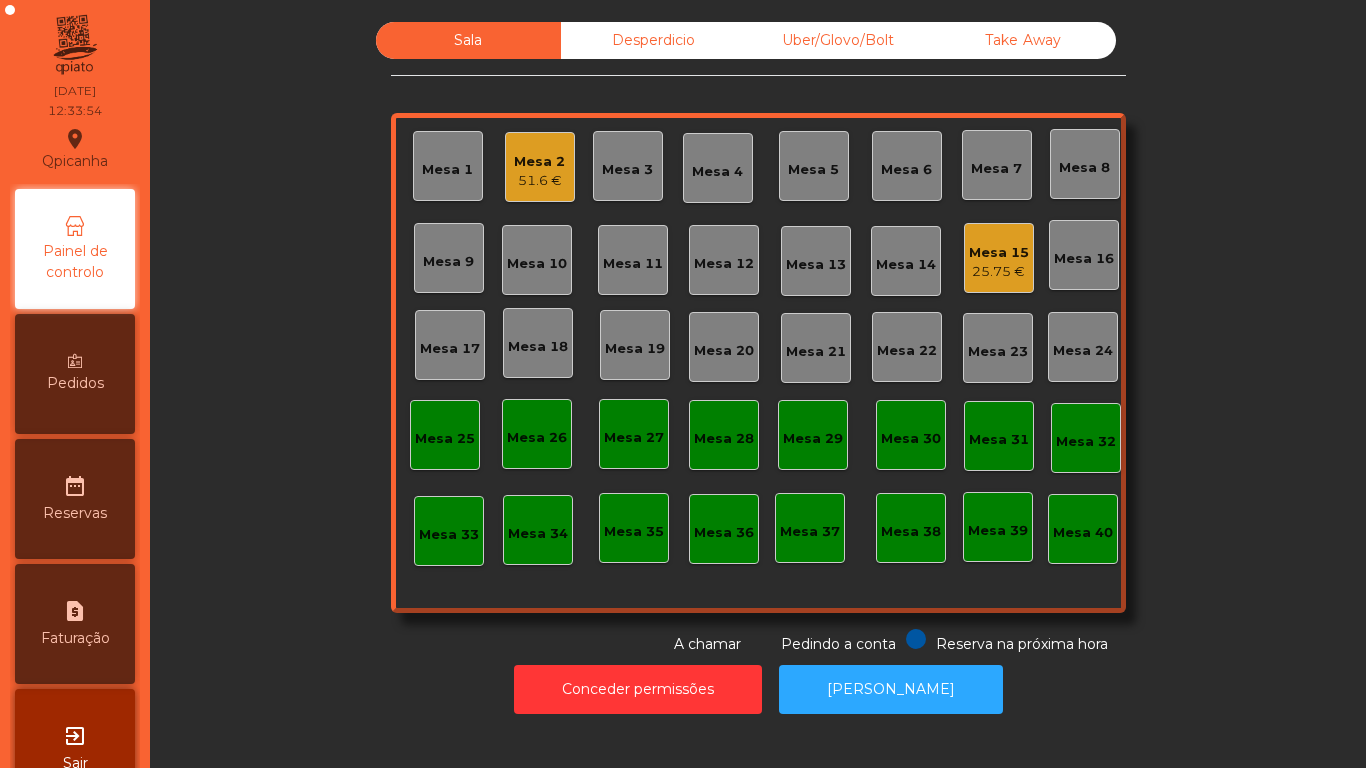 click on "Mesa 17" 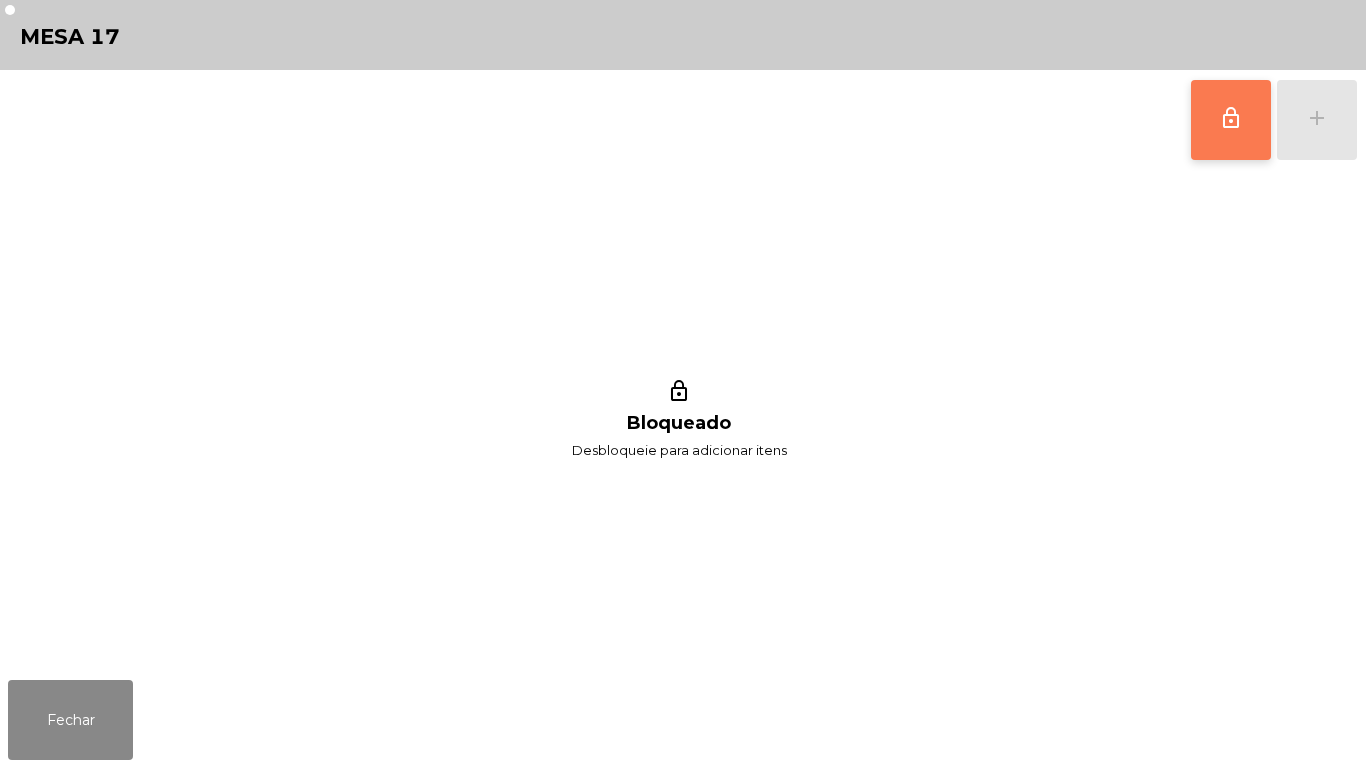 click on "lock_outline" 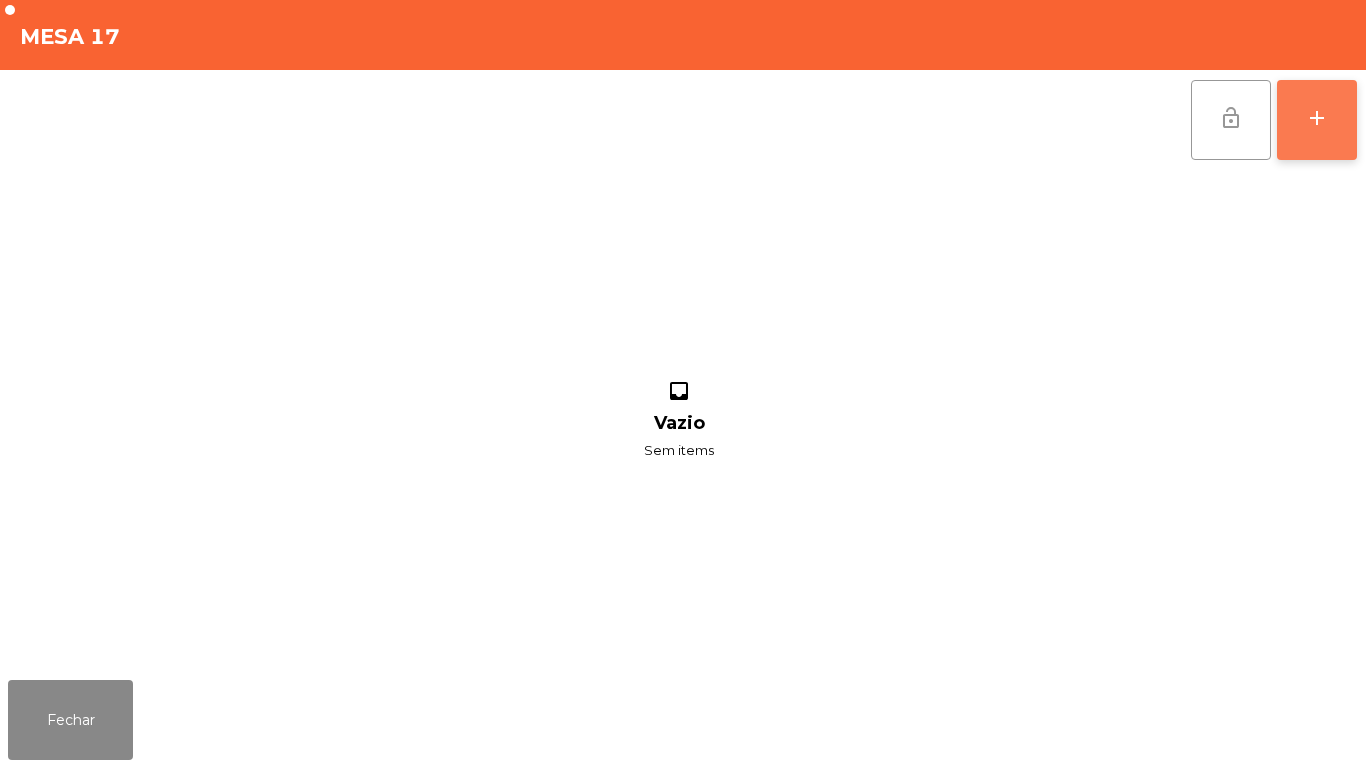 click on "add" 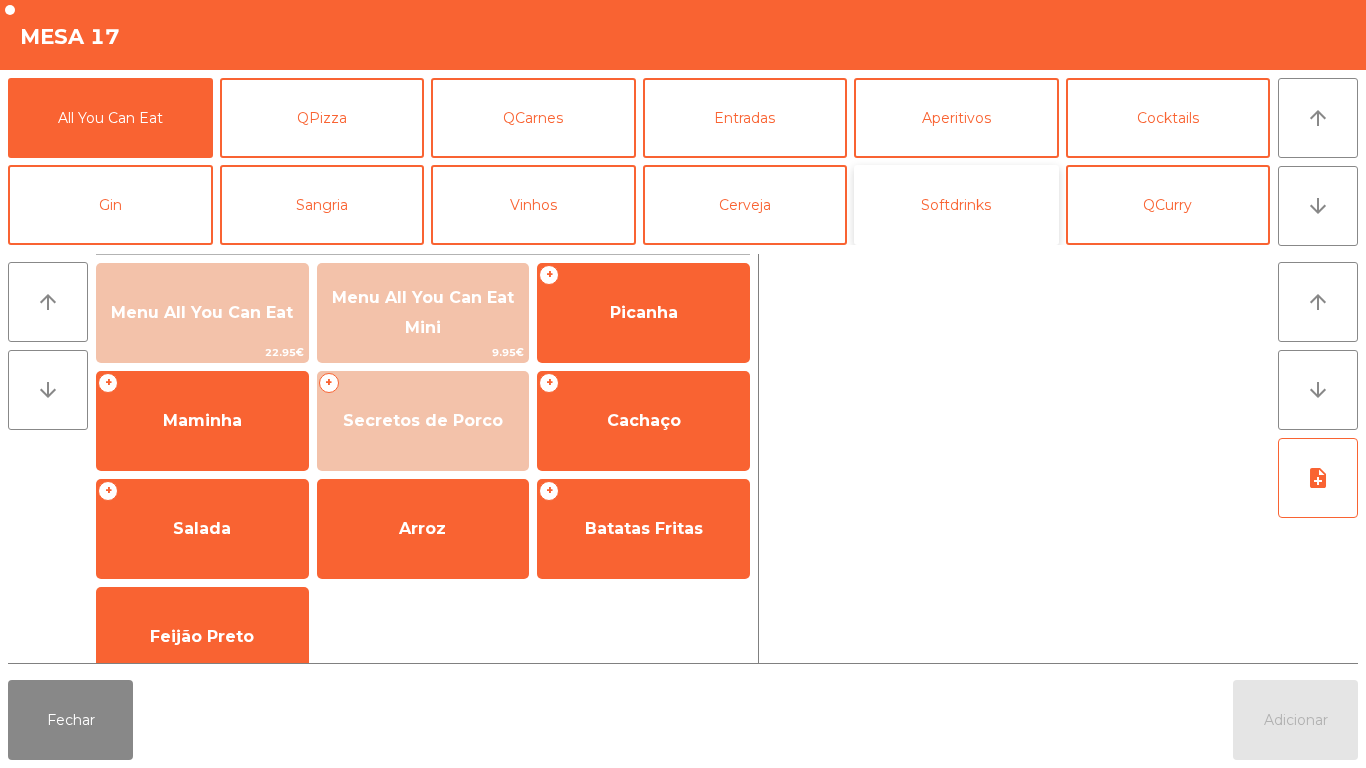 click on "Softdrinks" 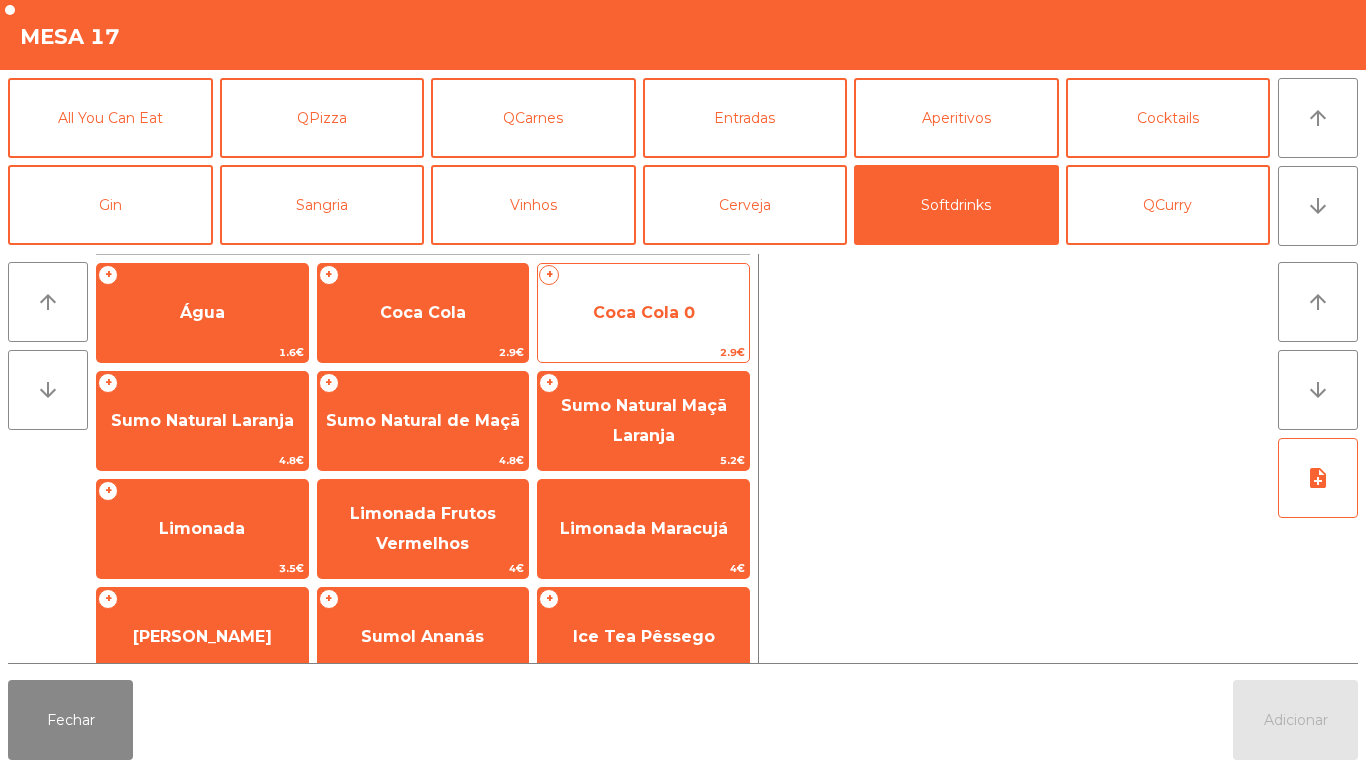 click on "Coca Cola 0" 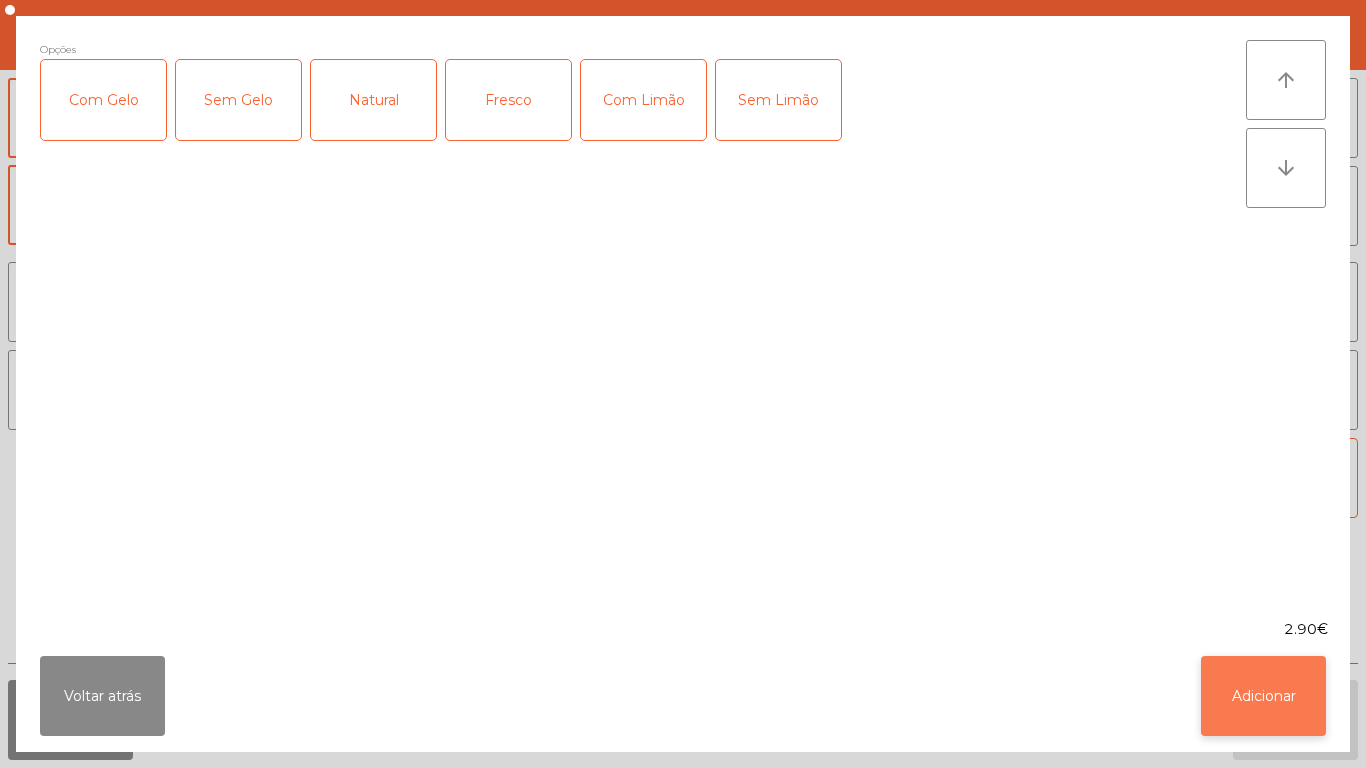 click on "Adicionar" 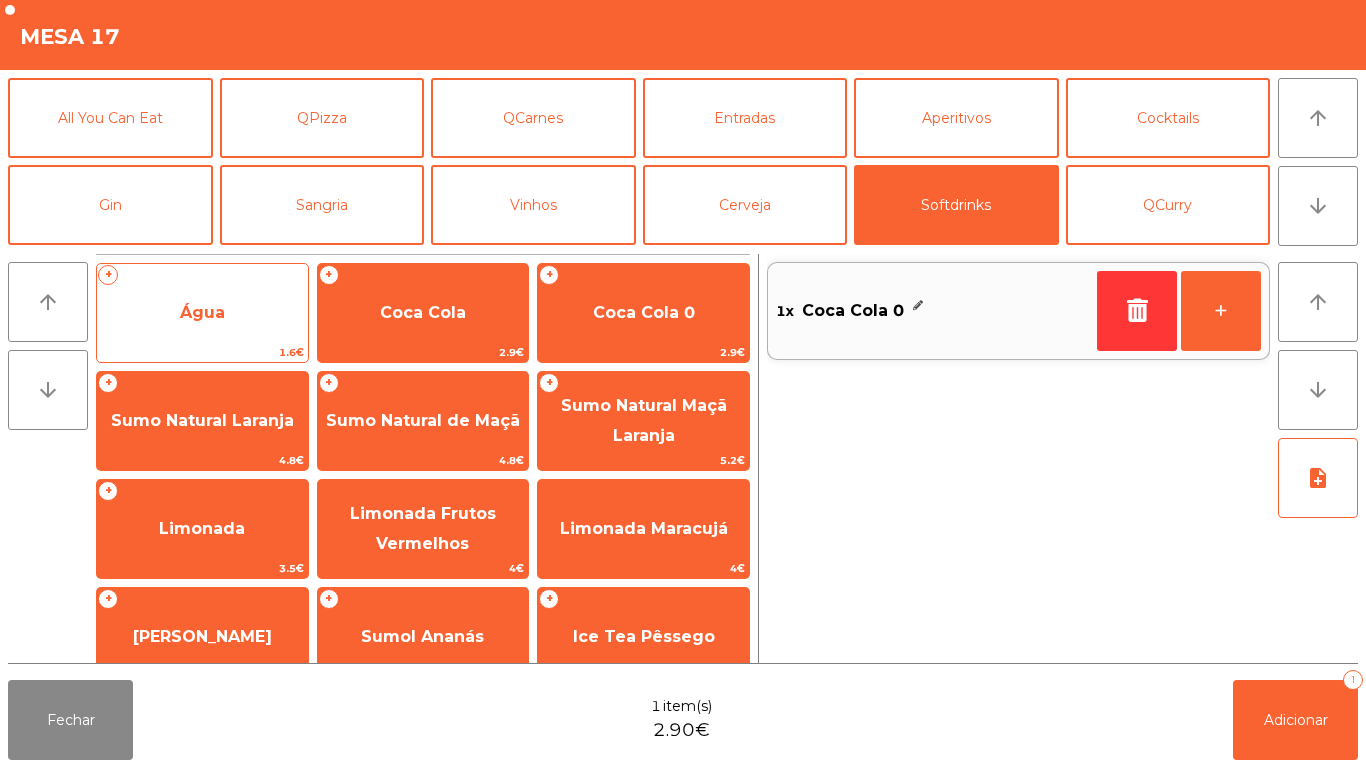 click on "Água" 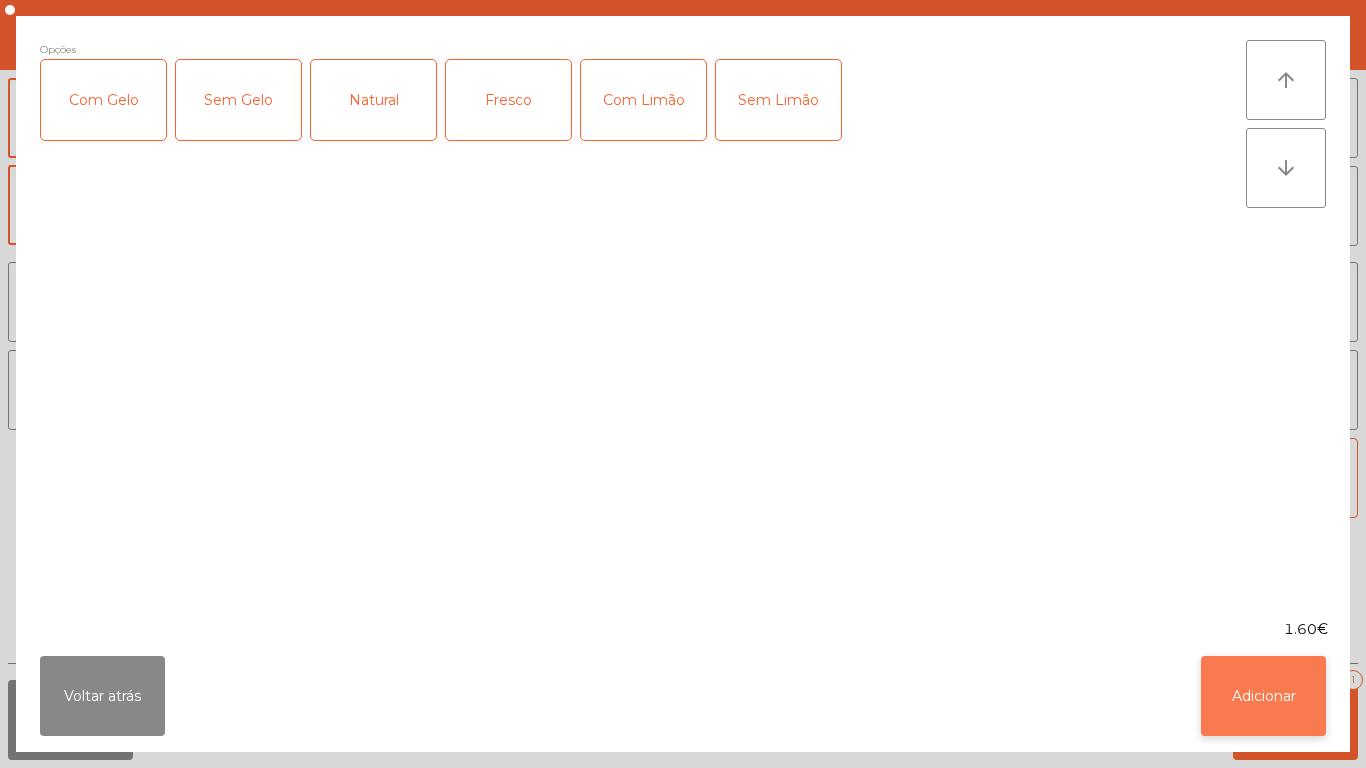 click on "Adicionar" 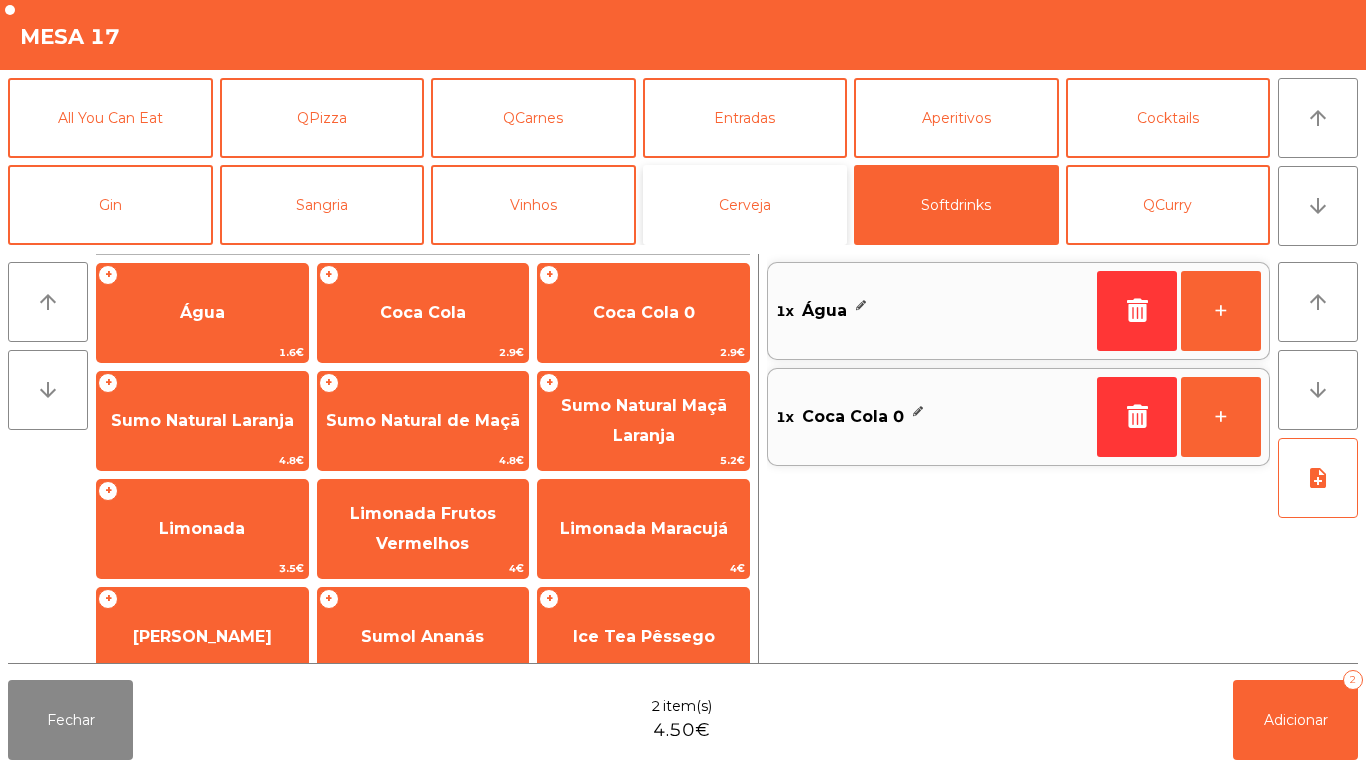 click on "Cerveja" 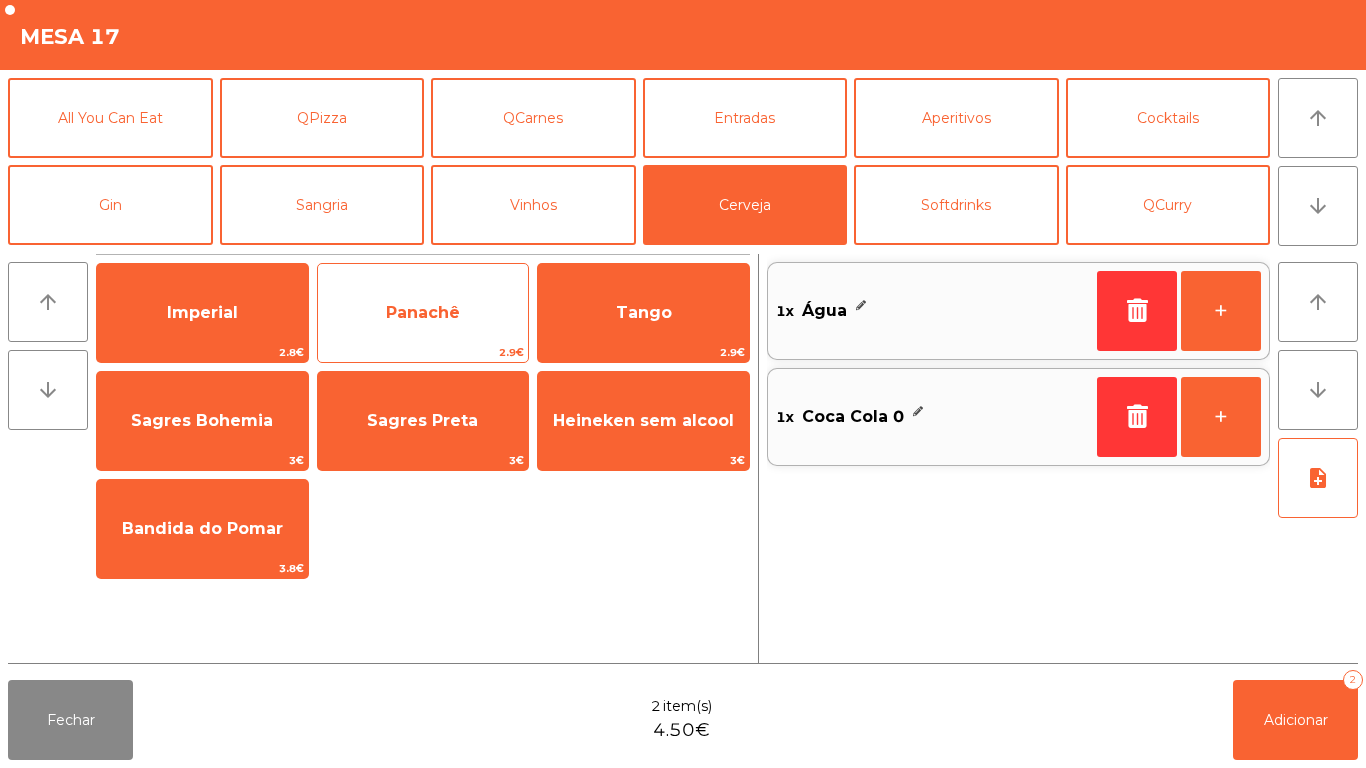 click on "Panachê" 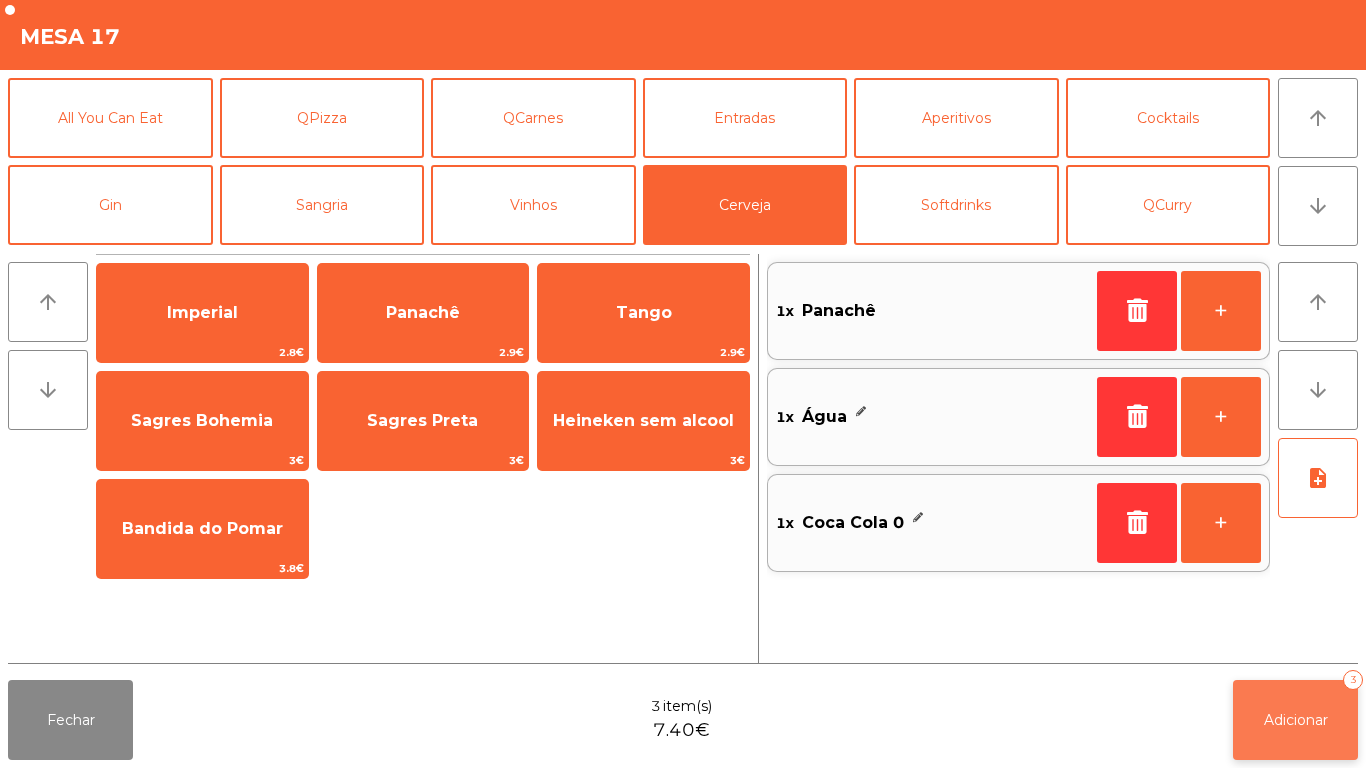 click on "Adicionar" 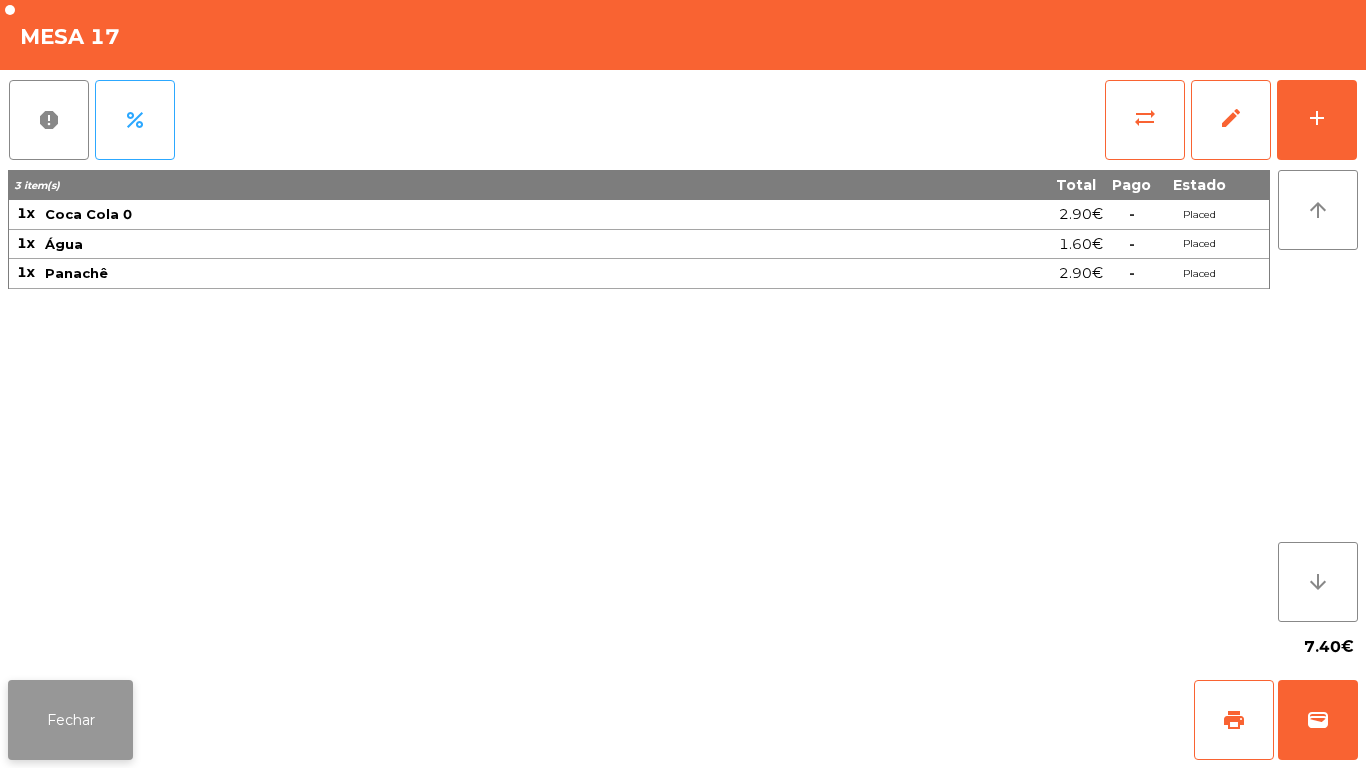 click on "Fechar" 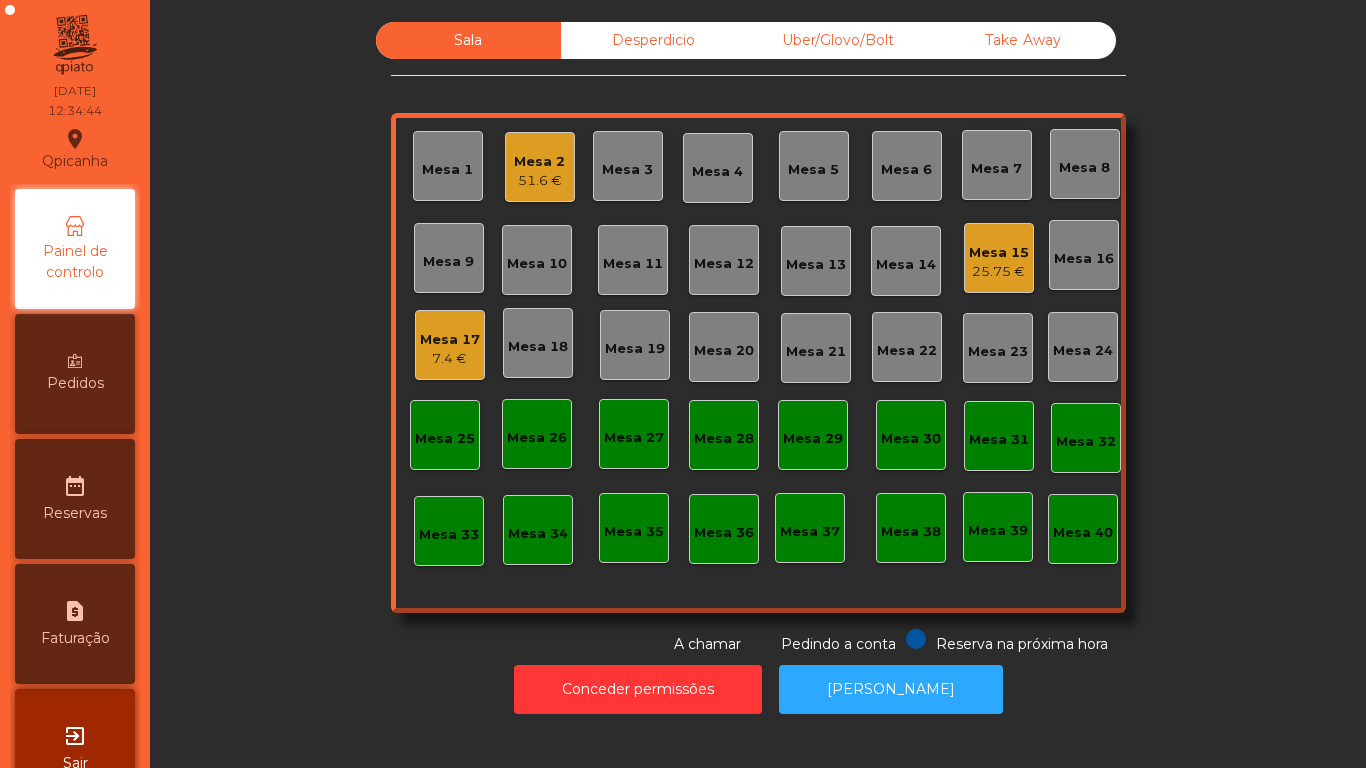 click on "25.75 €" 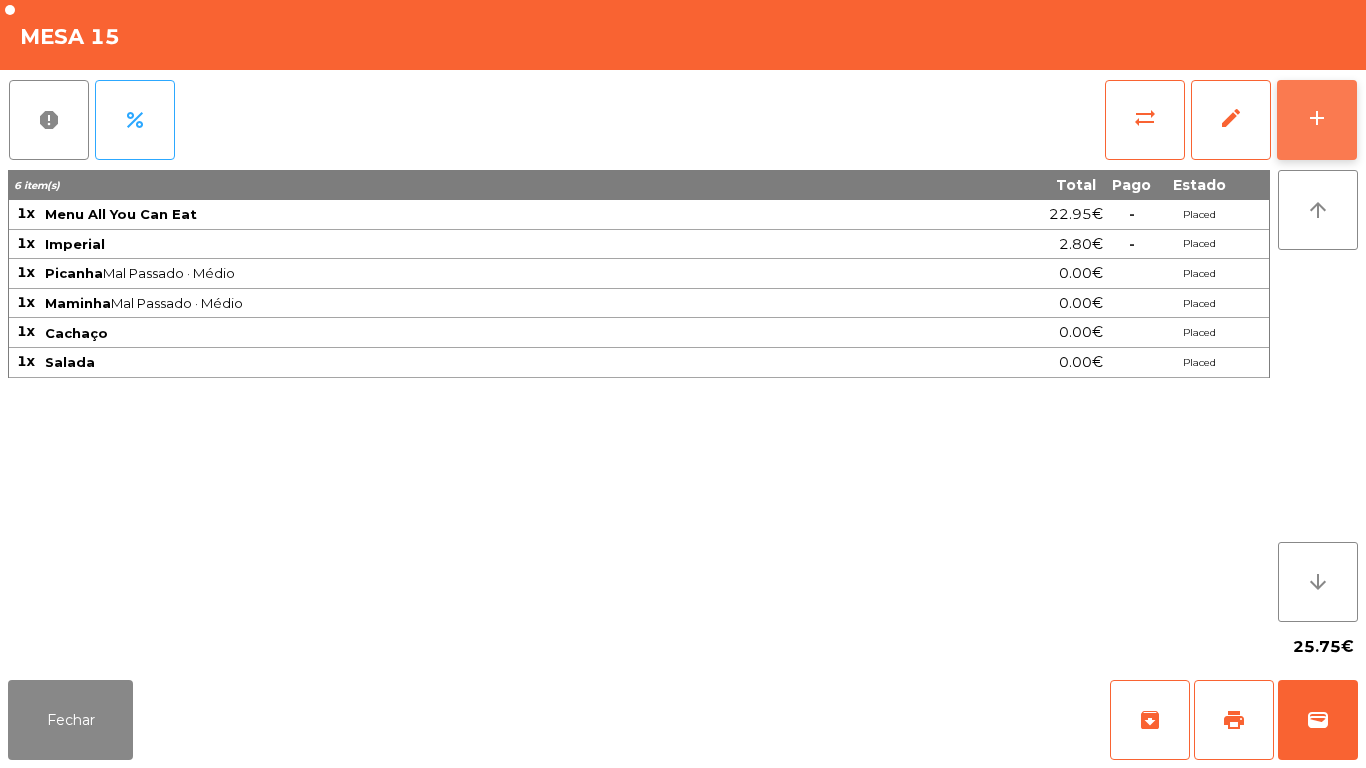 click on "add" 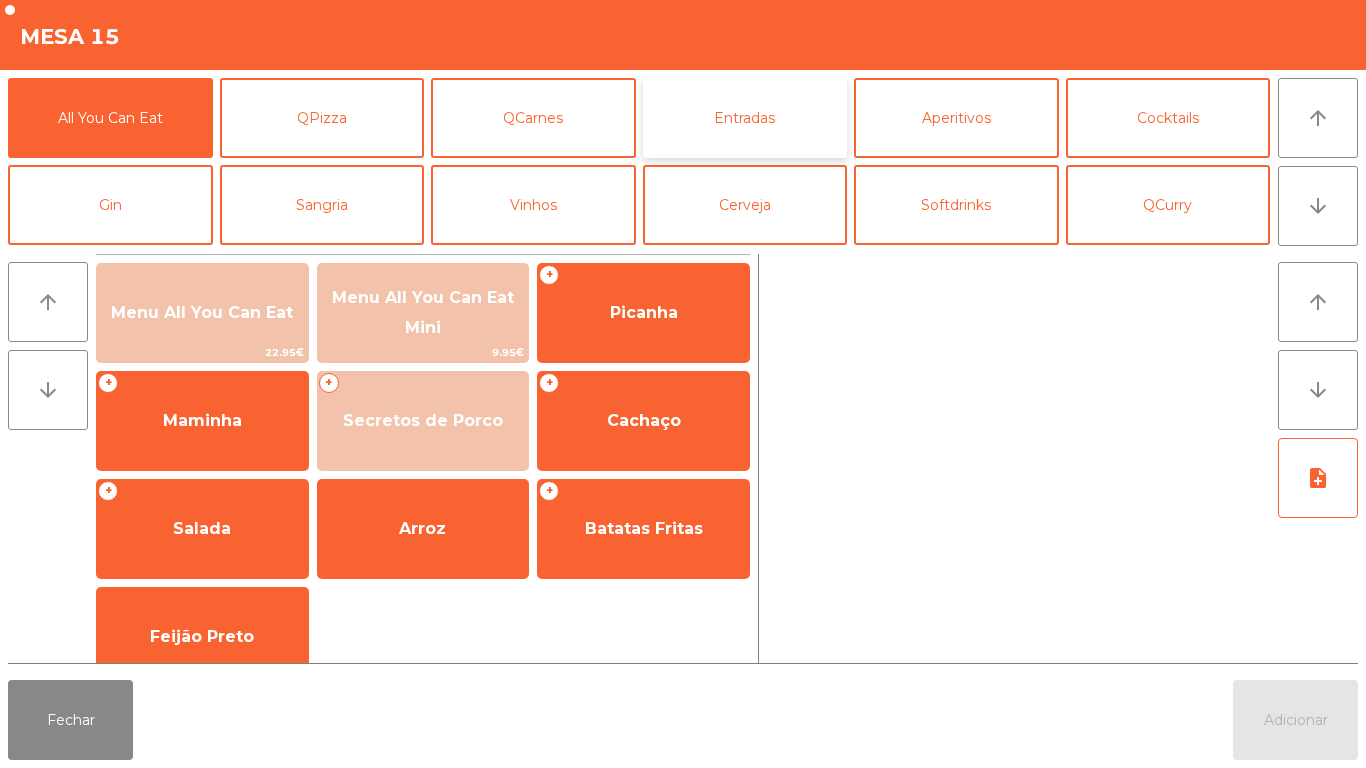 click on "Entradas" 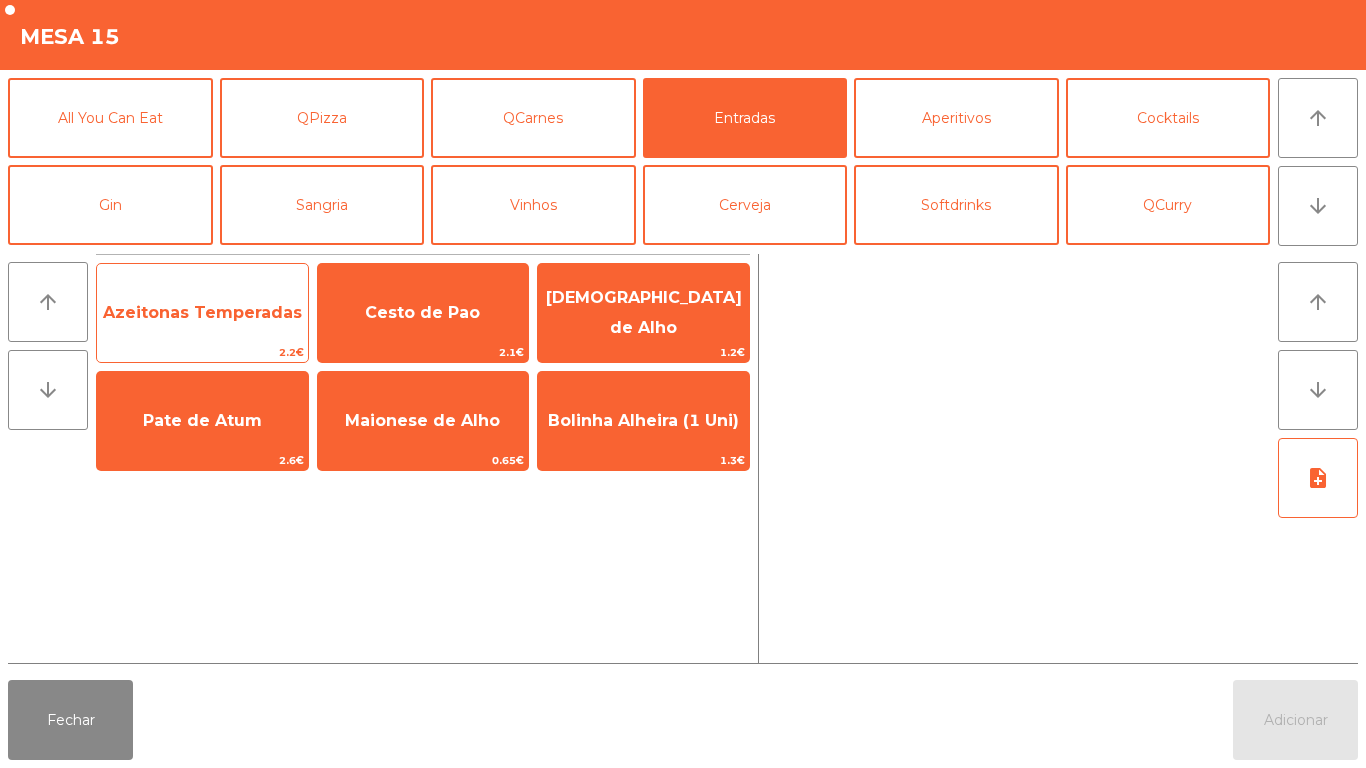 click on "Azeitonas Temperadas" 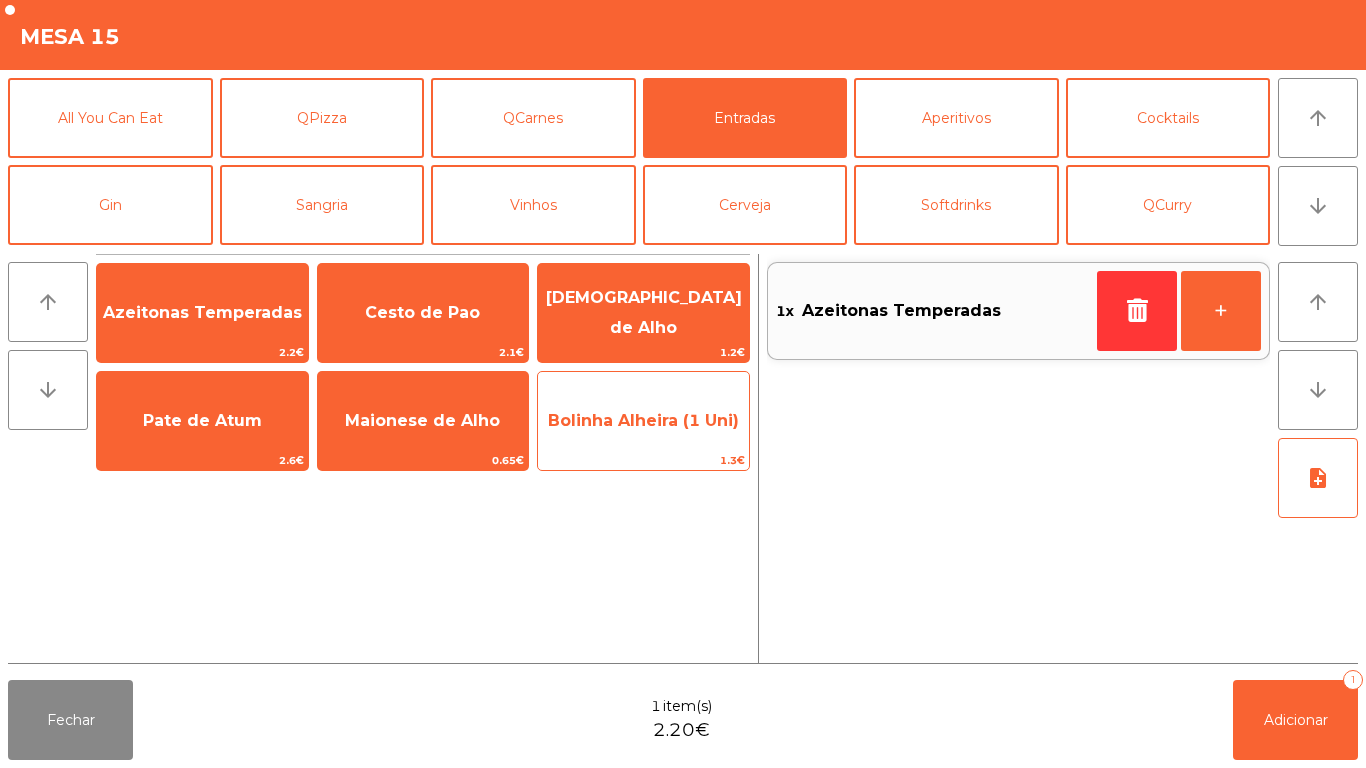 click on "Bolinha Alheira (1 Uni)" 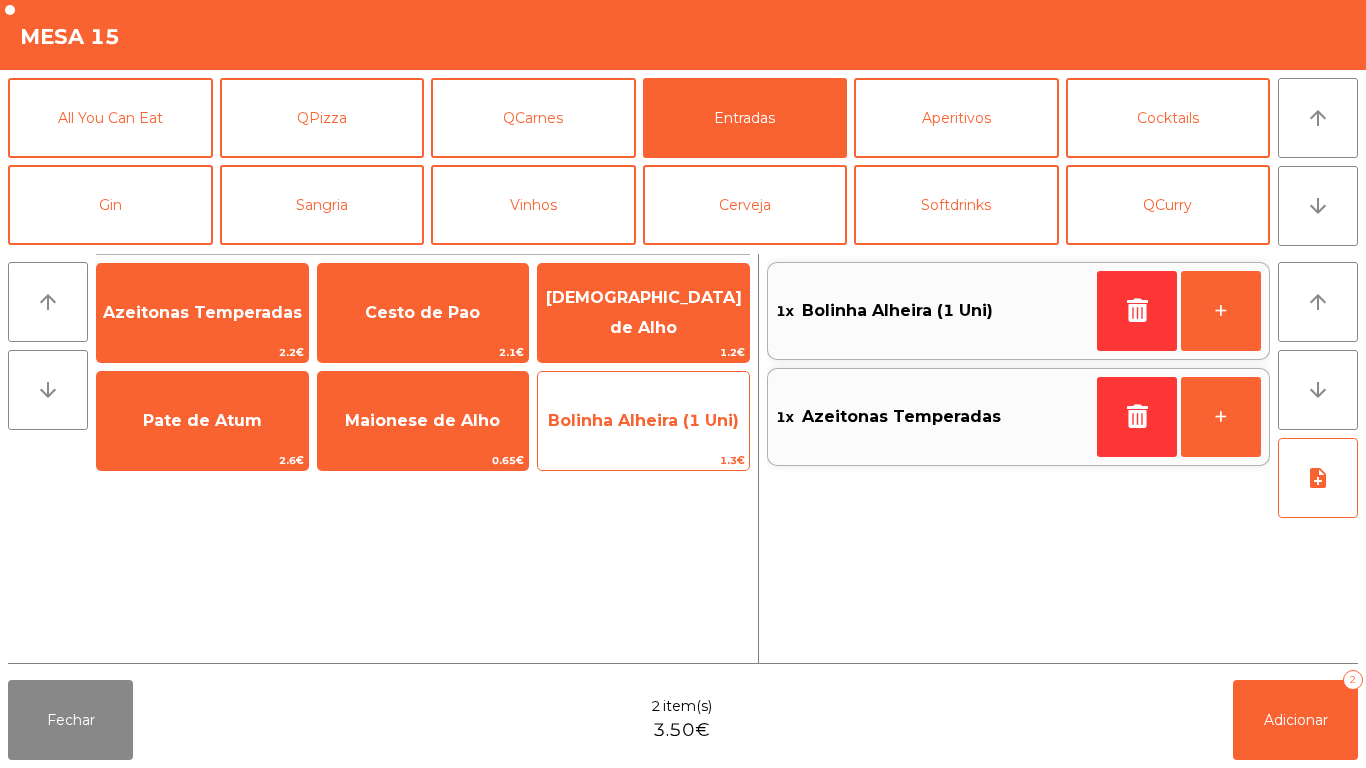 click on "1.3€" 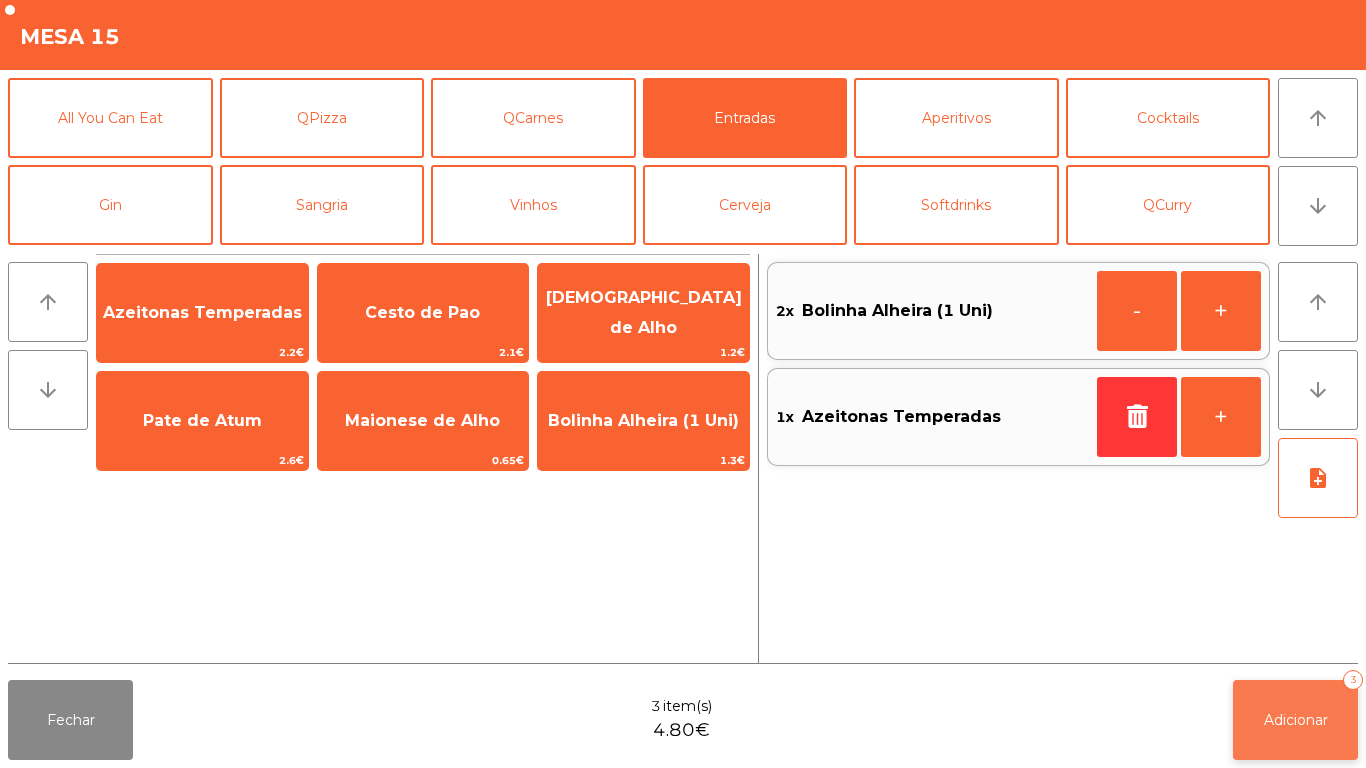 click on "Adicionar   3" 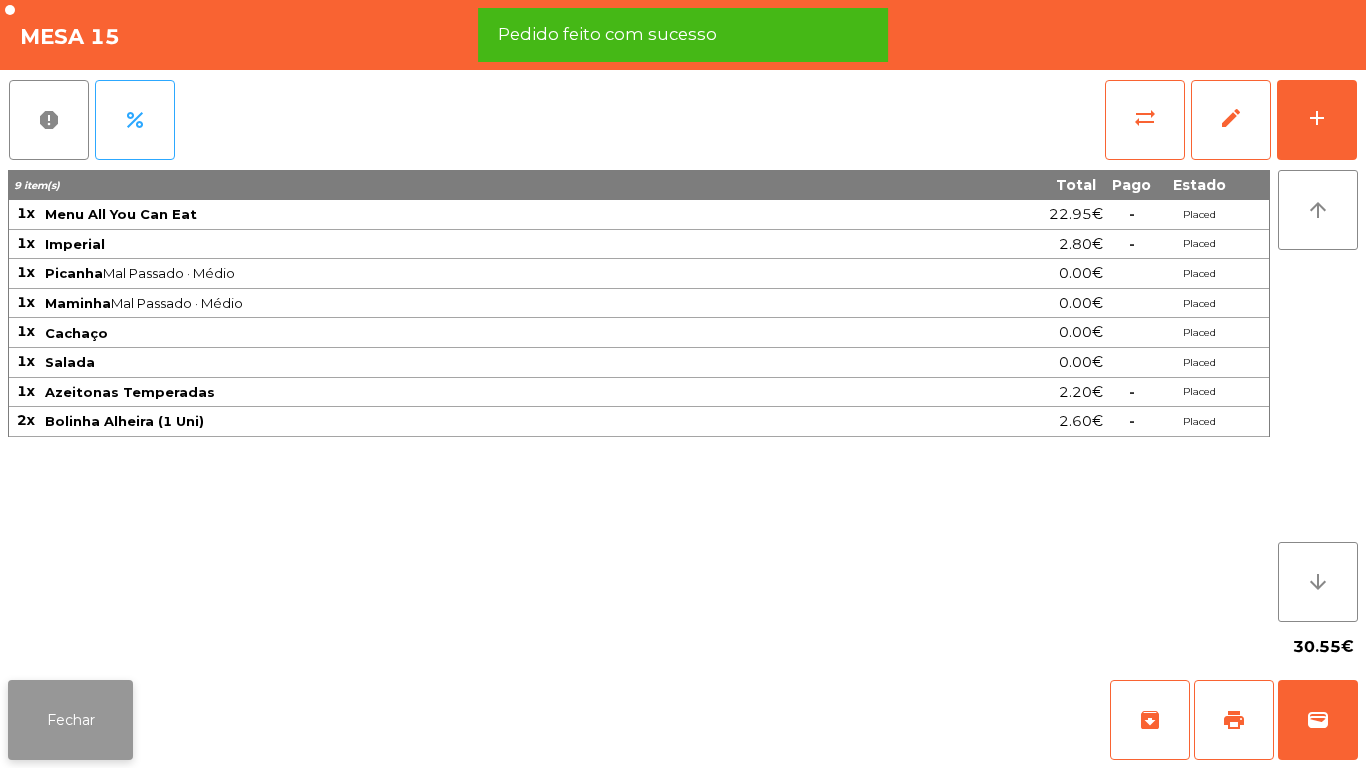 click on "Fechar" 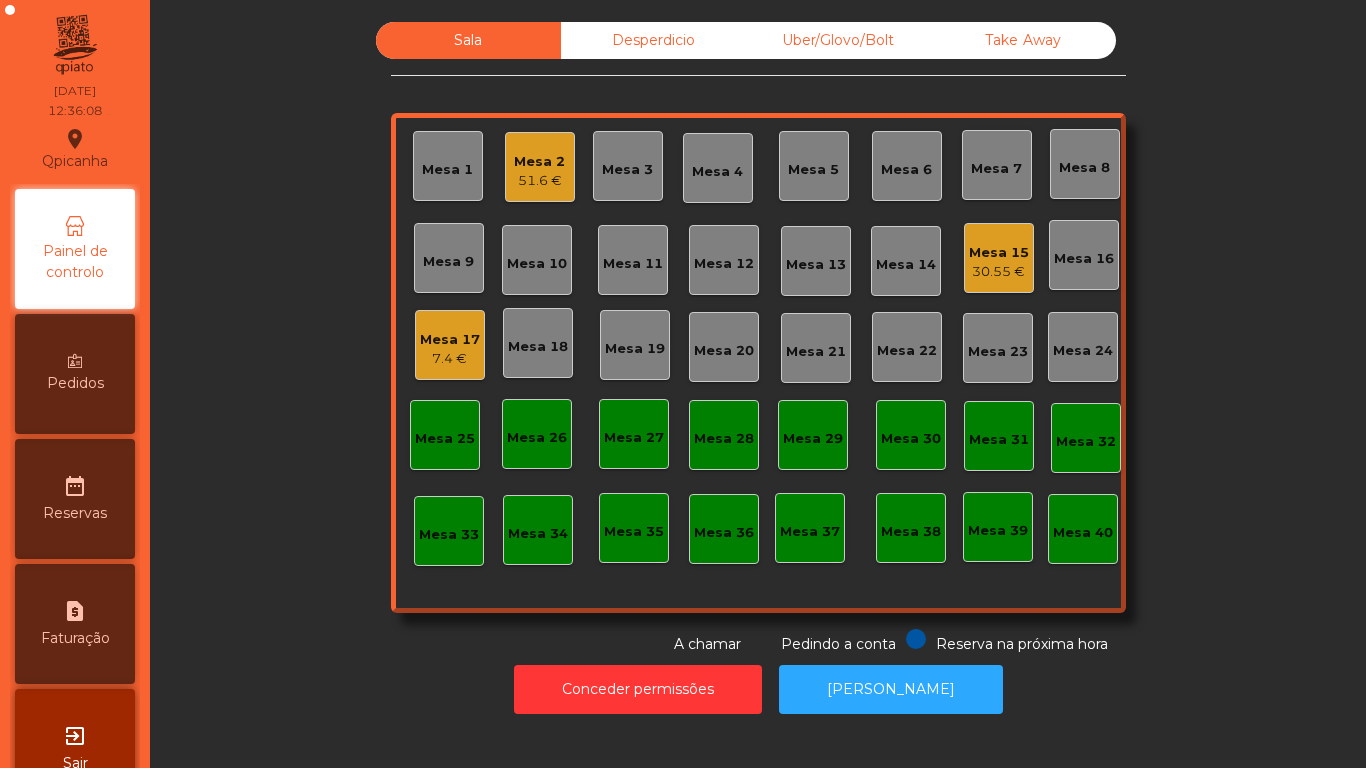 click on "Mesa 2   51.6 €" 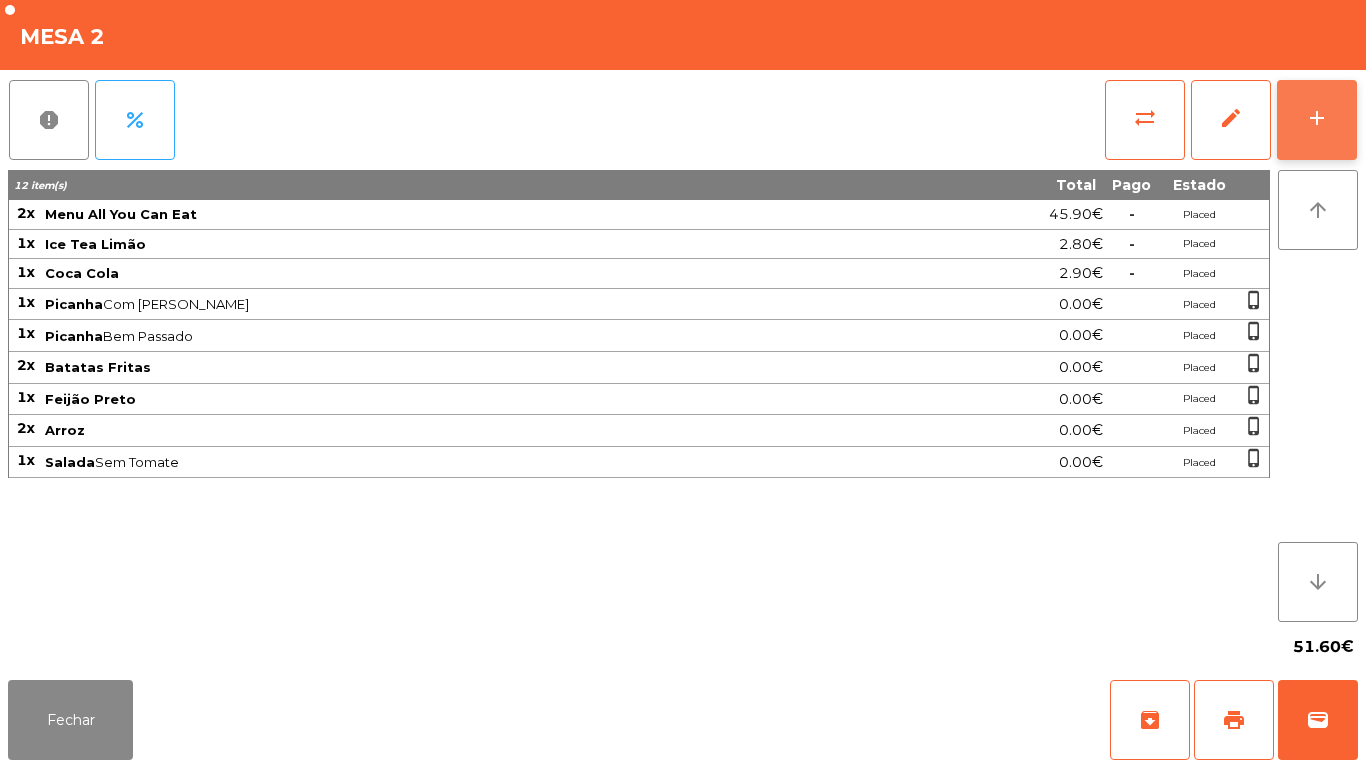 click on "add" 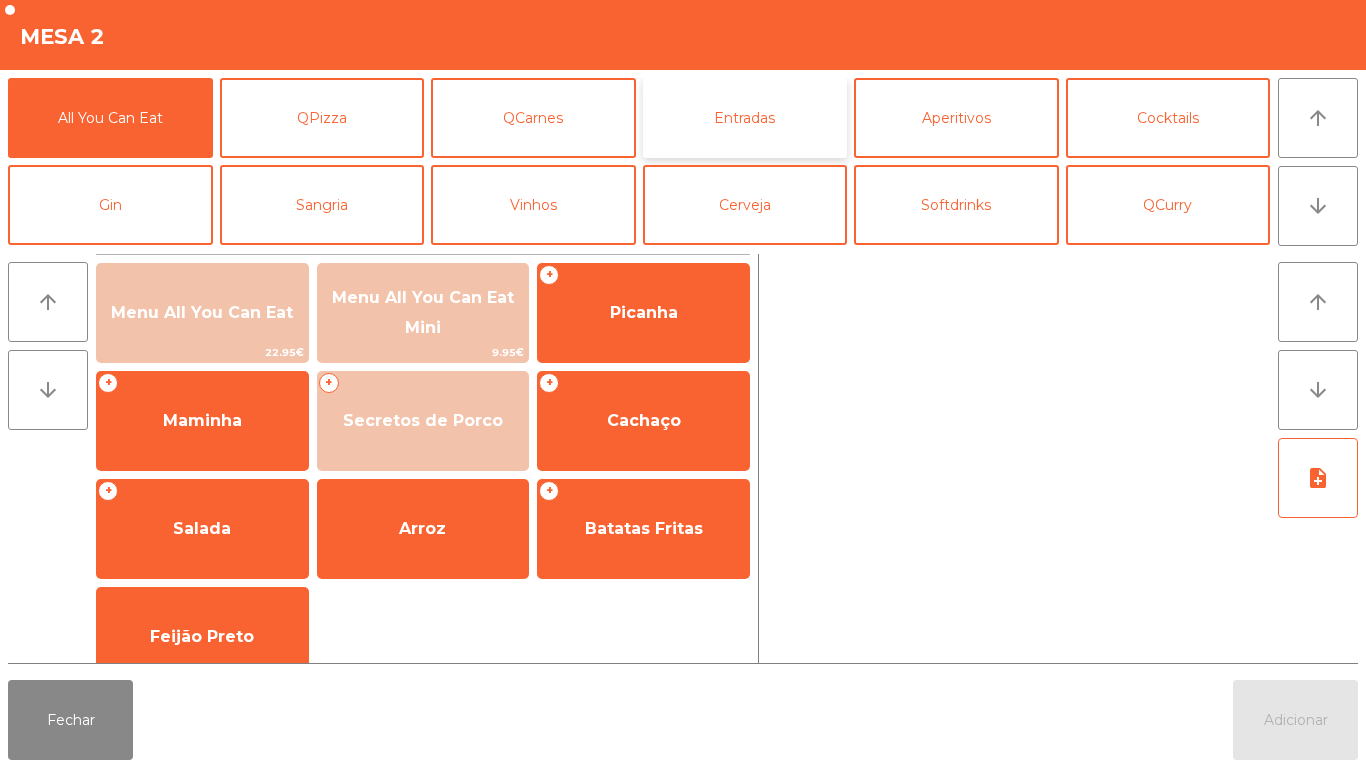 click on "Entradas" 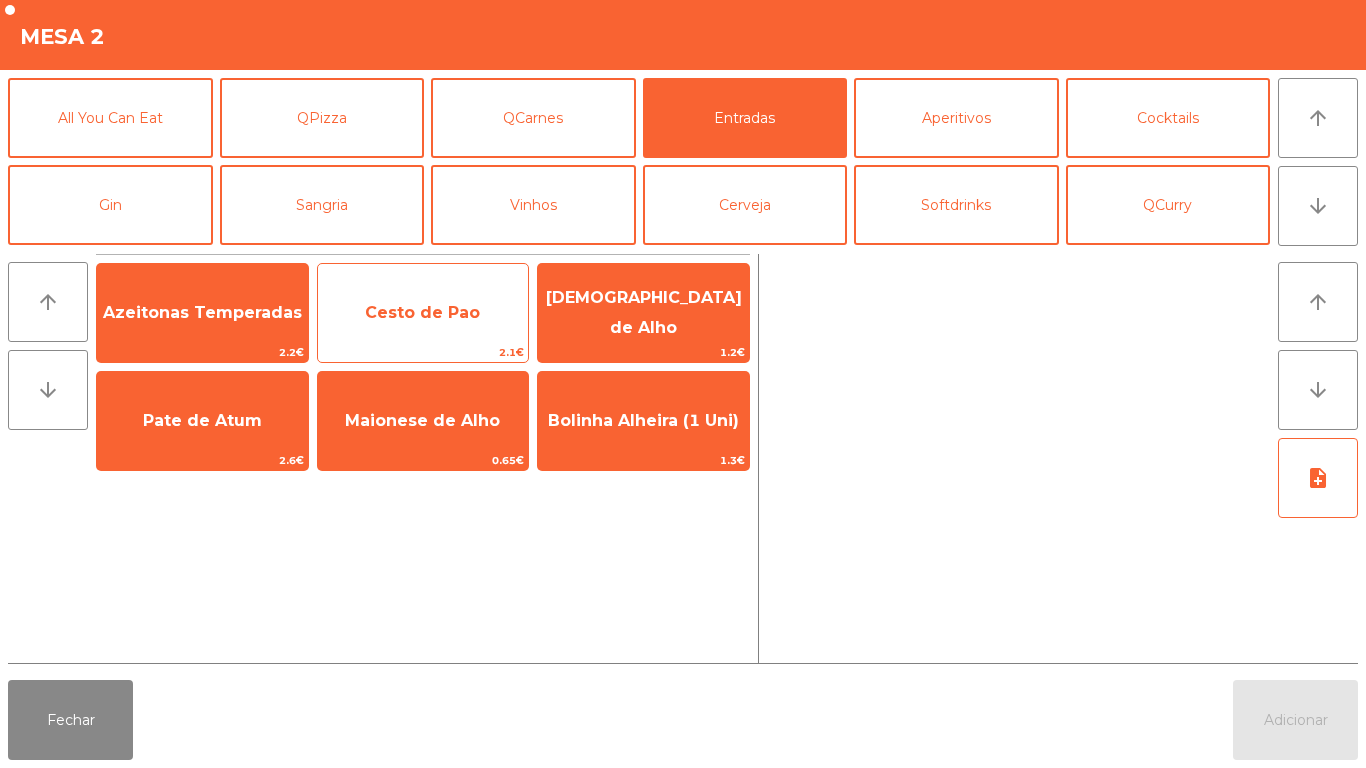 click on "Cesto de Pao" 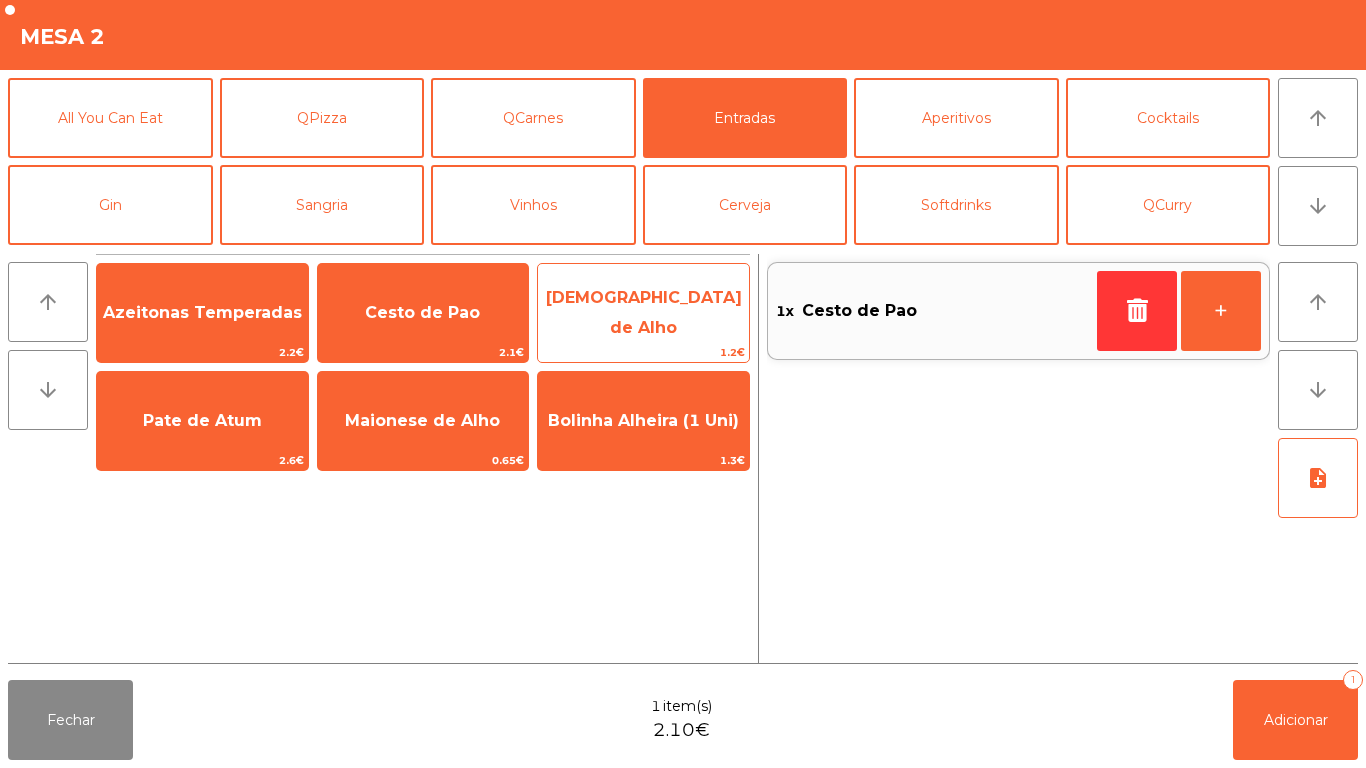 click on "[DEMOGRAPHIC_DATA] de Alho" 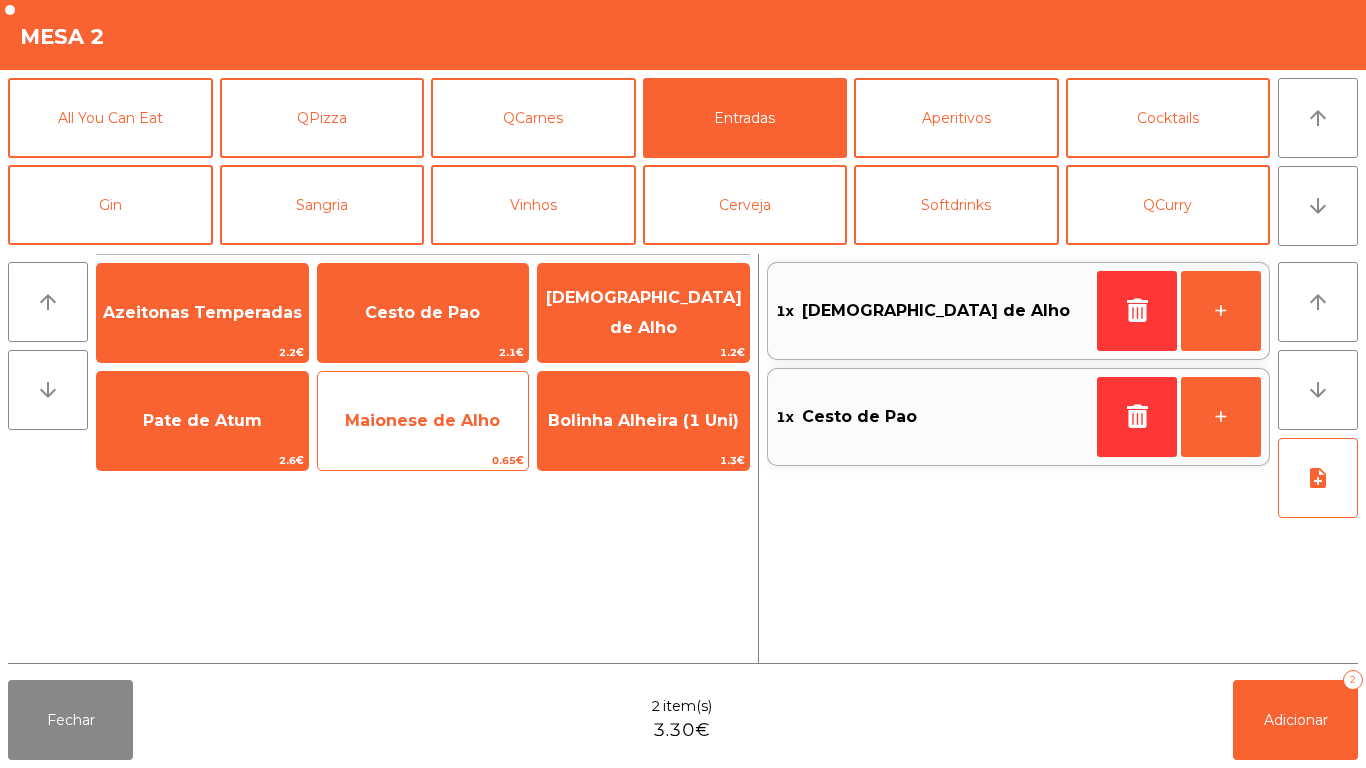click on "Maionese de Alho" 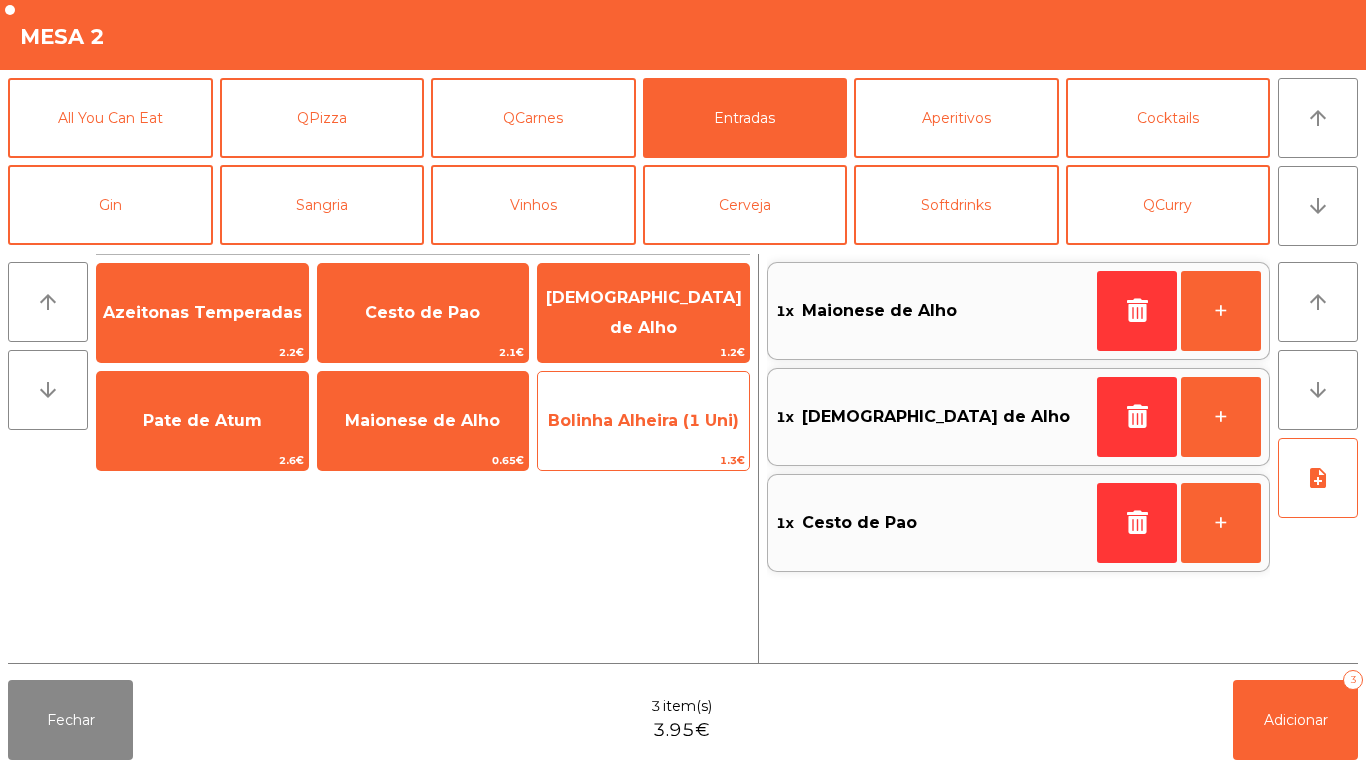 click on "1.3€" 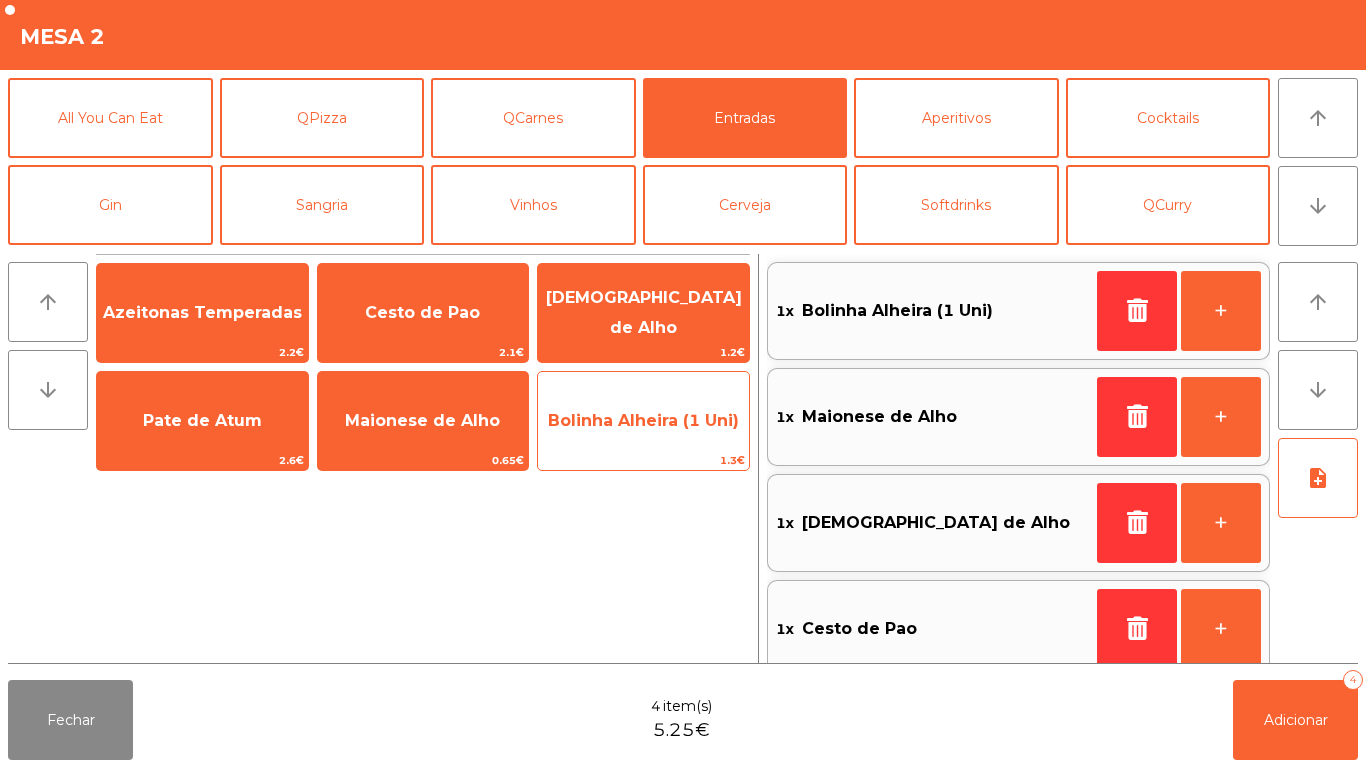 click on "Bolinha Alheira (1 Uni)" 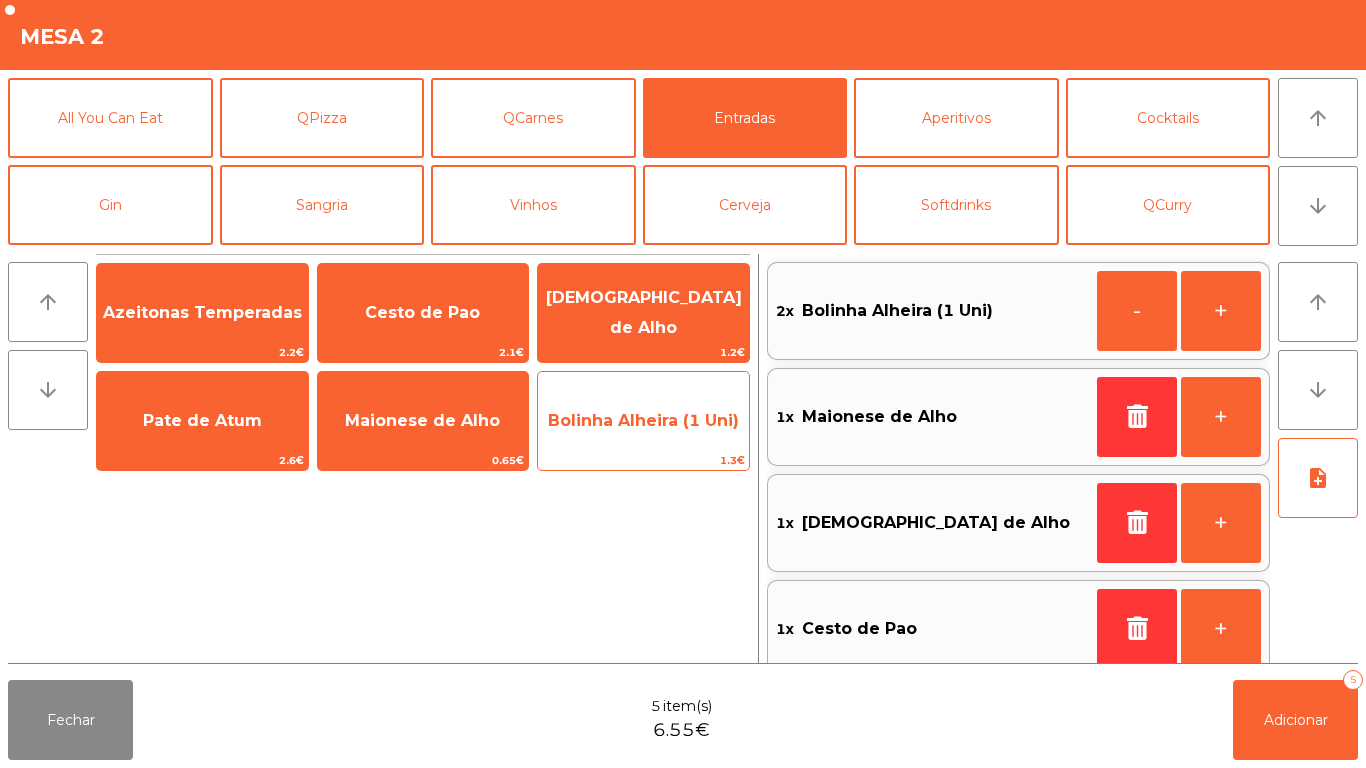 scroll, scrollTop: 8, scrollLeft: 0, axis: vertical 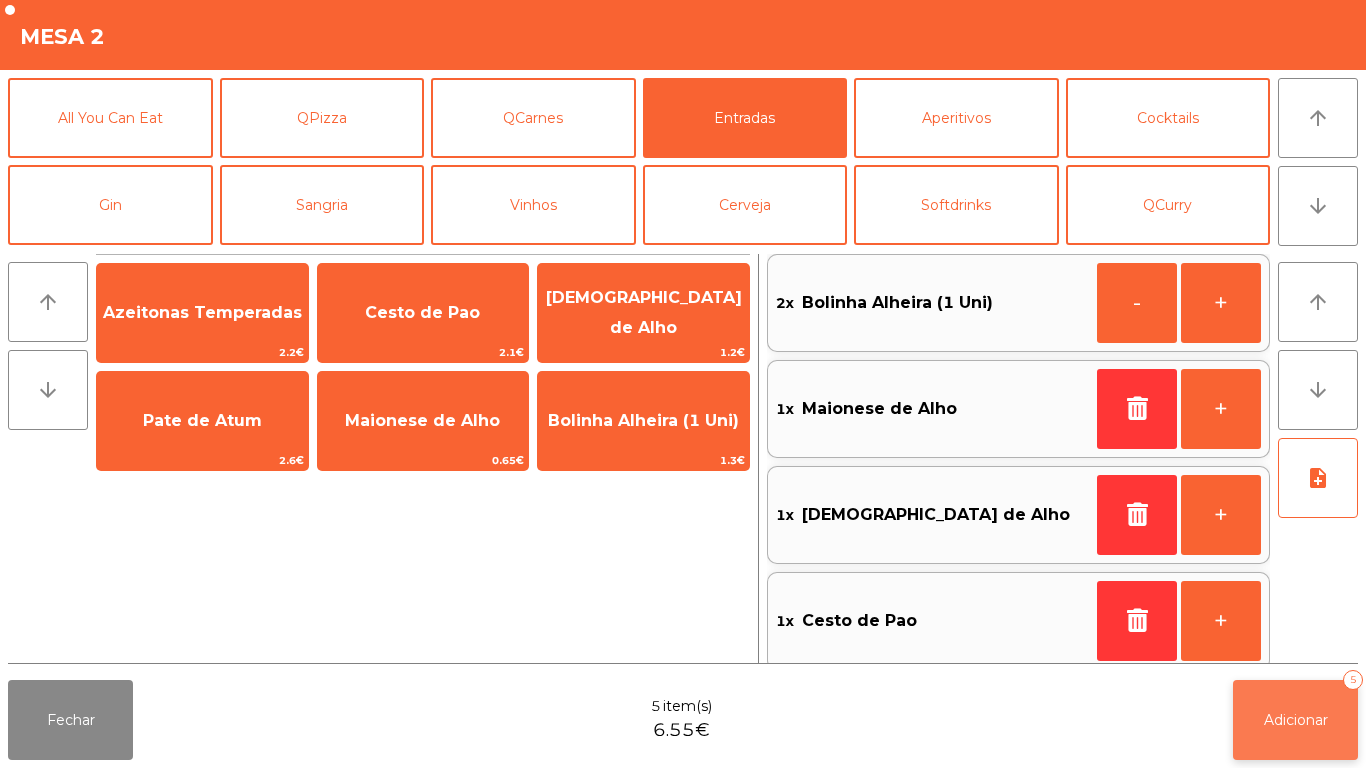 click on "Adicionar   5" 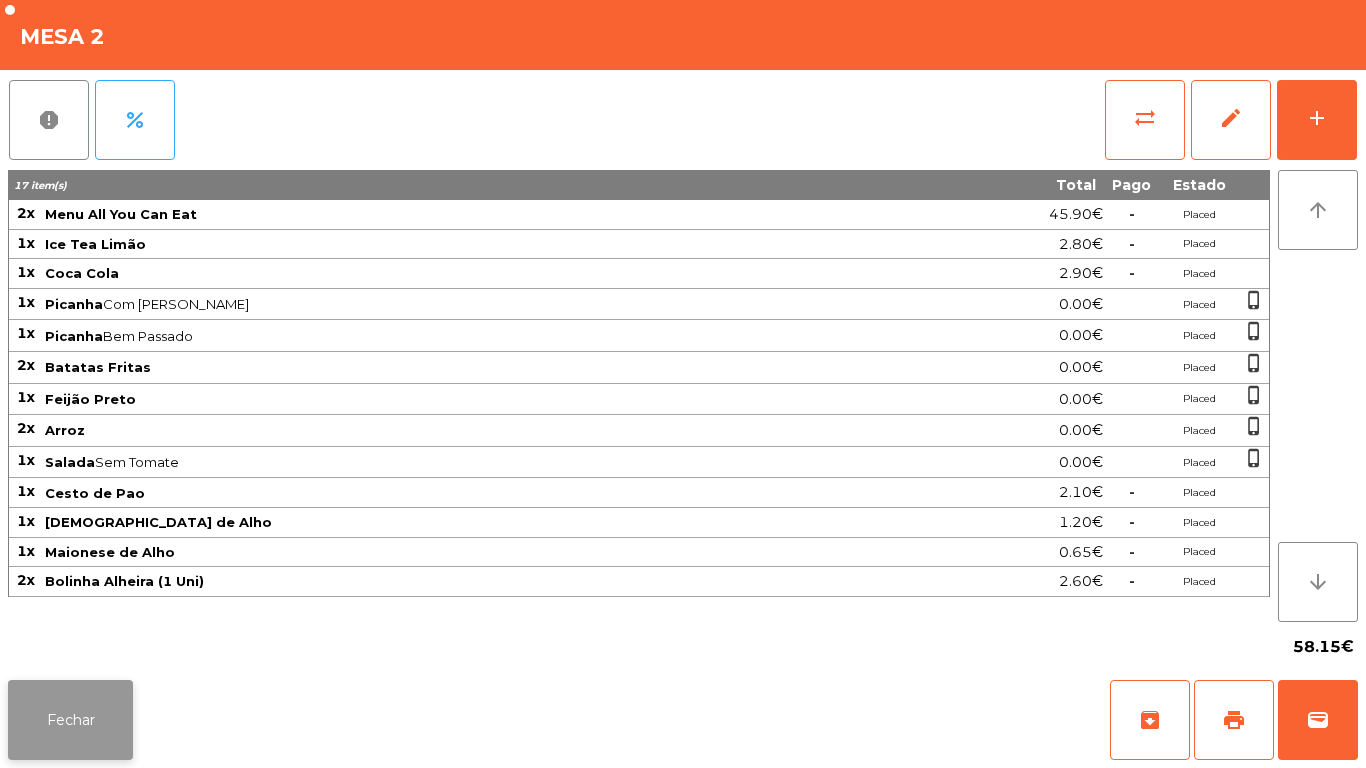 click on "Fechar" 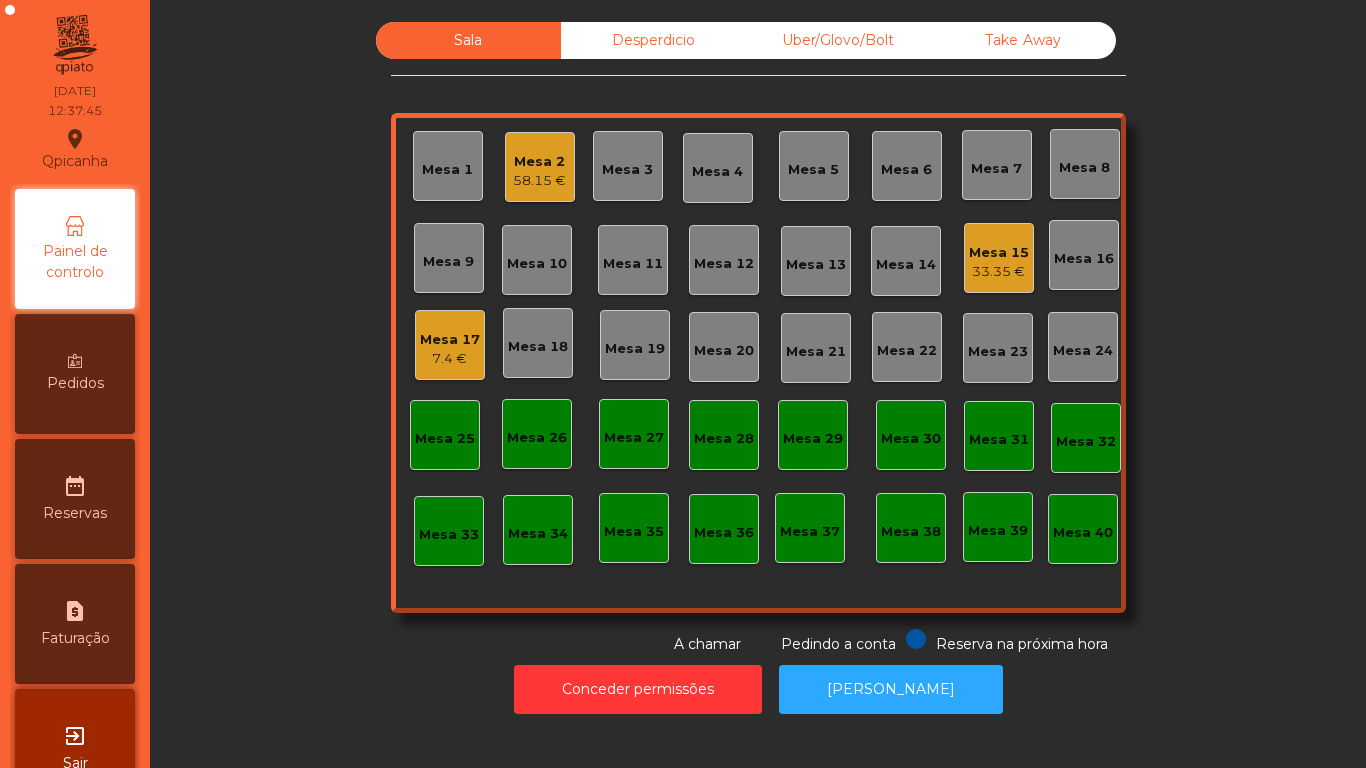 click on "Mesa 17" 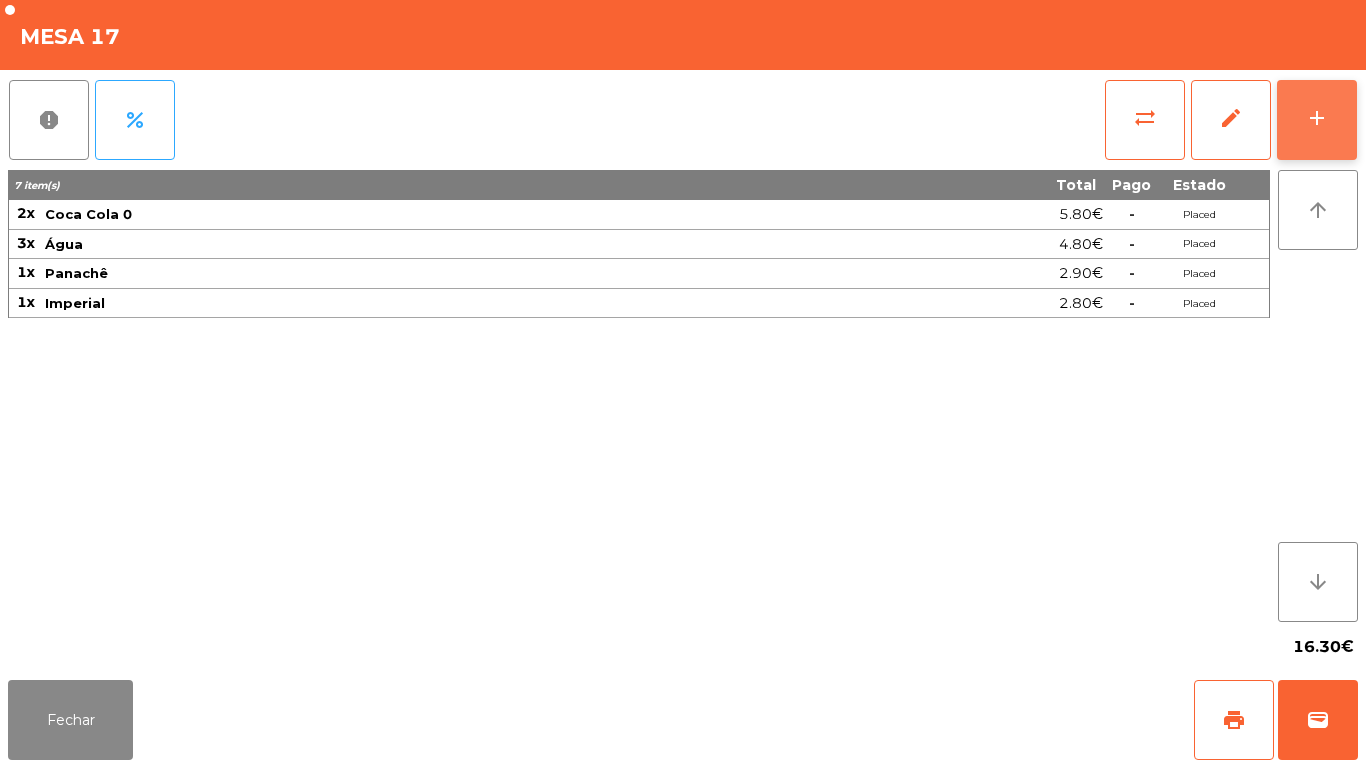 click on "add" 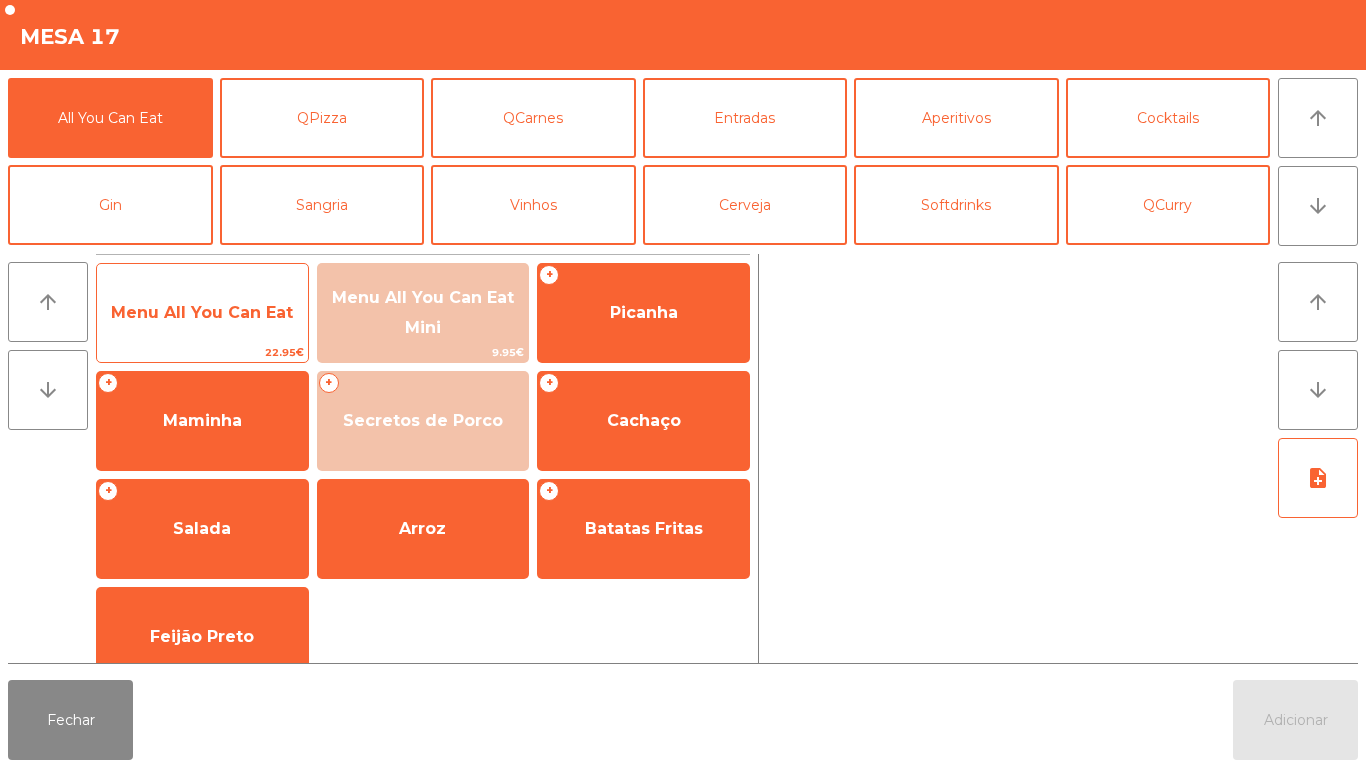 click on "Menu All You Can Eat" 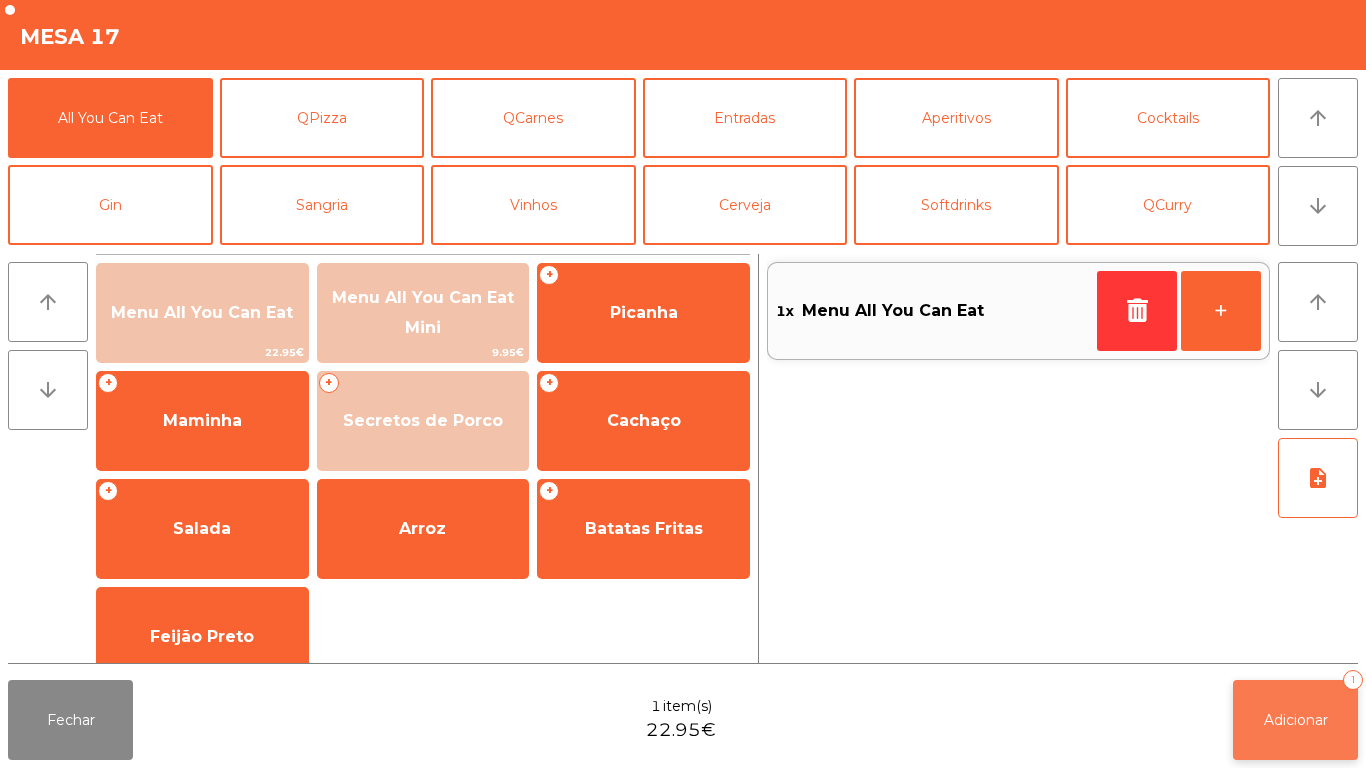 click on "Adicionar   1" 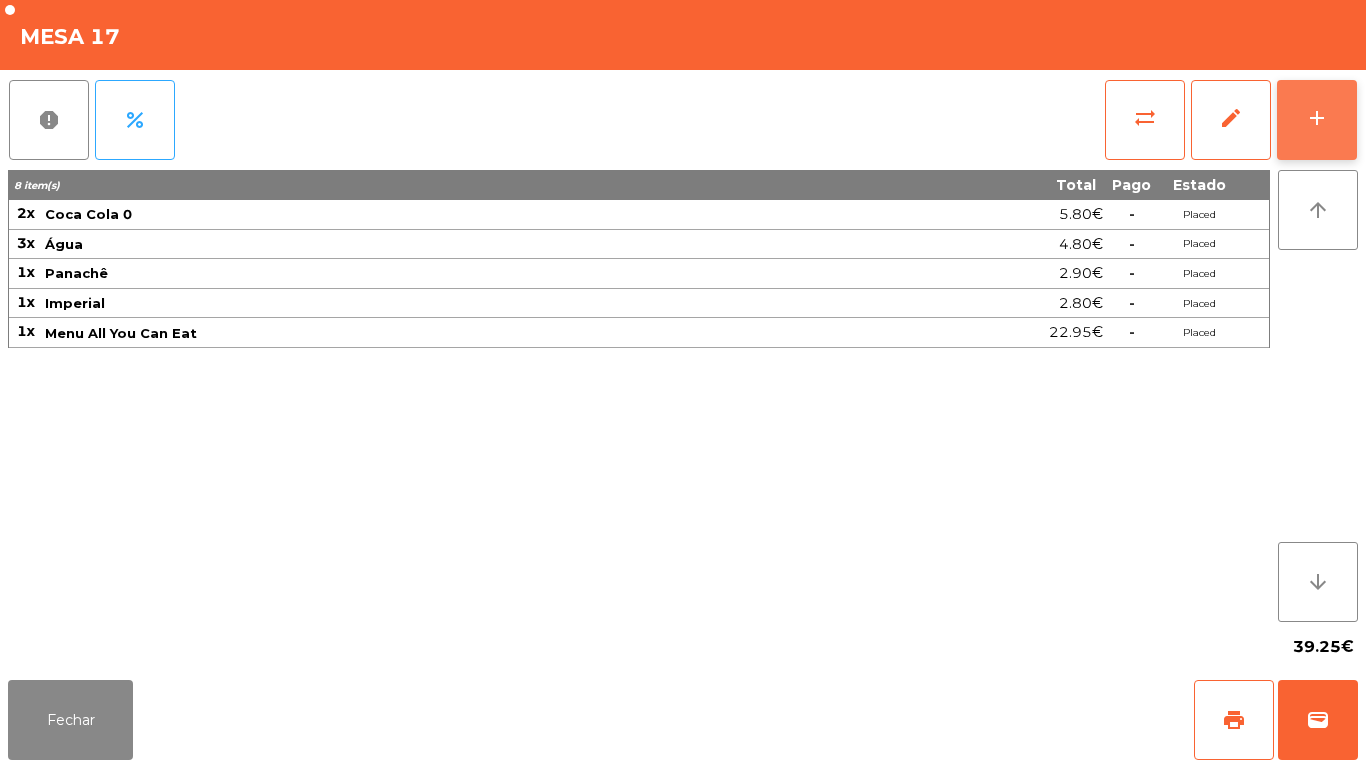 click on "add" 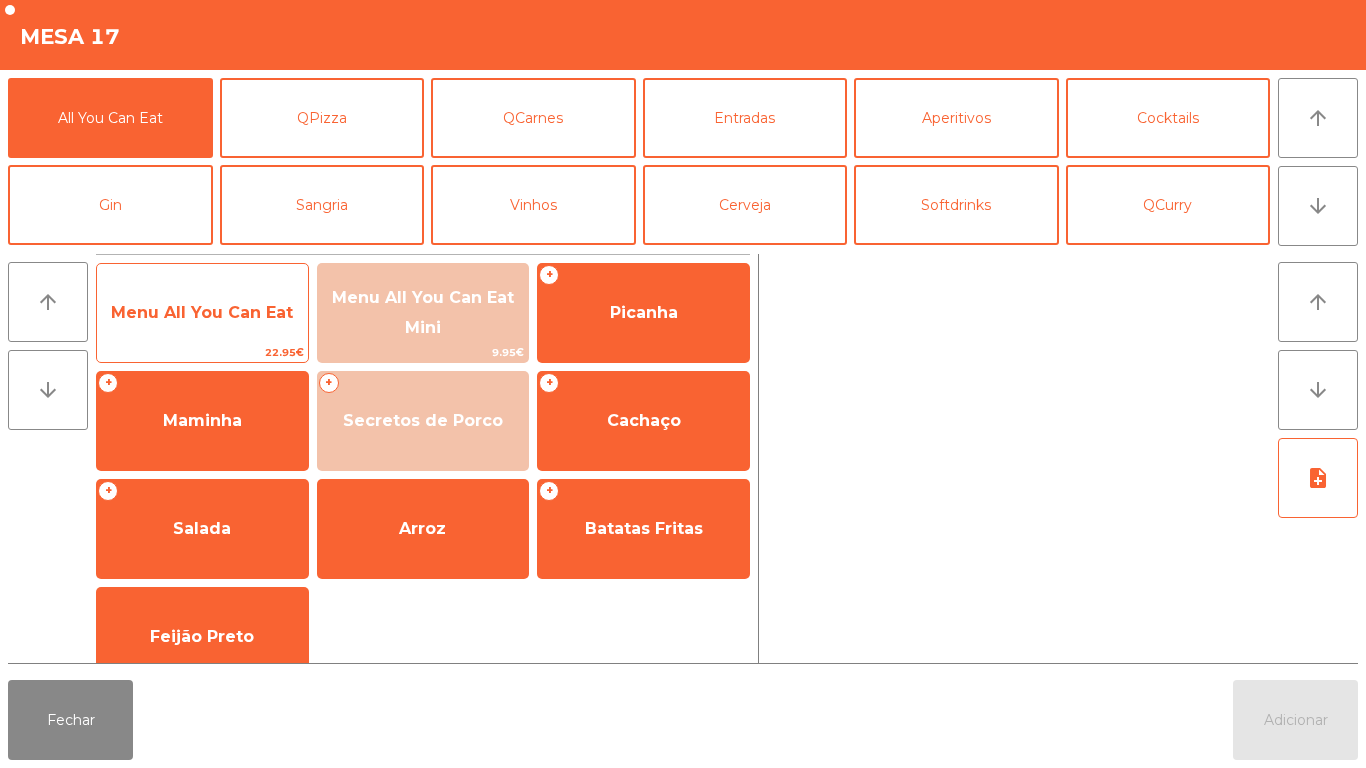 click on "Menu All You Can Eat" 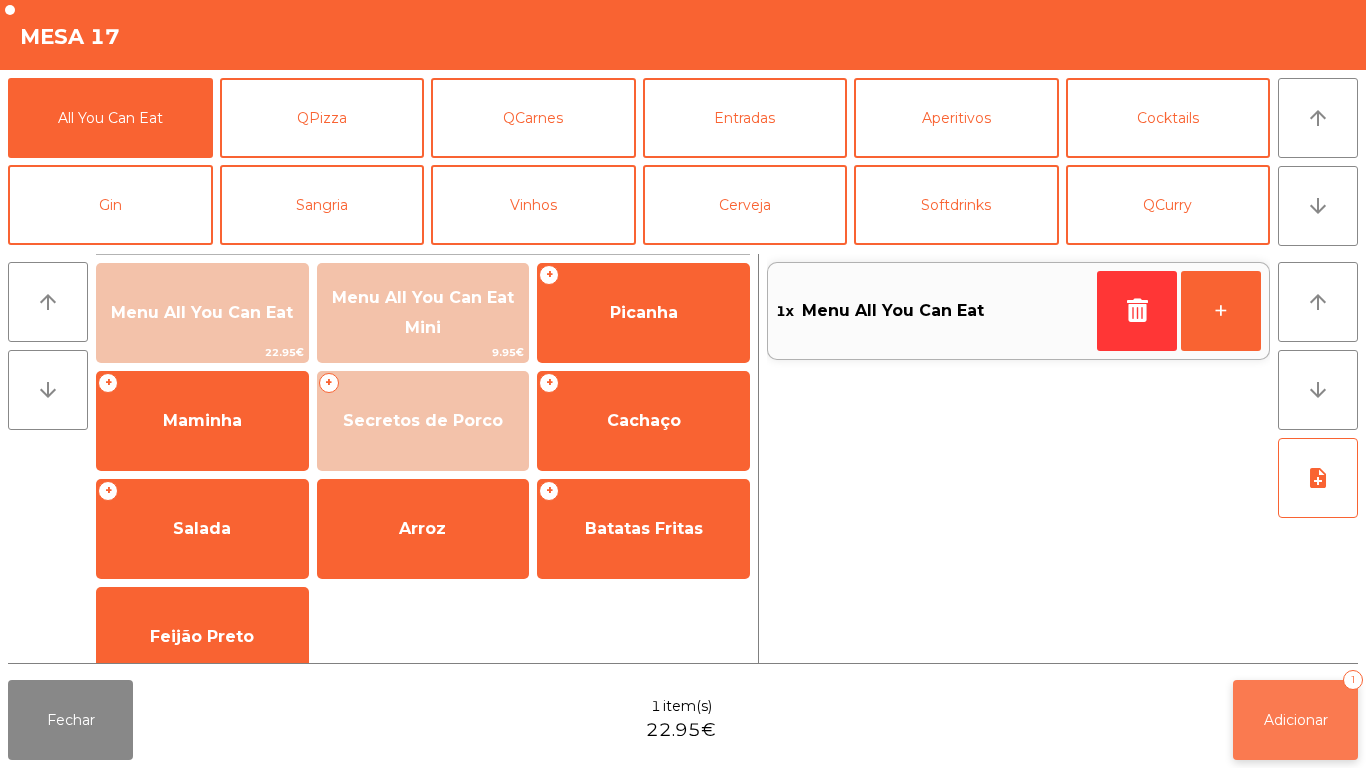 click on "Adicionar   1" 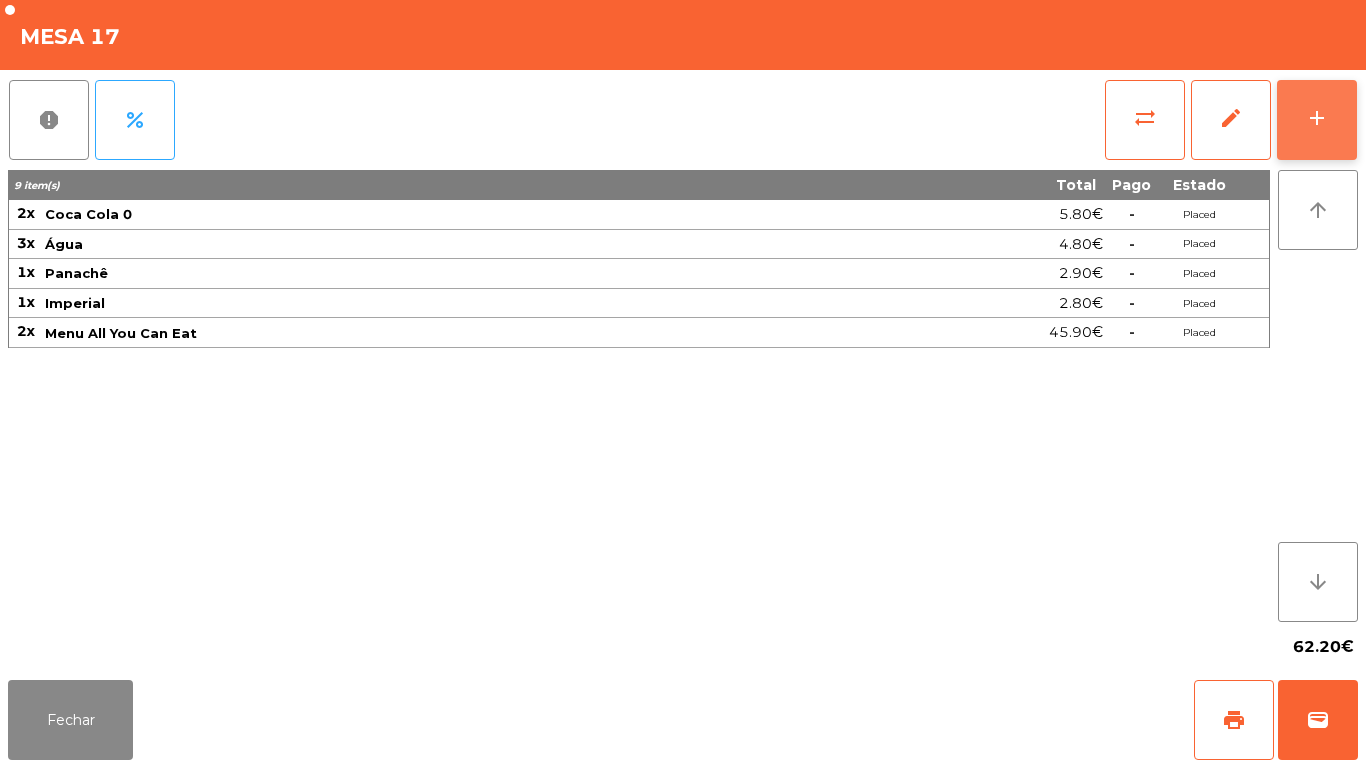click on "add" 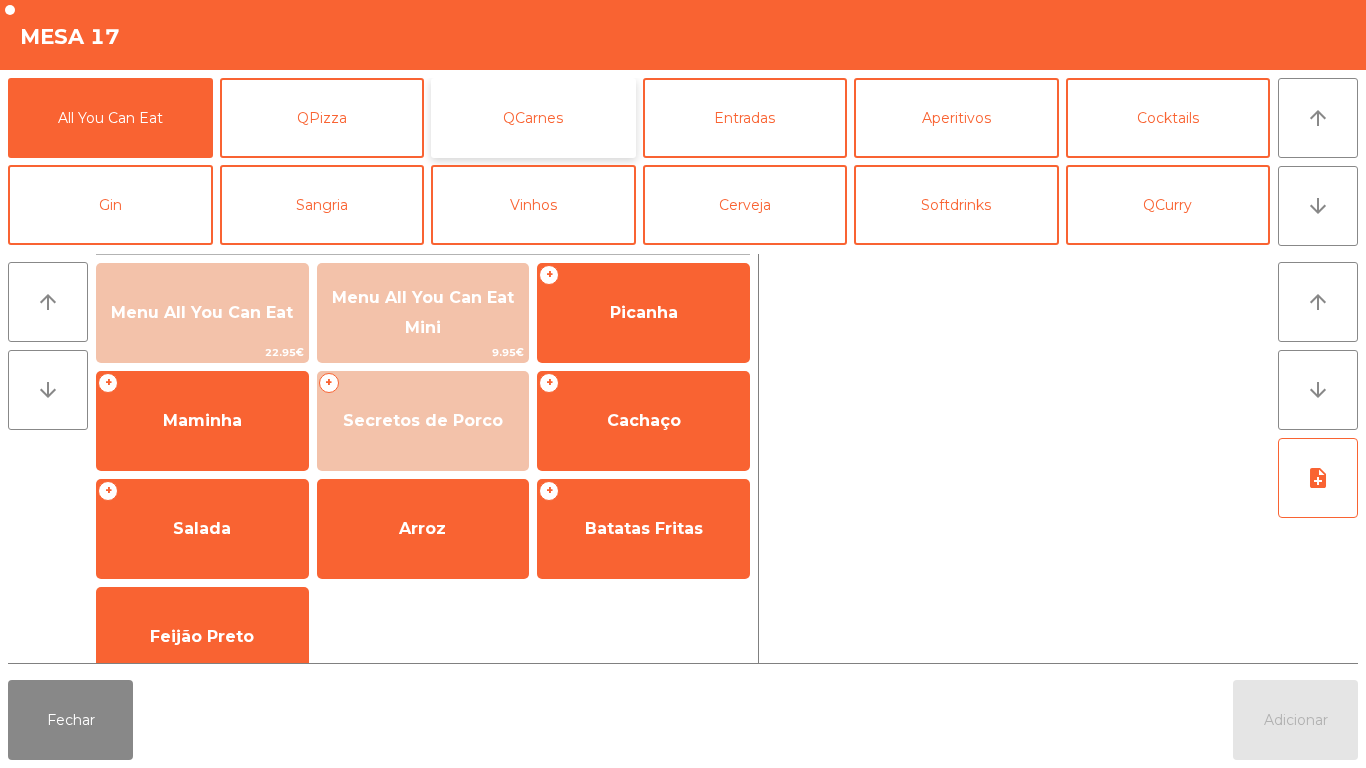 click on "QCarnes" 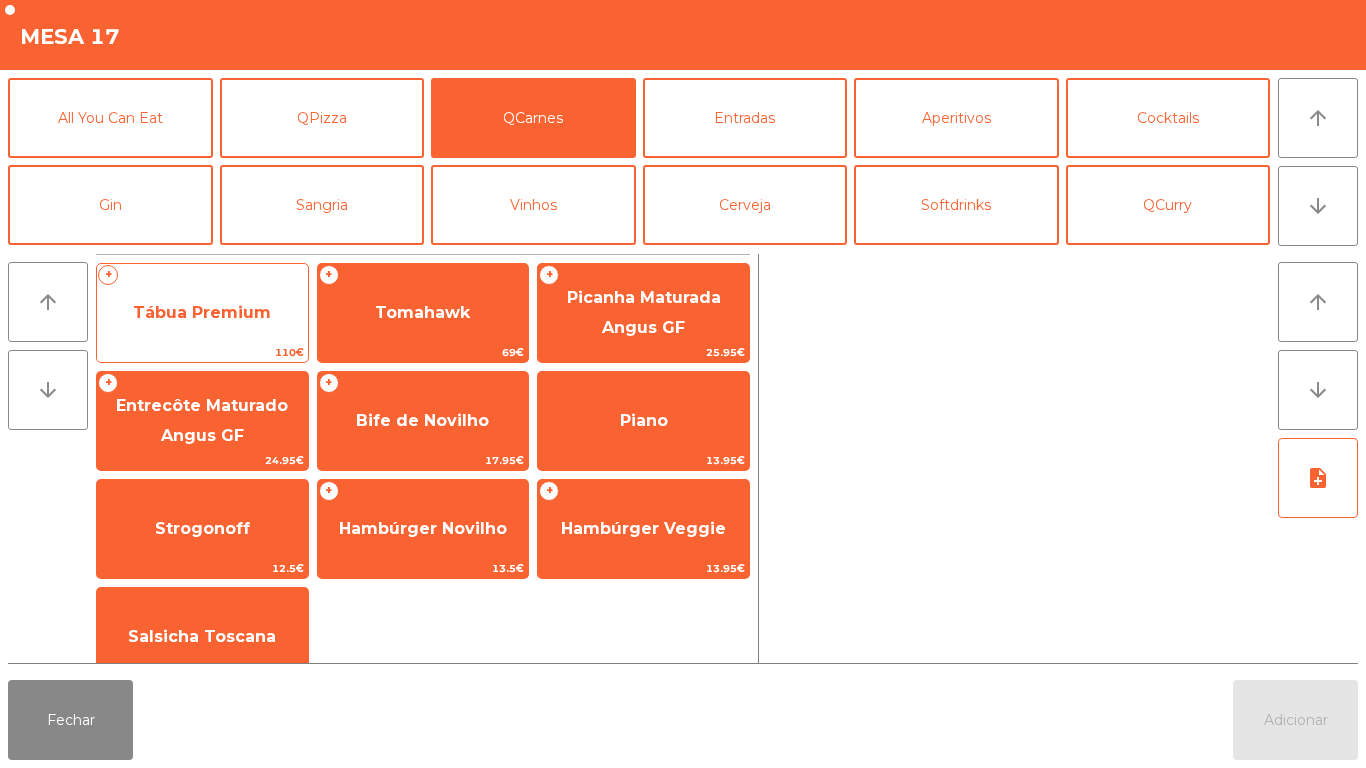 click on "Tábua Premium" 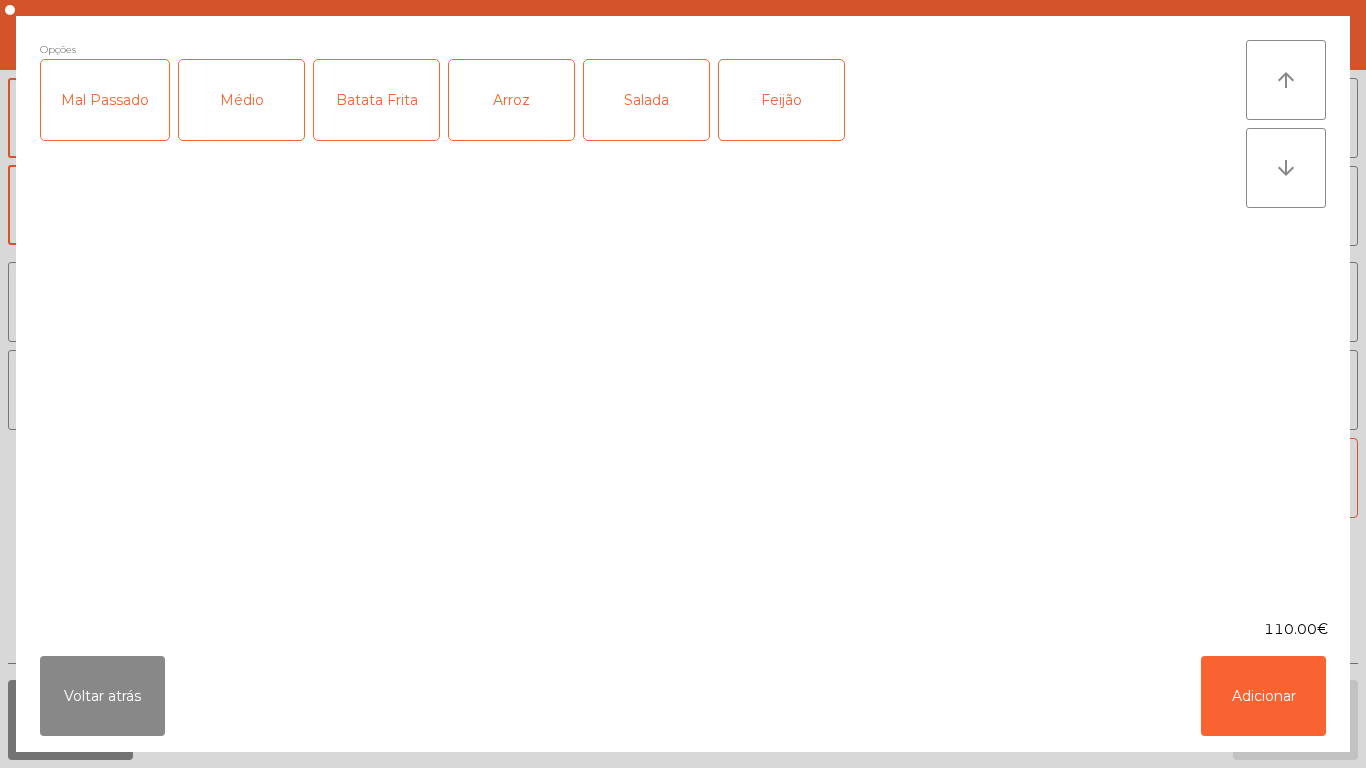 click on "Médio" 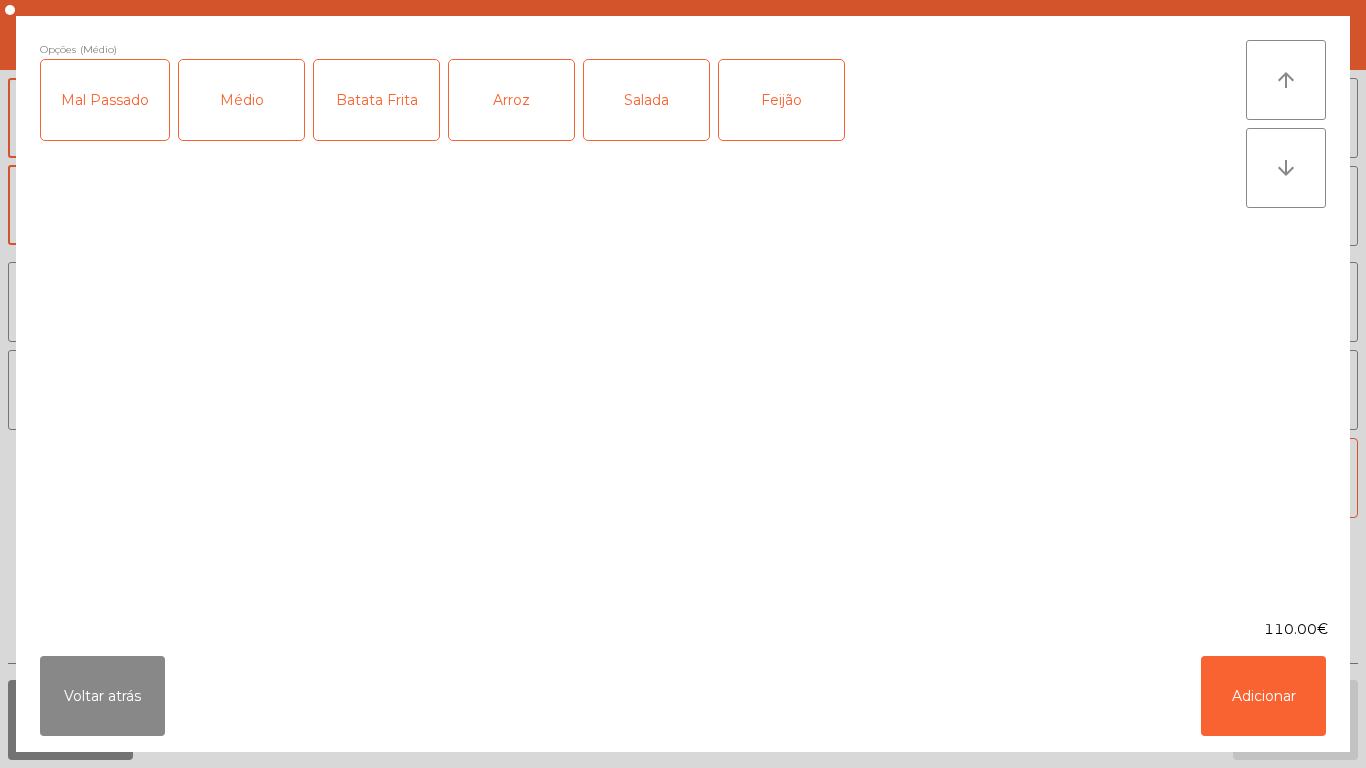 click on "Mal Passado" 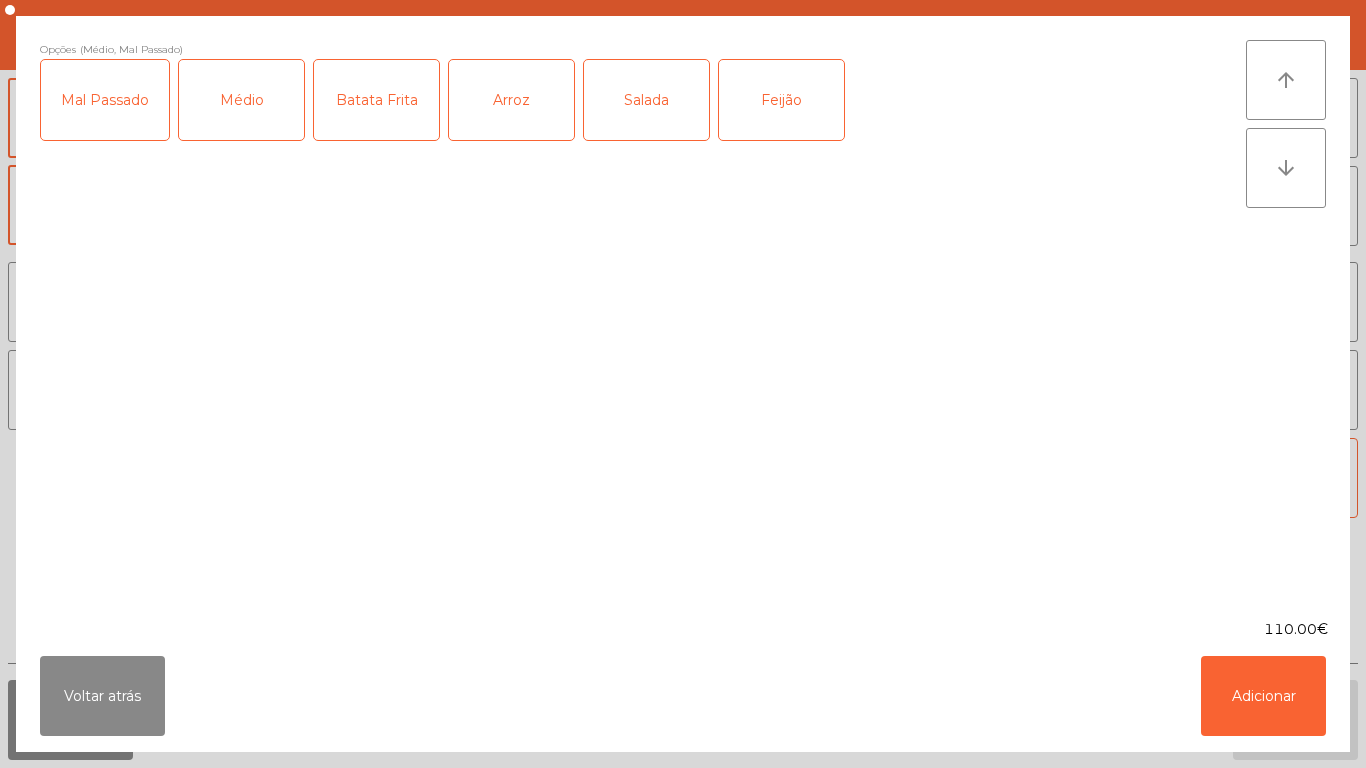 click on "Batata Frita" 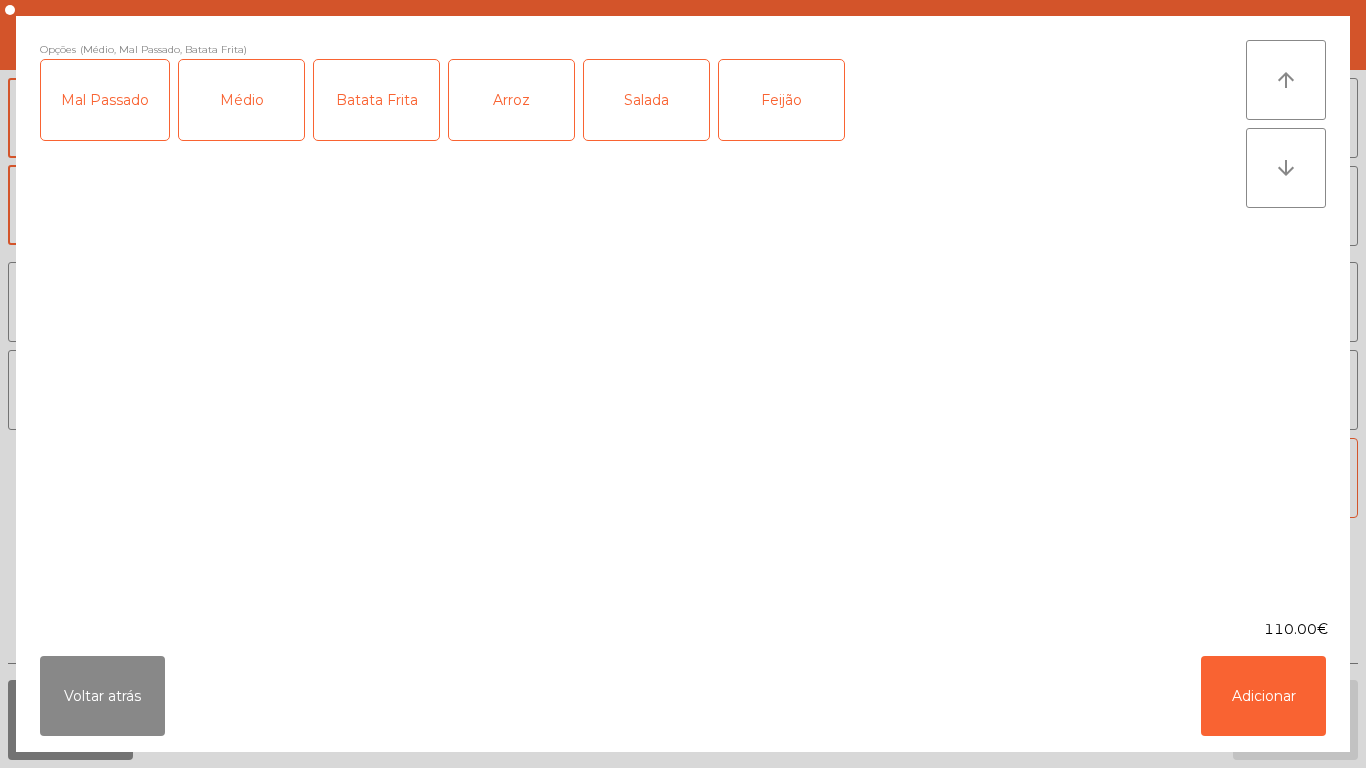 click on "Arroz" 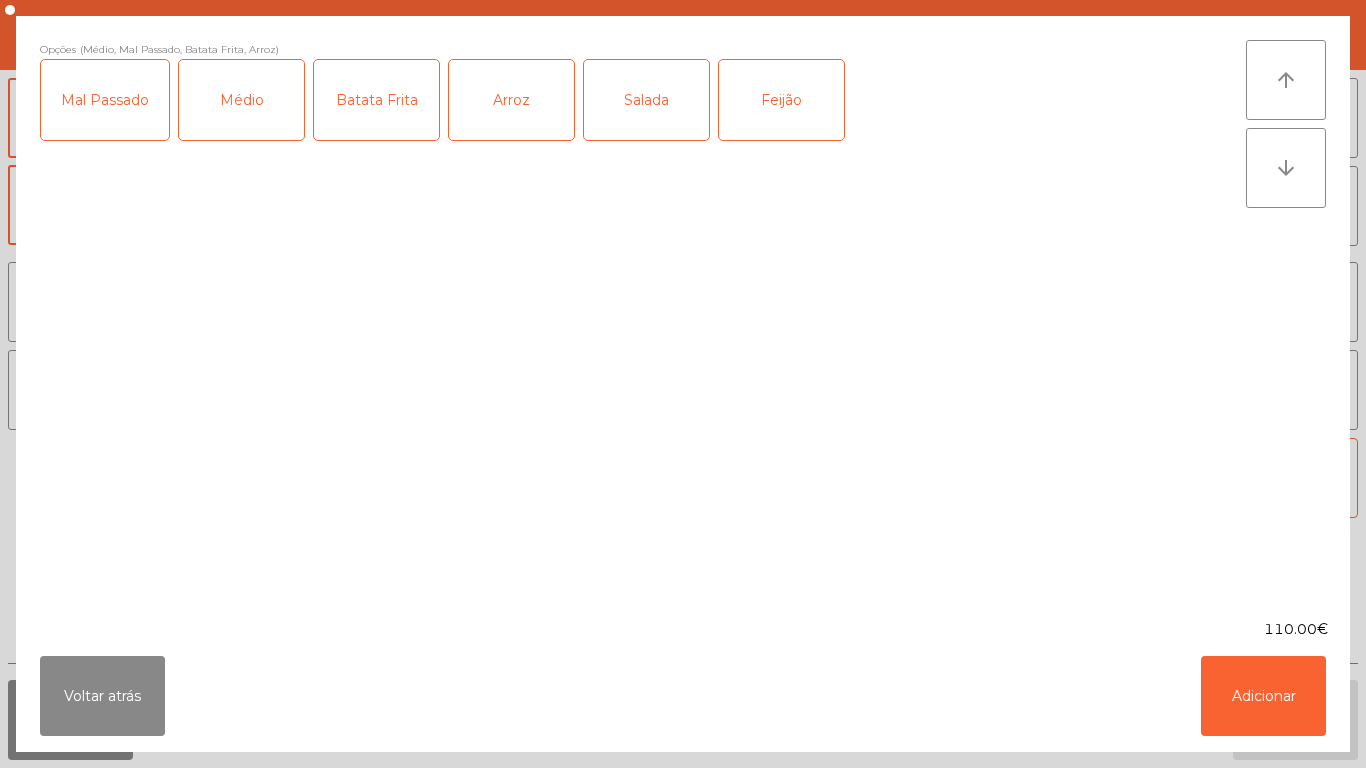 click on "Salada" 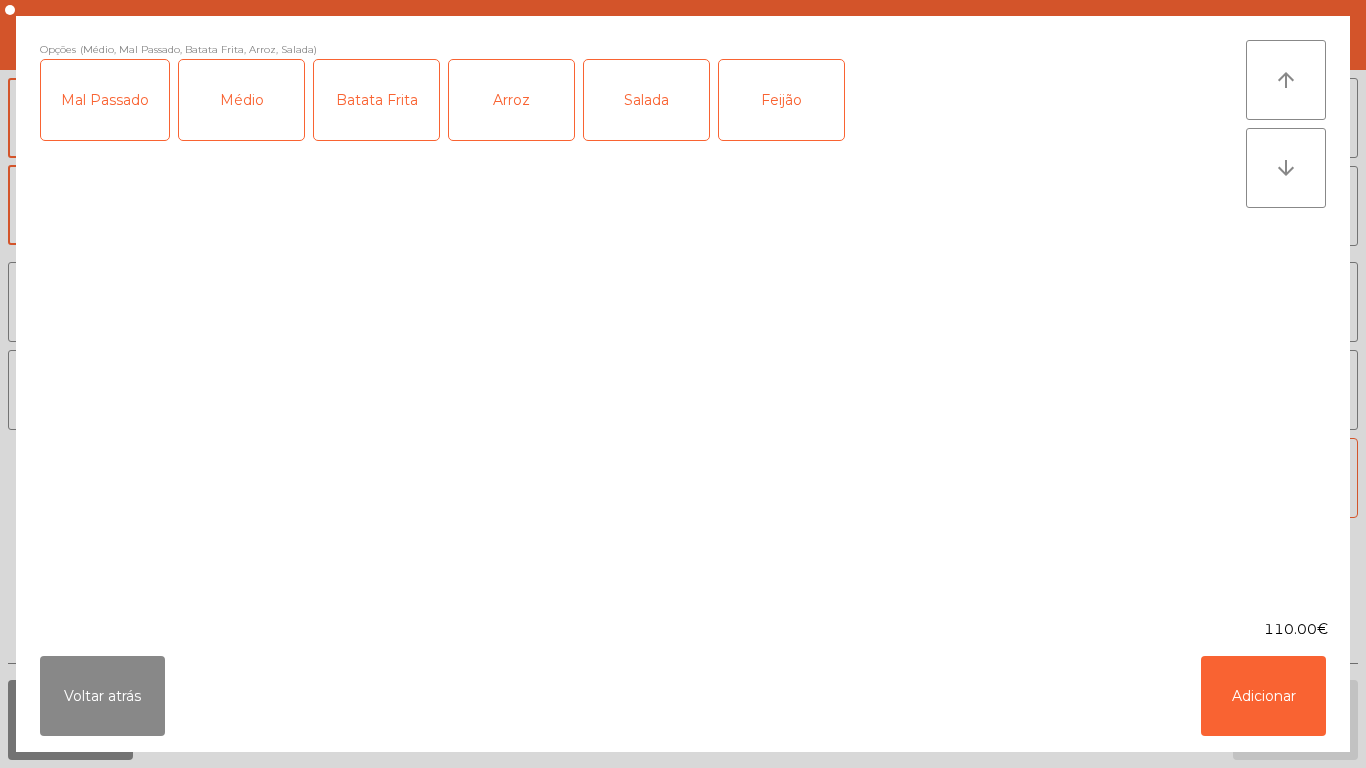 click on "Feijão" 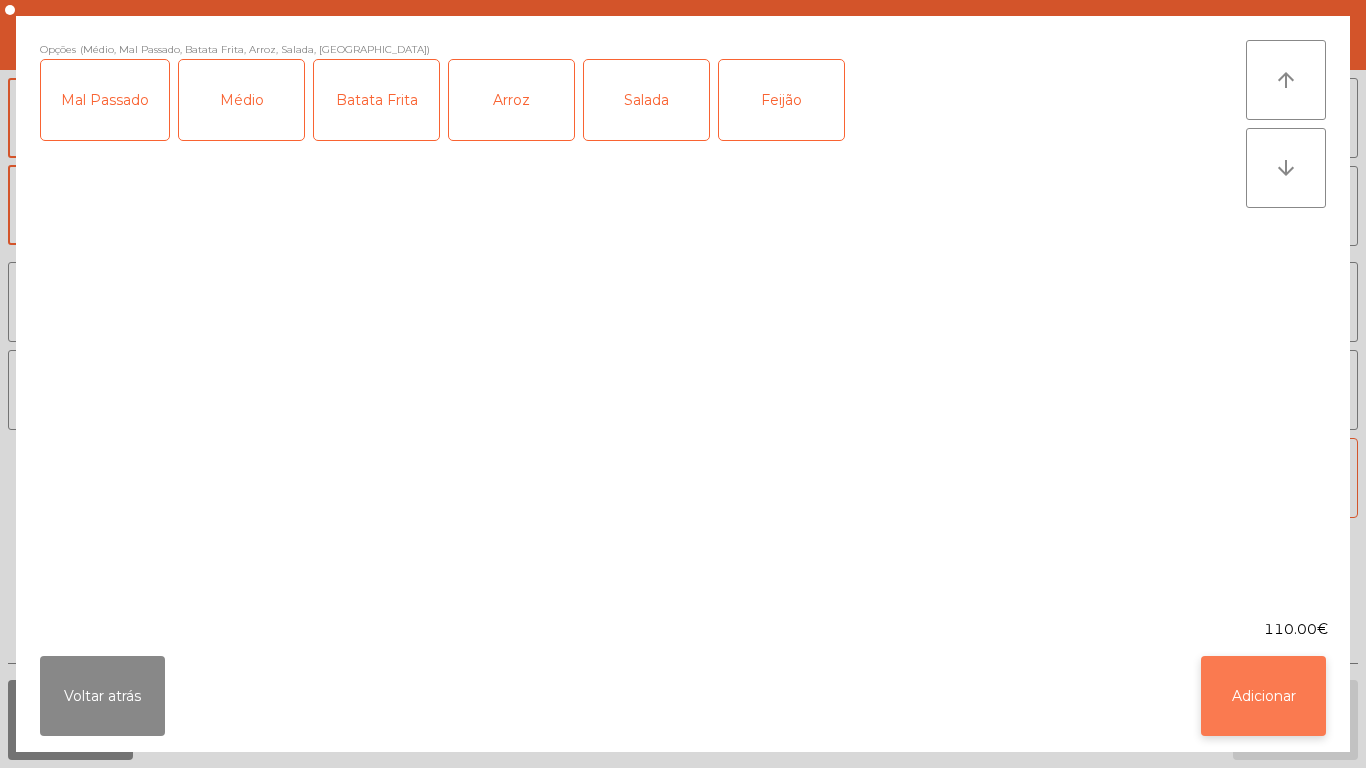click on "Adicionar" 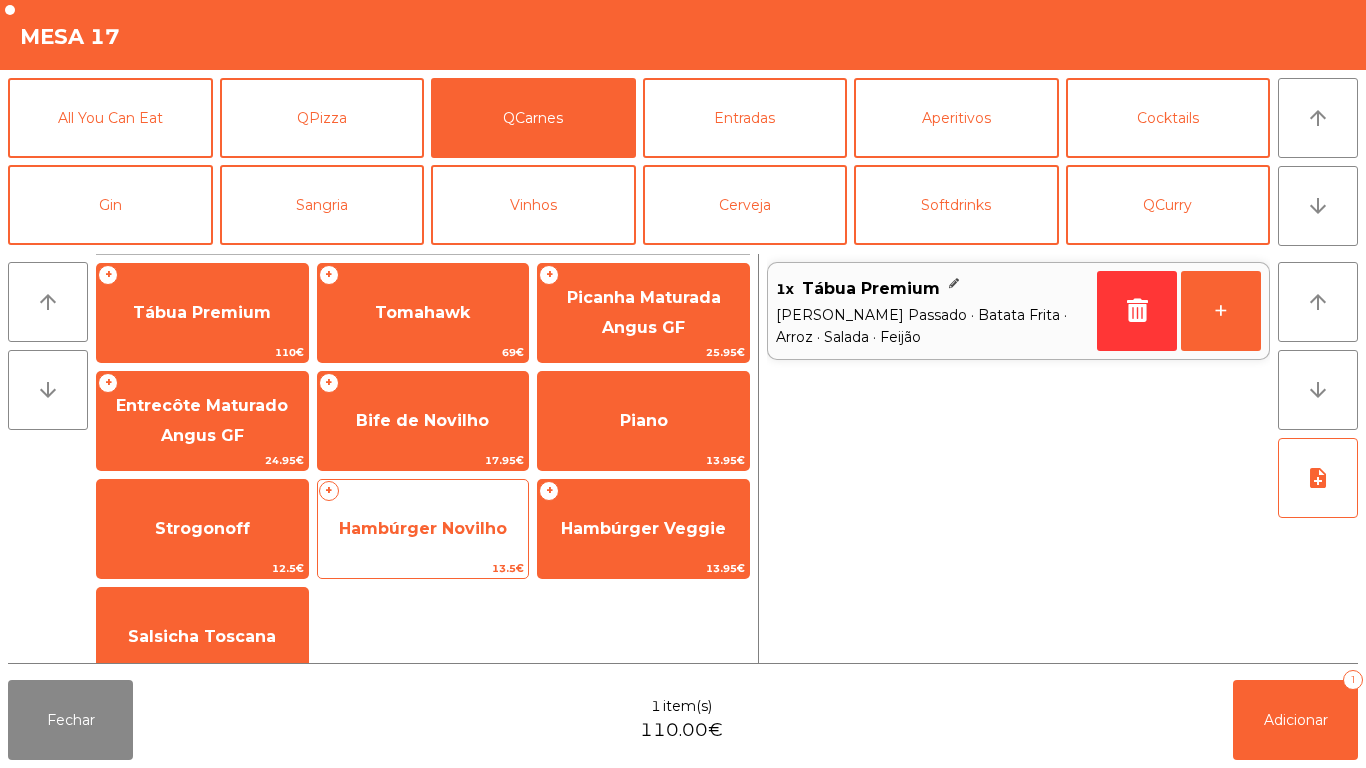 click on "Hambúrger Novilho" 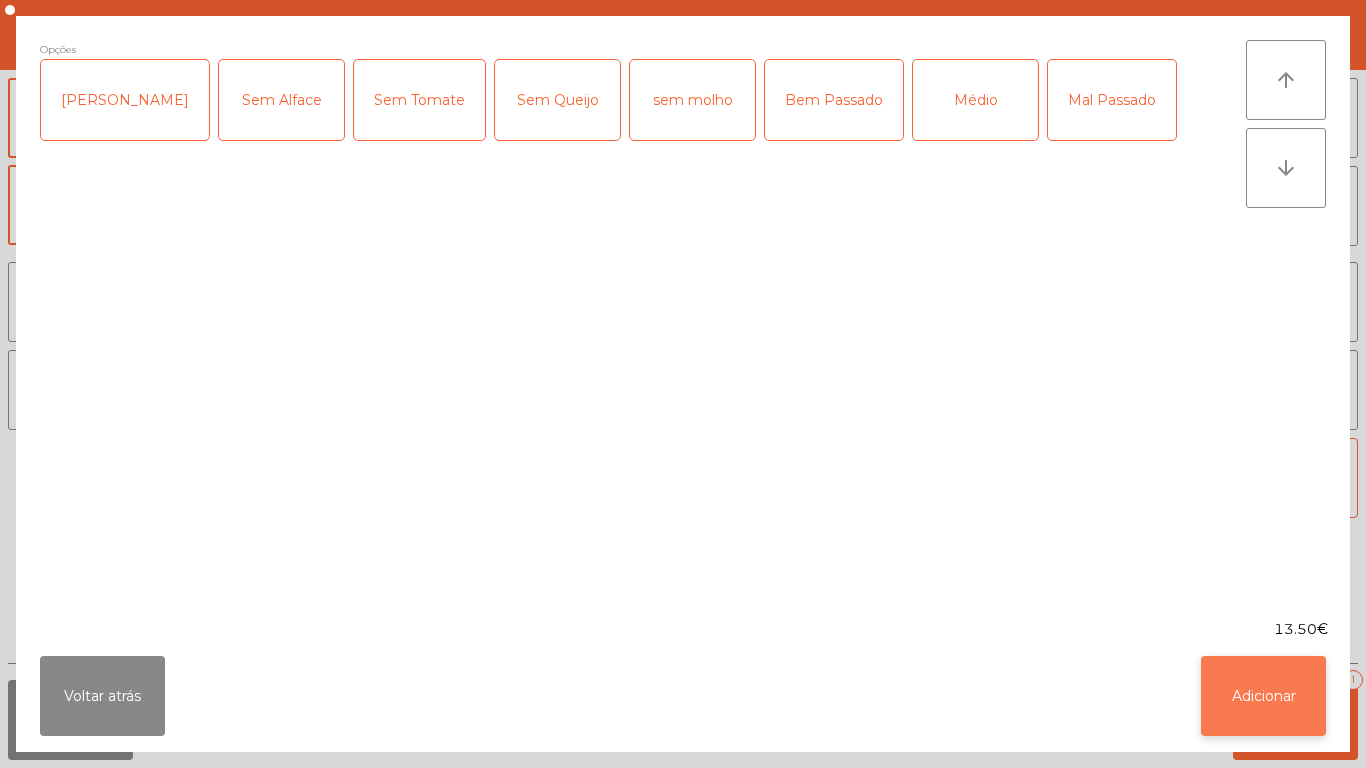 click on "Adicionar" 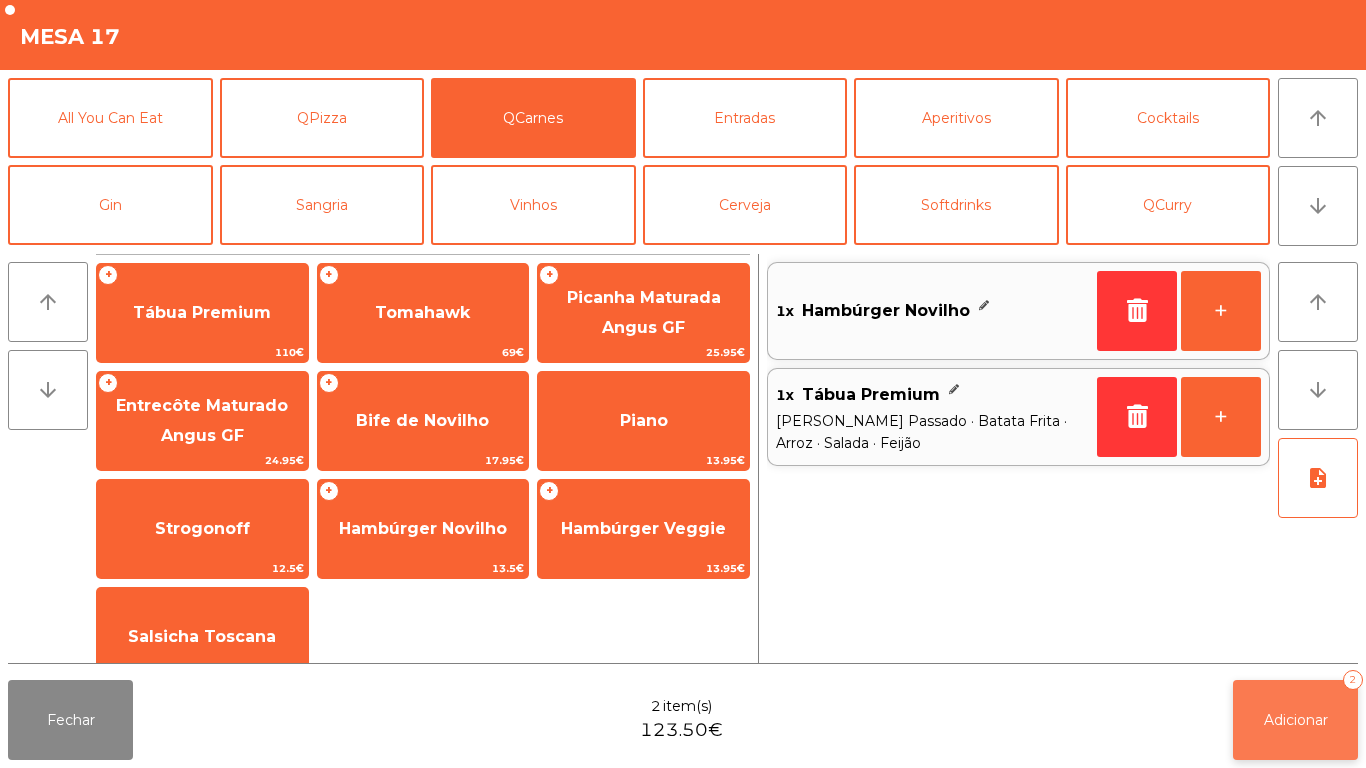click on "Adicionar   2" 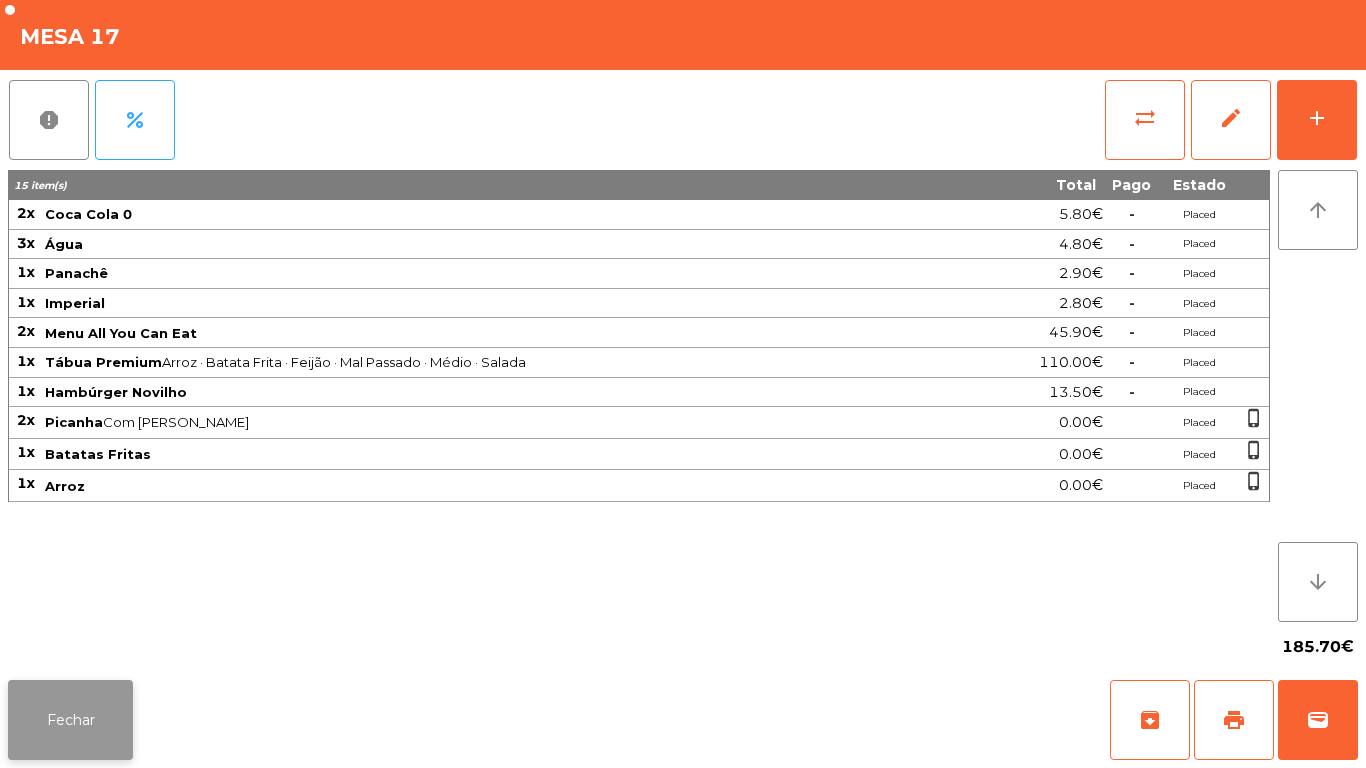 click on "Fechar" 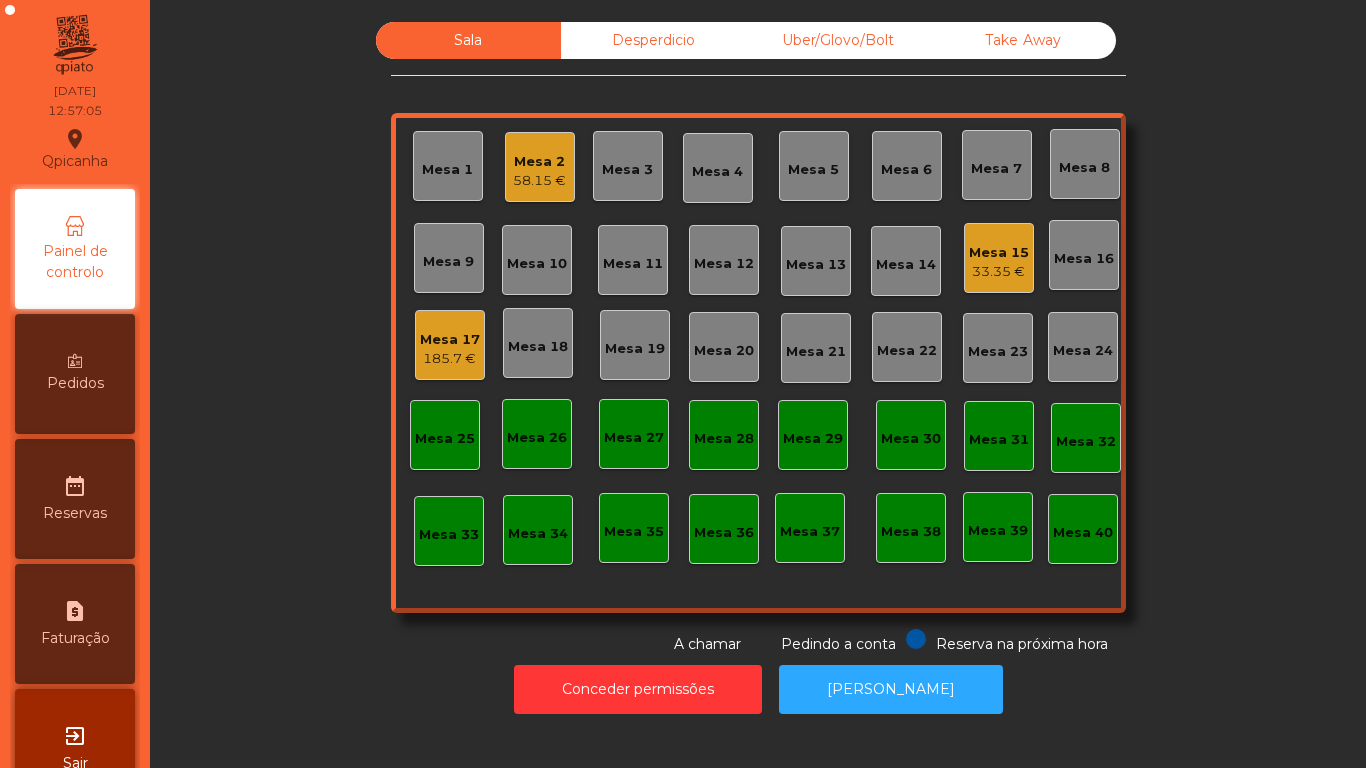 click on "58.15 €" 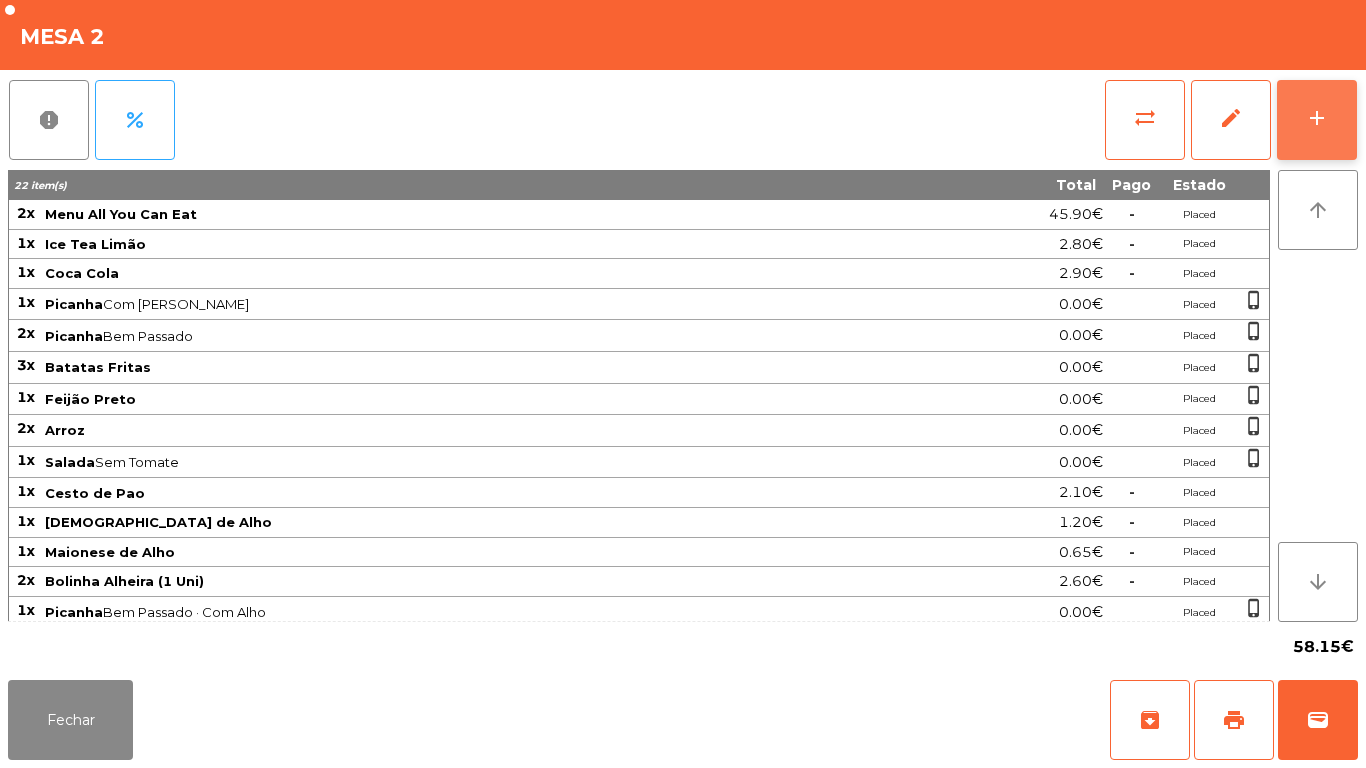 click on "add" 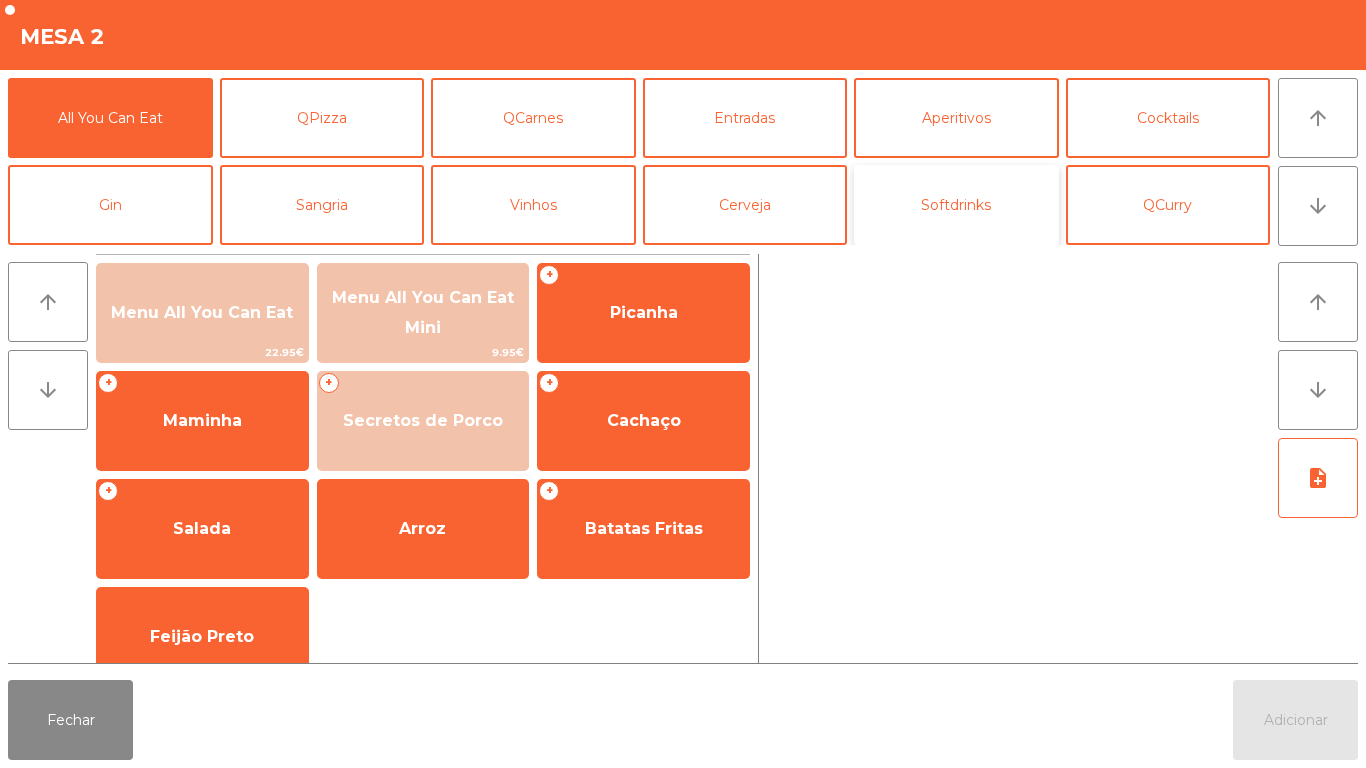 click on "Softdrinks" 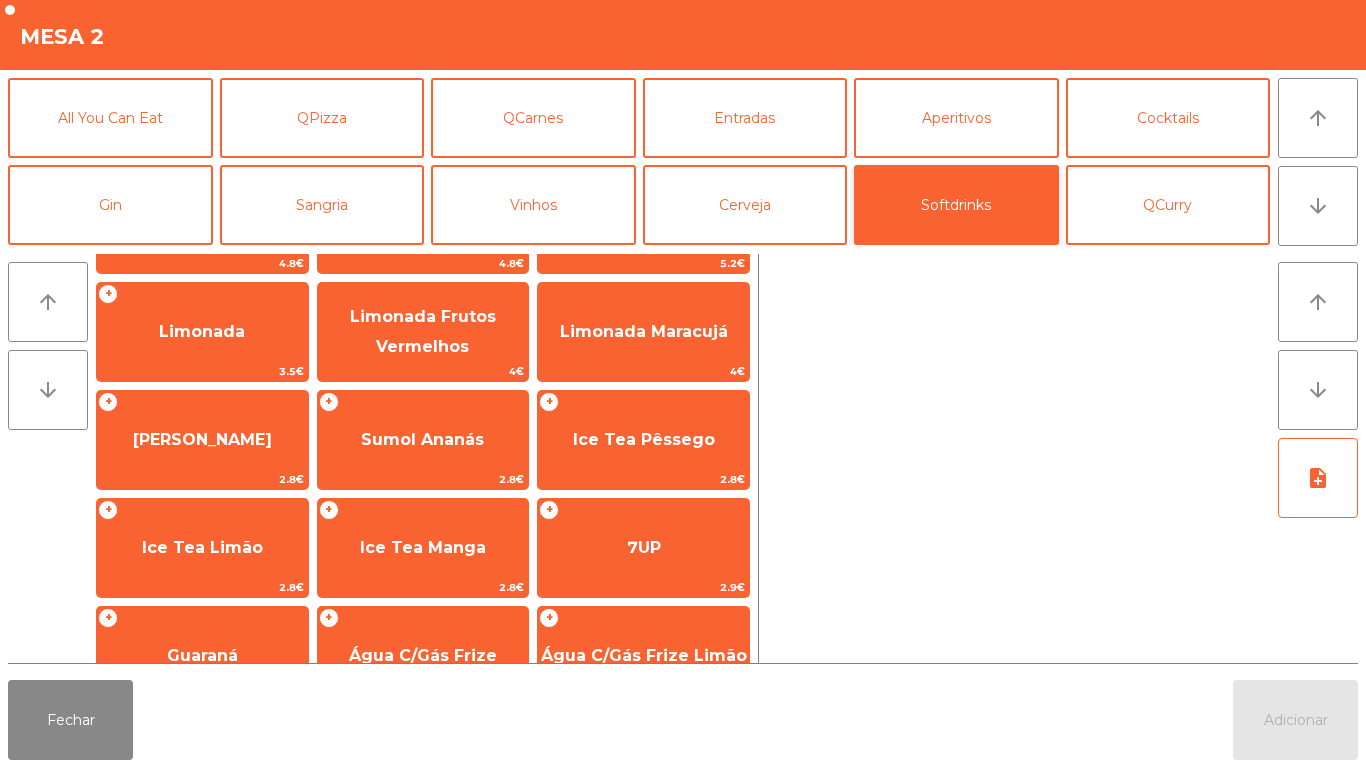 scroll, scrollTop: 216, scrollLeft: 0, axis: vertical 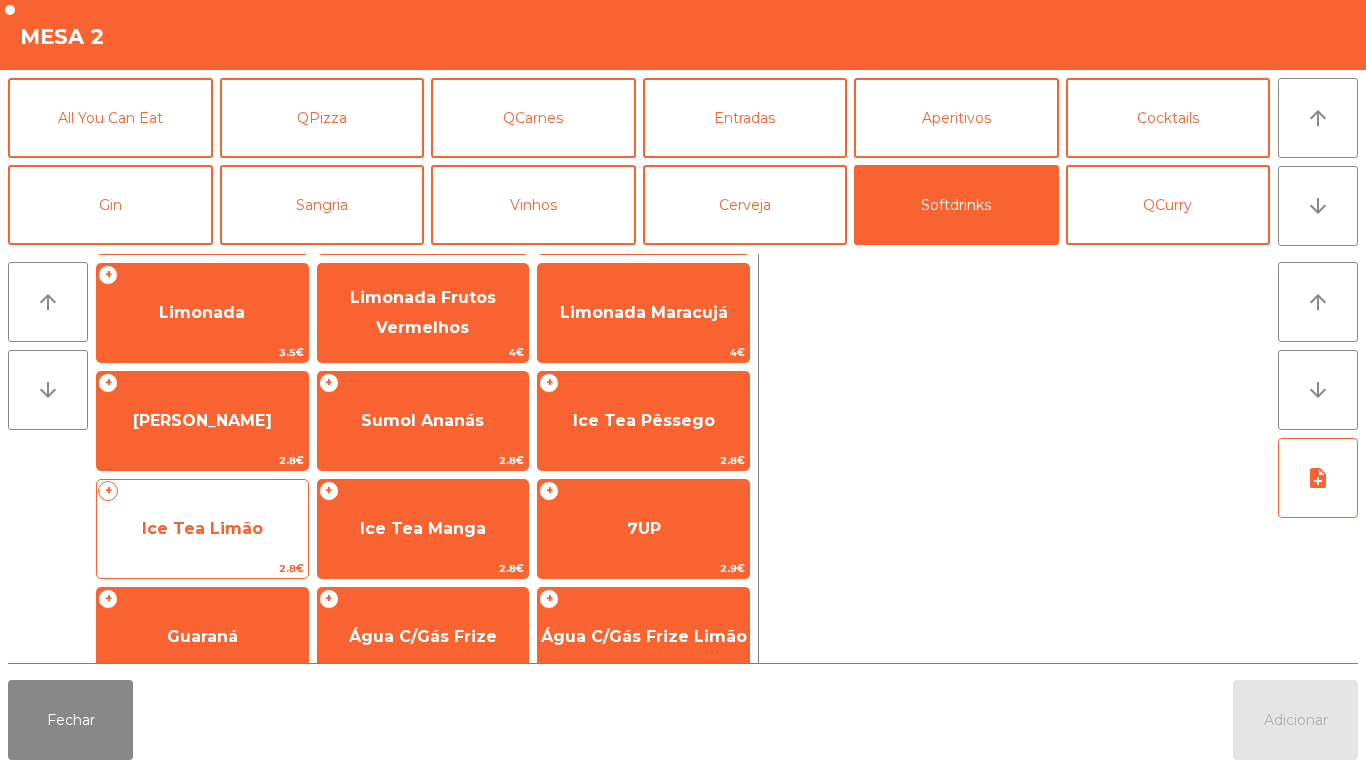 click on "Ice Tea Limão" 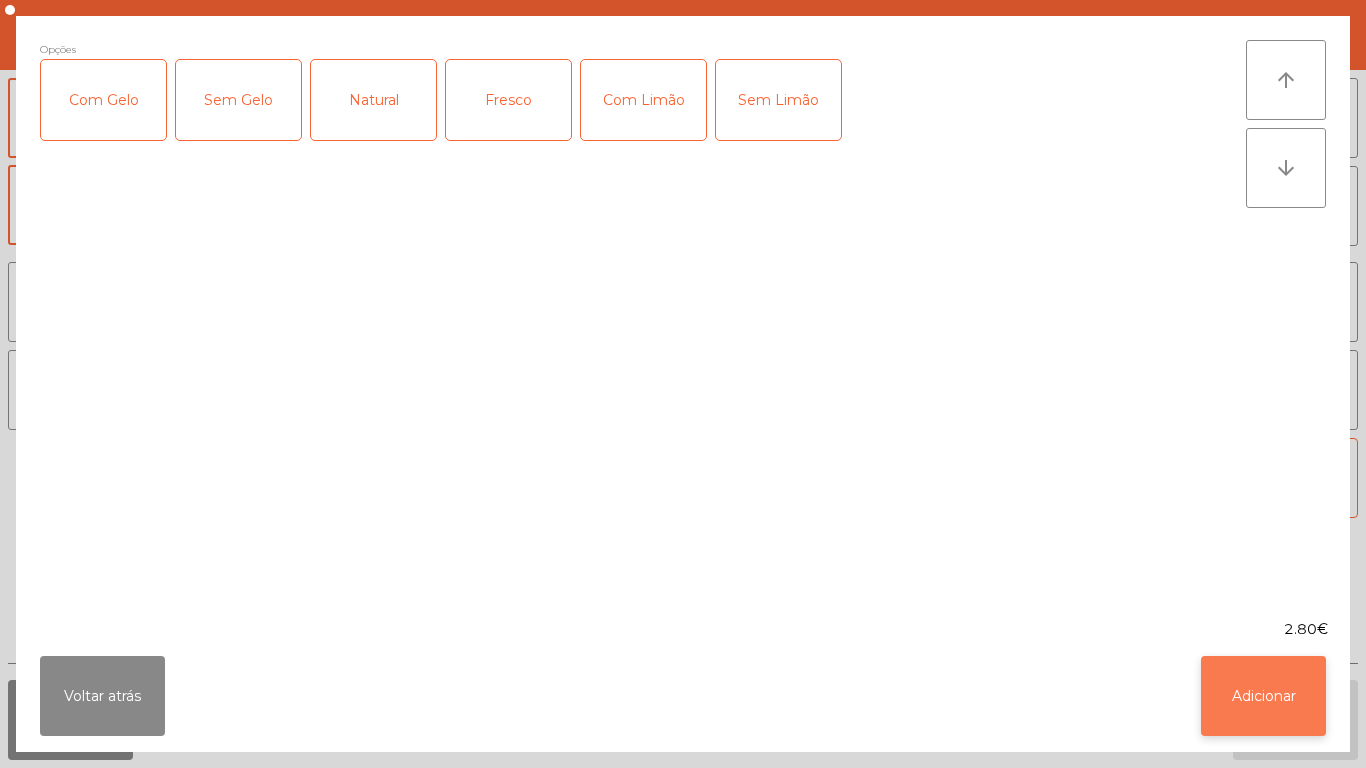 click on "Adicionar" 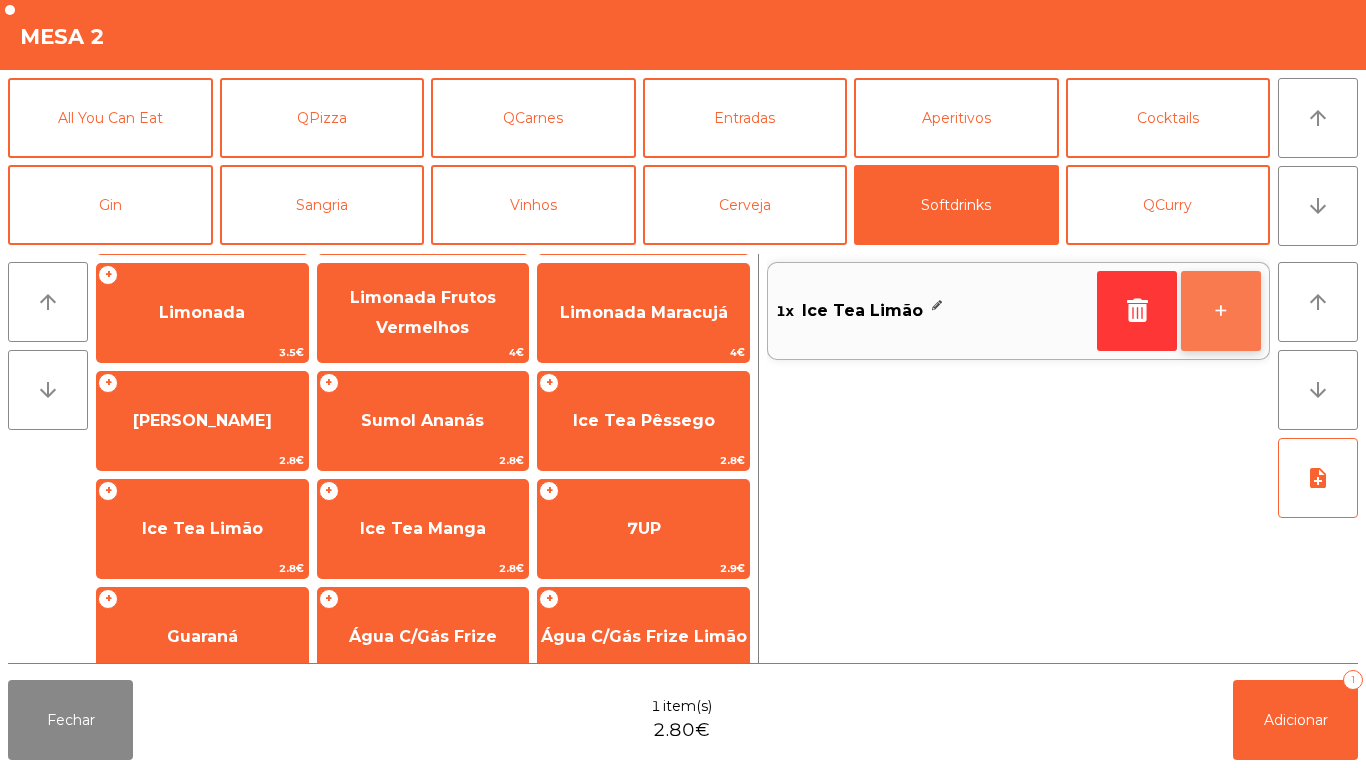 click on "+" 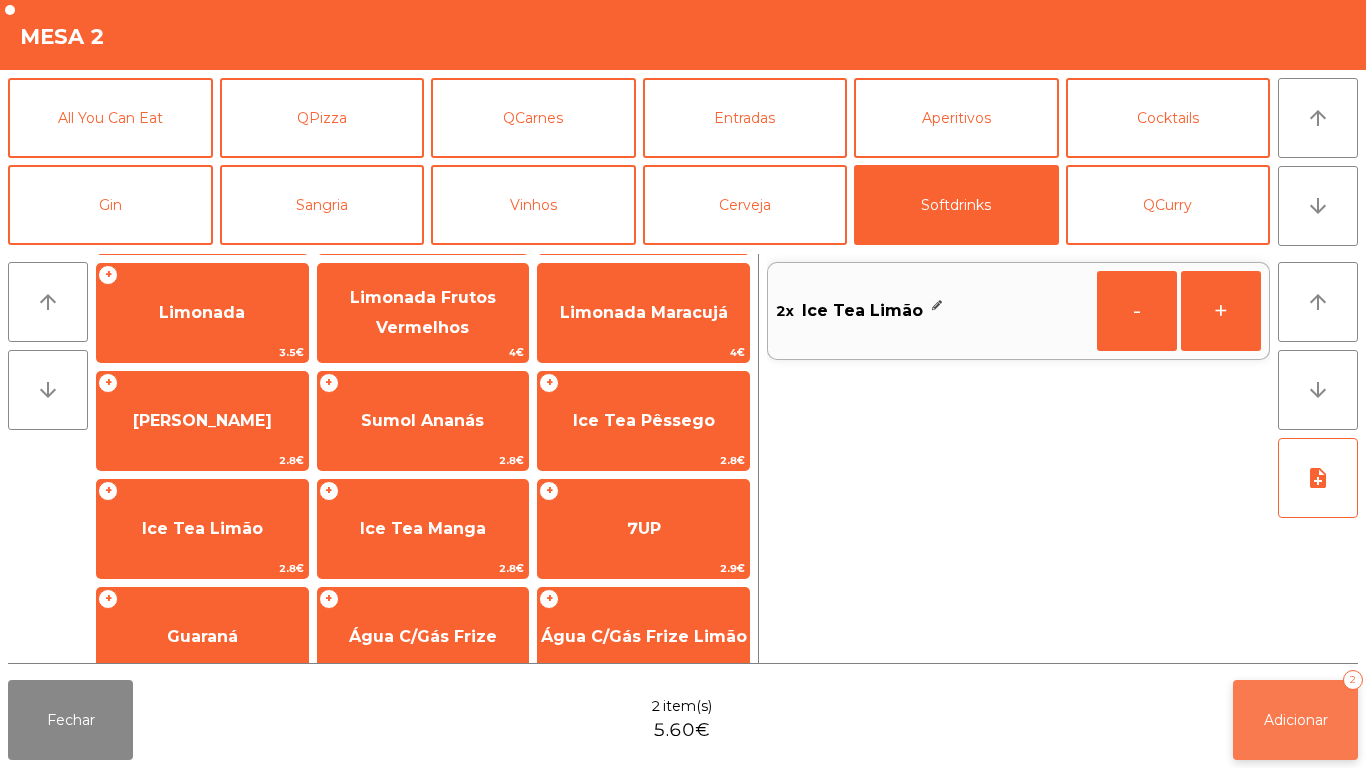click on "Adicionar   2" 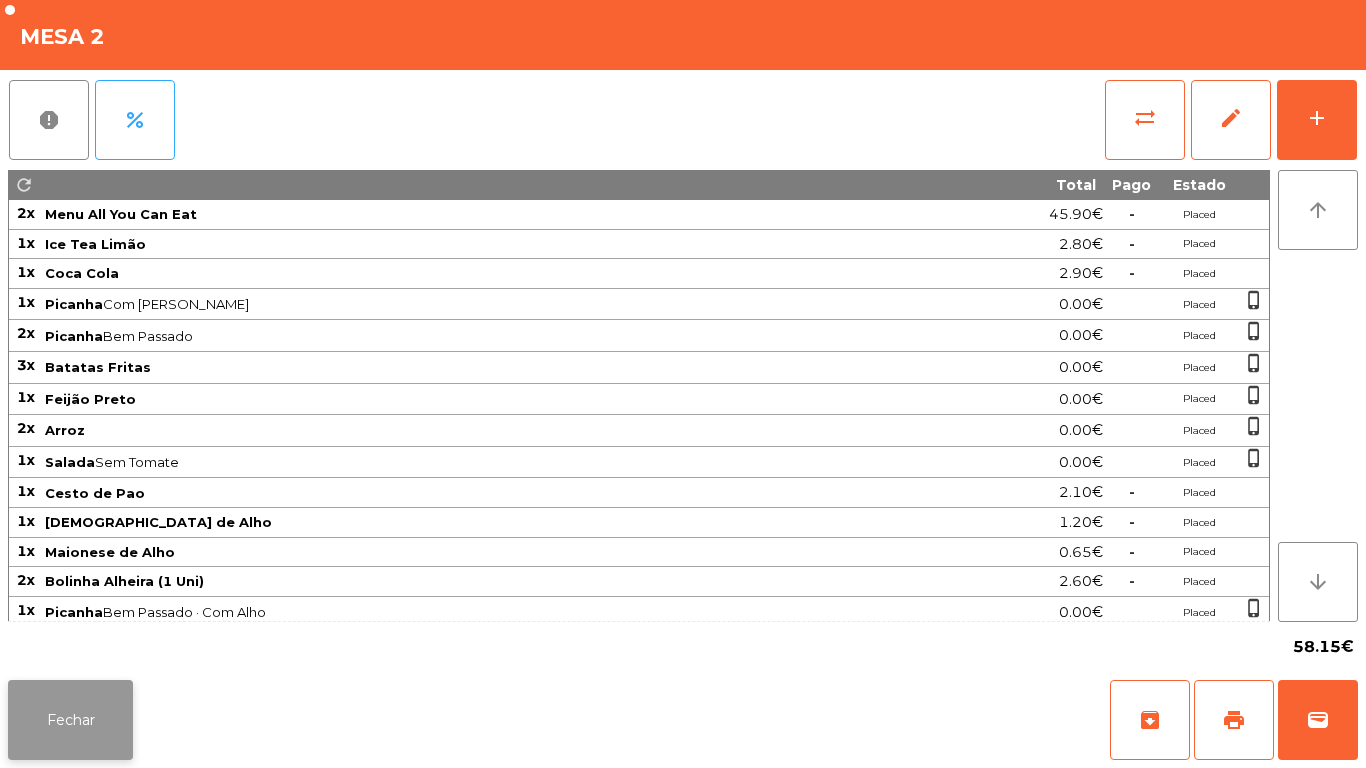 click on "Fechar" 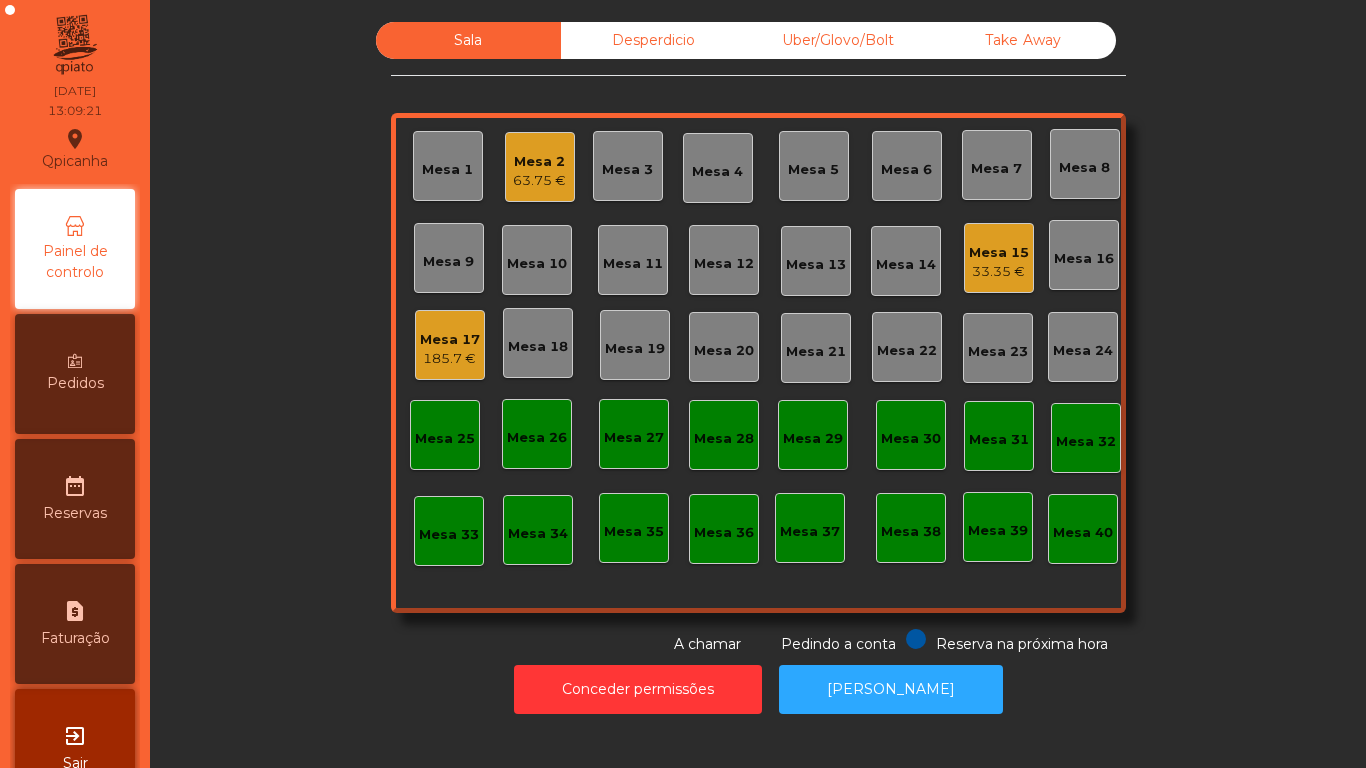 click on "Mesa 15   33.35 €" 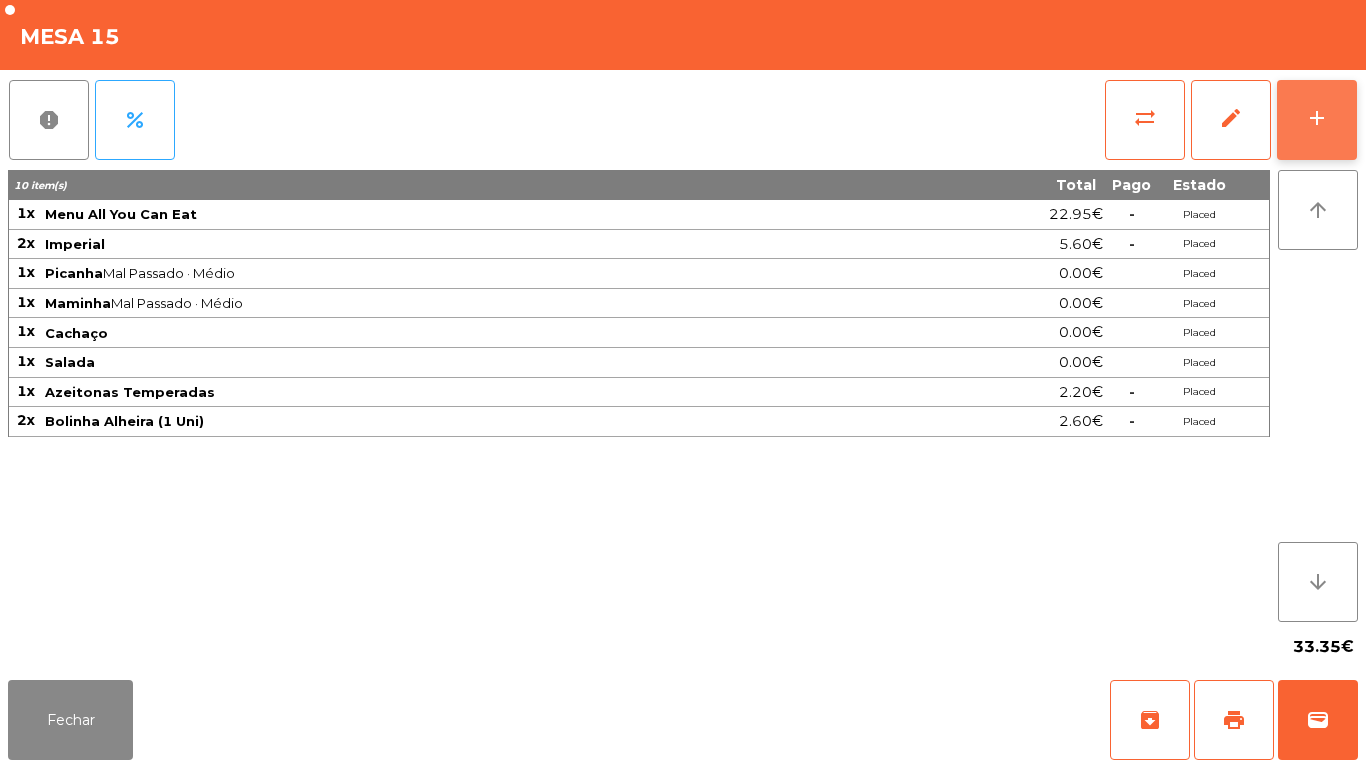 click on "add" 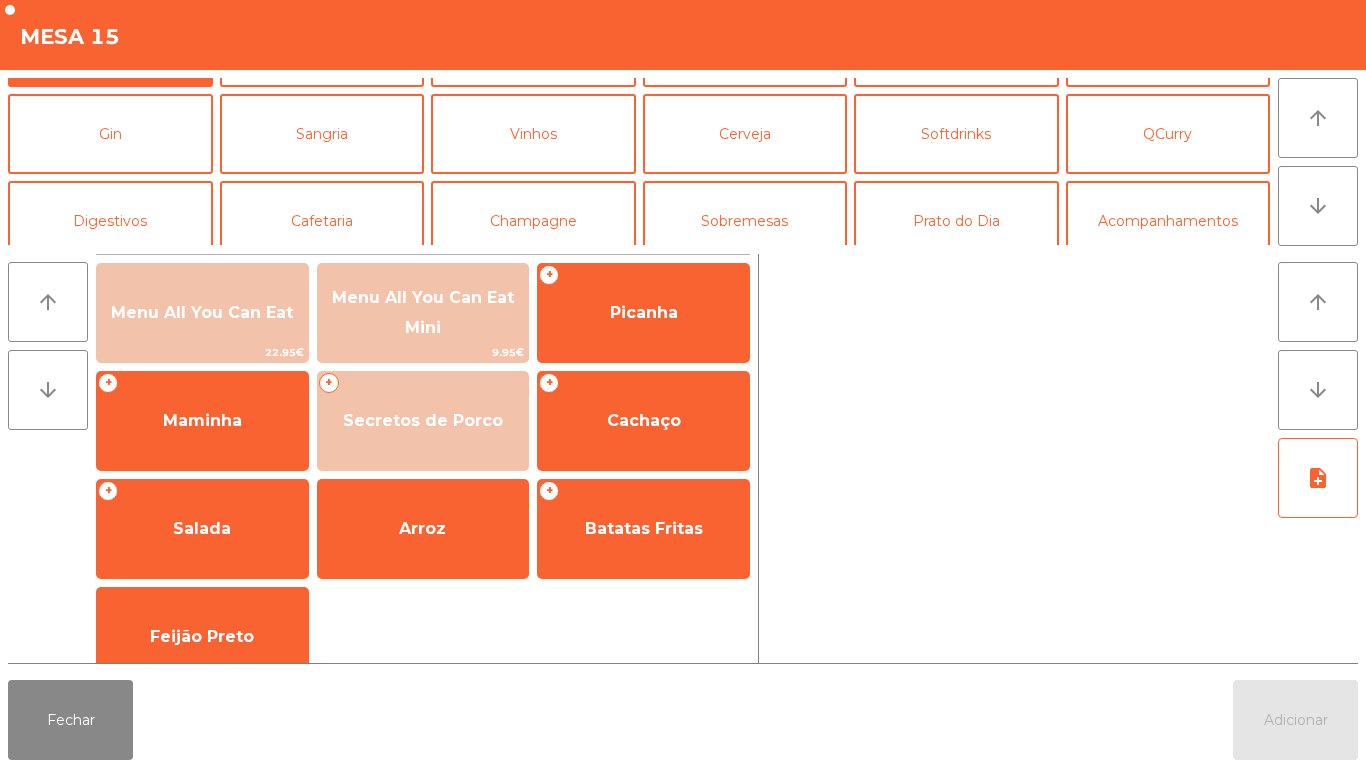 scroll, scrollTop: 81, scrollLeft: 0, axis: vertical 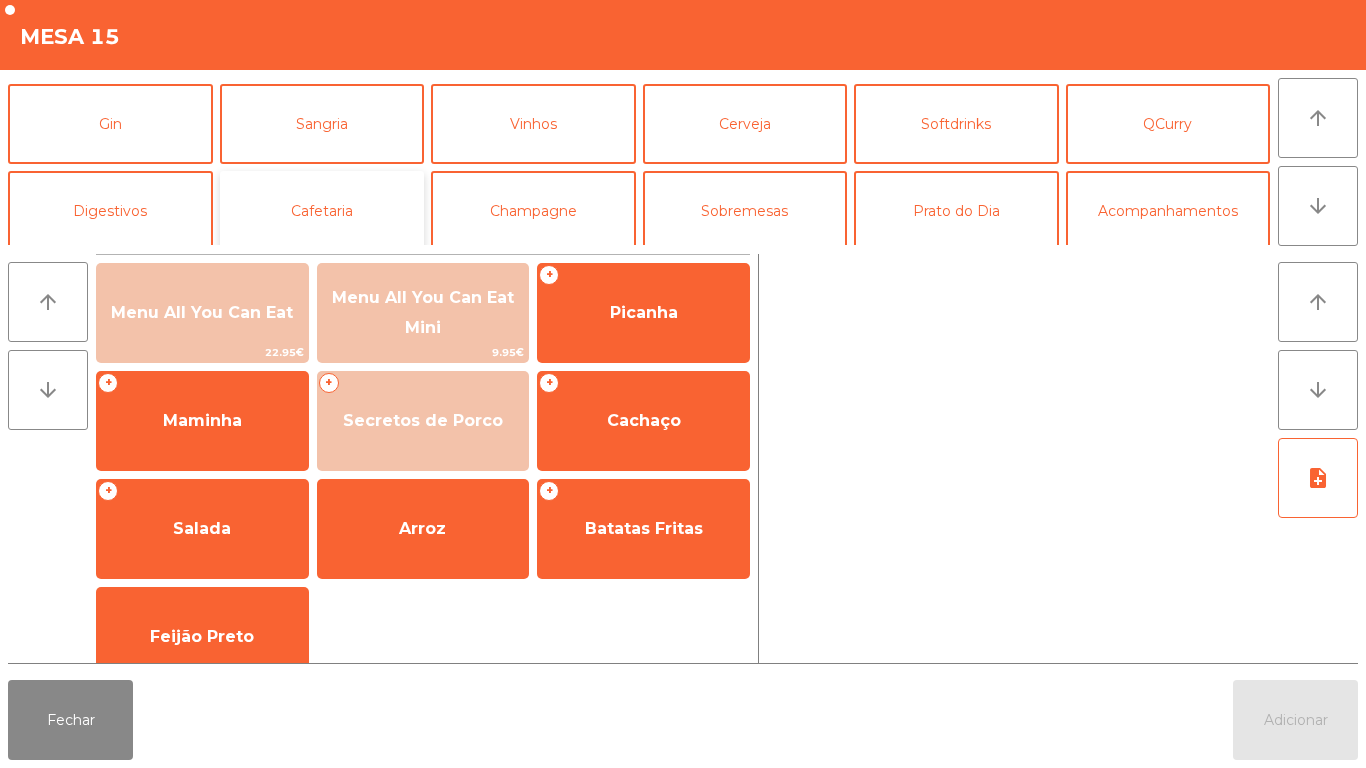 click on "Cafetaria" 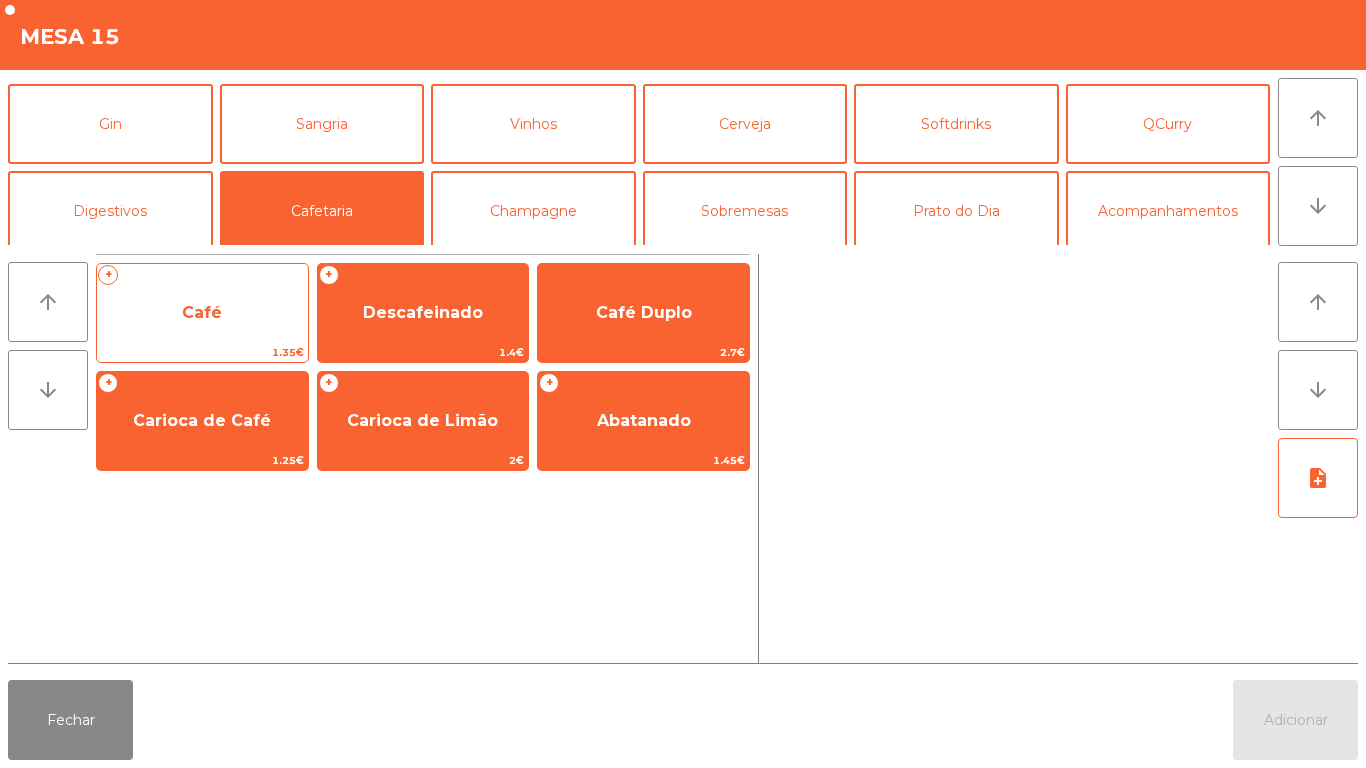 click on "Café" 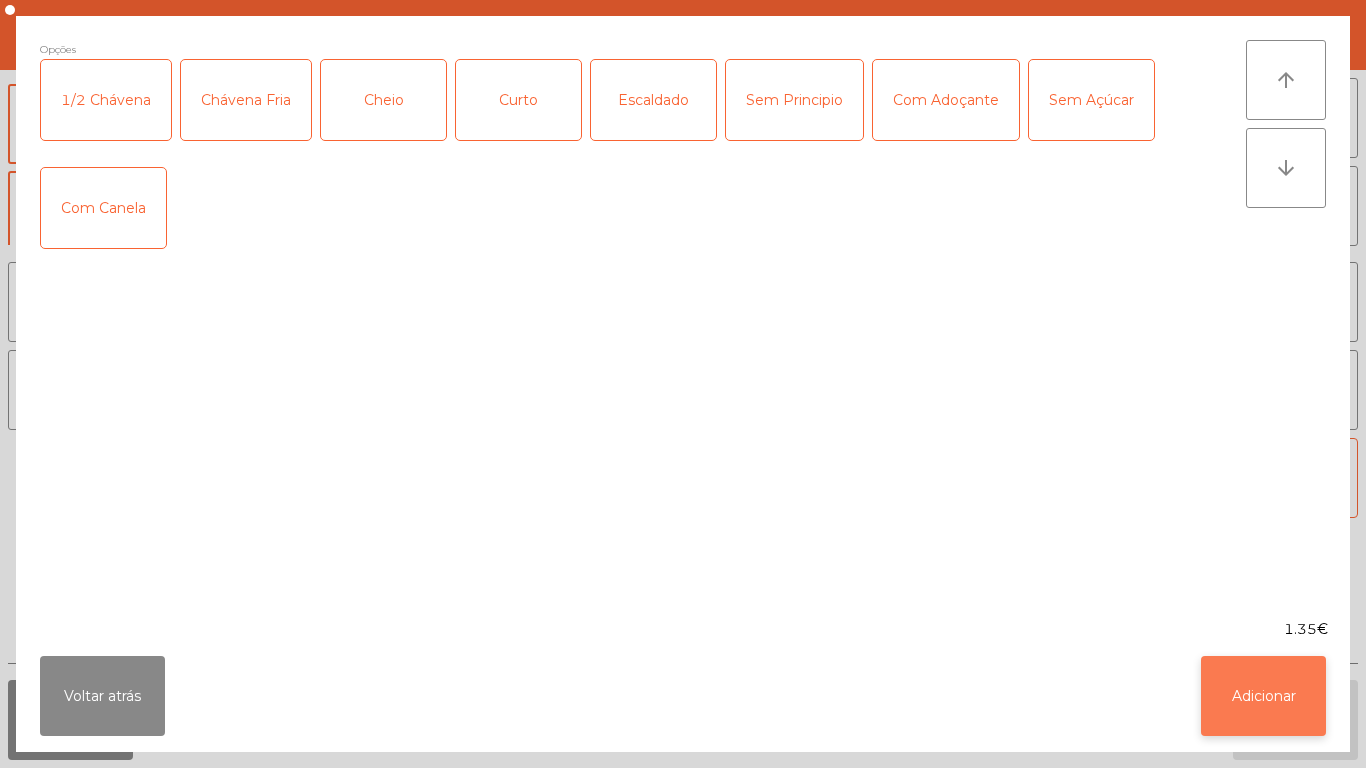 click on "Adicionar" 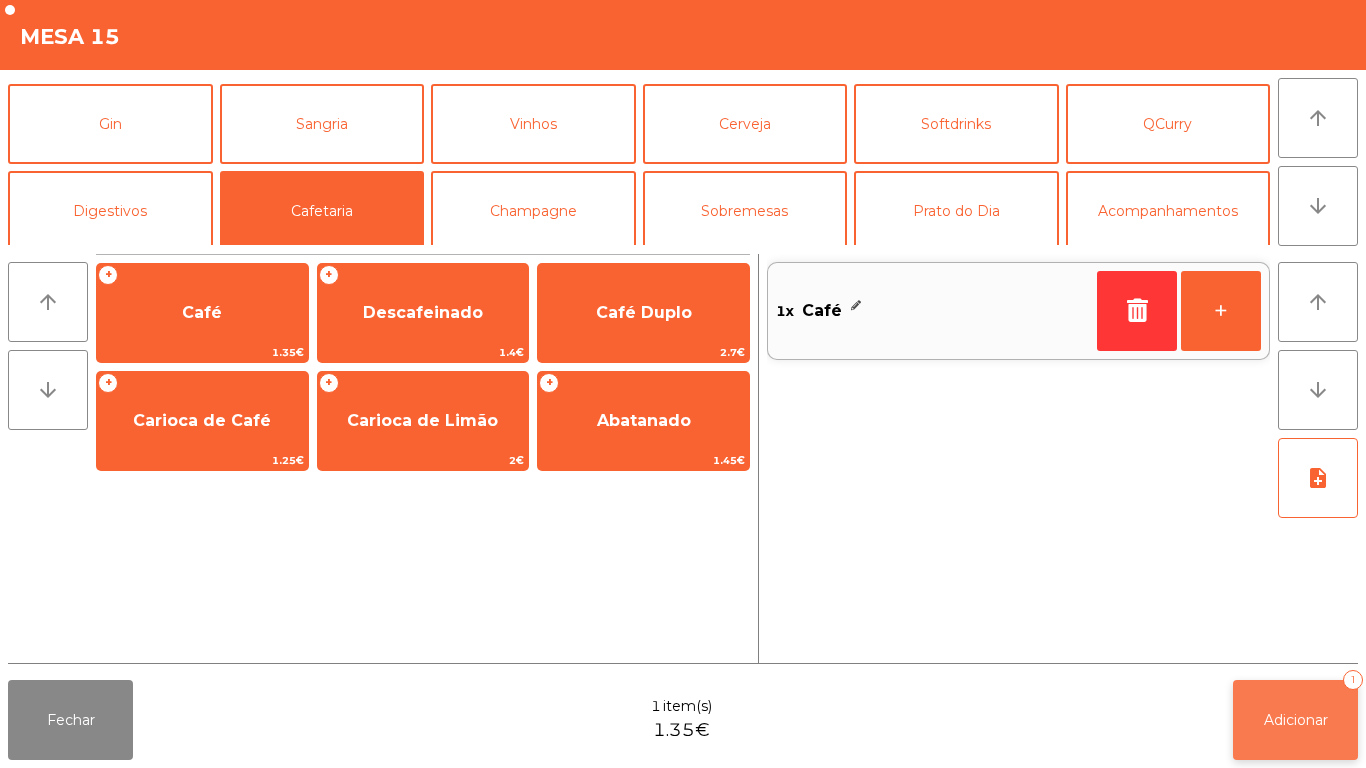 click on "Adicionar   1" 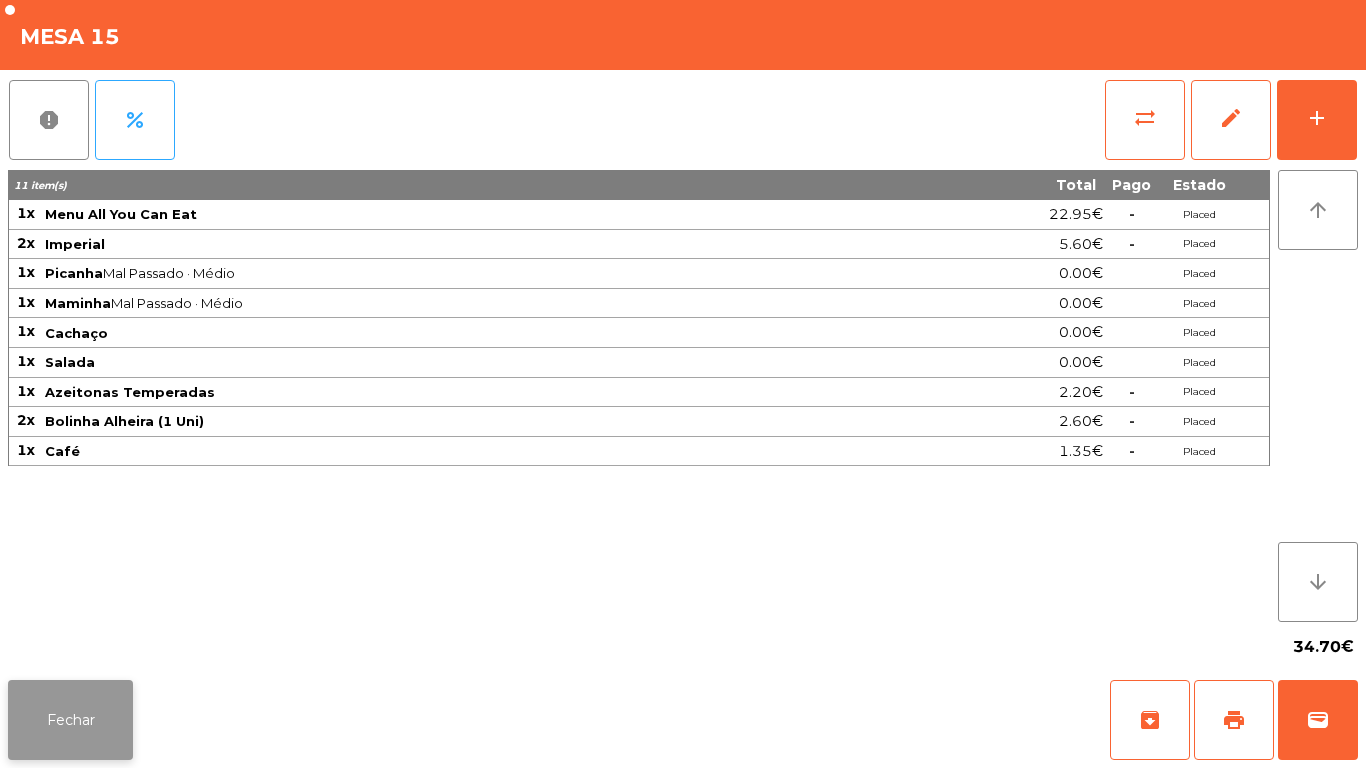click on "Fechar" 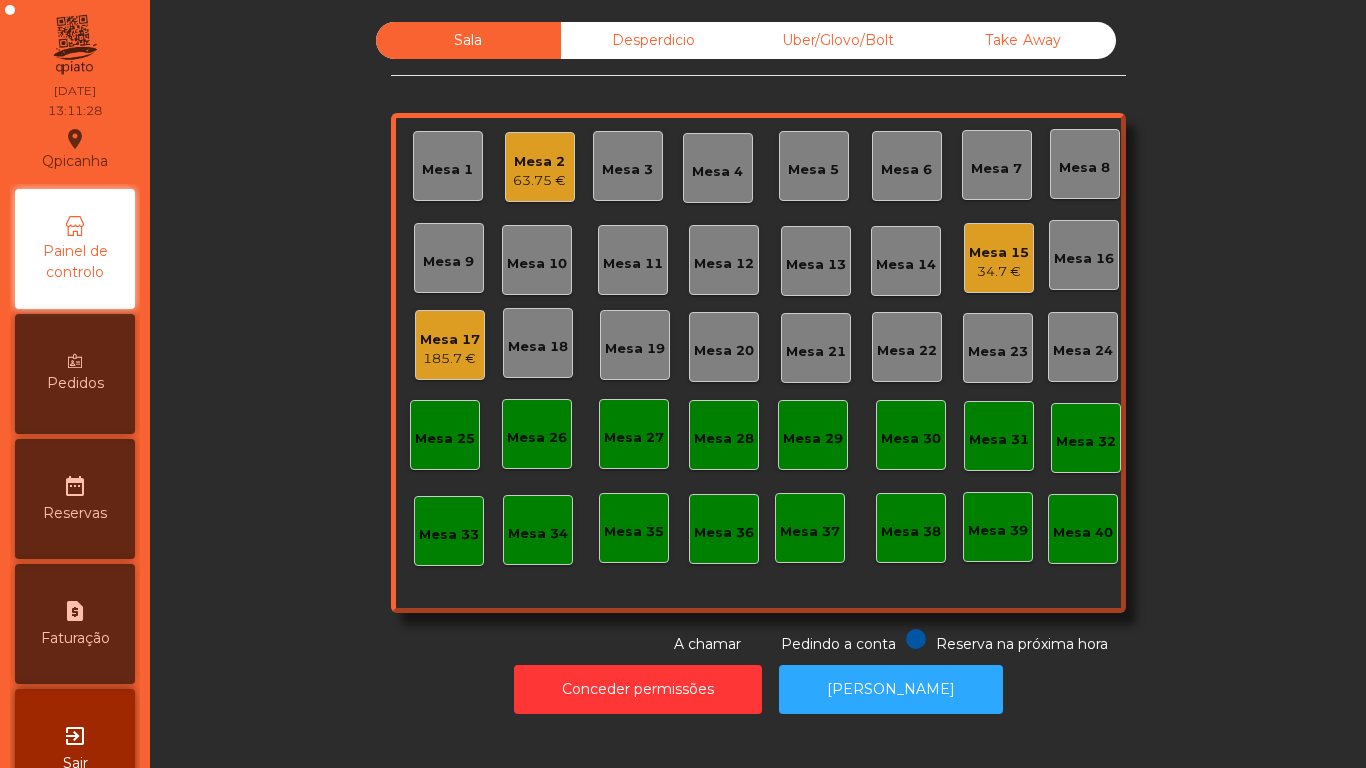 click on "Mesa 17   185.7 €" 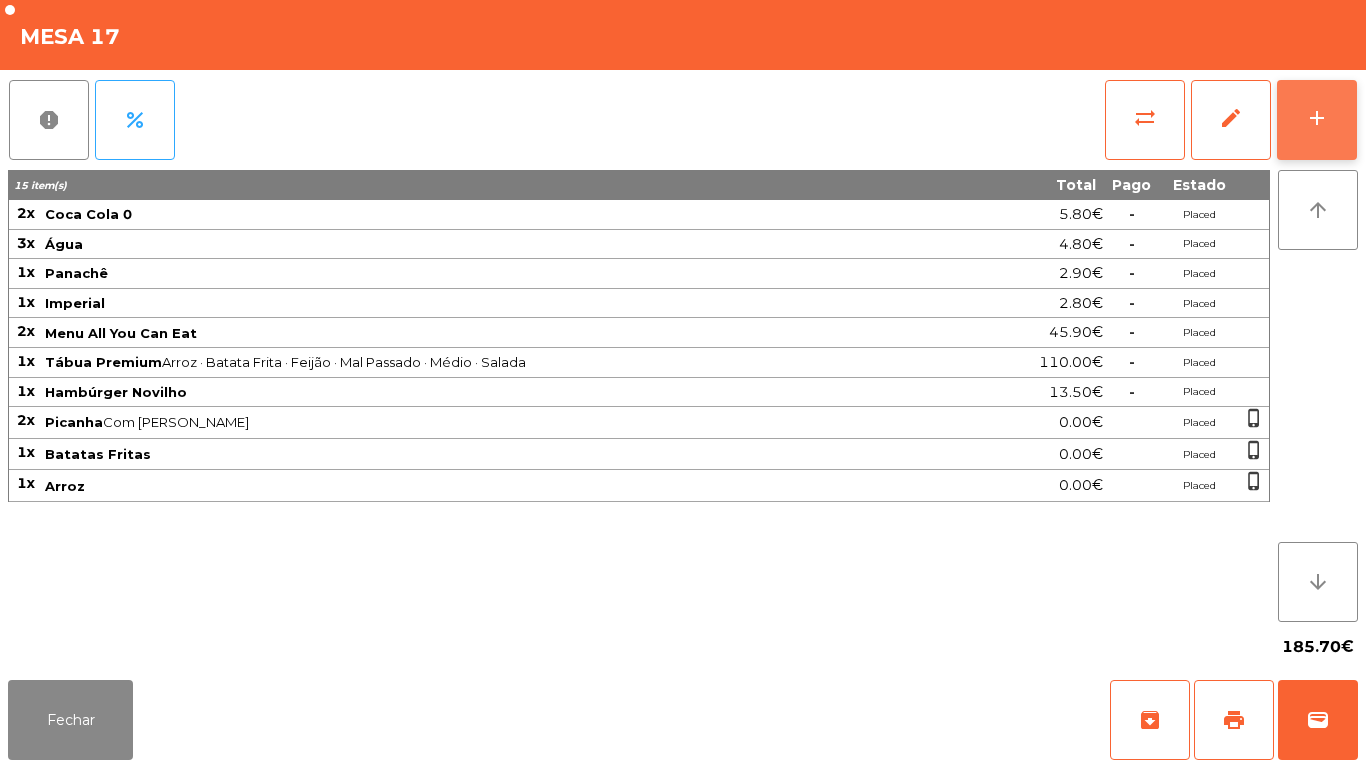 click on "add" 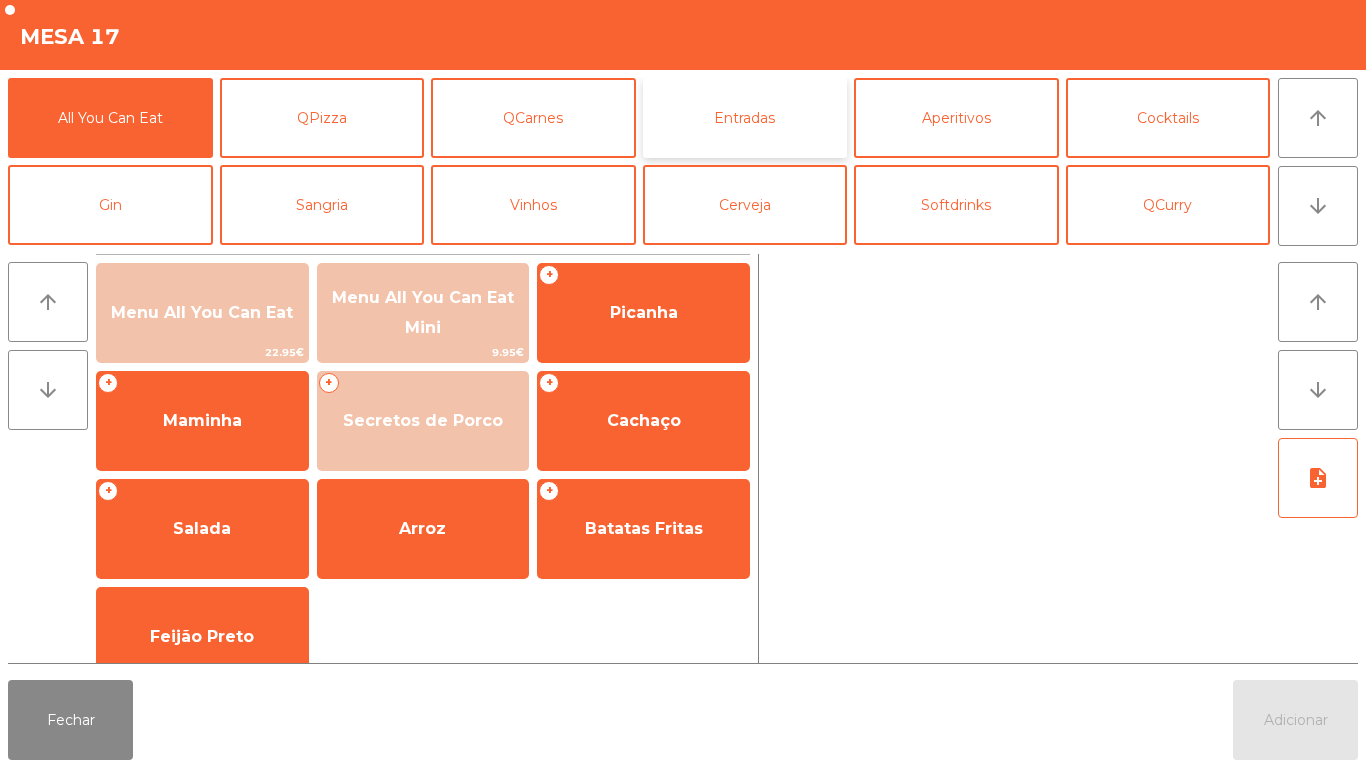 click on "Entradas" 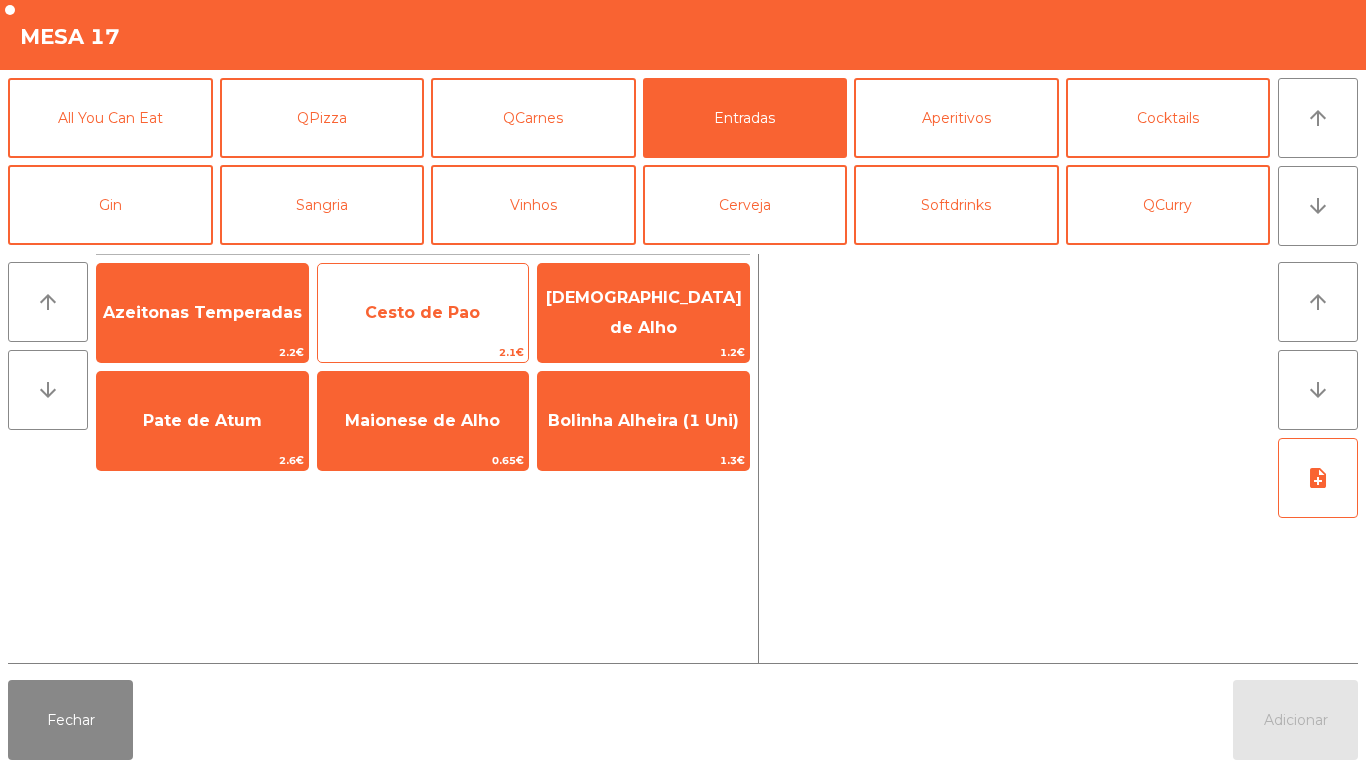 click on "Cesto de Pao" 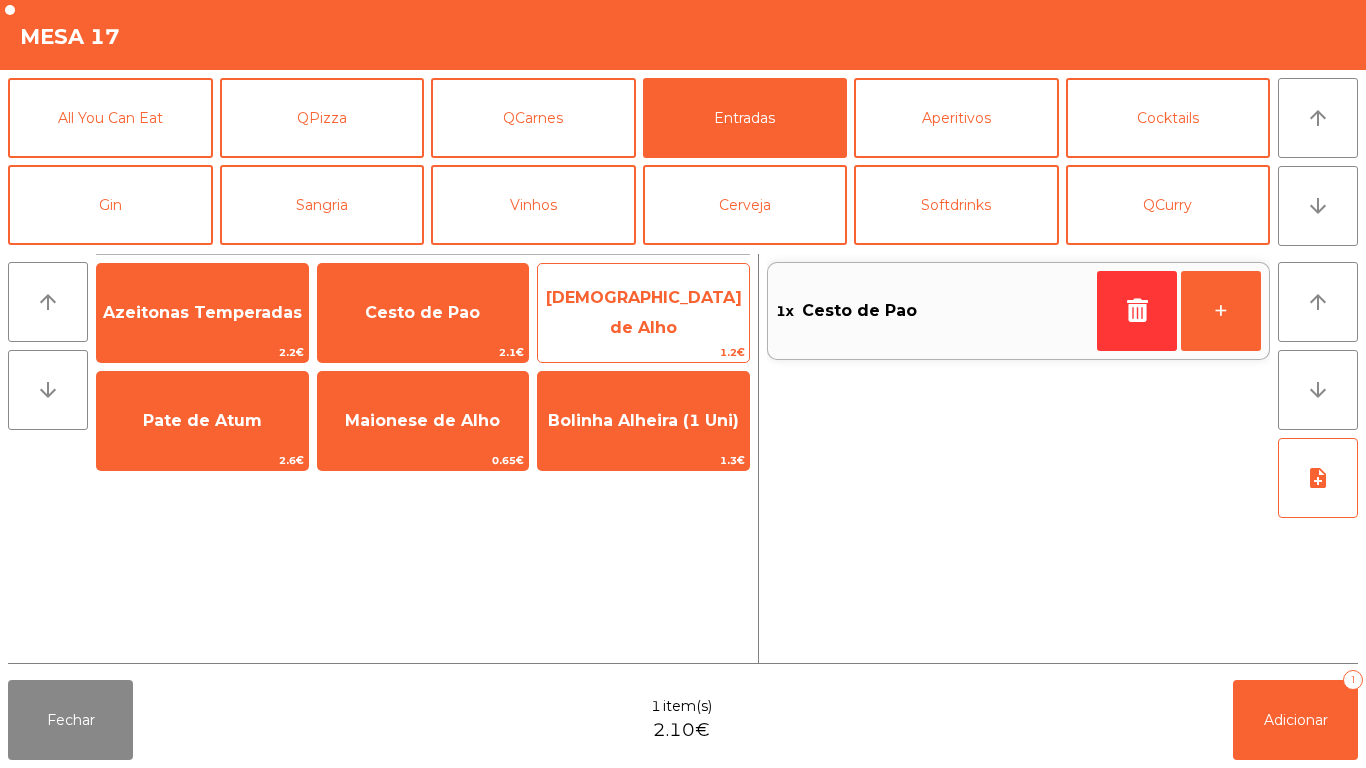 click on "[DEMOGRAPHIC_DATA] de Alho" 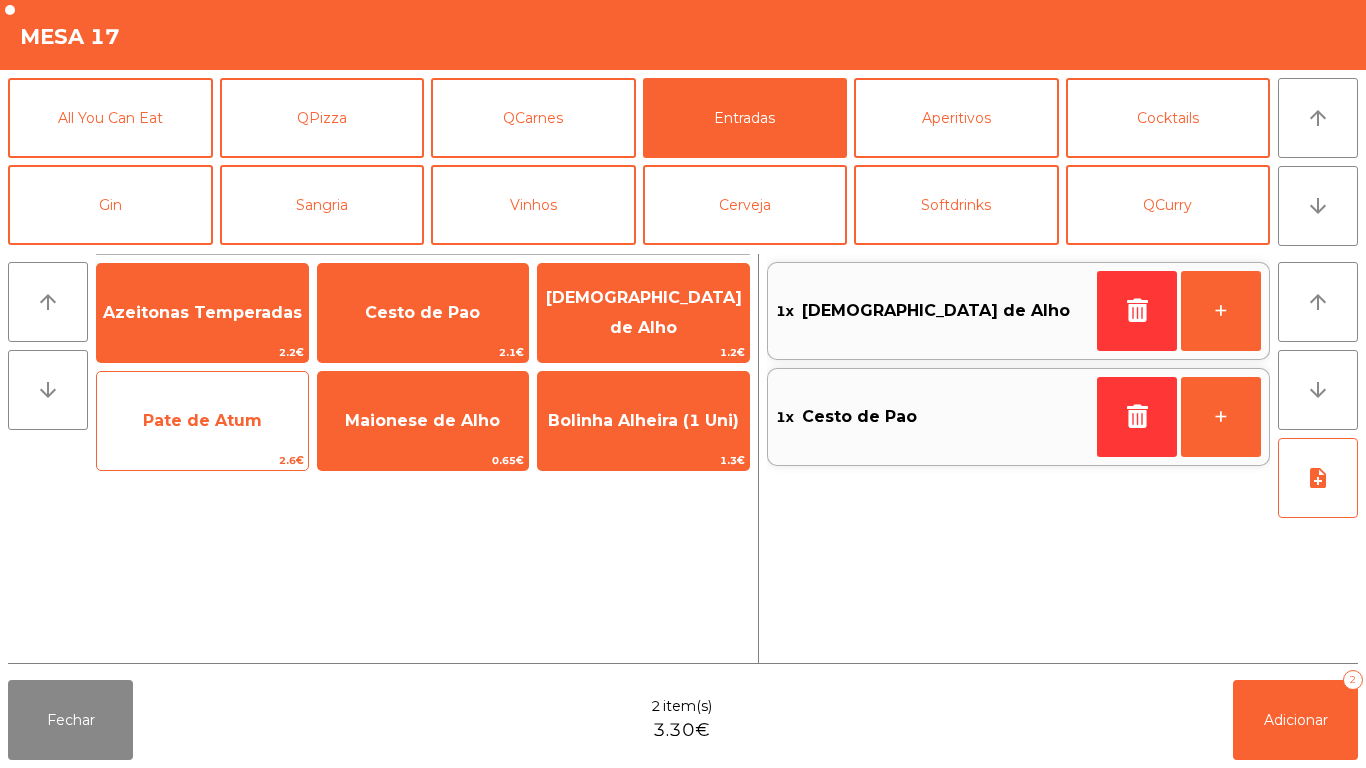 click on "2.6€" 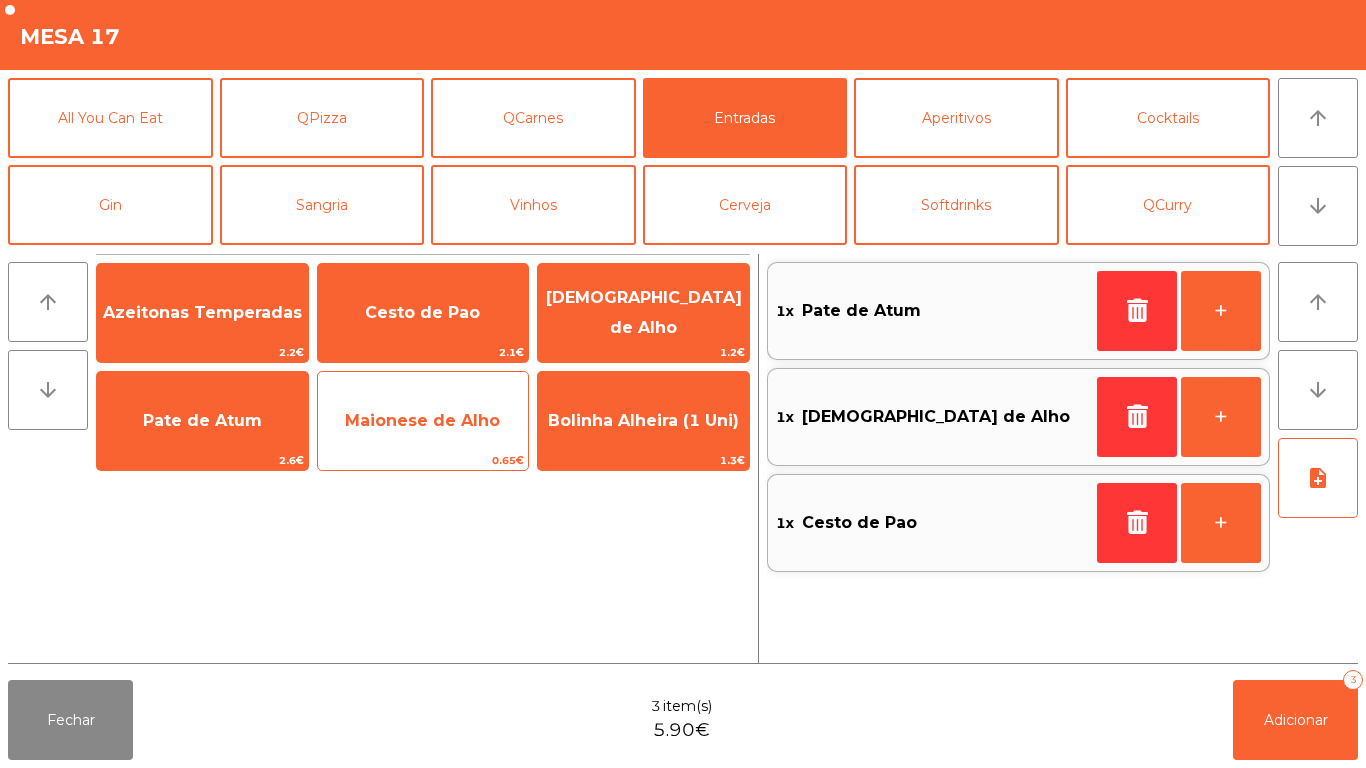 click on "Maionese de Alho" 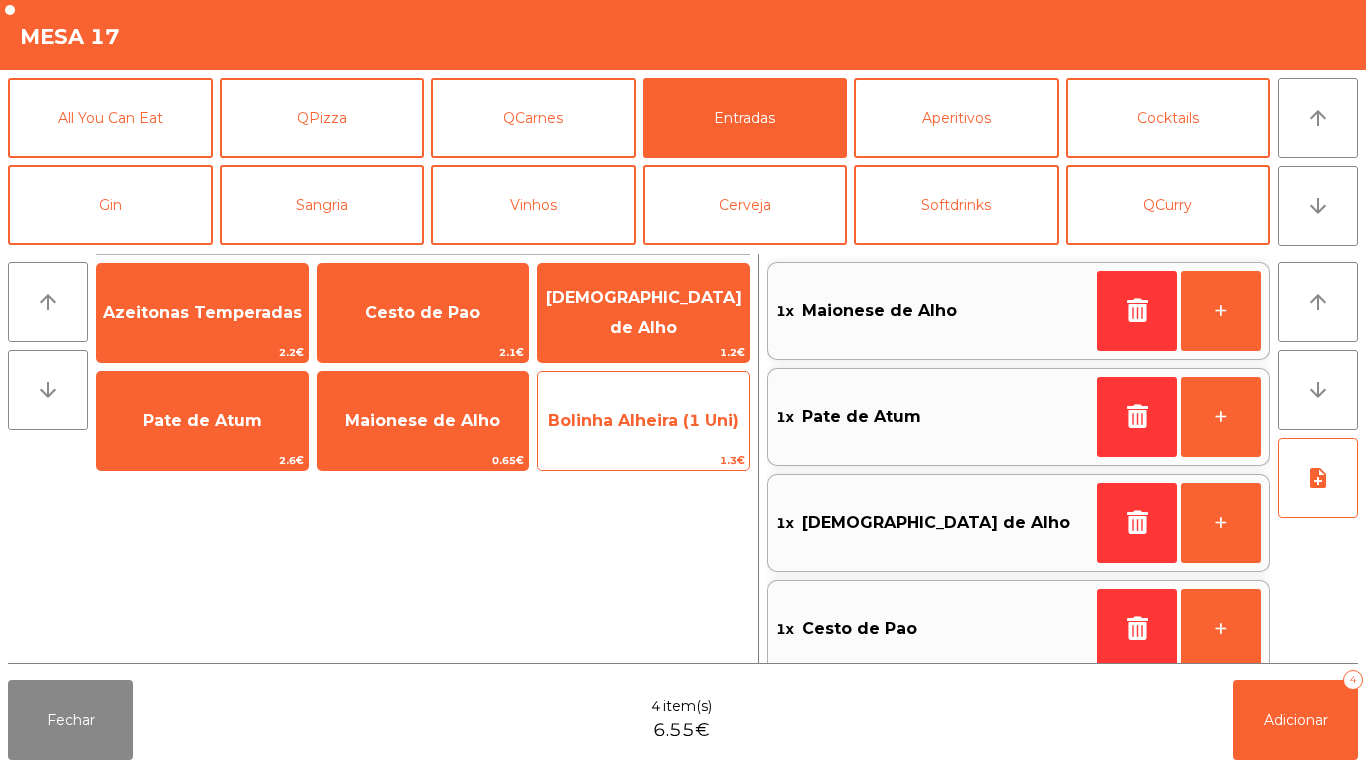 click on "Bolinha Alheira (1 Uni)" 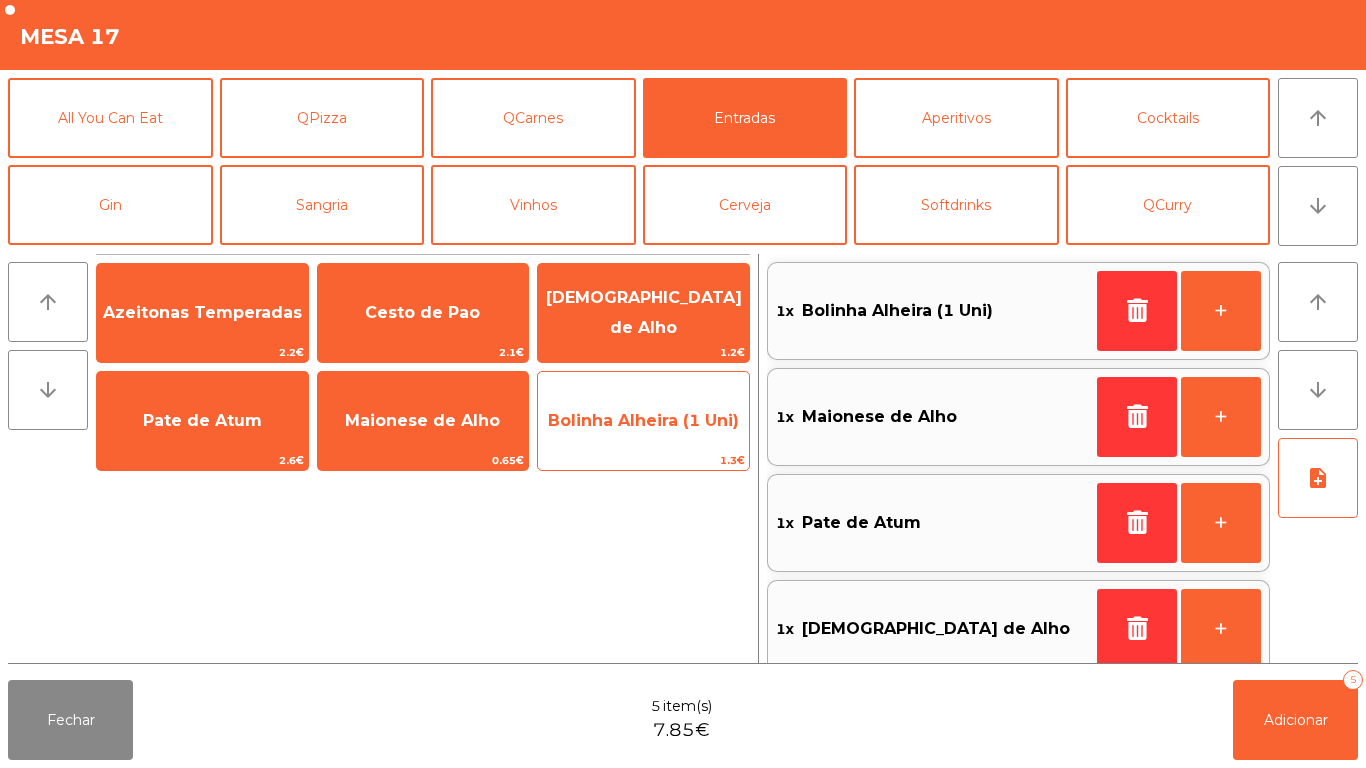 scroll, scrollTop: 8, scrollLeft: 0, axis: vertical 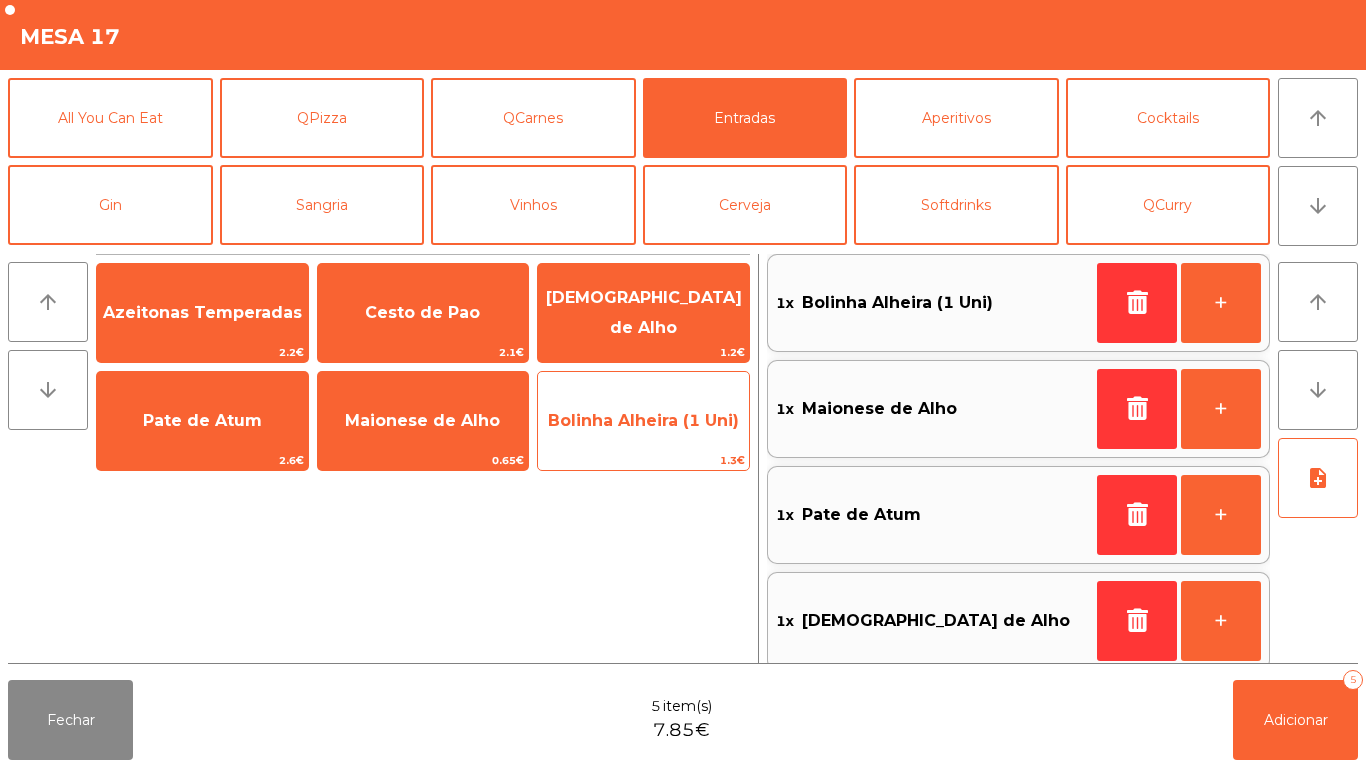 click on "1.3€" 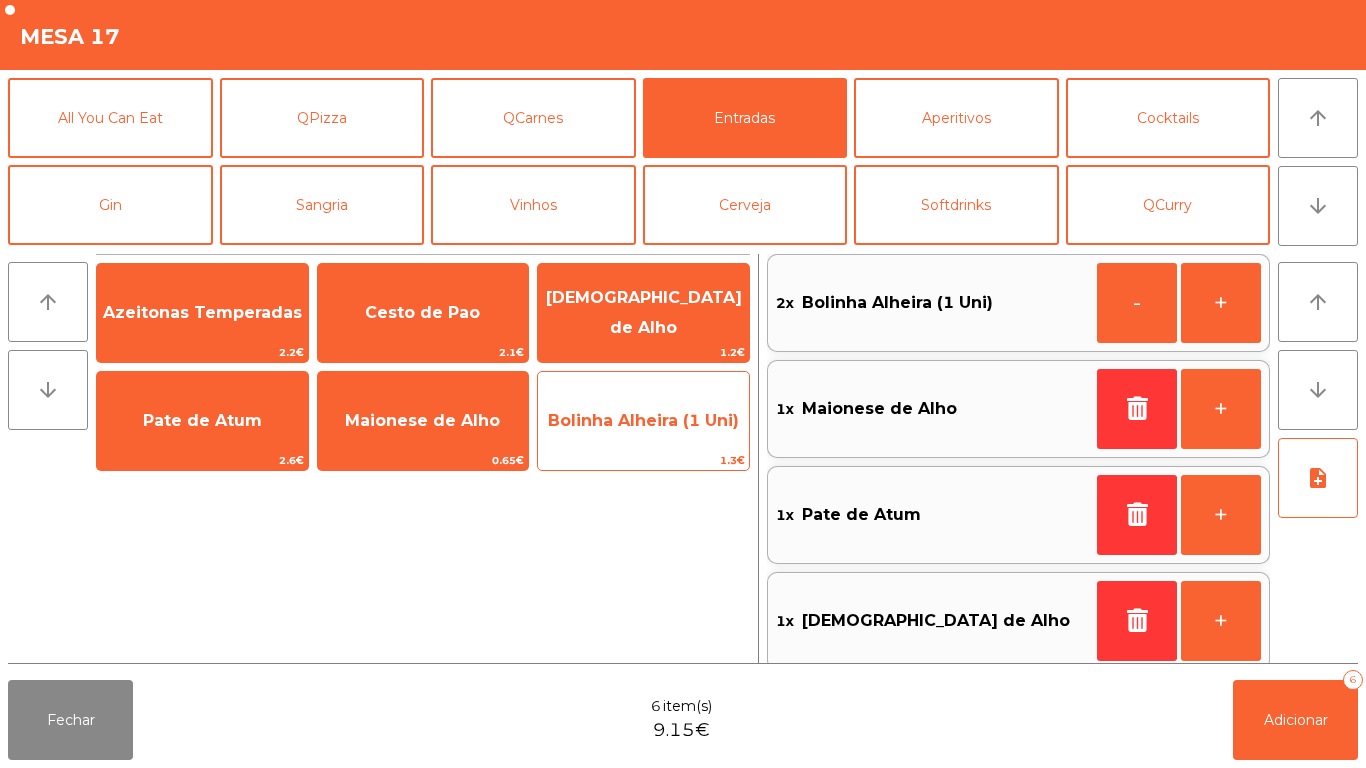 click on "Bolinha Alheira (1 Uni)" 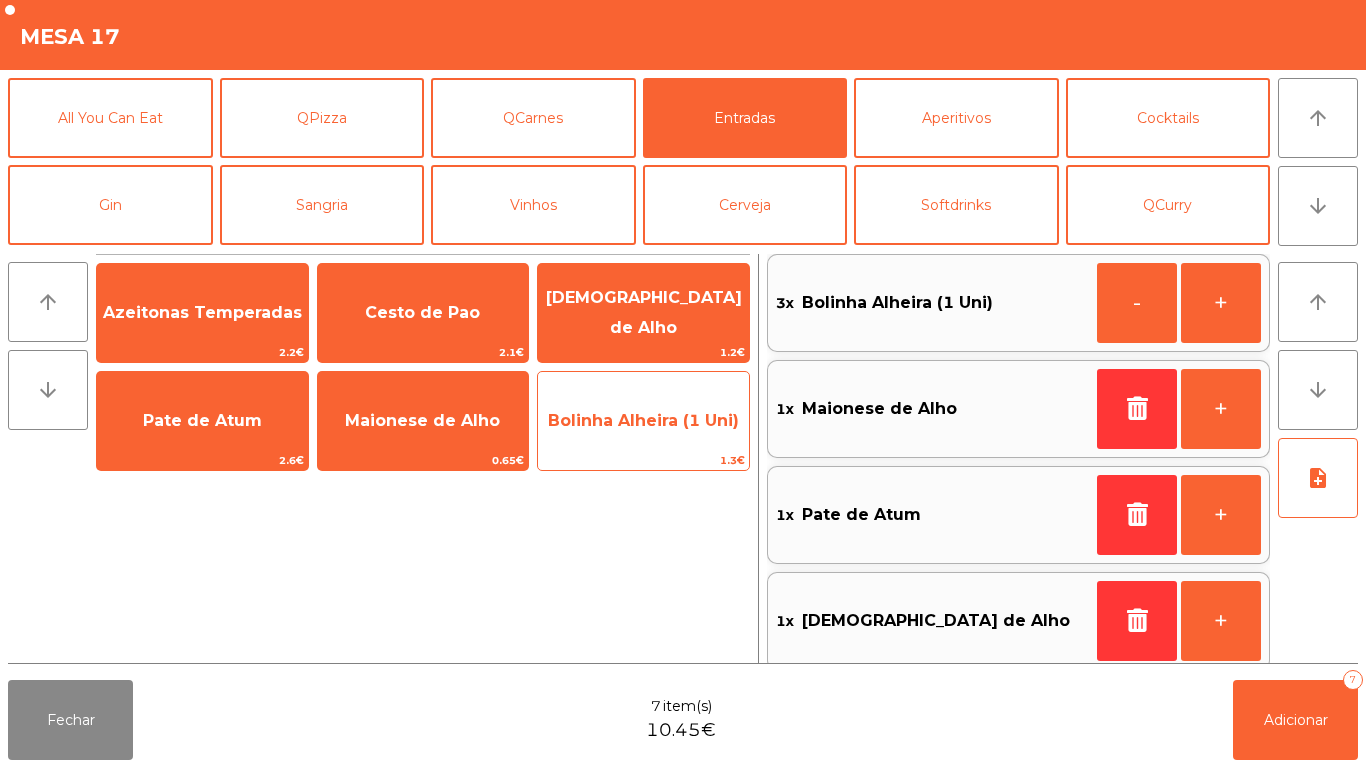 click on "Bolinha Alheira (1 Uni)" 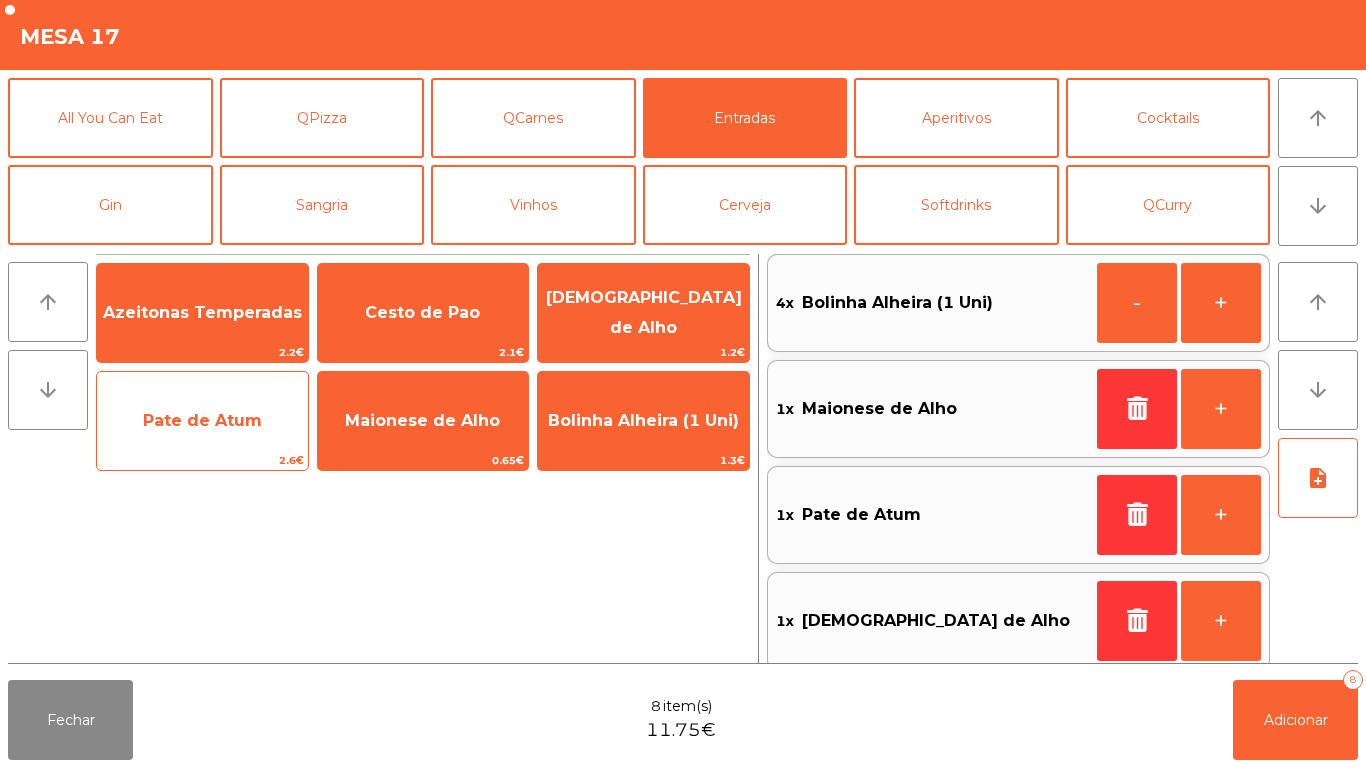 click on "Pate de Atum" 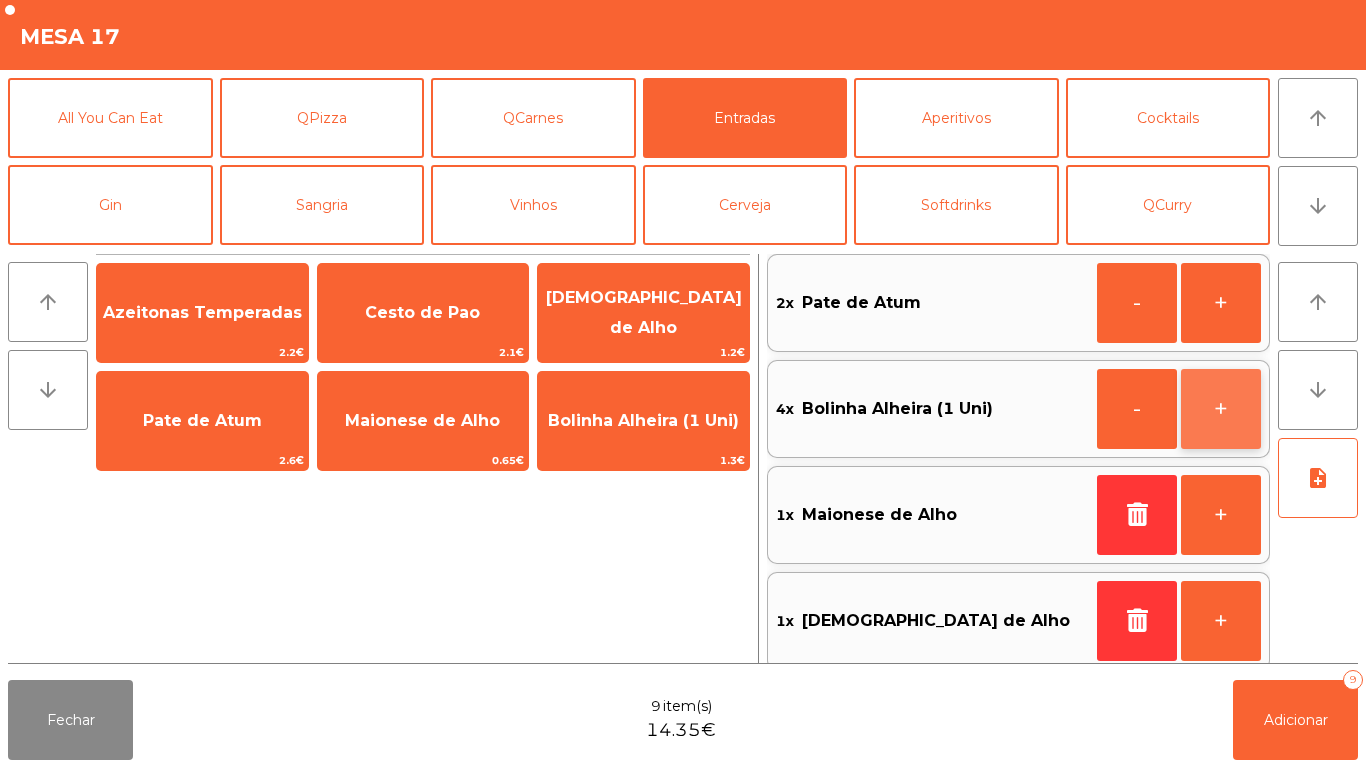 click on "+" 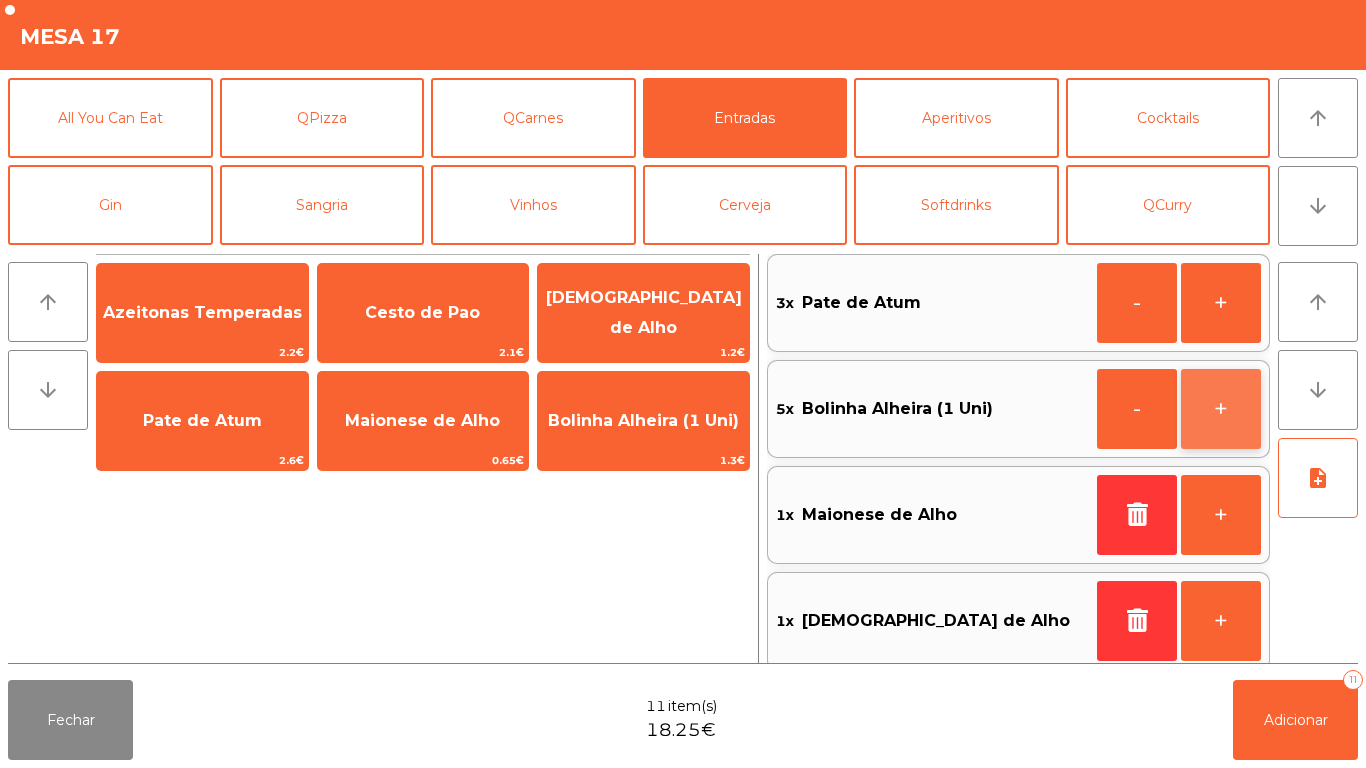 click on "+" 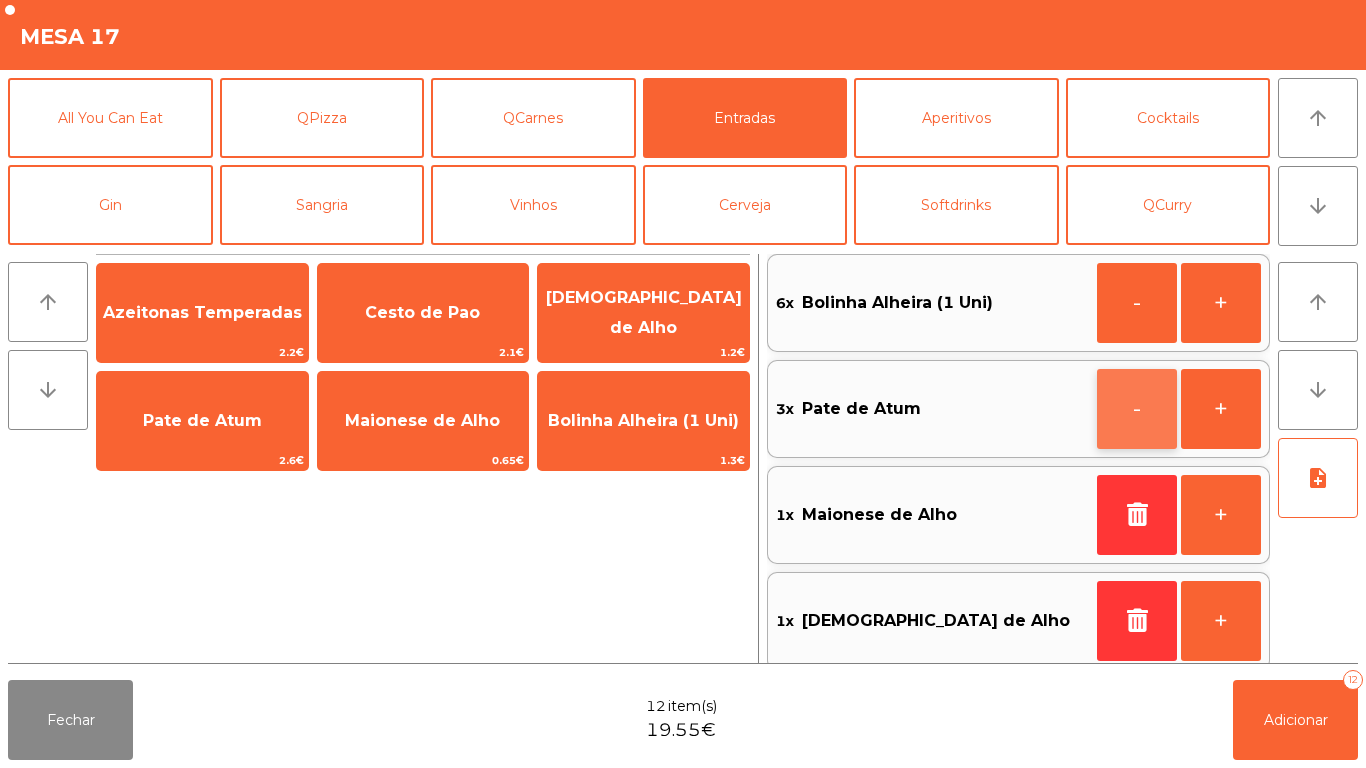 click on "-" 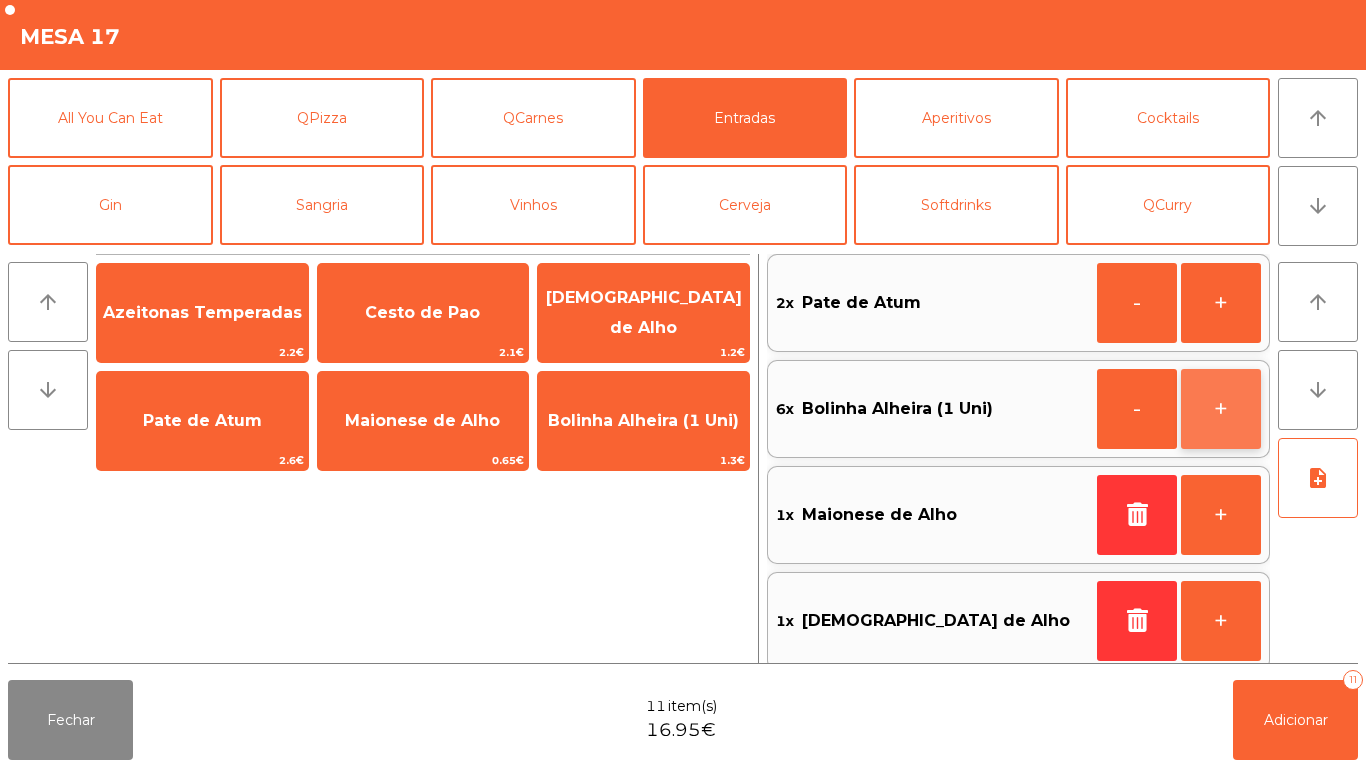 click on "+" 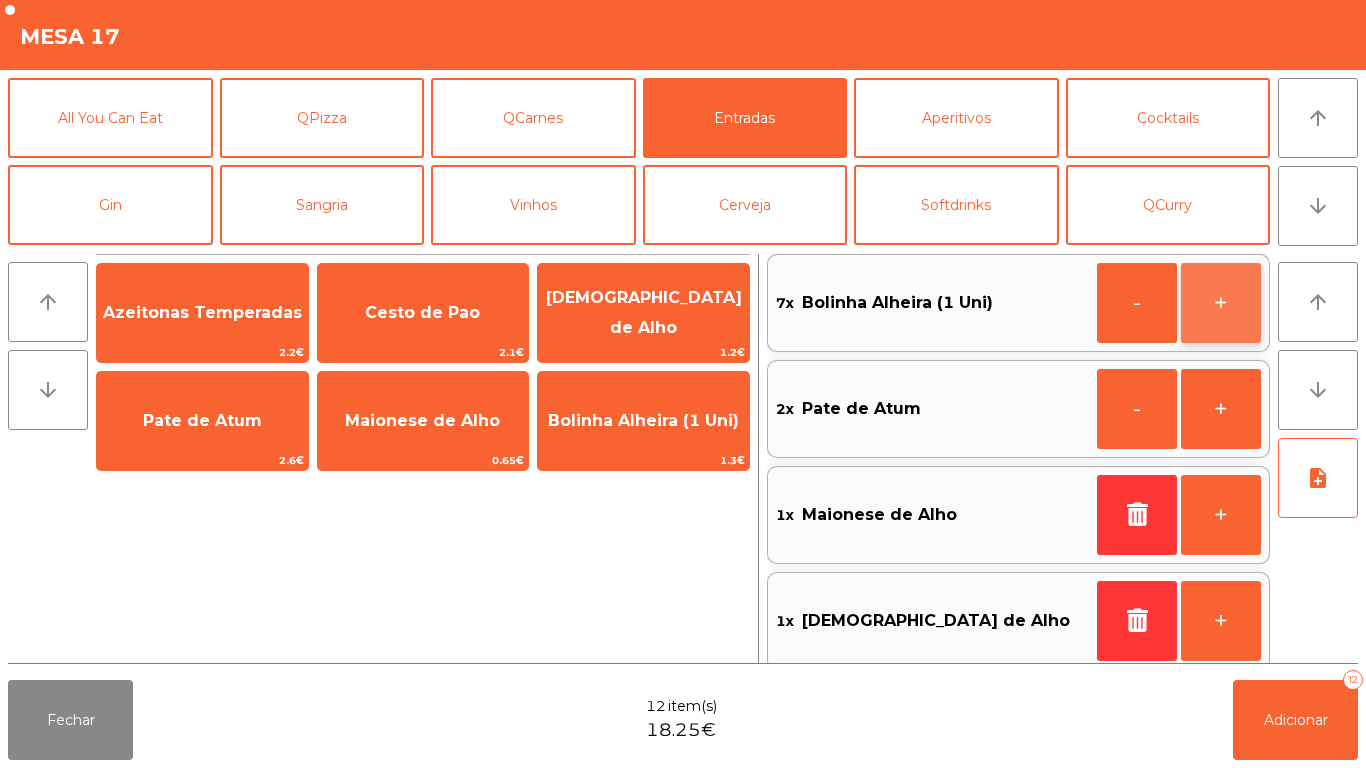 click on "+" 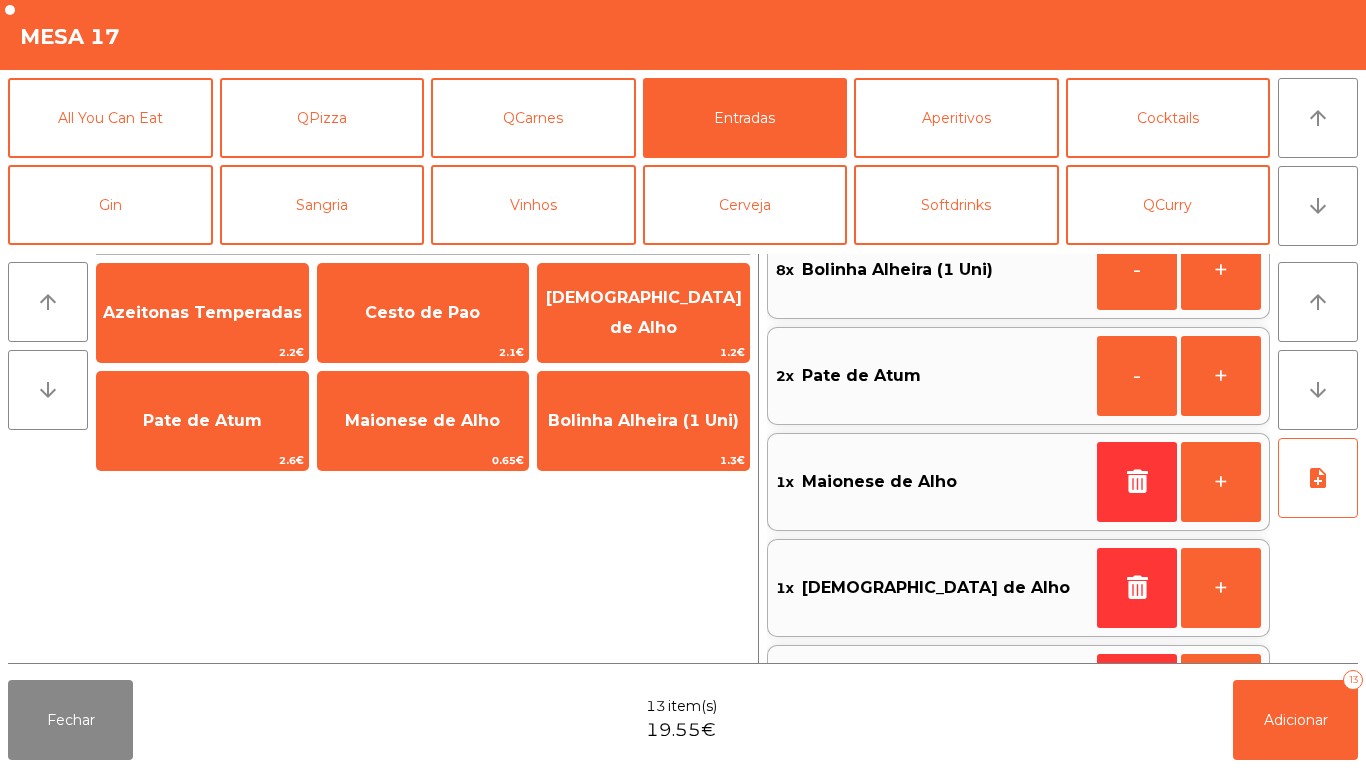 scroll, scrollTop: 40, scrollLeft: 0, axis: vertical 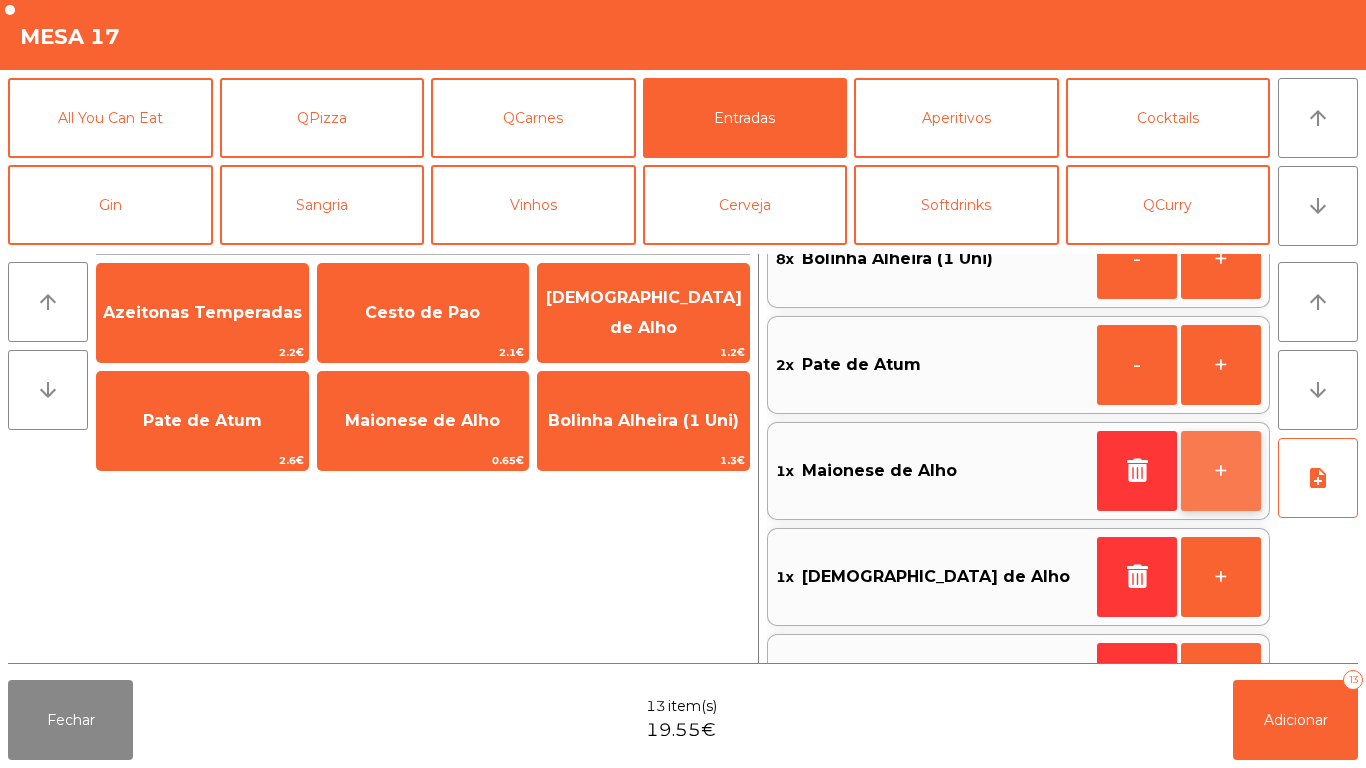 click on "+" 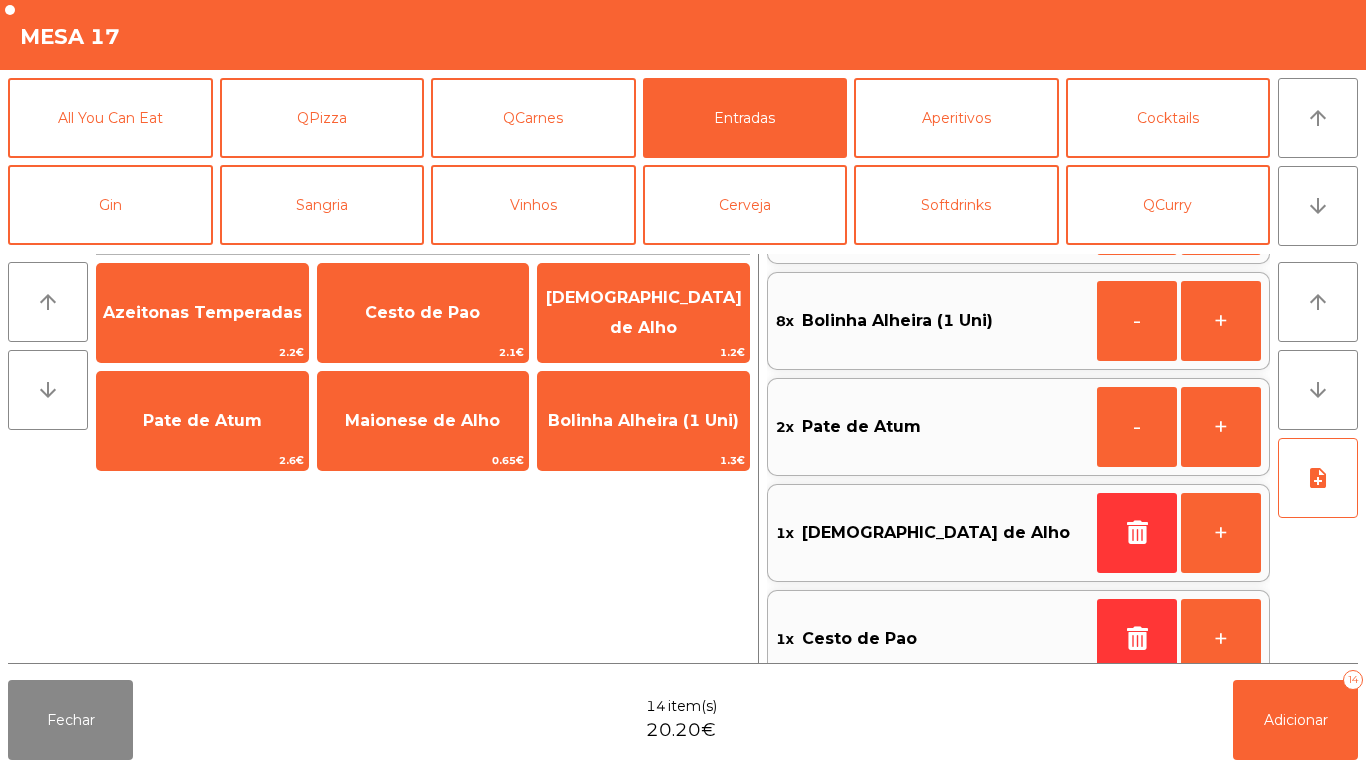 scroll, scrollTop: 129, scrollLeft: 0, axis: vertical 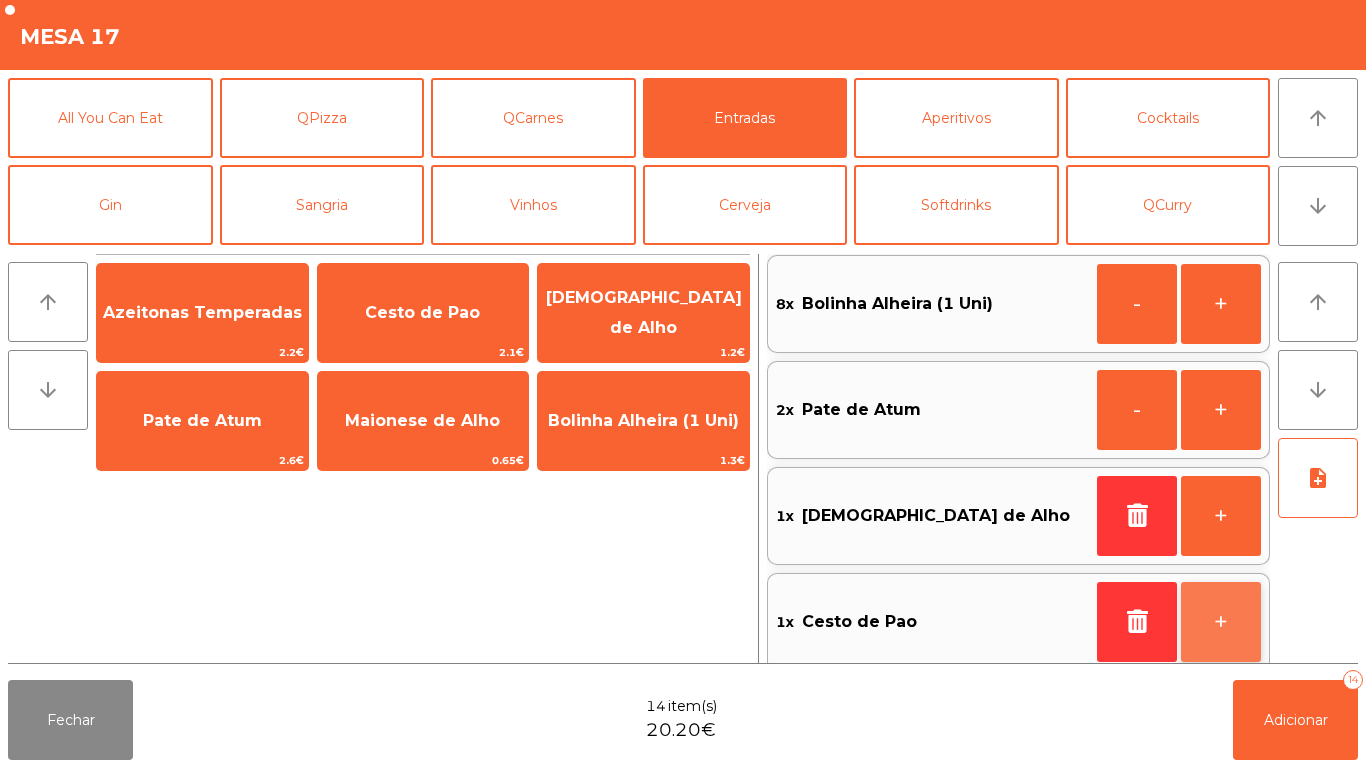 click on "+" 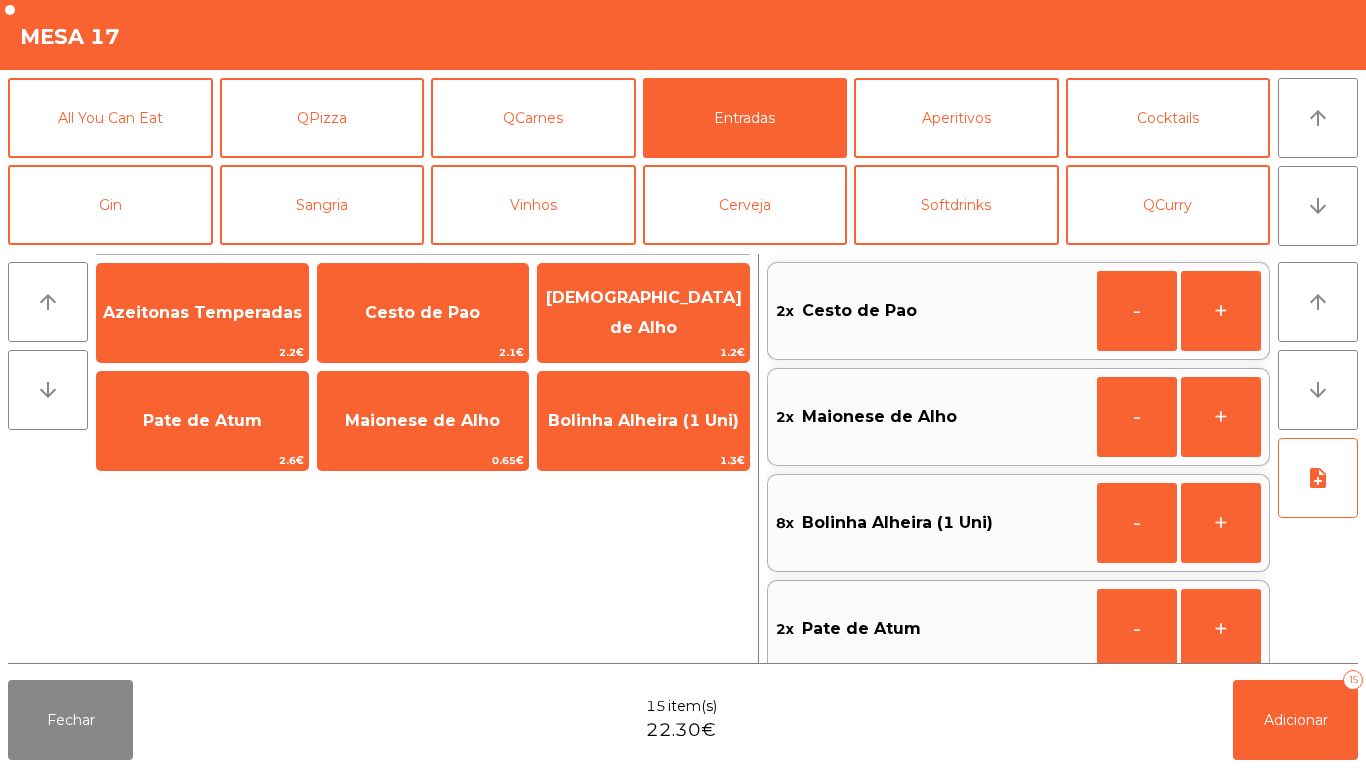 scroll, scrollTop: 129, scrollLeft: 0, axis: vertical 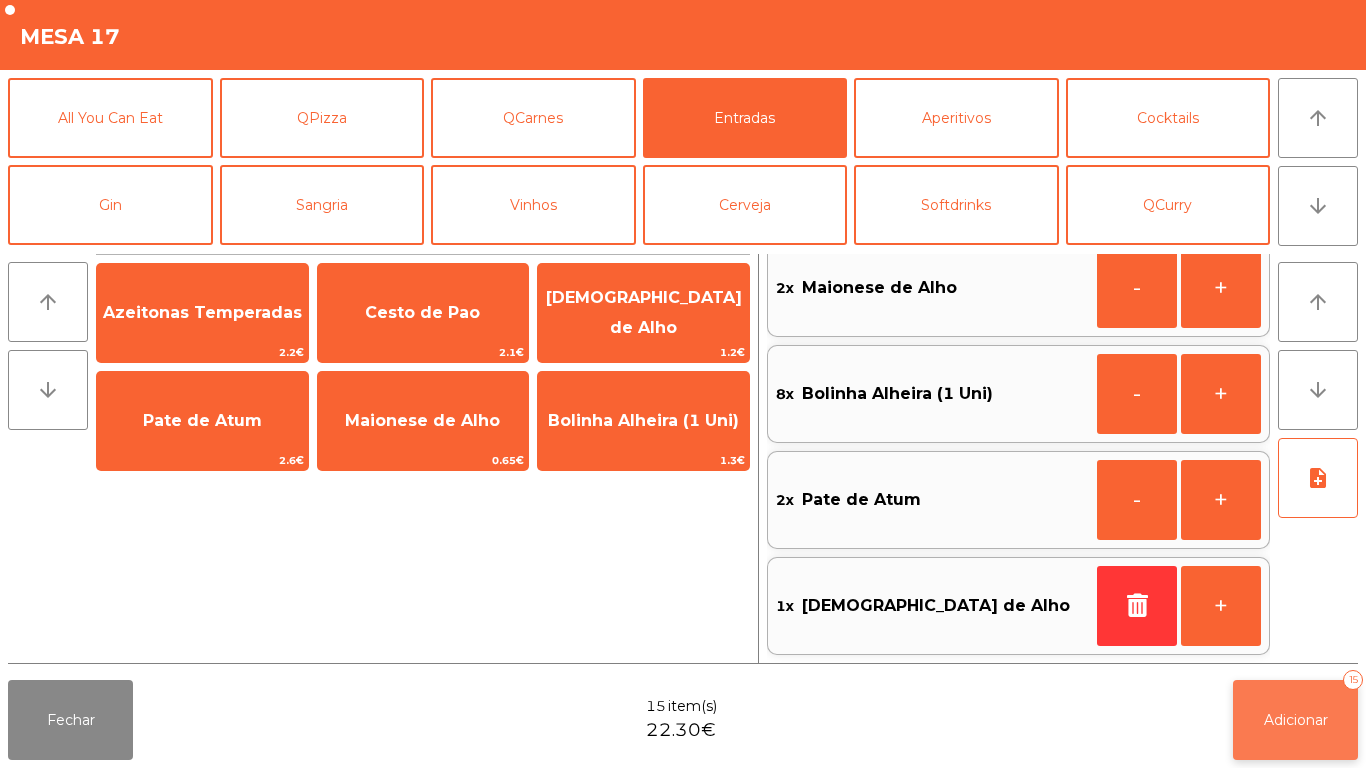 click on "Adicionar" 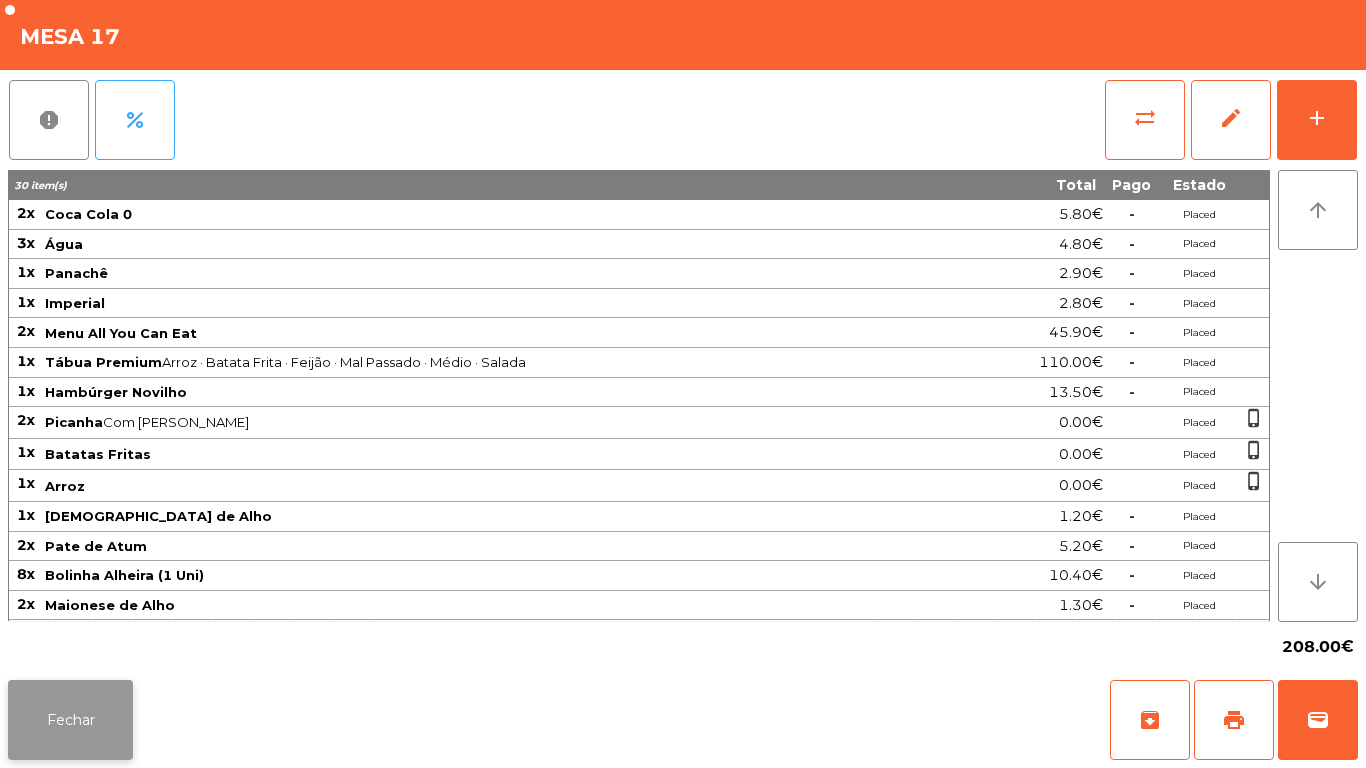 click on "Fechar" 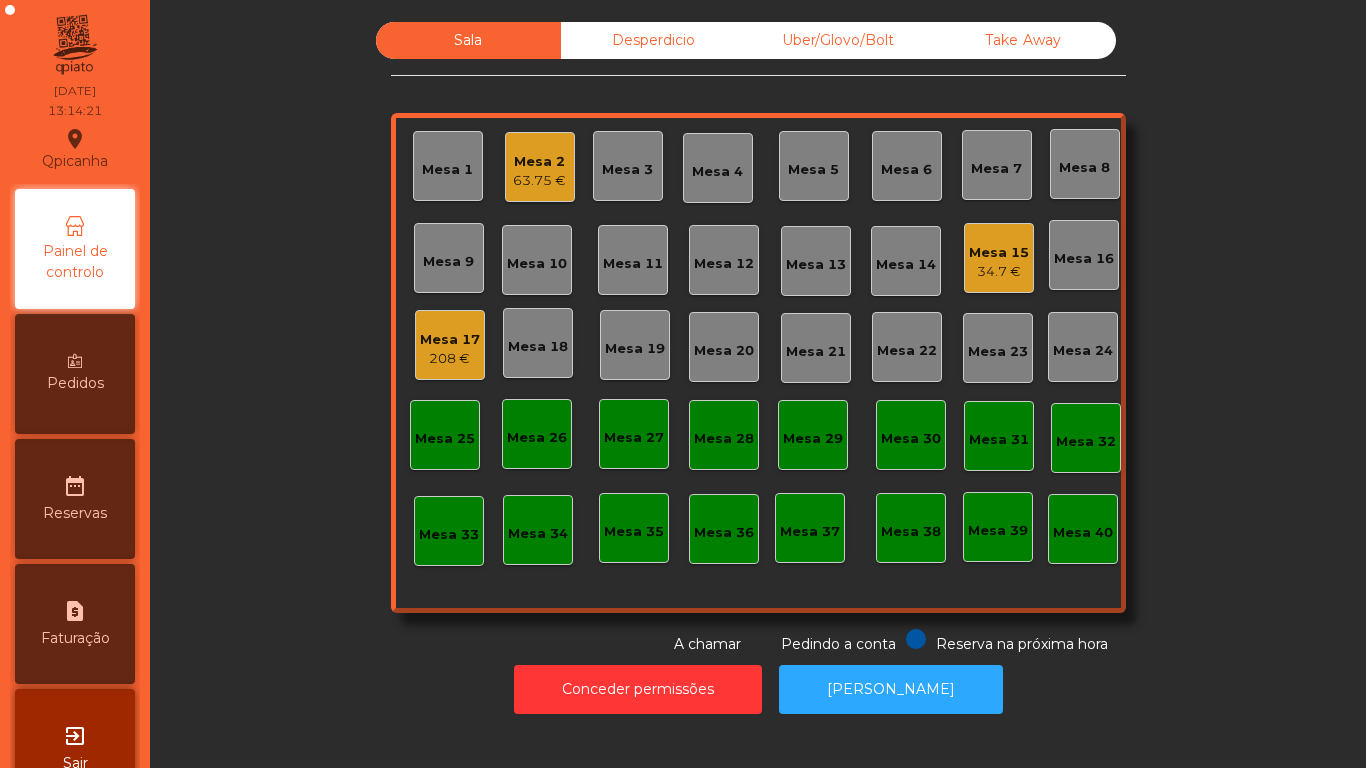 click on "Mesa 3" 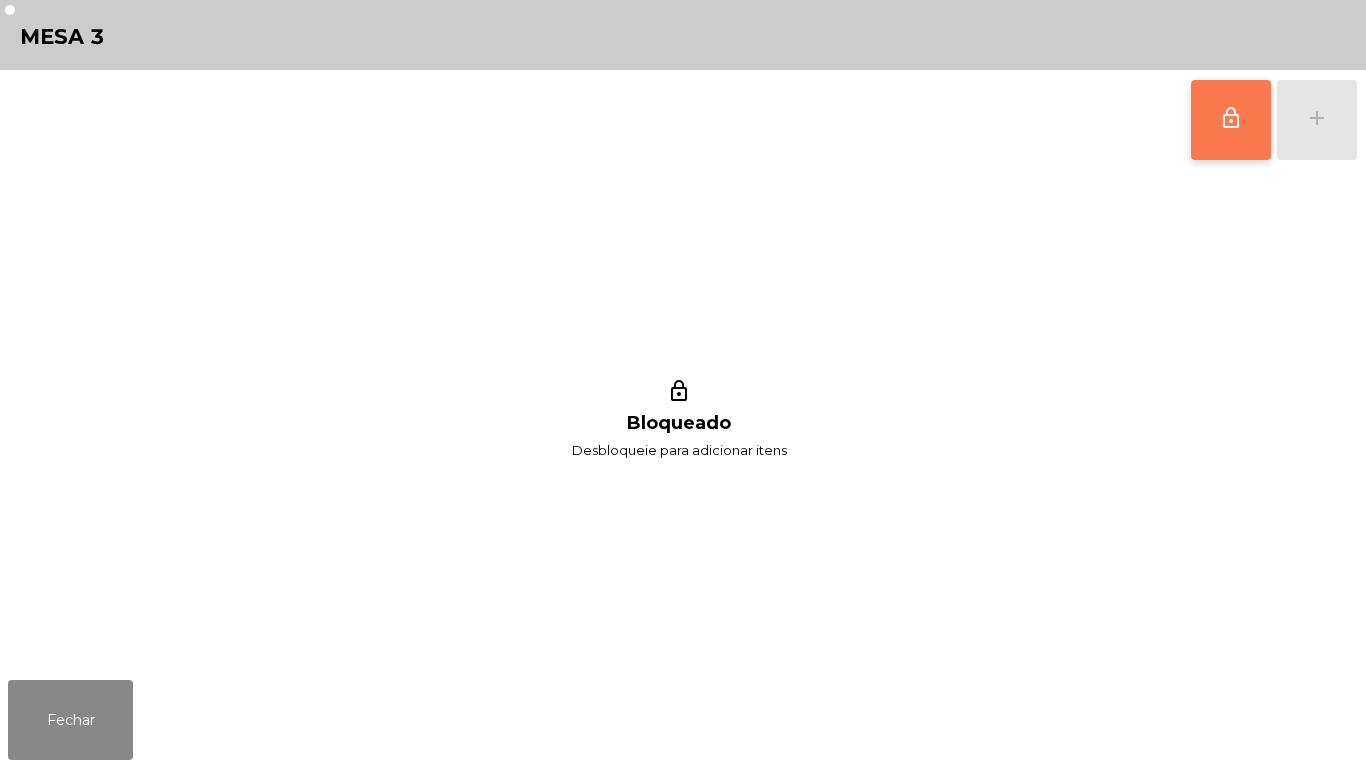 click on "lock_outline" 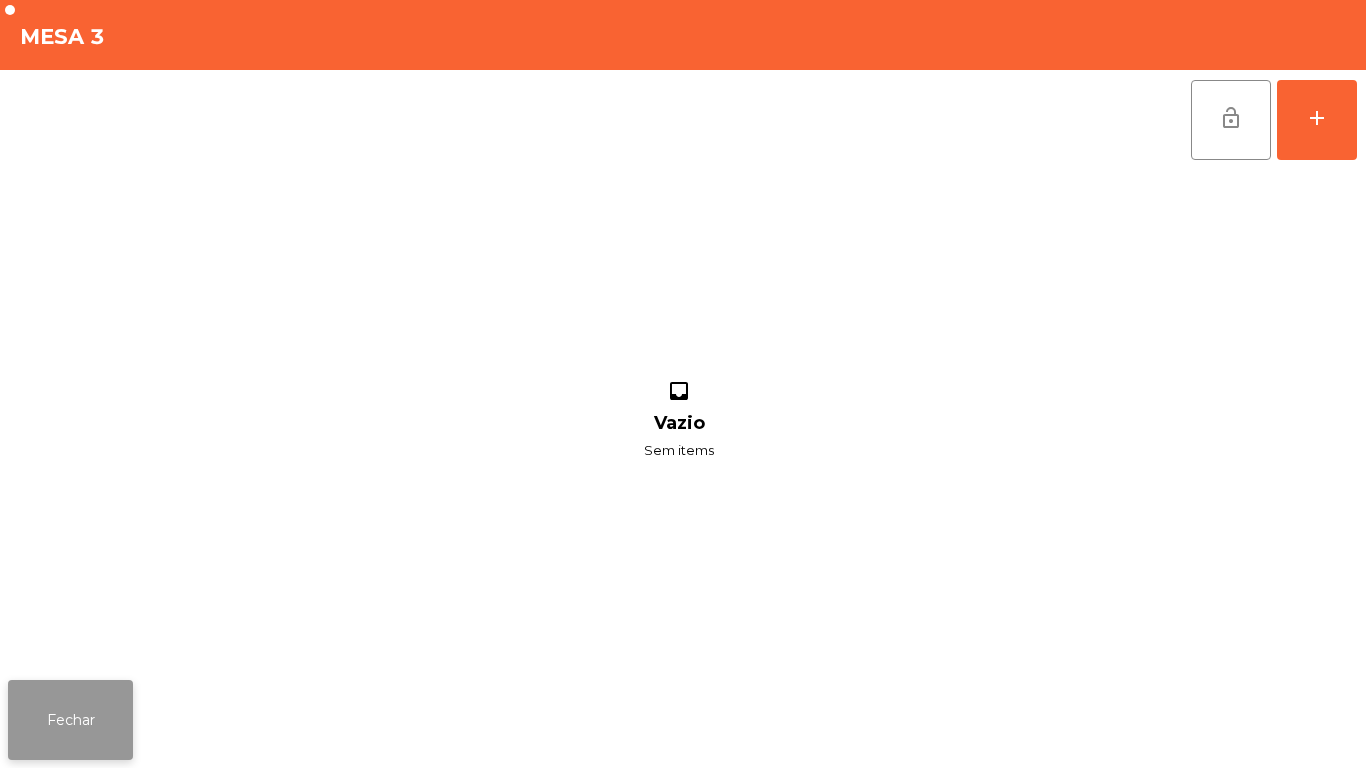 click on "Fechar" 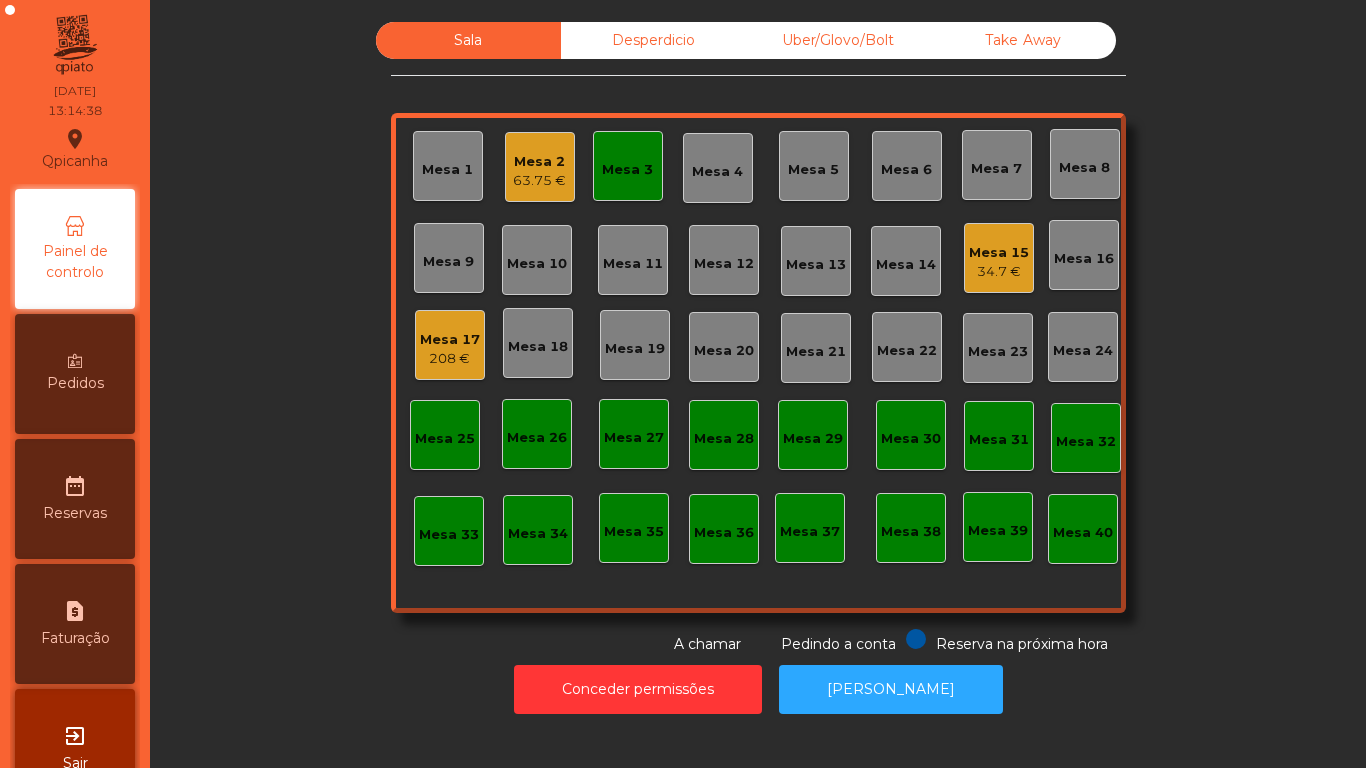 click on "63.75 €" 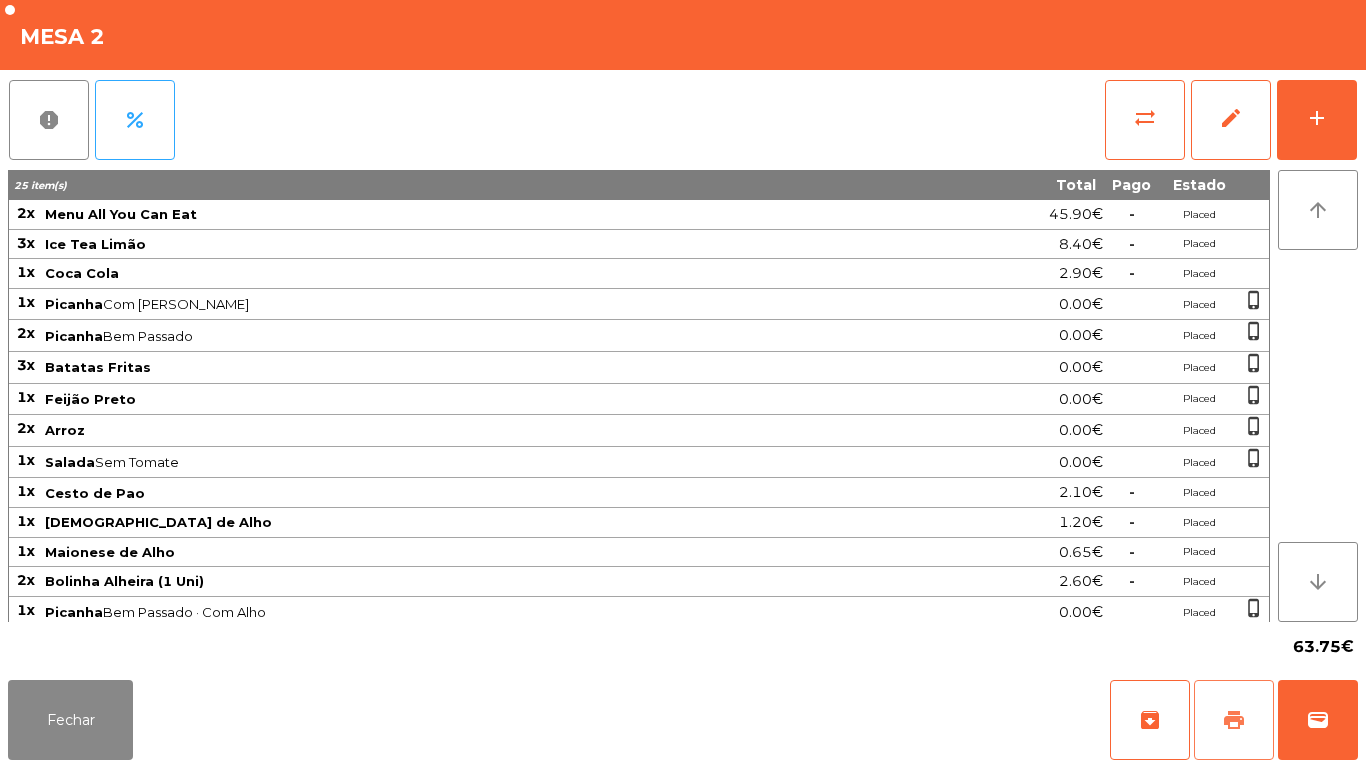 click on "print" 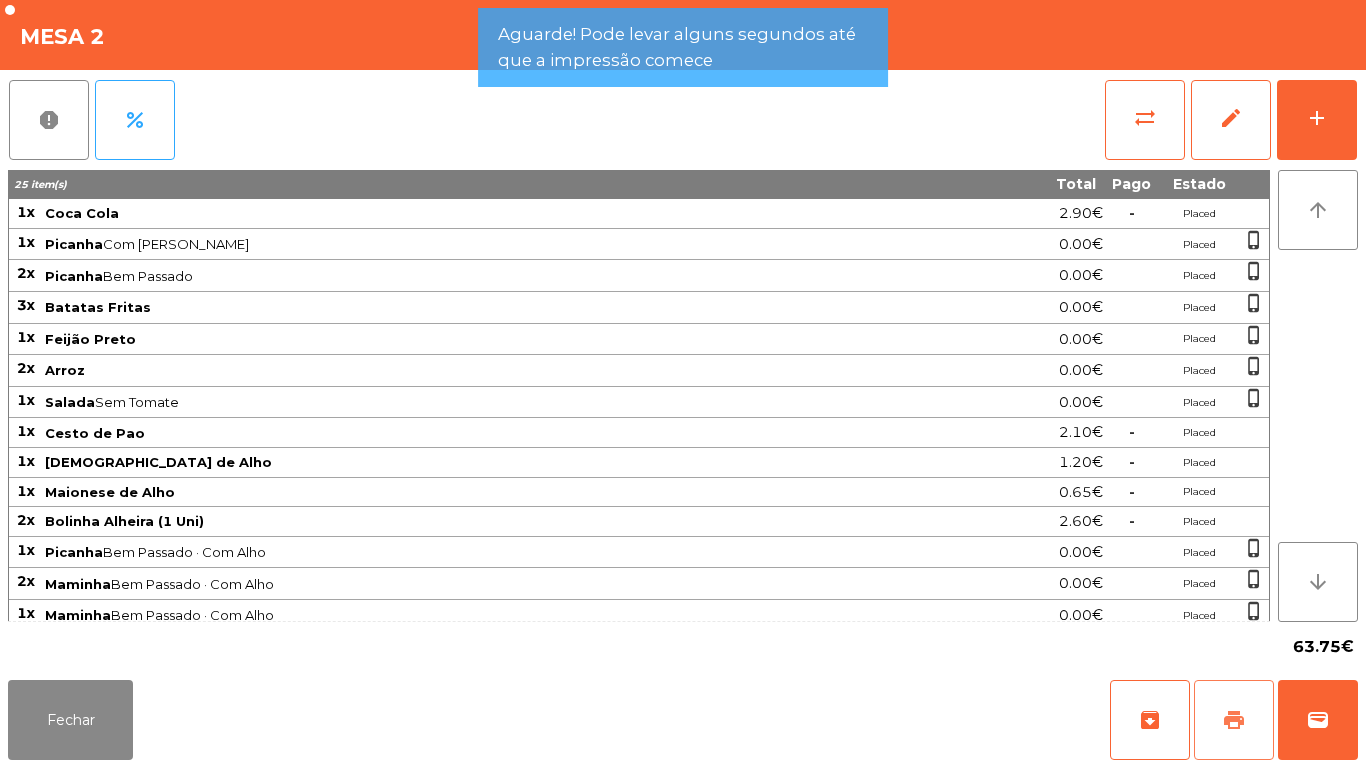 scroll, scrollTop: 71, scrollLeft: 0, axis: vertical 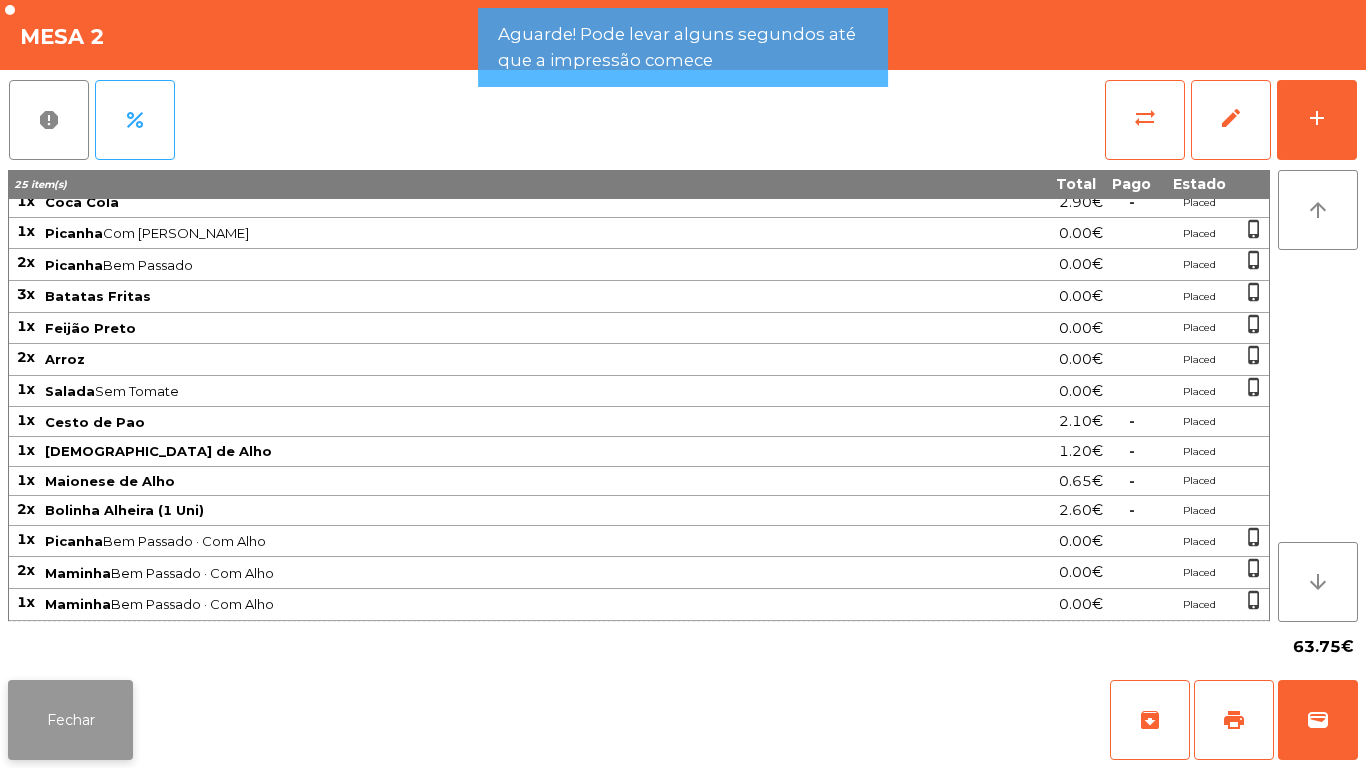 click on "Fechar" 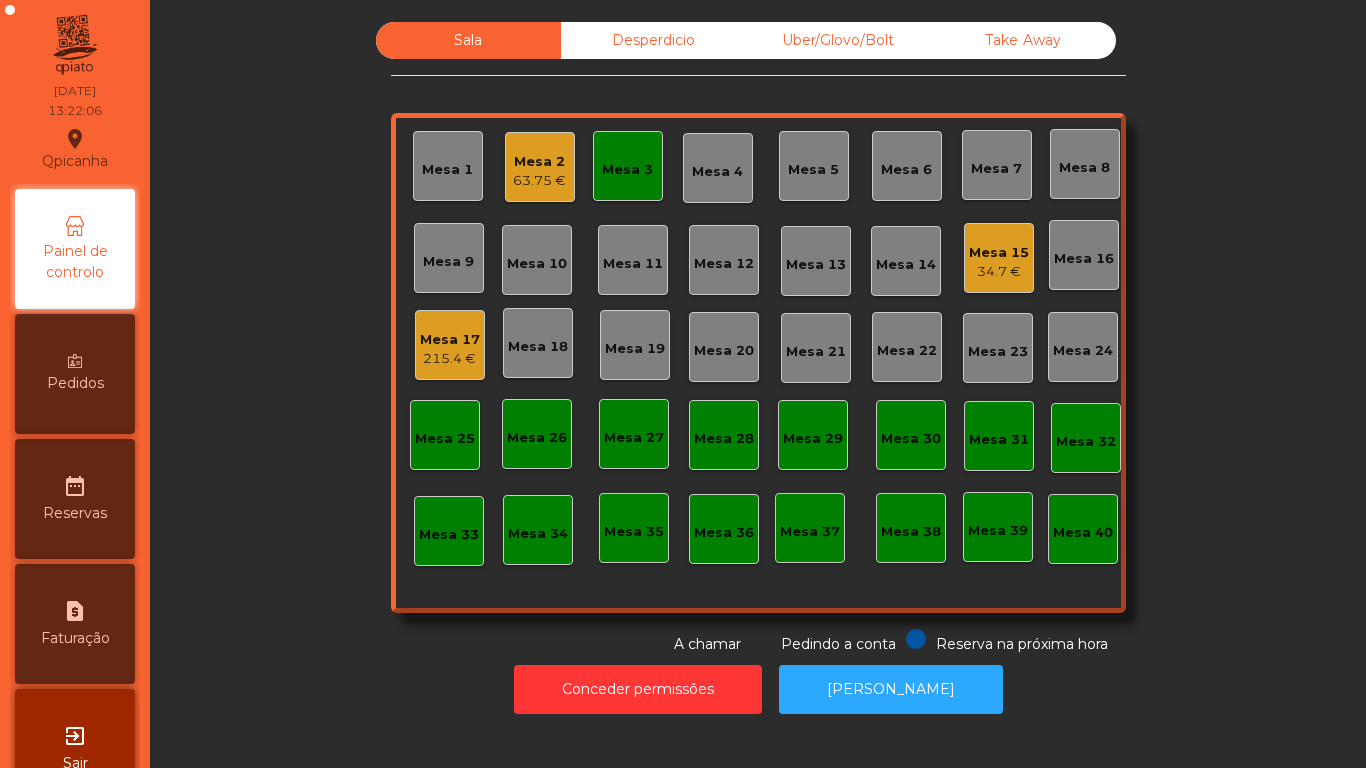 click on "Mesa 3" 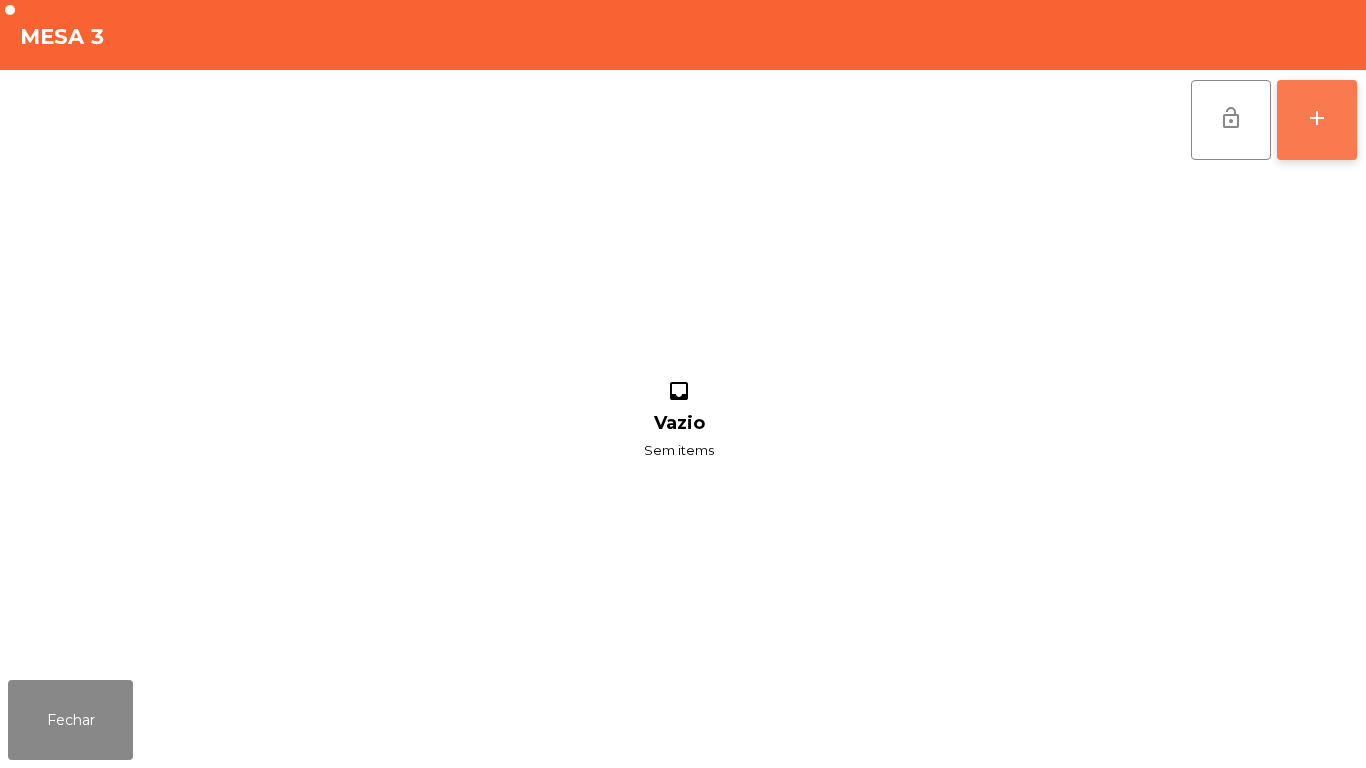 click on "add" 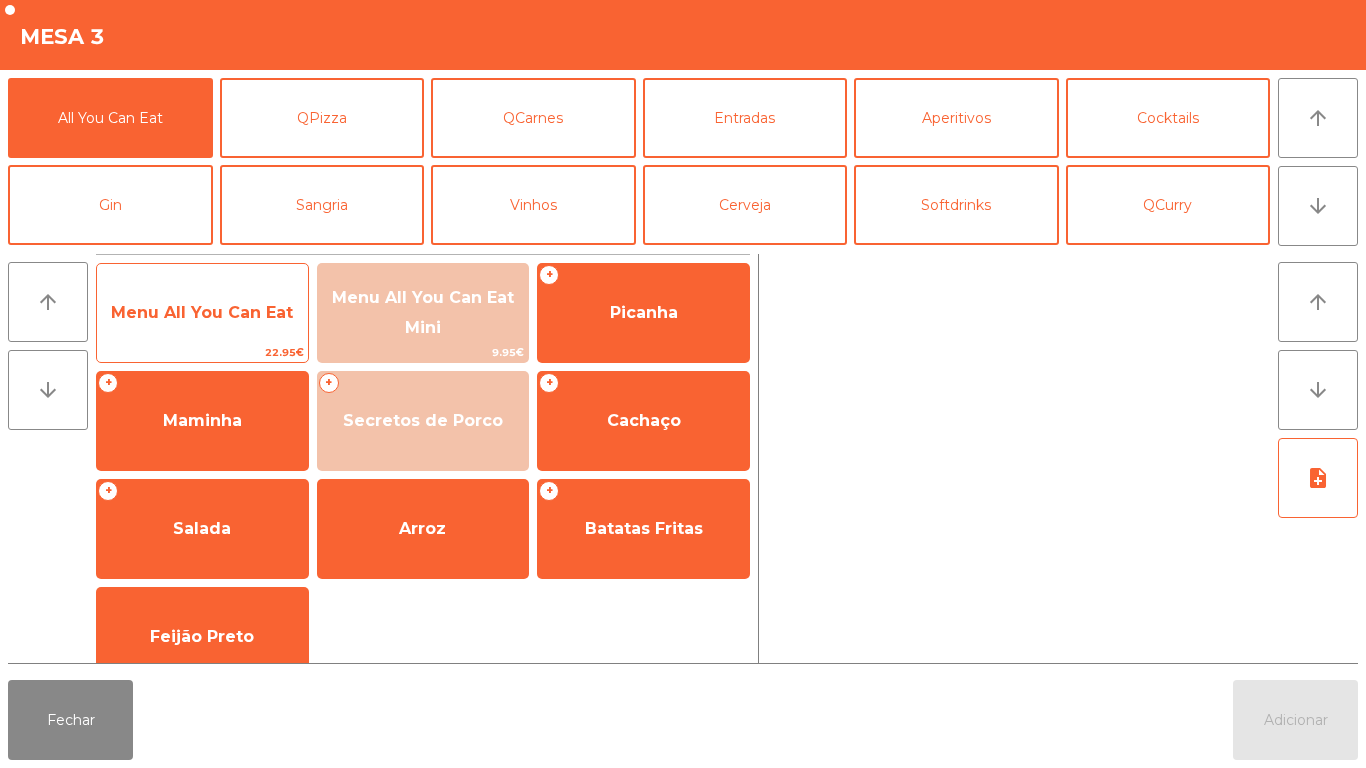 click on "Menu All You Can Eat" 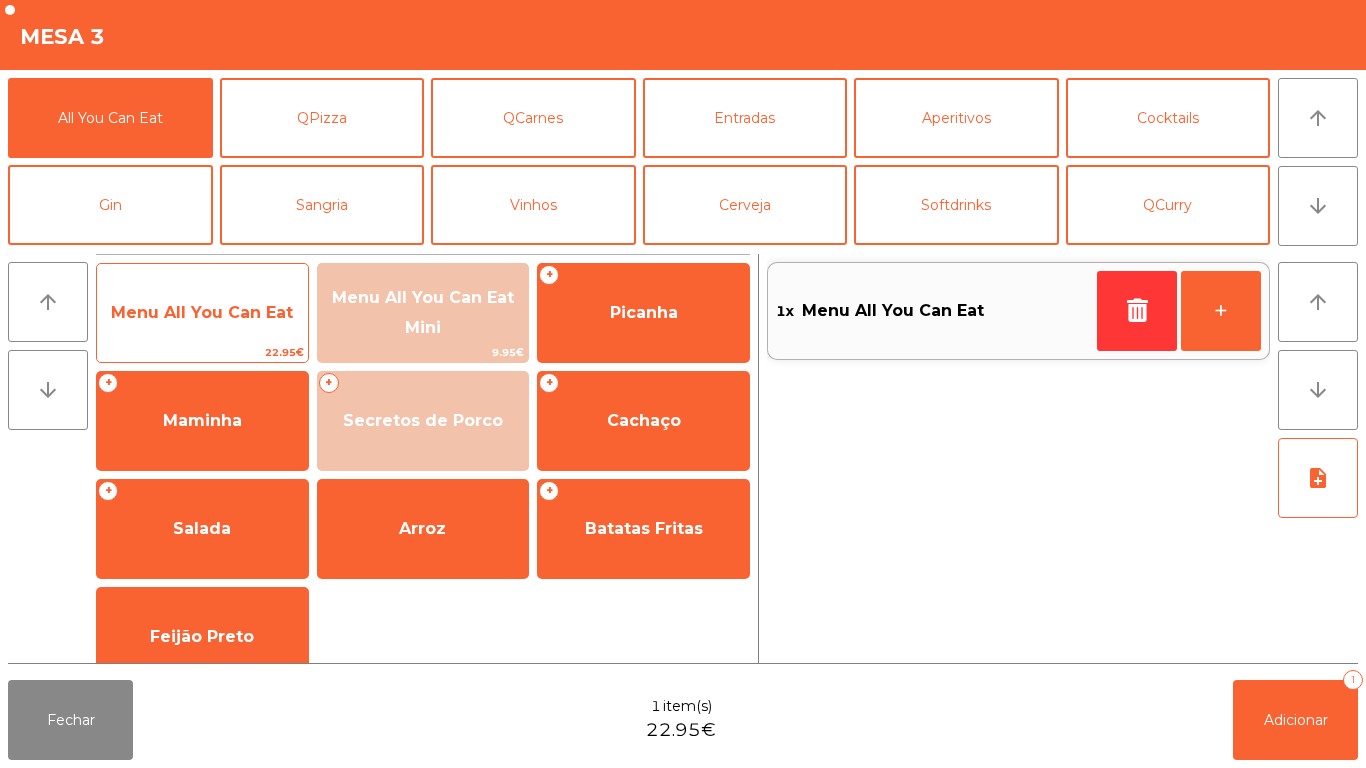 click on "Menu All You Can Eat" 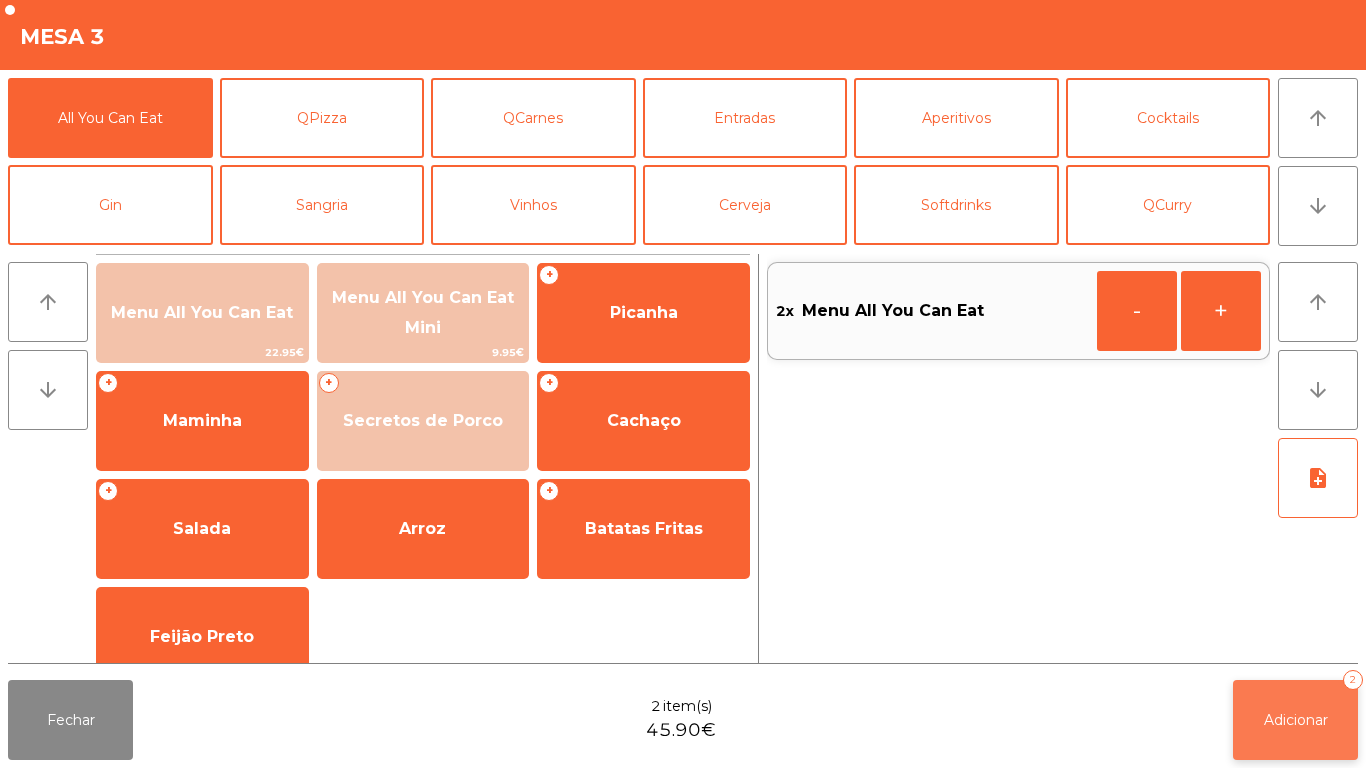 click on "Adicionar   2" 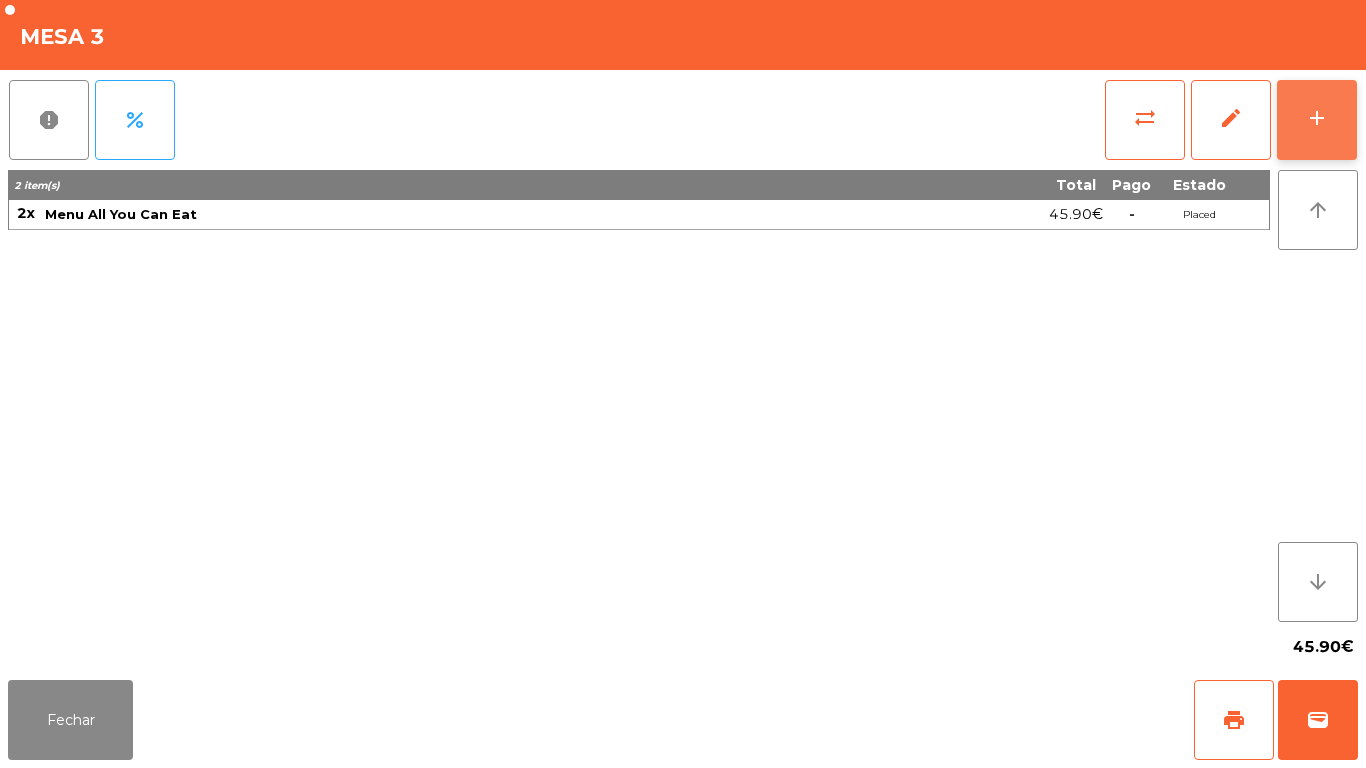 click on "add" 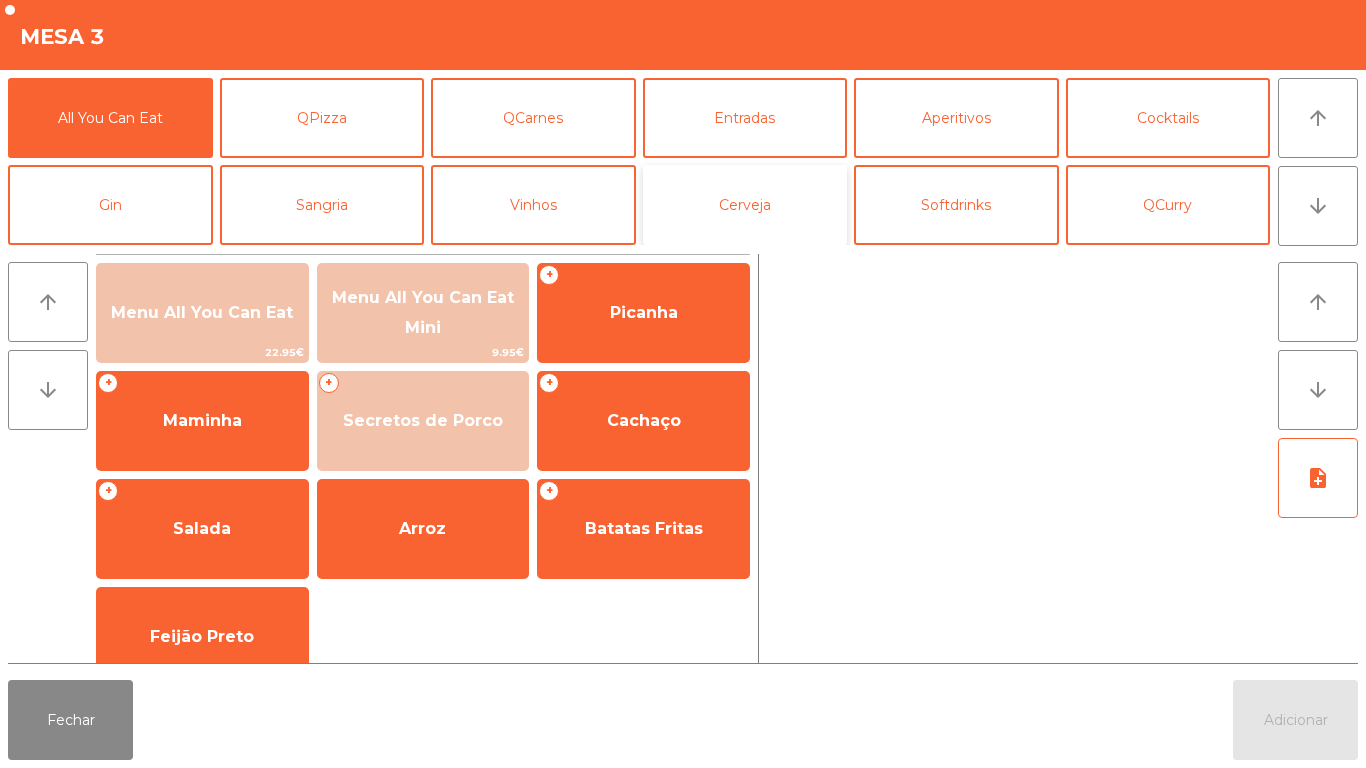 click on "Cerveja" 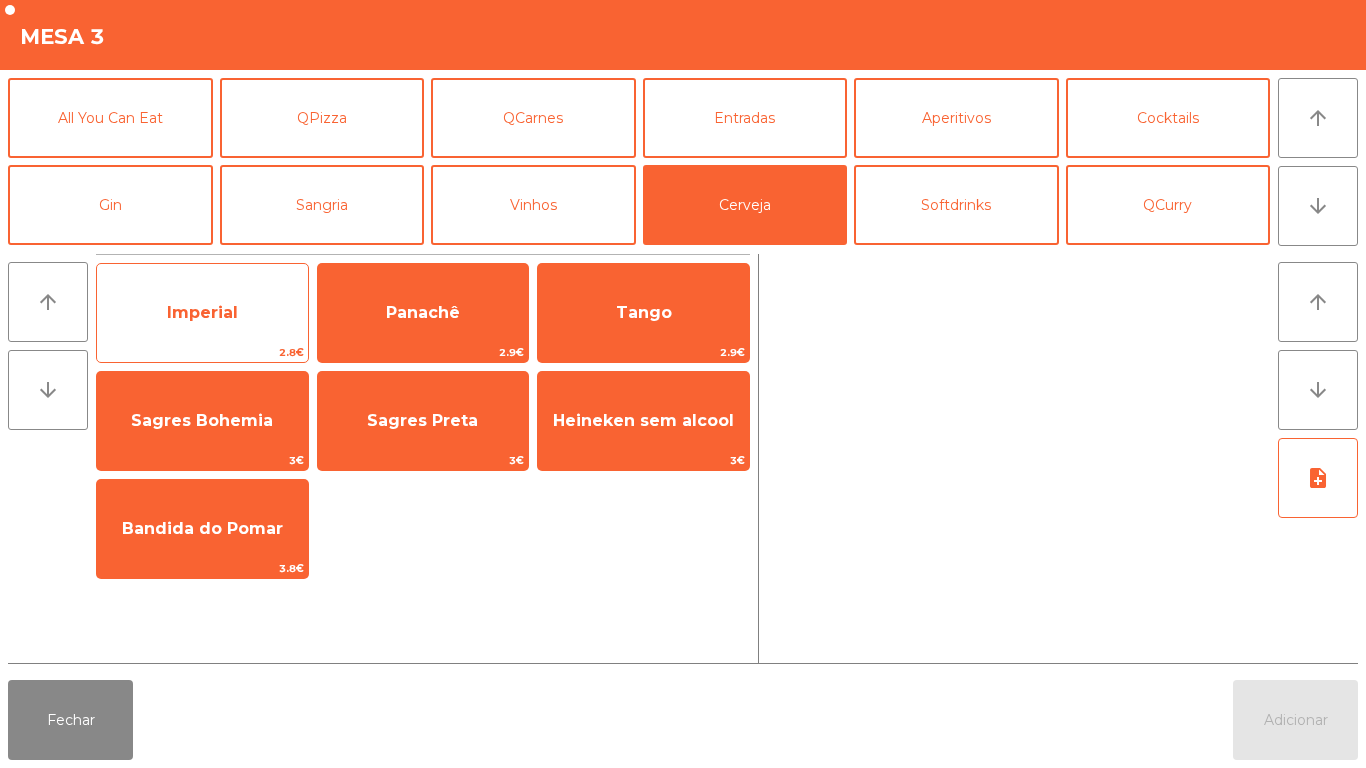 click on "Imperial" 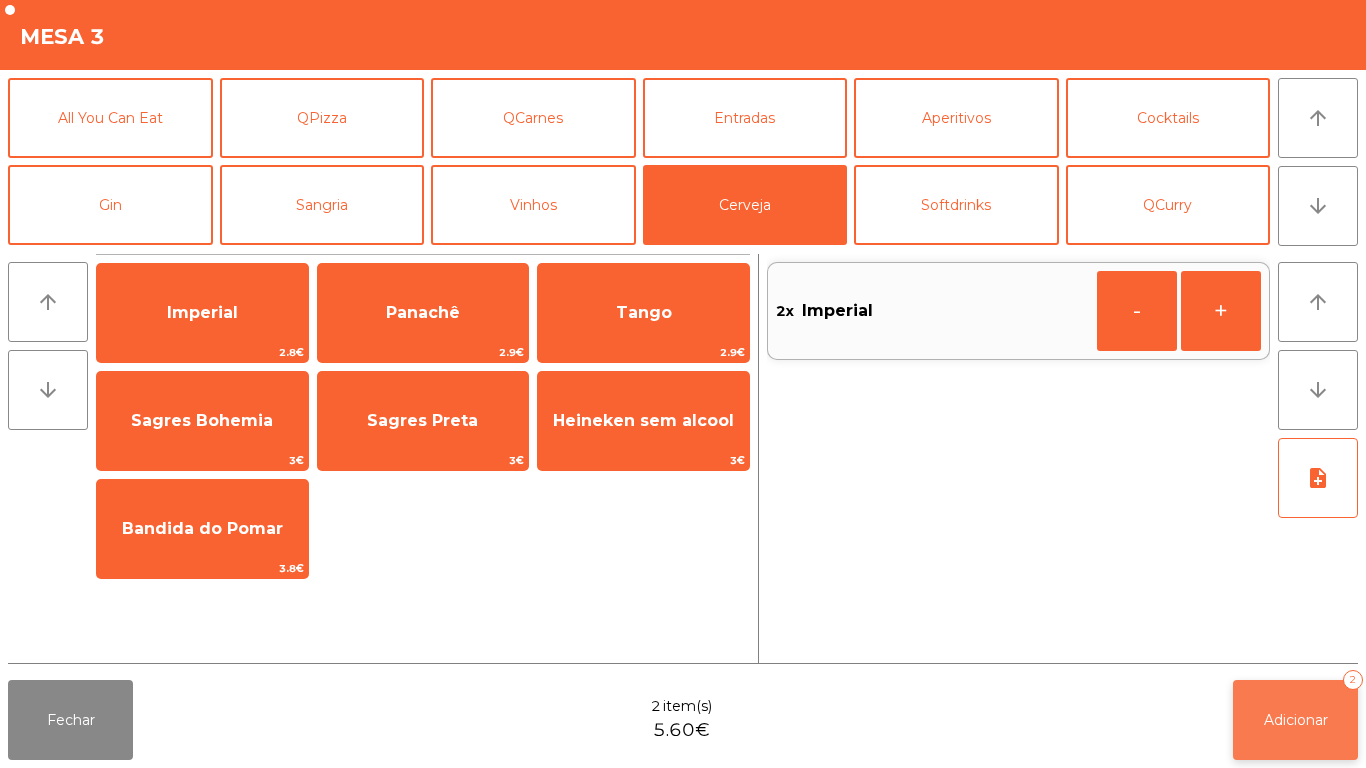 click on "Adicionar   2" 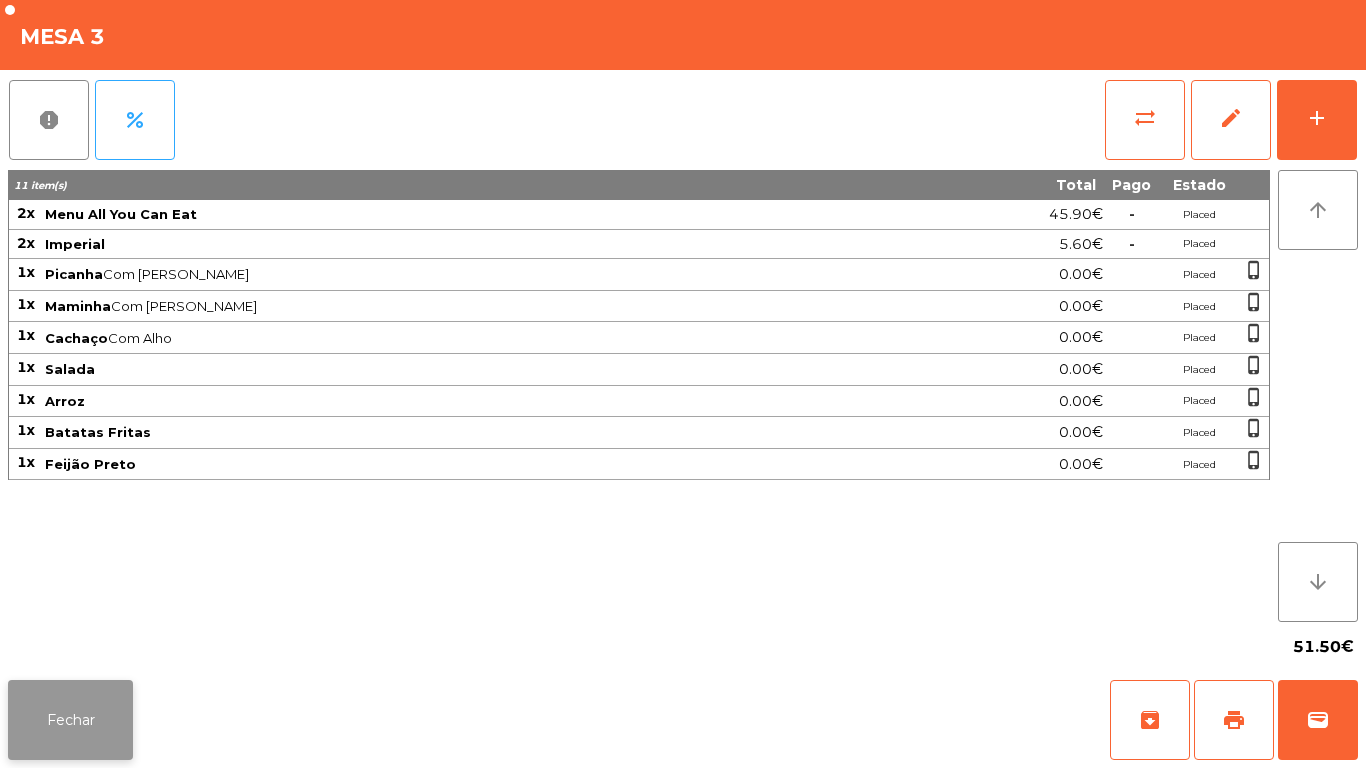 click on "Fechar" 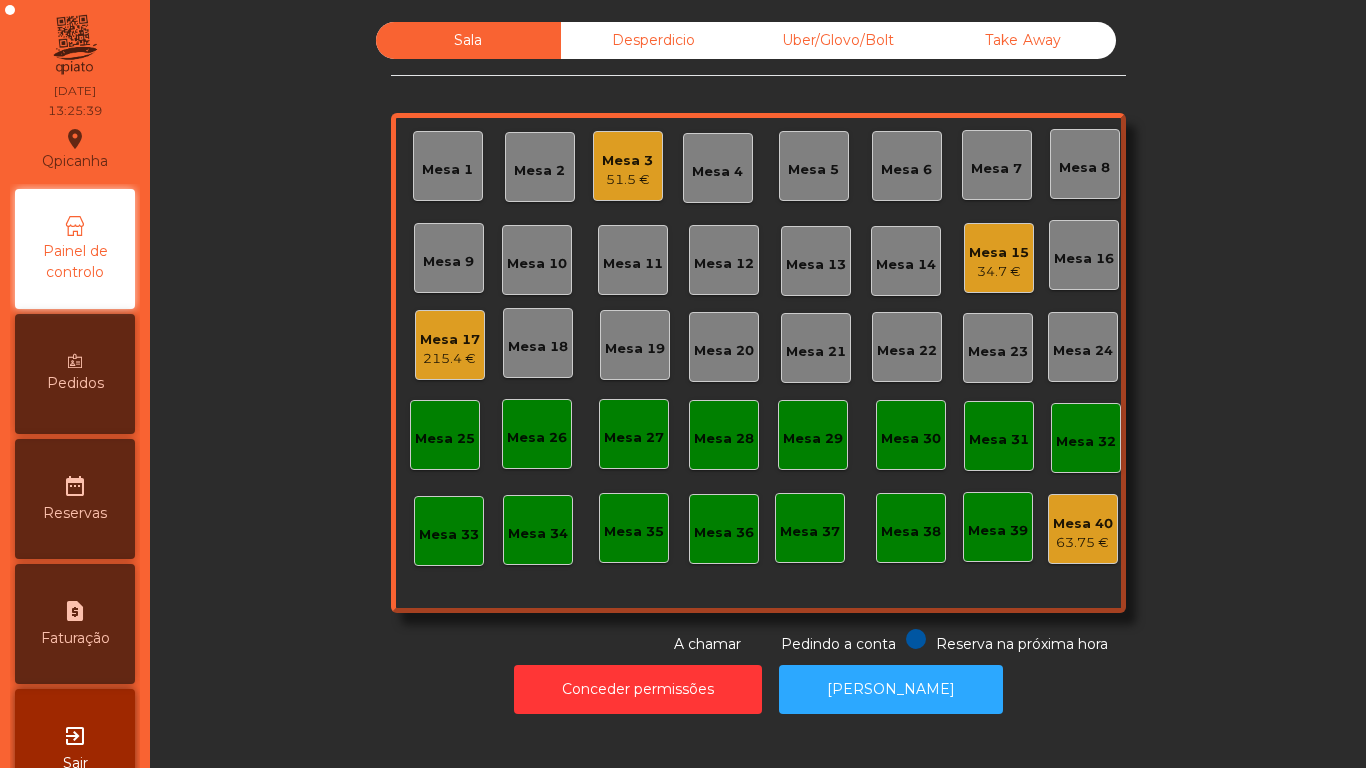 click on "Desperdicio" 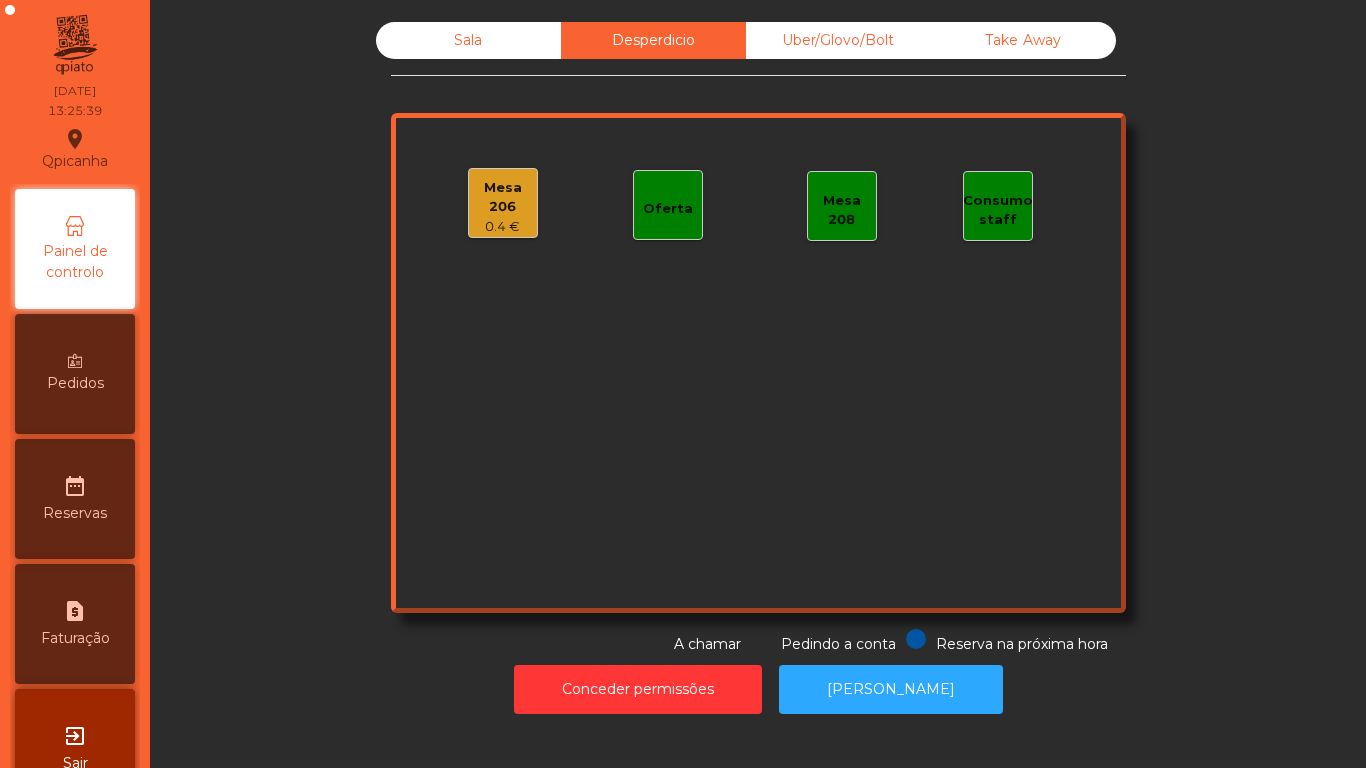 click on "Mesa 206" 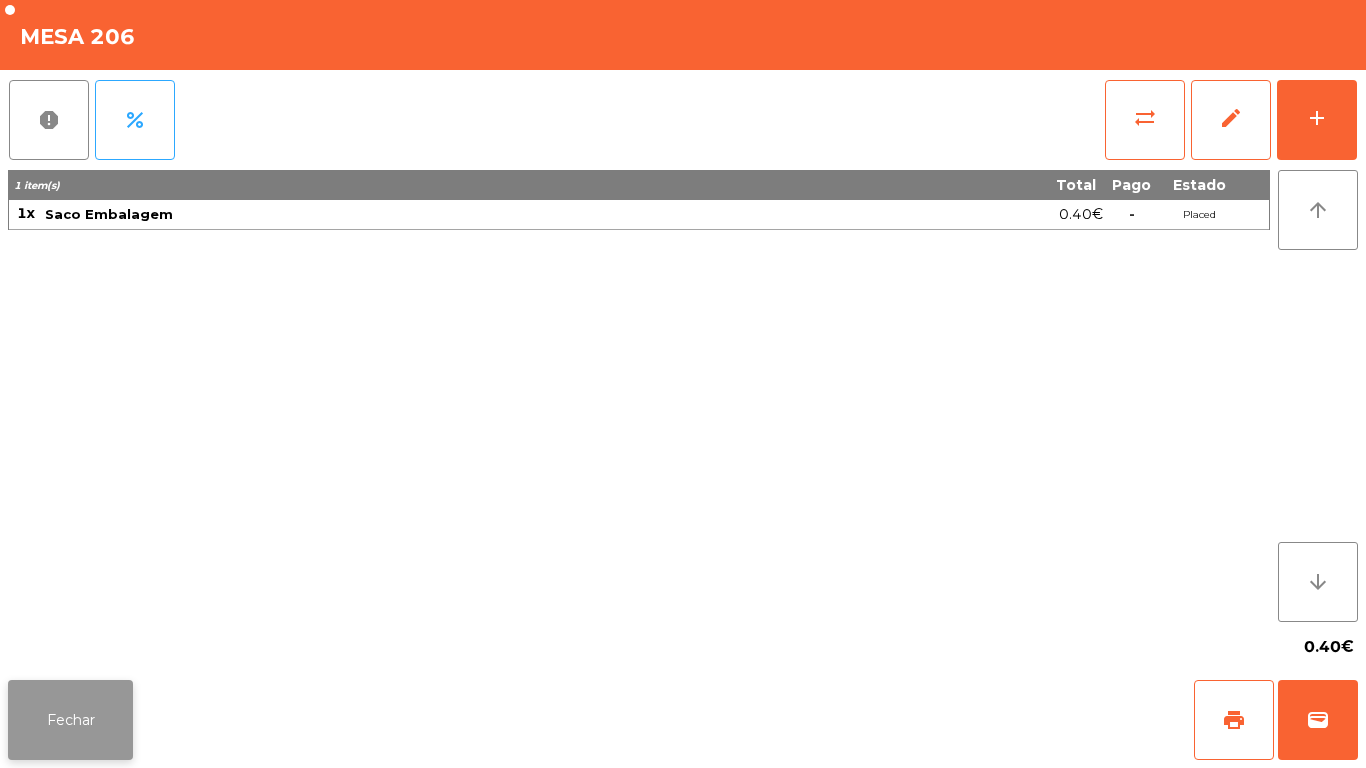 click on "Fechar" 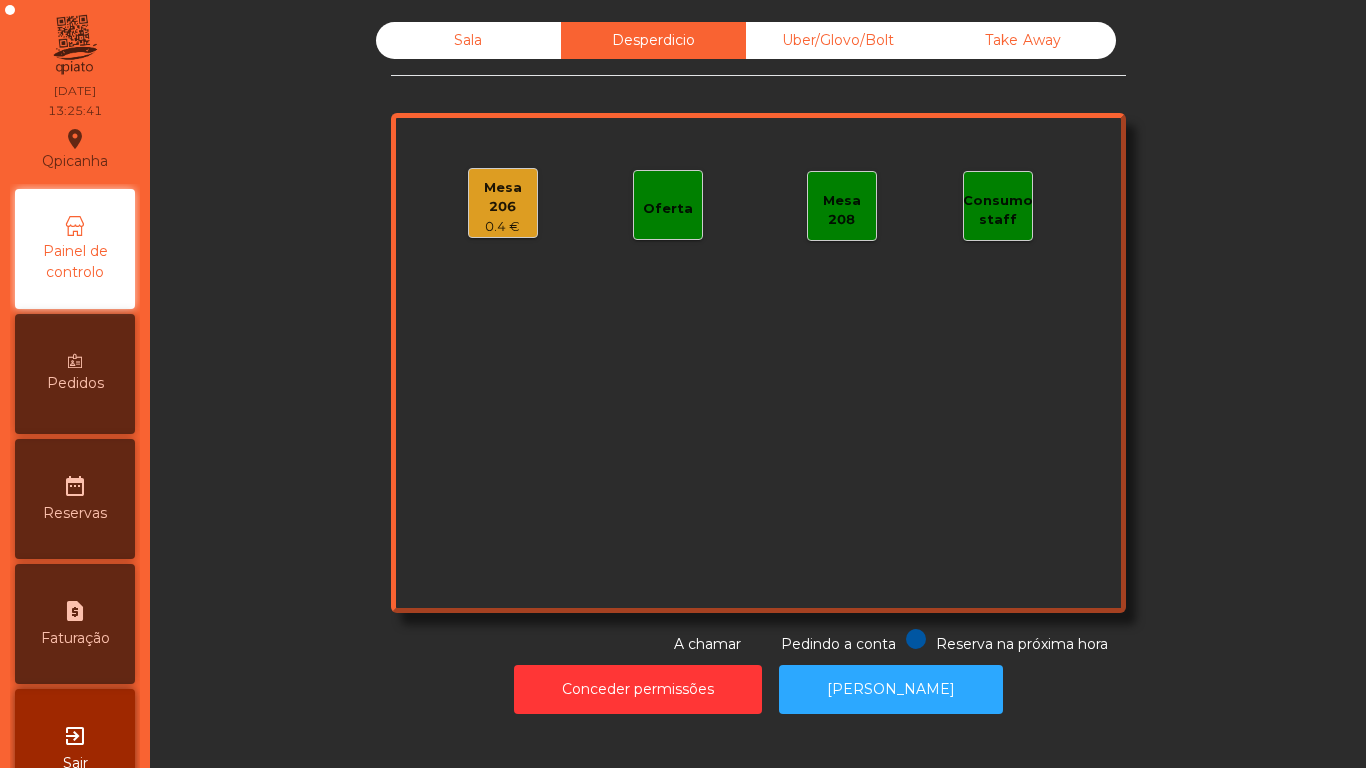 click on "Sala" 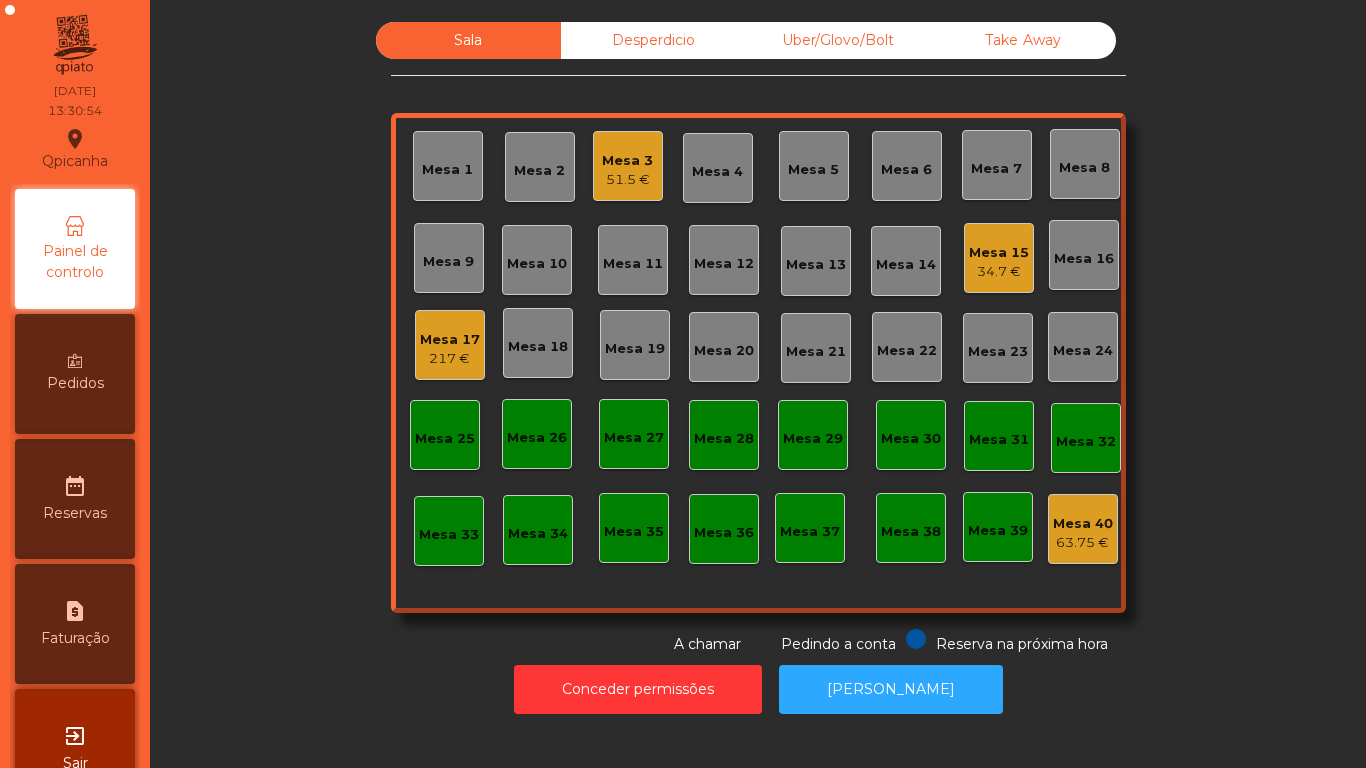 click on "Mesa 3   51.5 €" 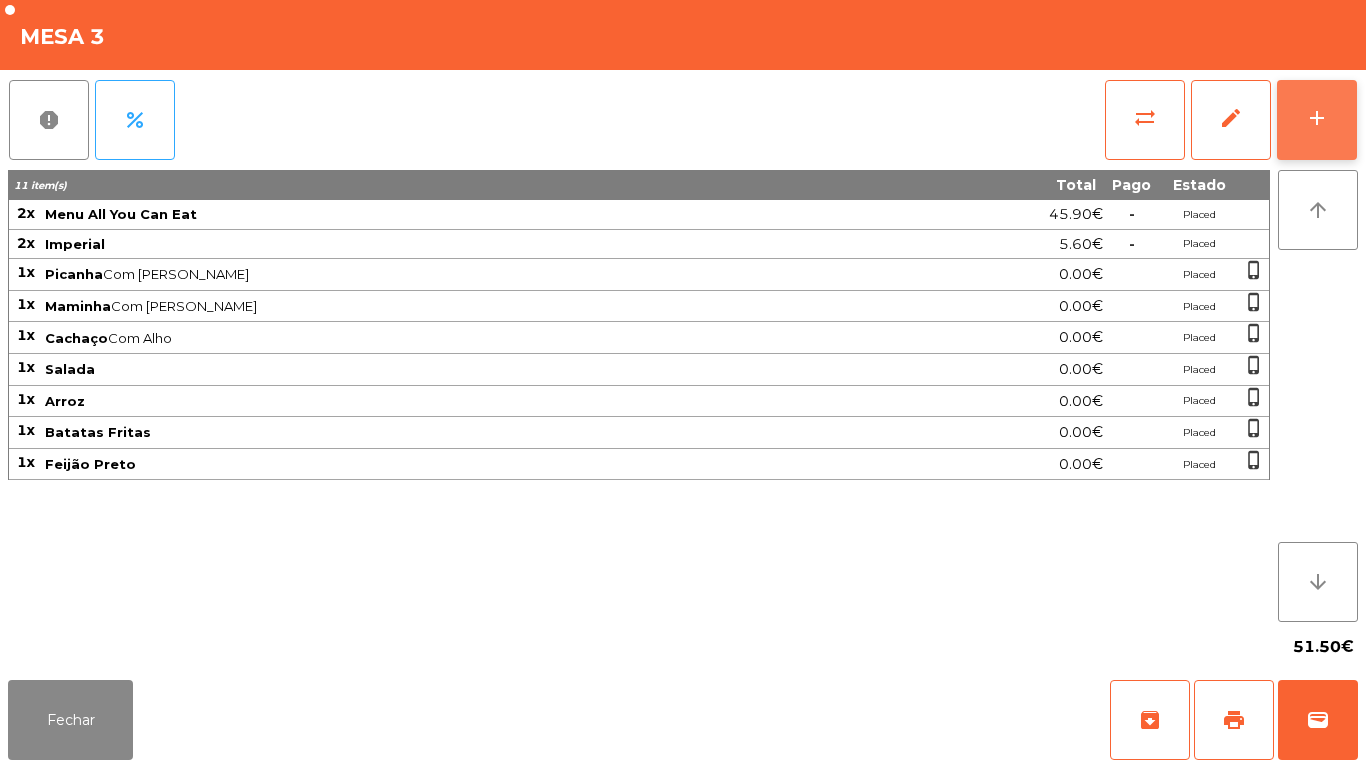 click on "add" 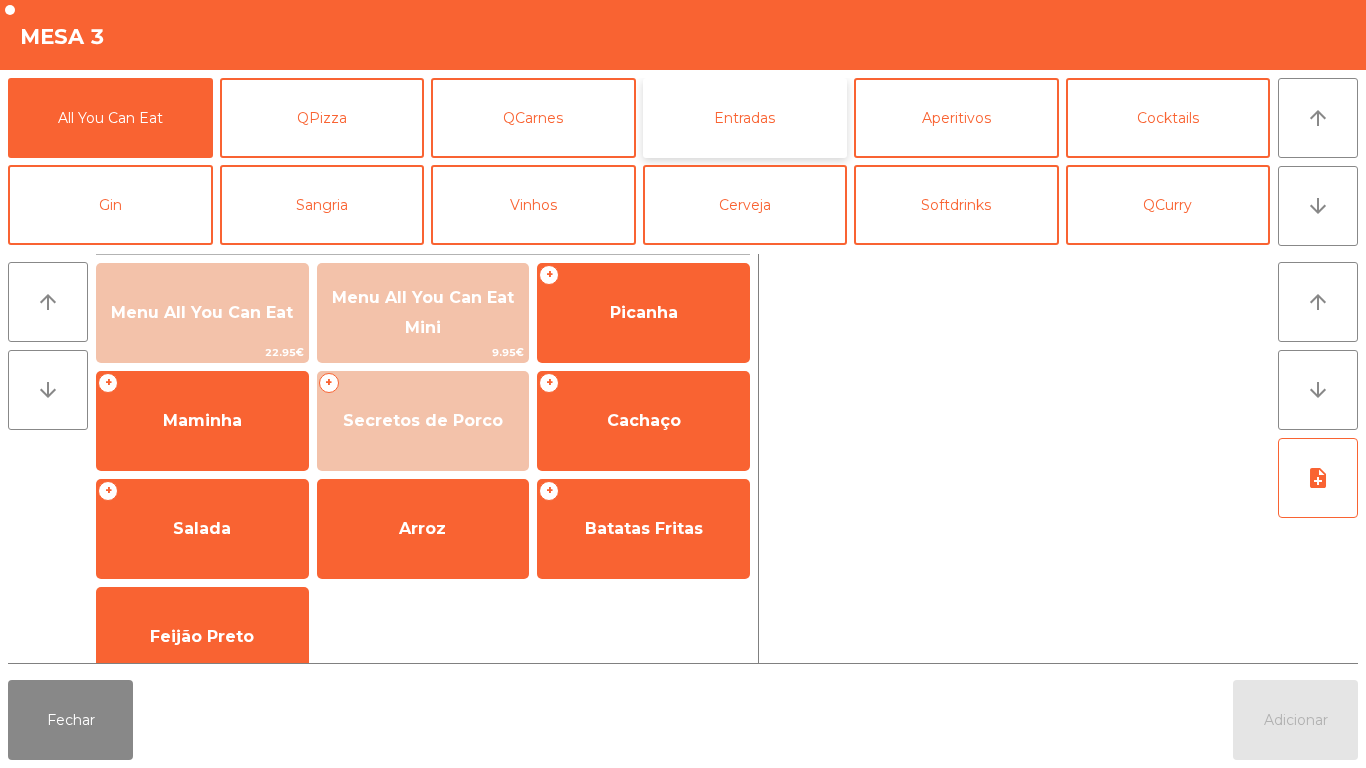 click on "Entradas" 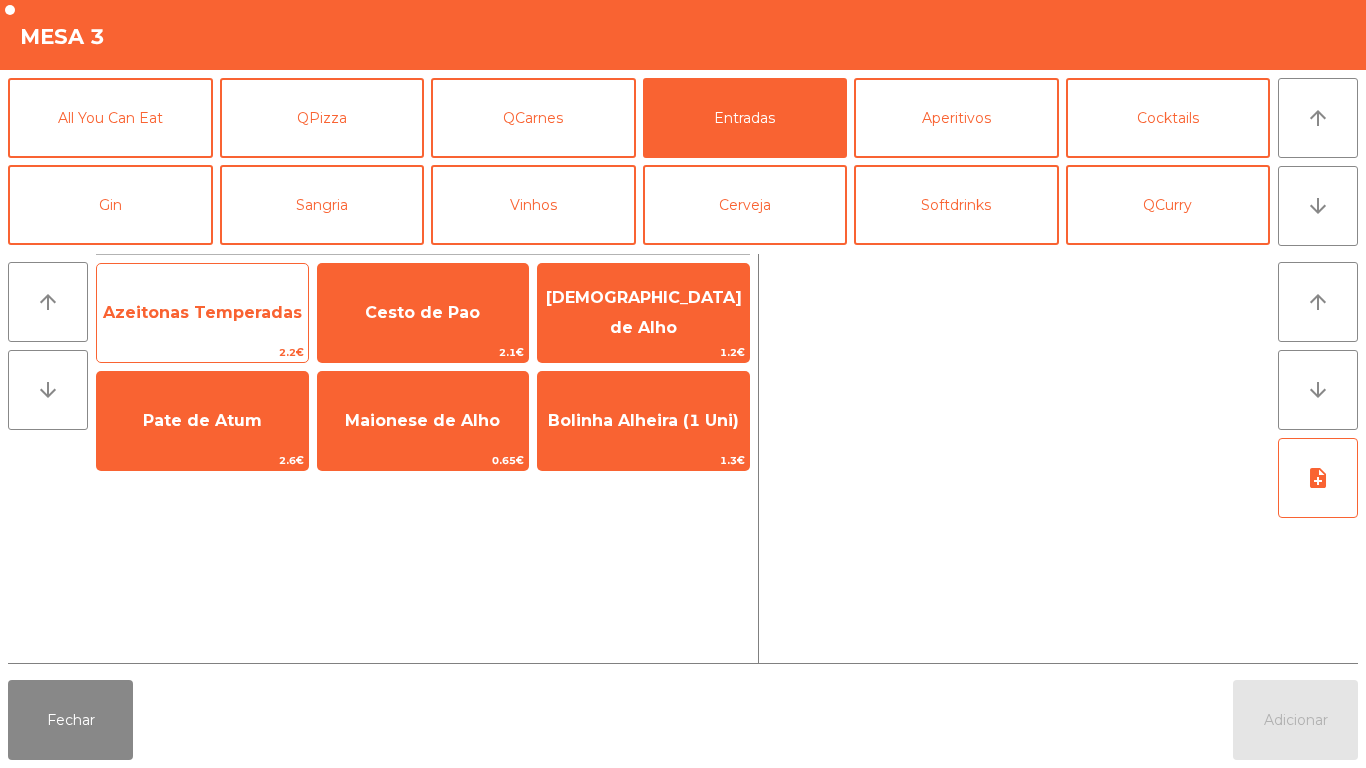 click on "Azeitonas Temperadas" 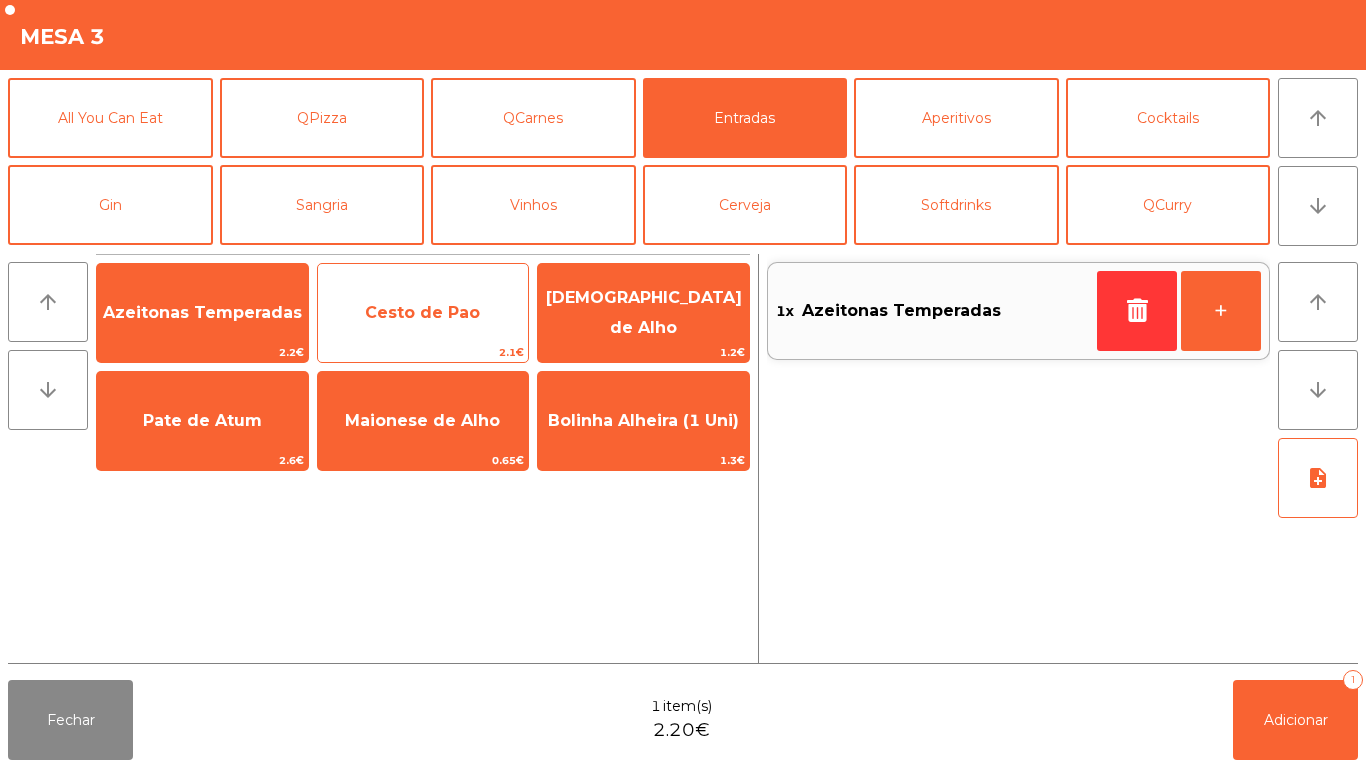 click on "Cesto de Pao" 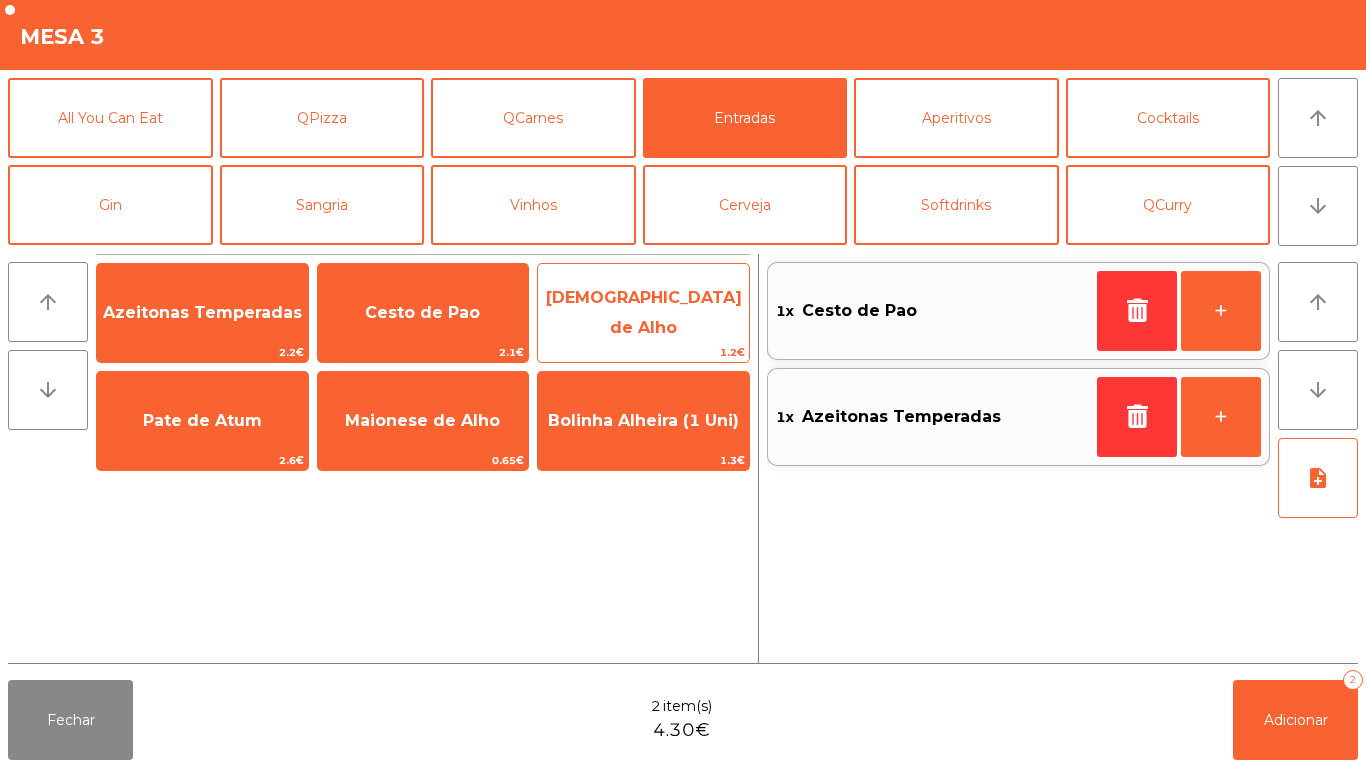 click on "[DEMOGRAPHIC_DATA] de Alho" 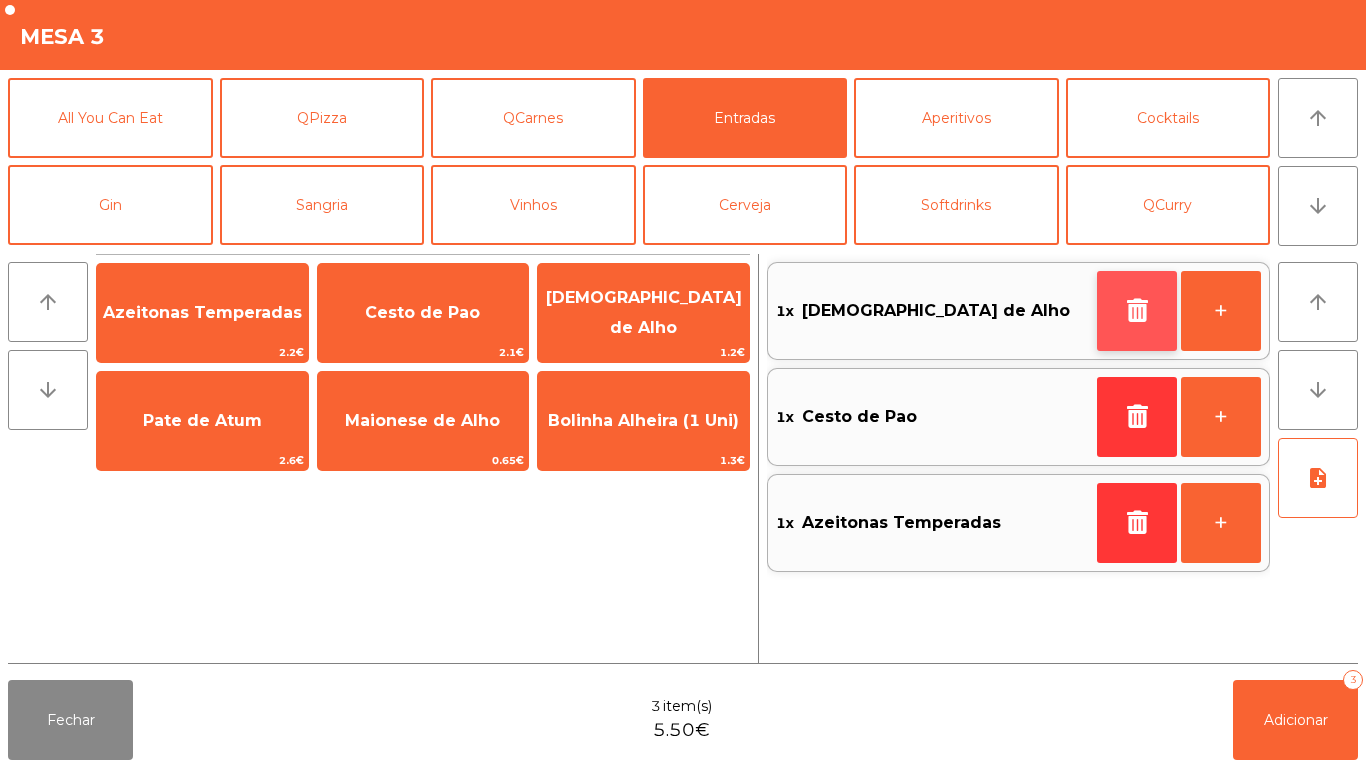 click 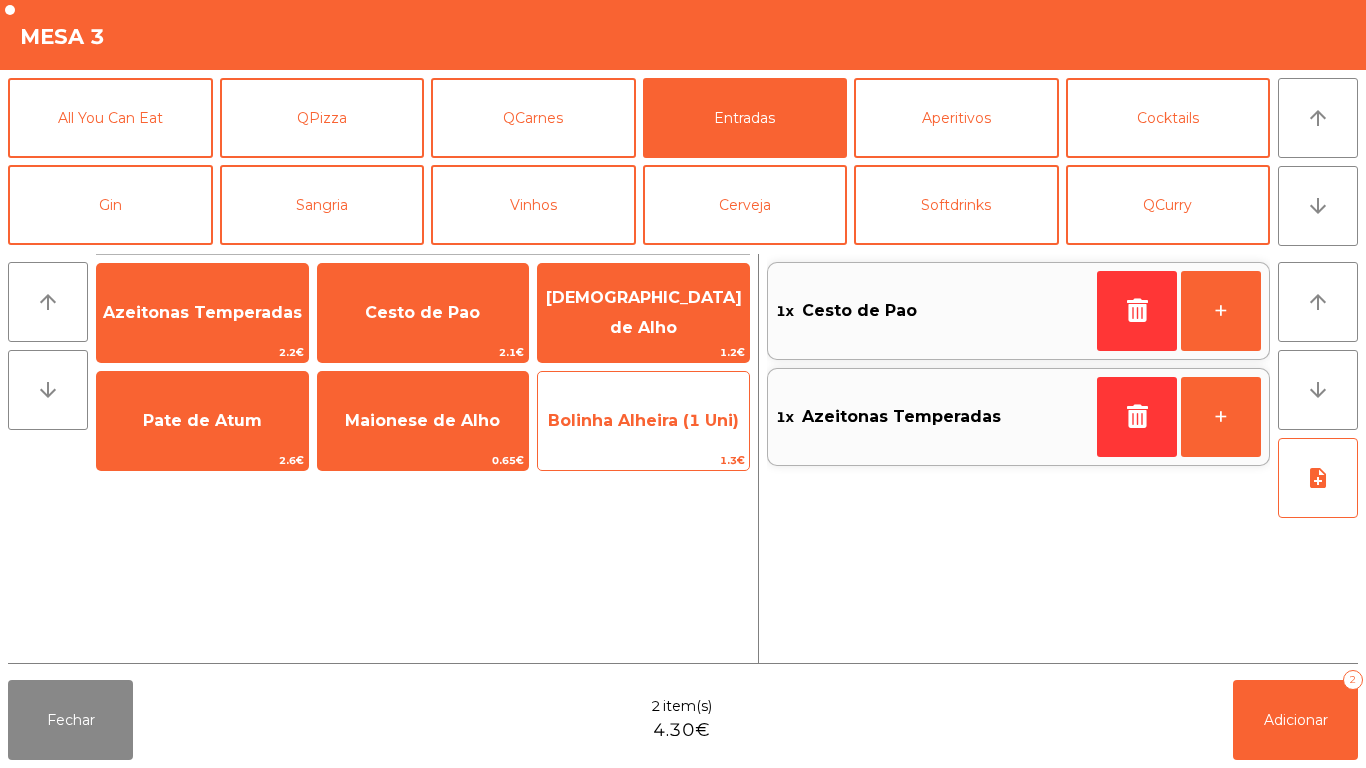 click on "Bolinha Alheira (1 Uni)" 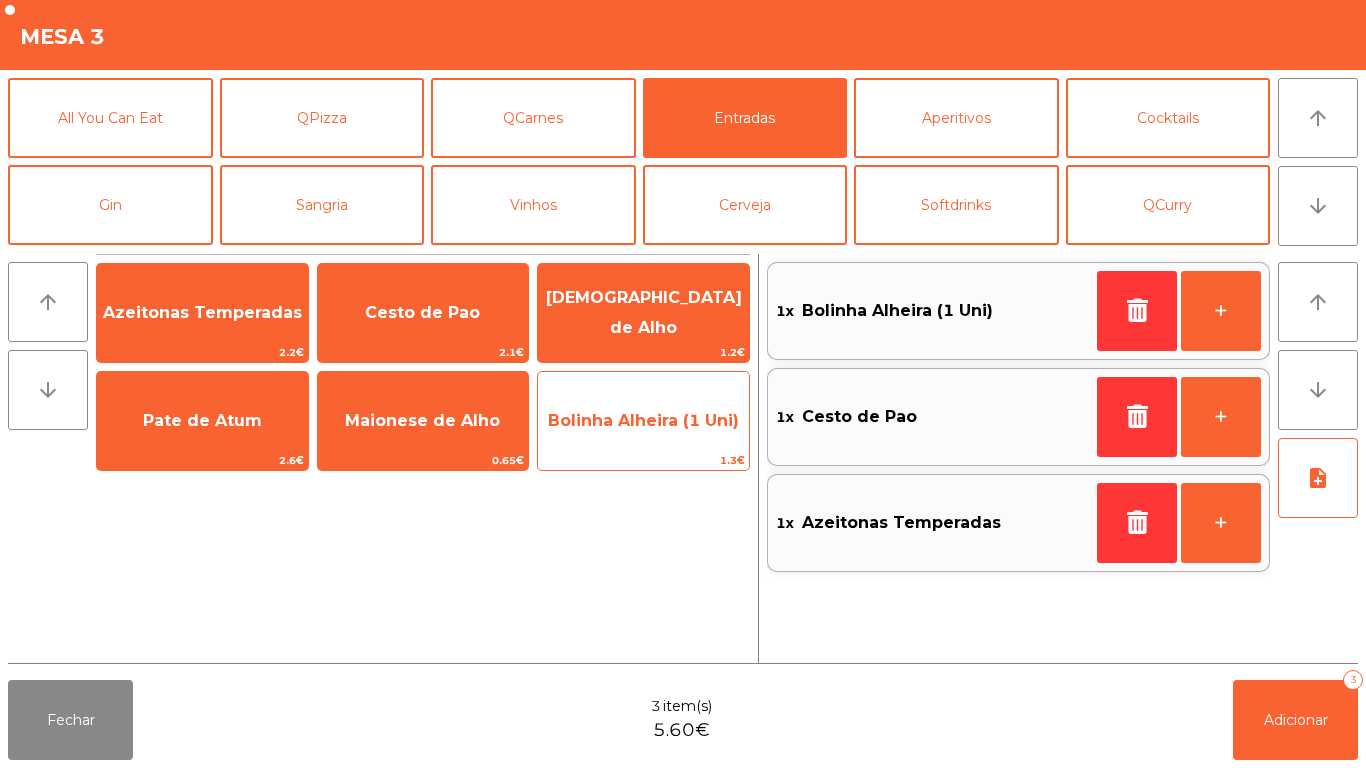 click on "Bolinha Alheira (1 Uni)" 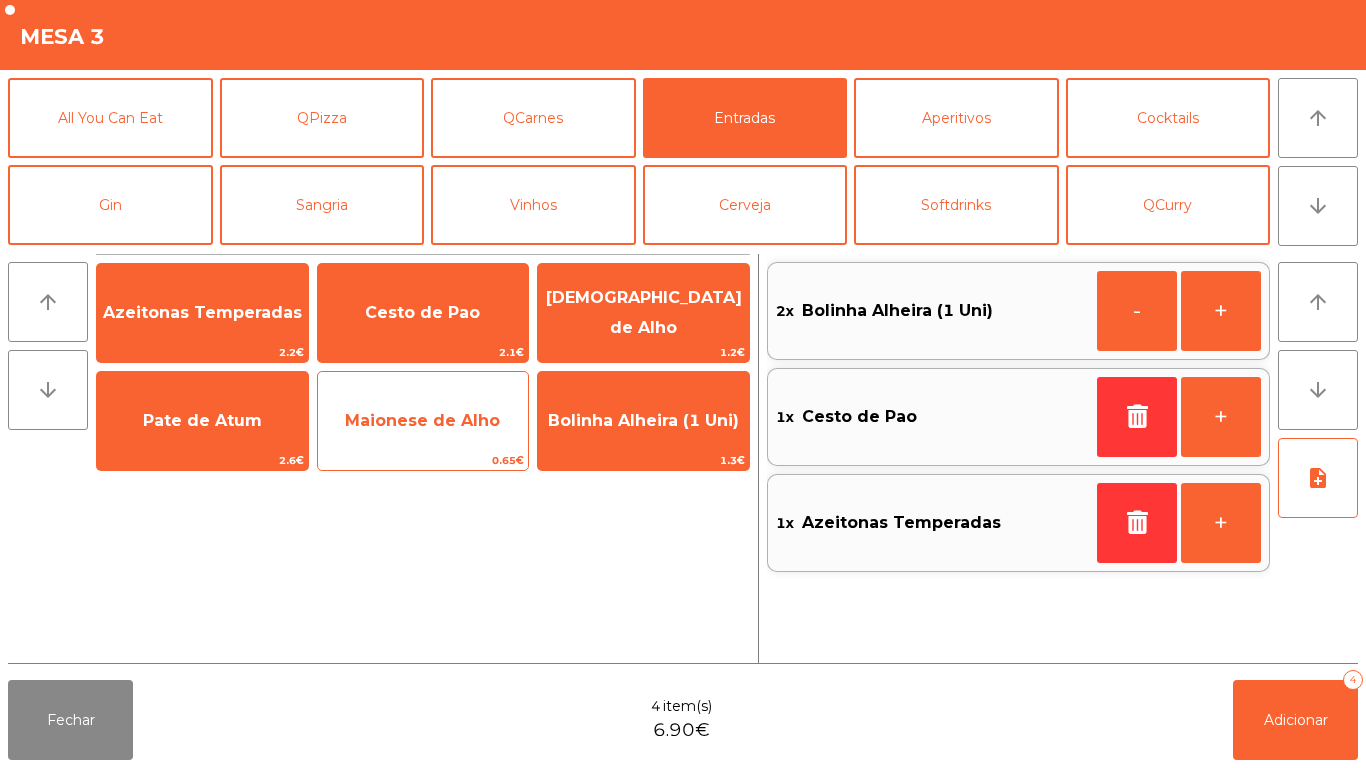 click on "Maionese de Alho" 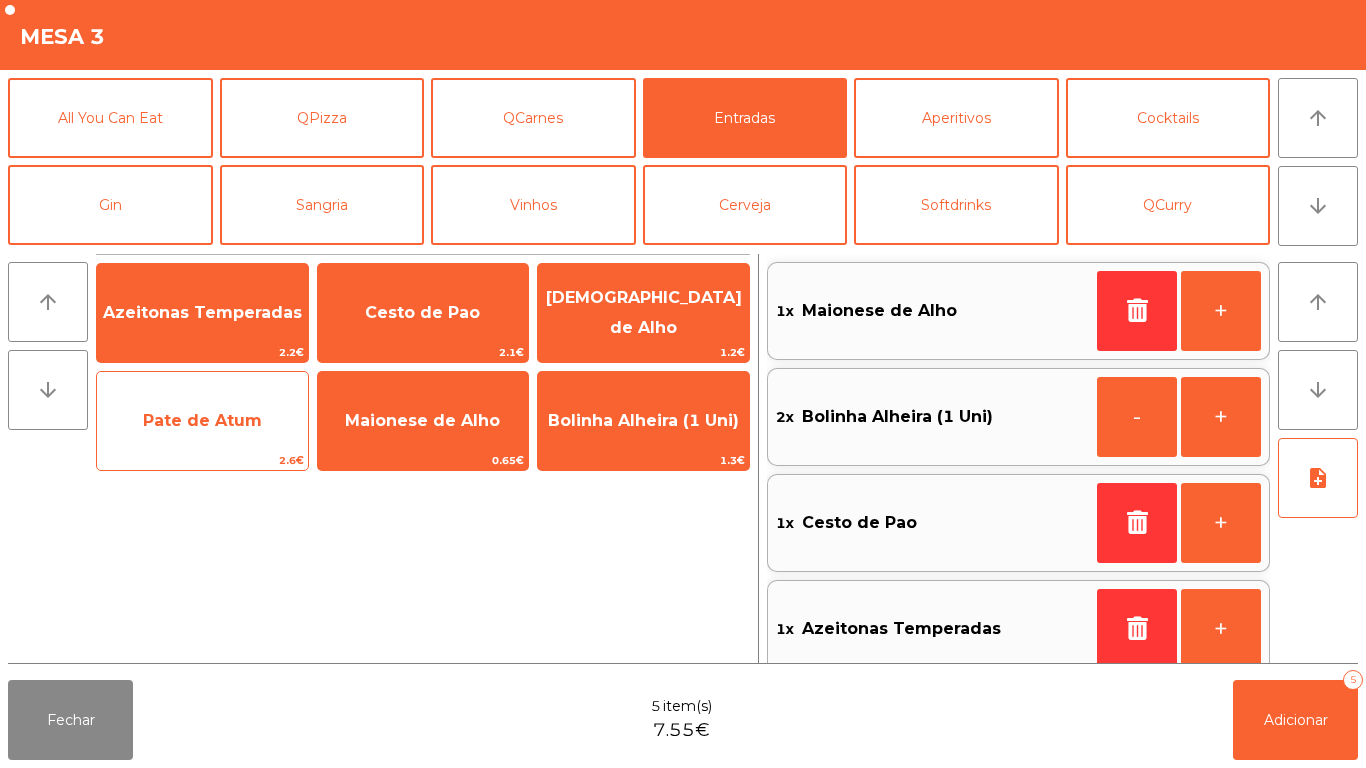 click on "Pate de Atum" 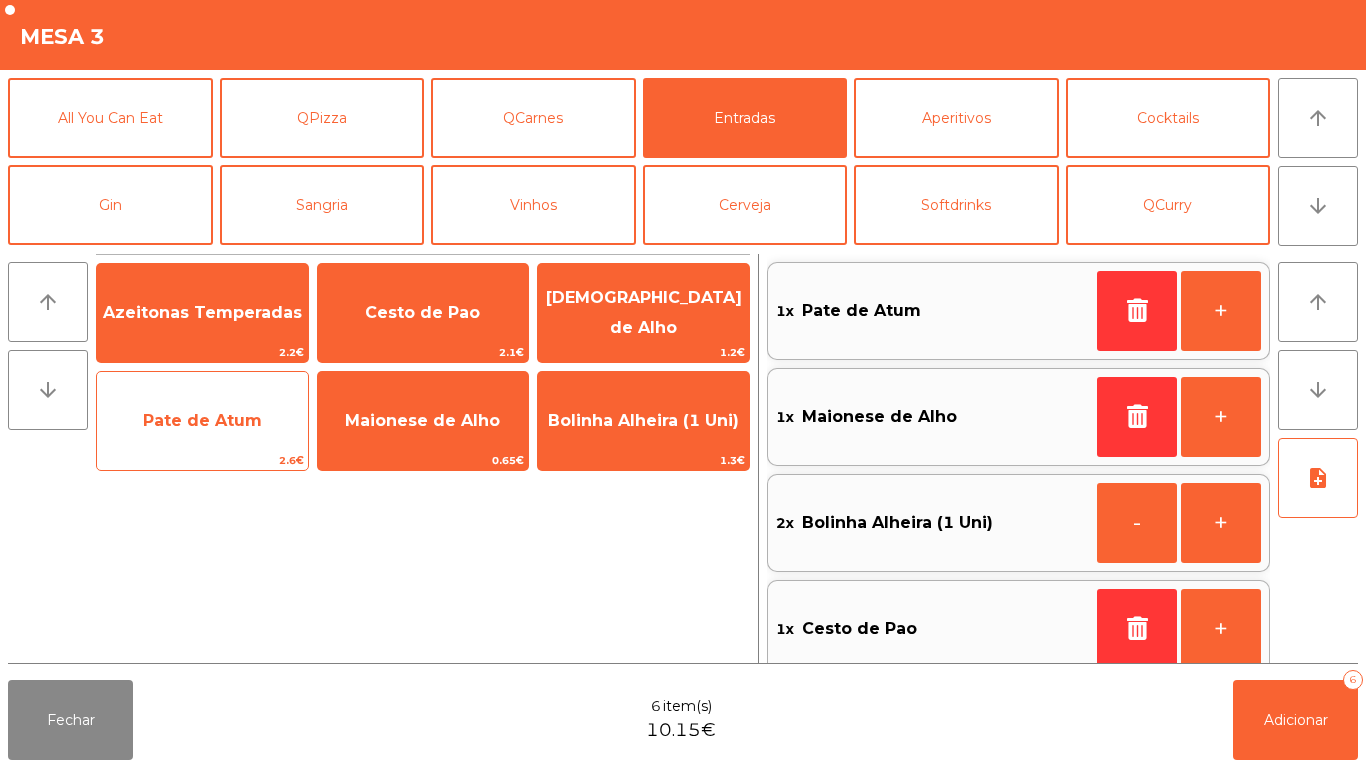 scroll, scrollTop: 8, scrollLeft: 0, axis: vertical 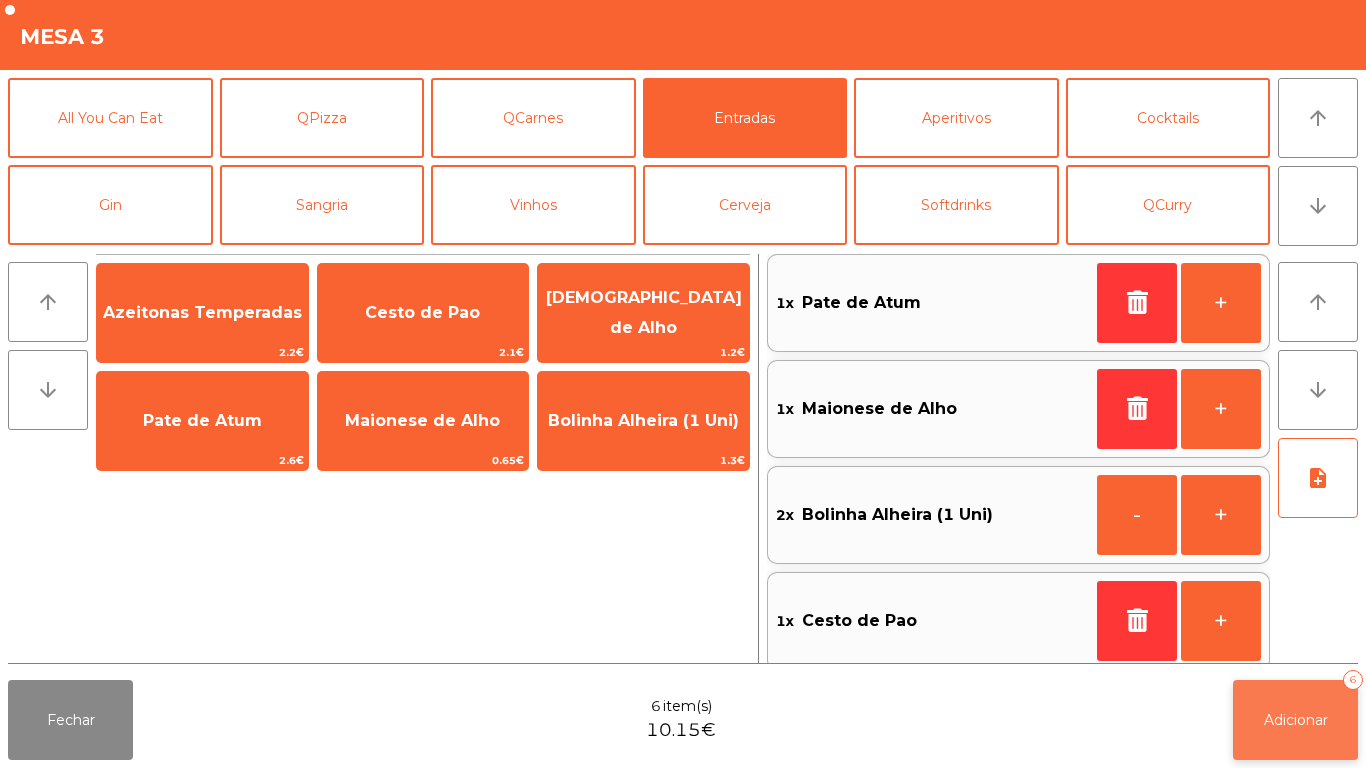 click on "Adicionar   6" 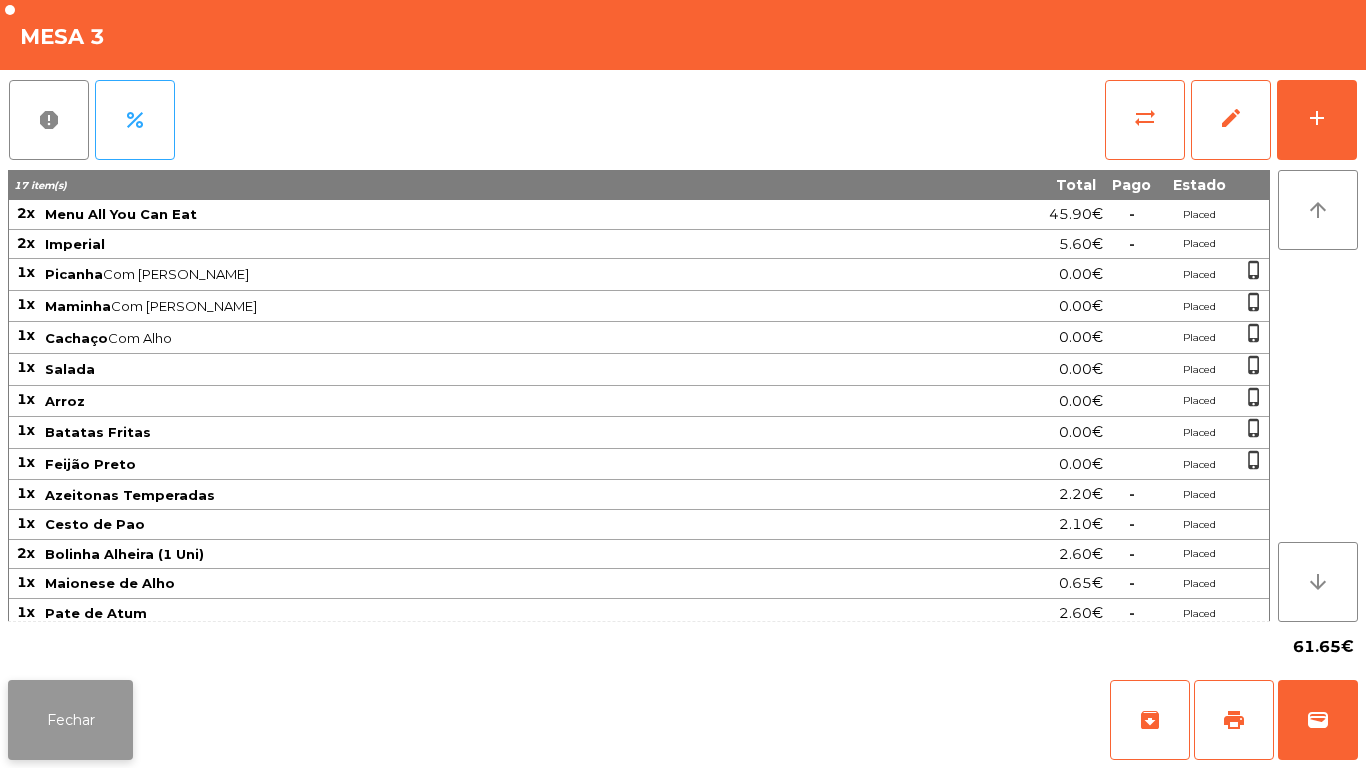 click on "Fechar" 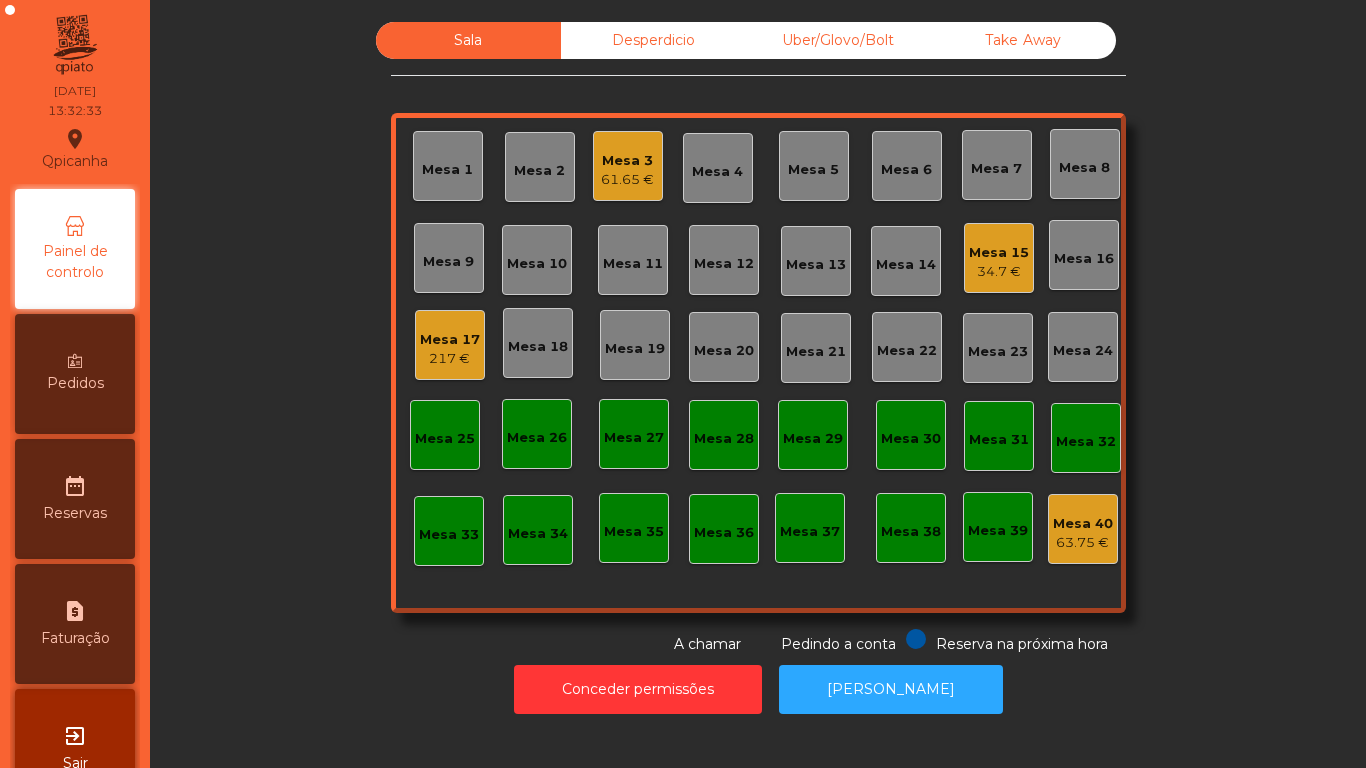 click on "Mesa 2" 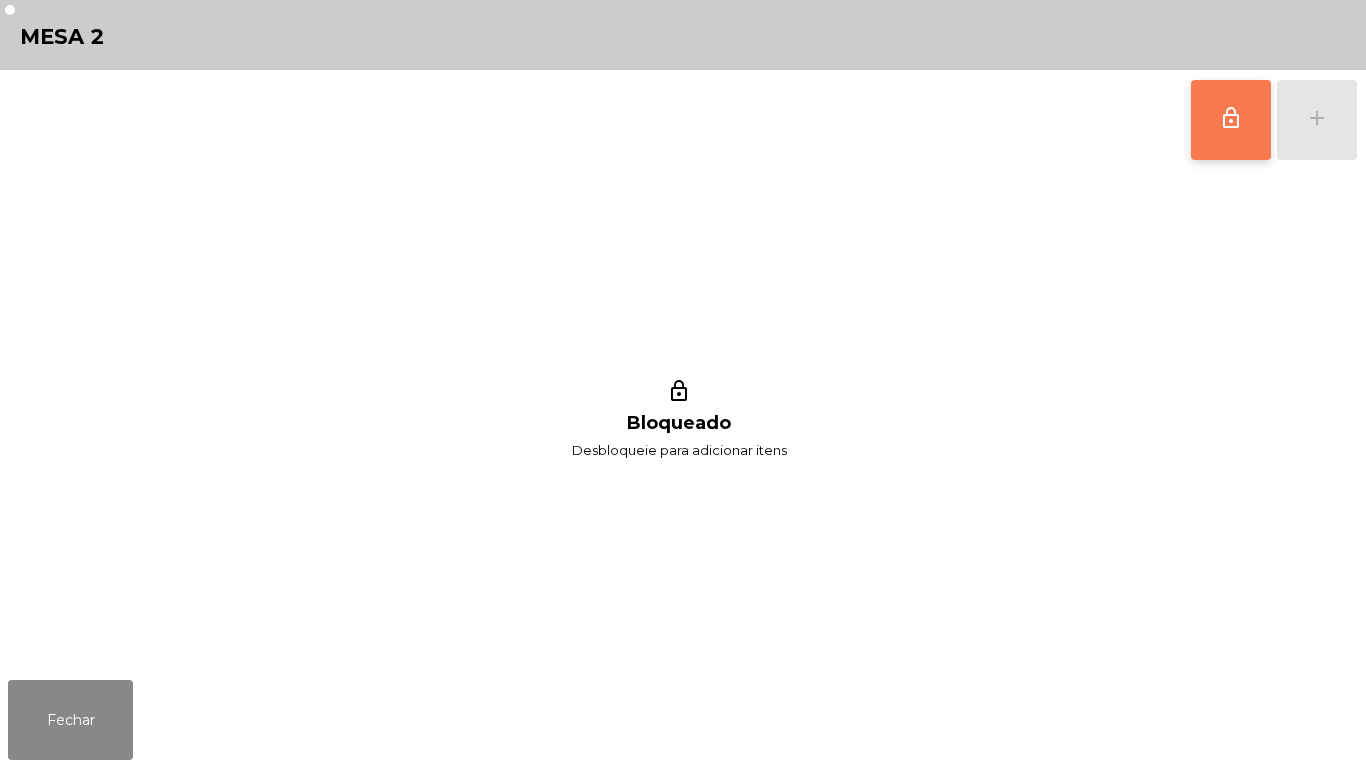 click on "lock_outline" 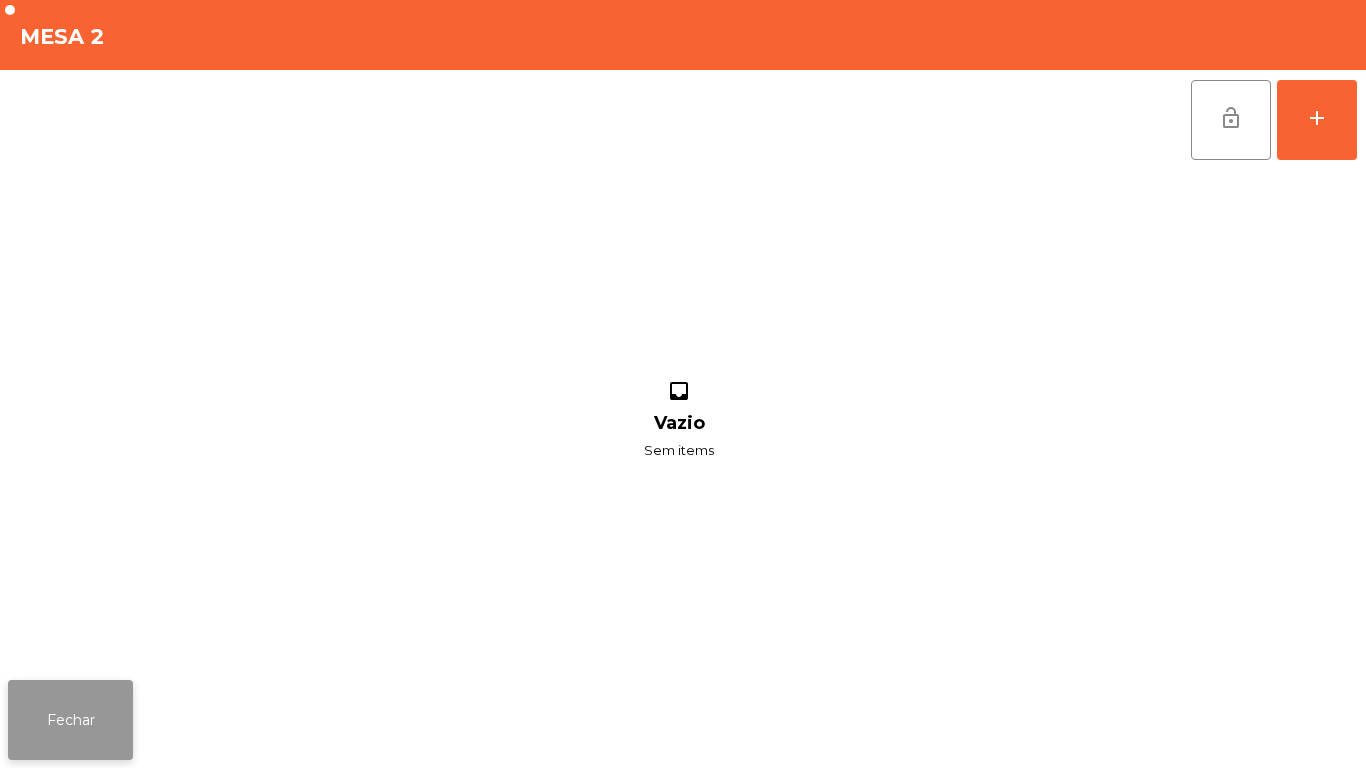 click on "Fechar" 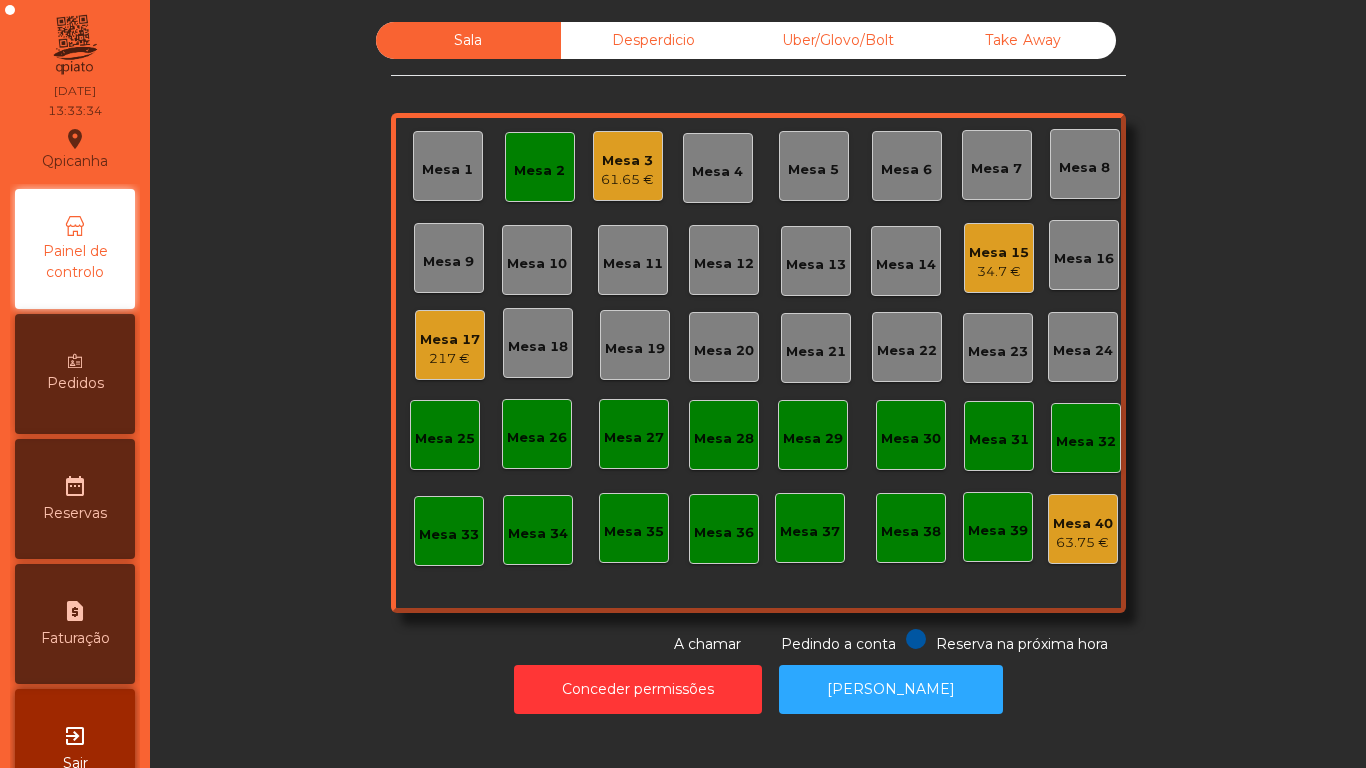 click on "Mesa 2" 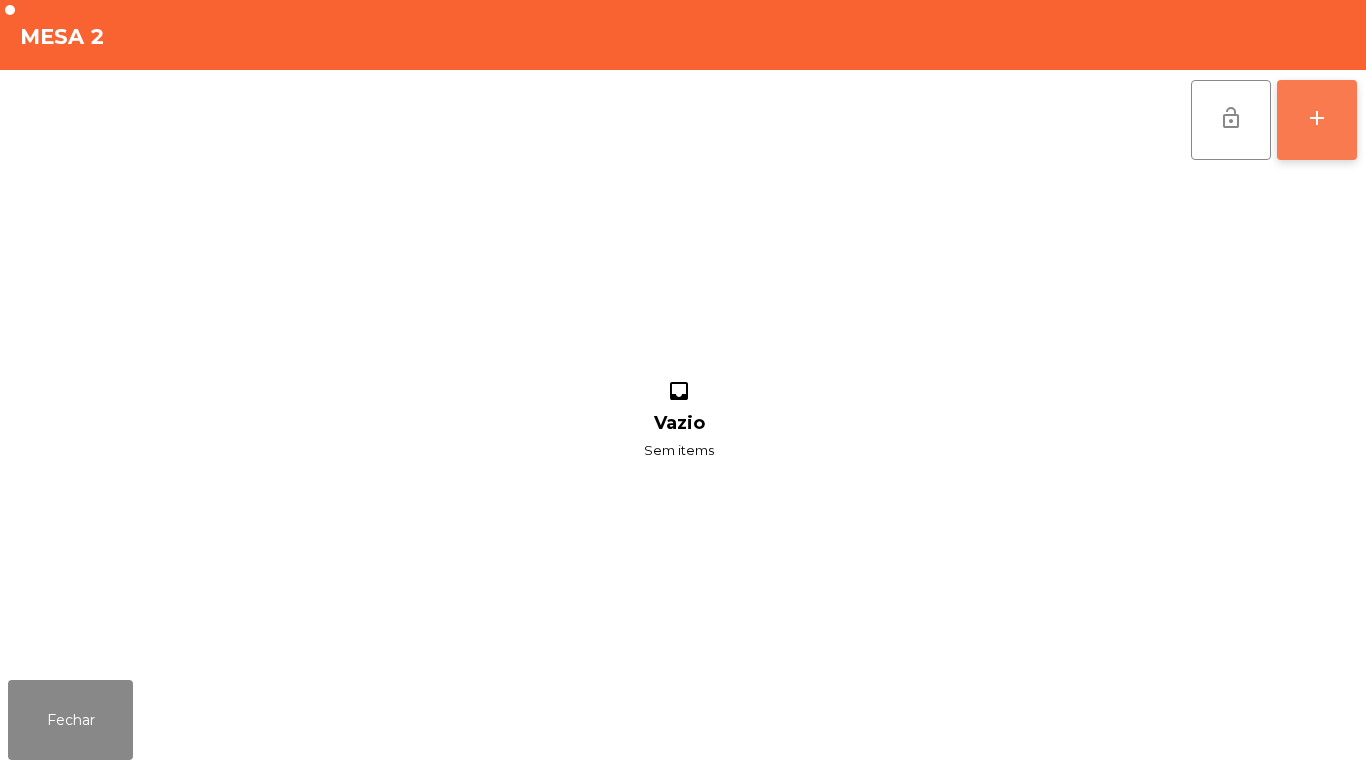 click on "add" 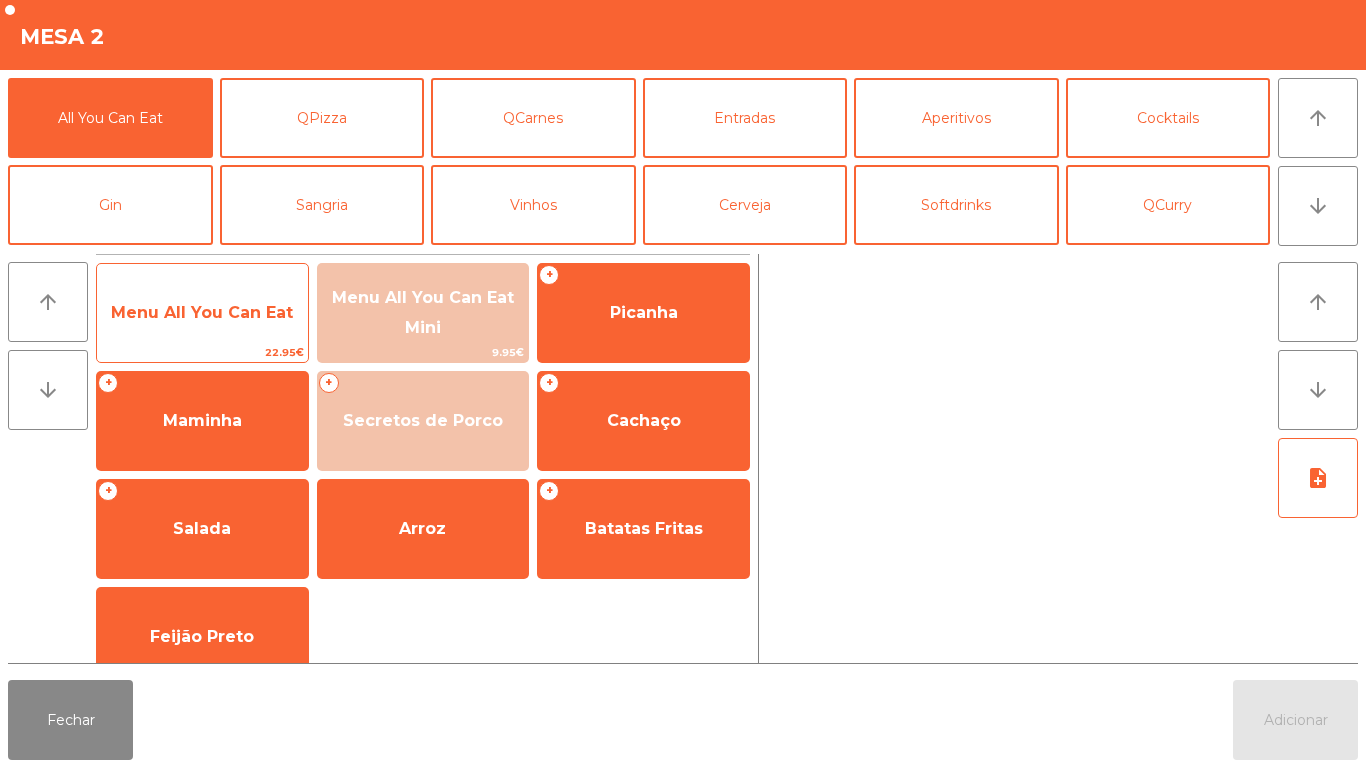 click on "Menu All You Can Eat" 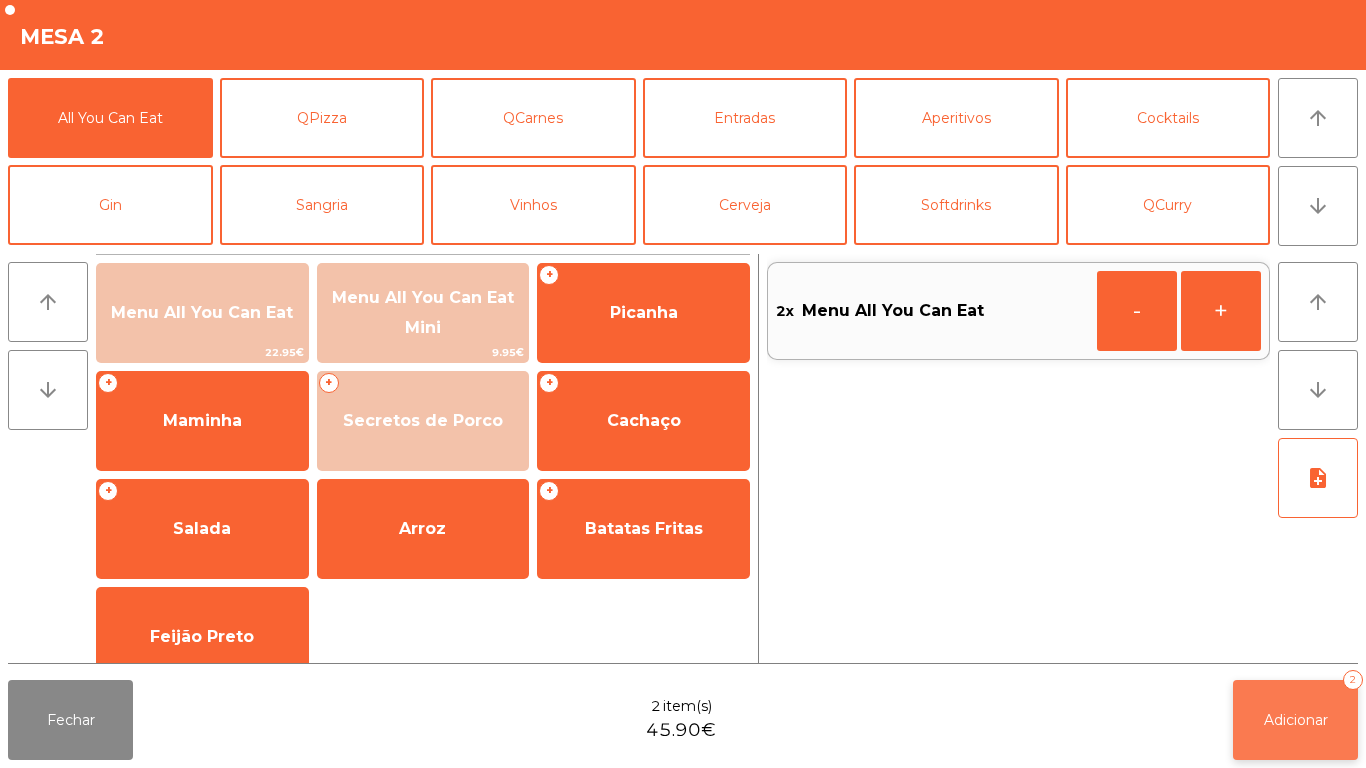 click on "Adicionar" 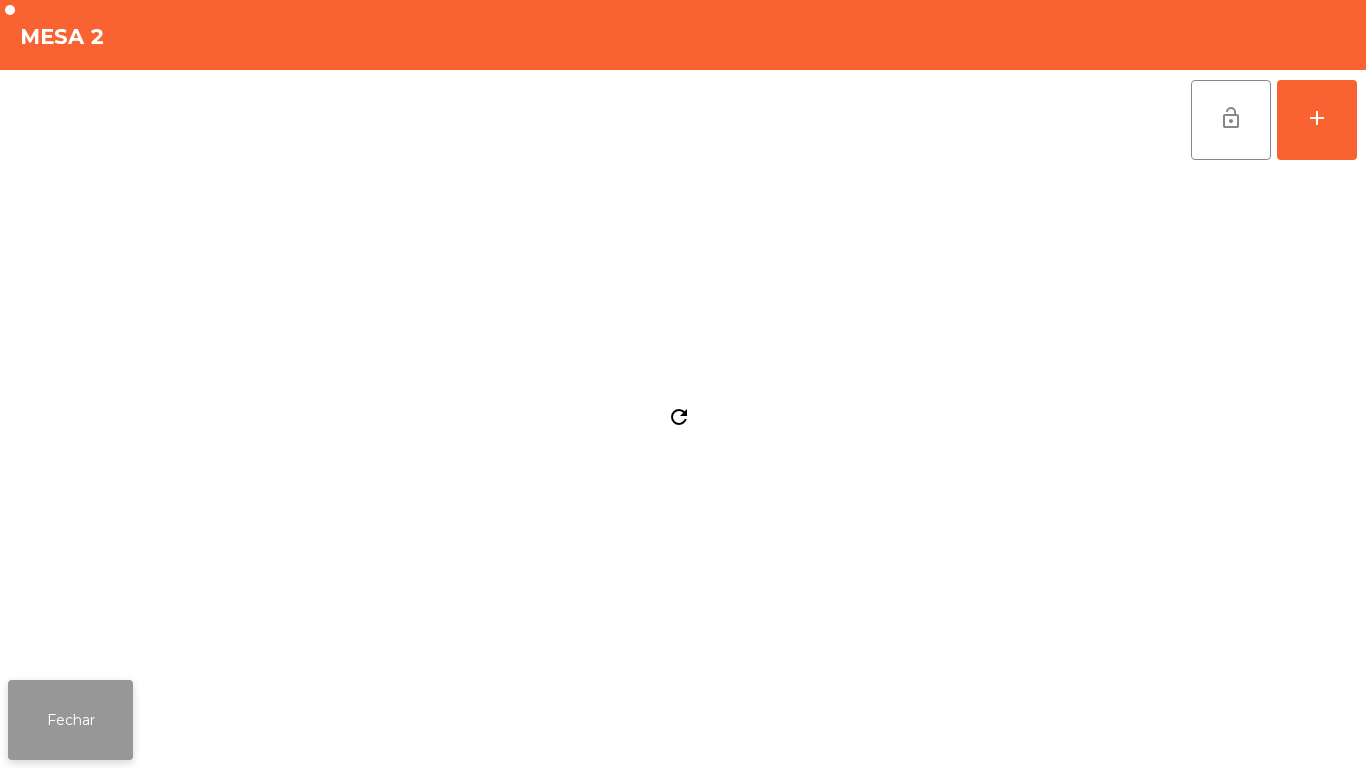 click on "Fechar" 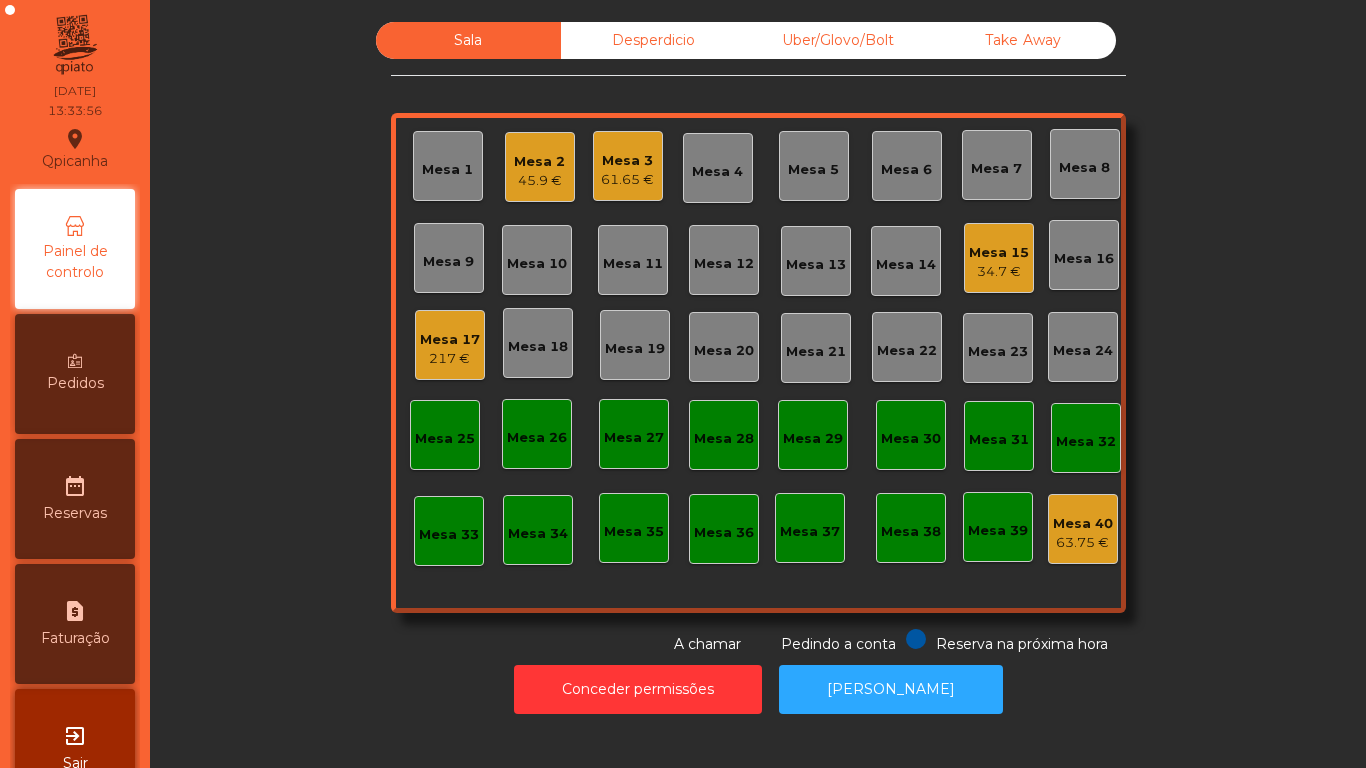 click on "45.9 €" 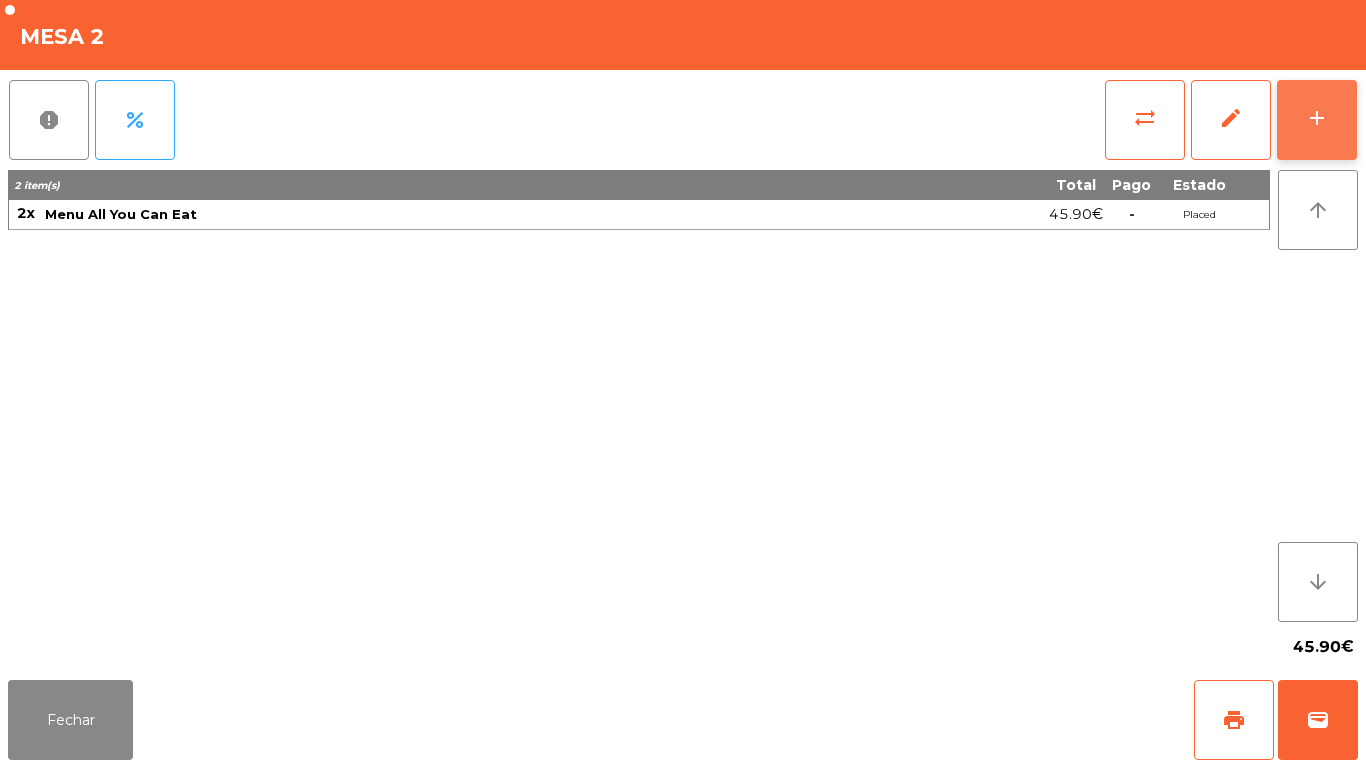click on "add" 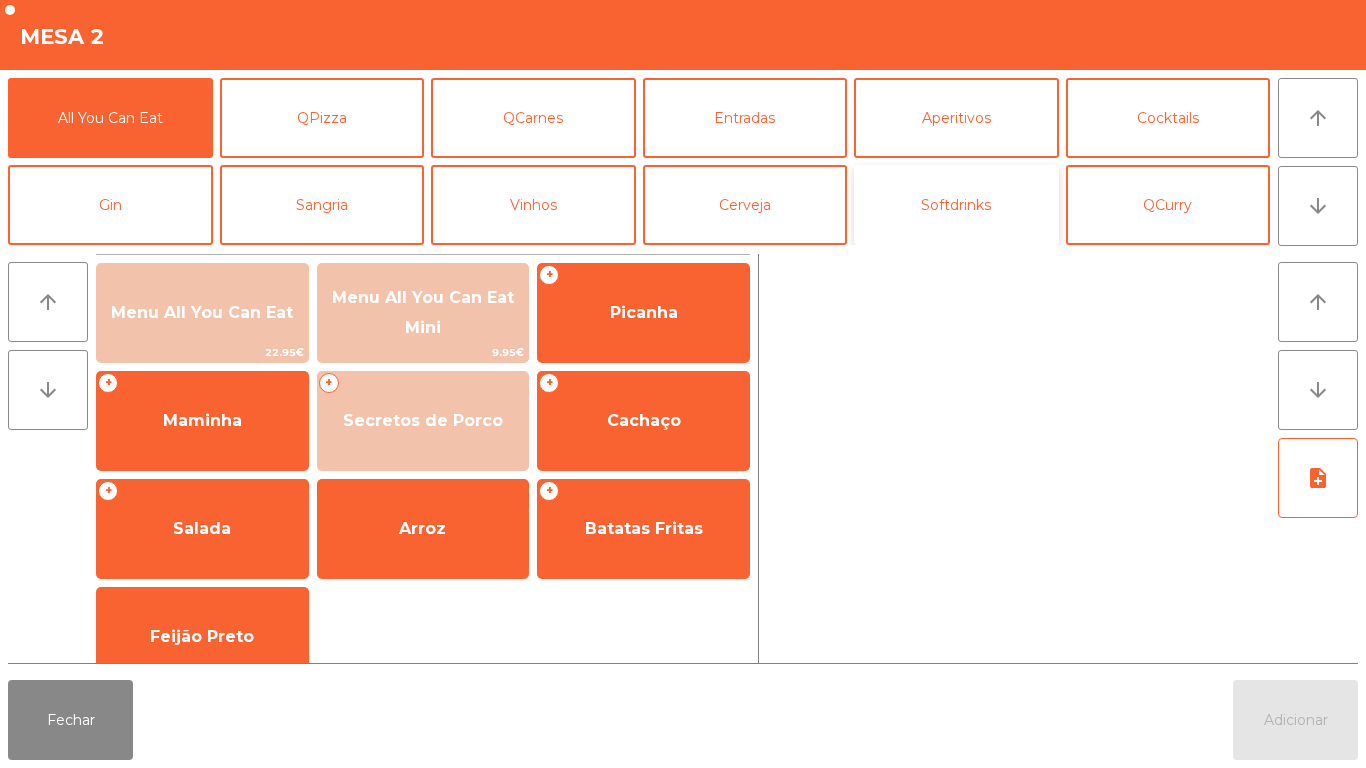 click on "Softdrinks" 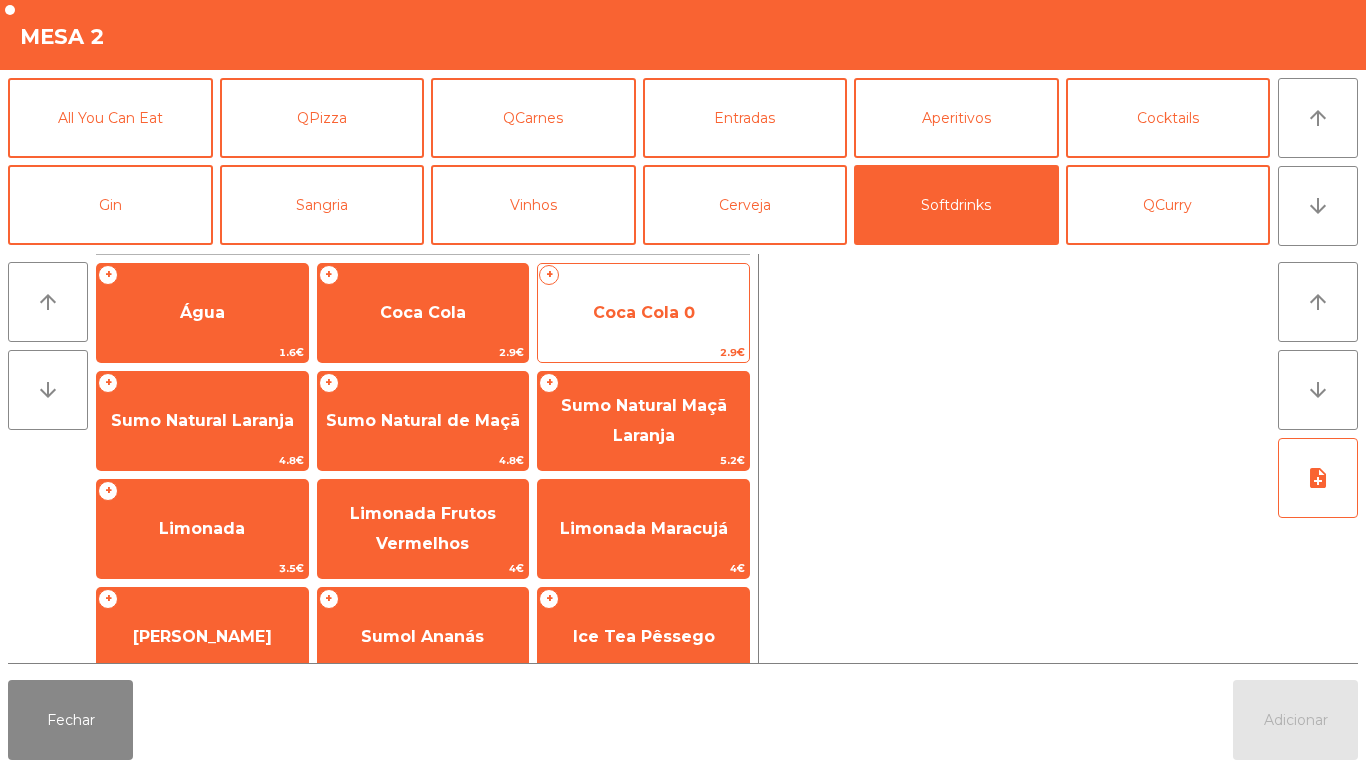 click on "Coca Cola 0" 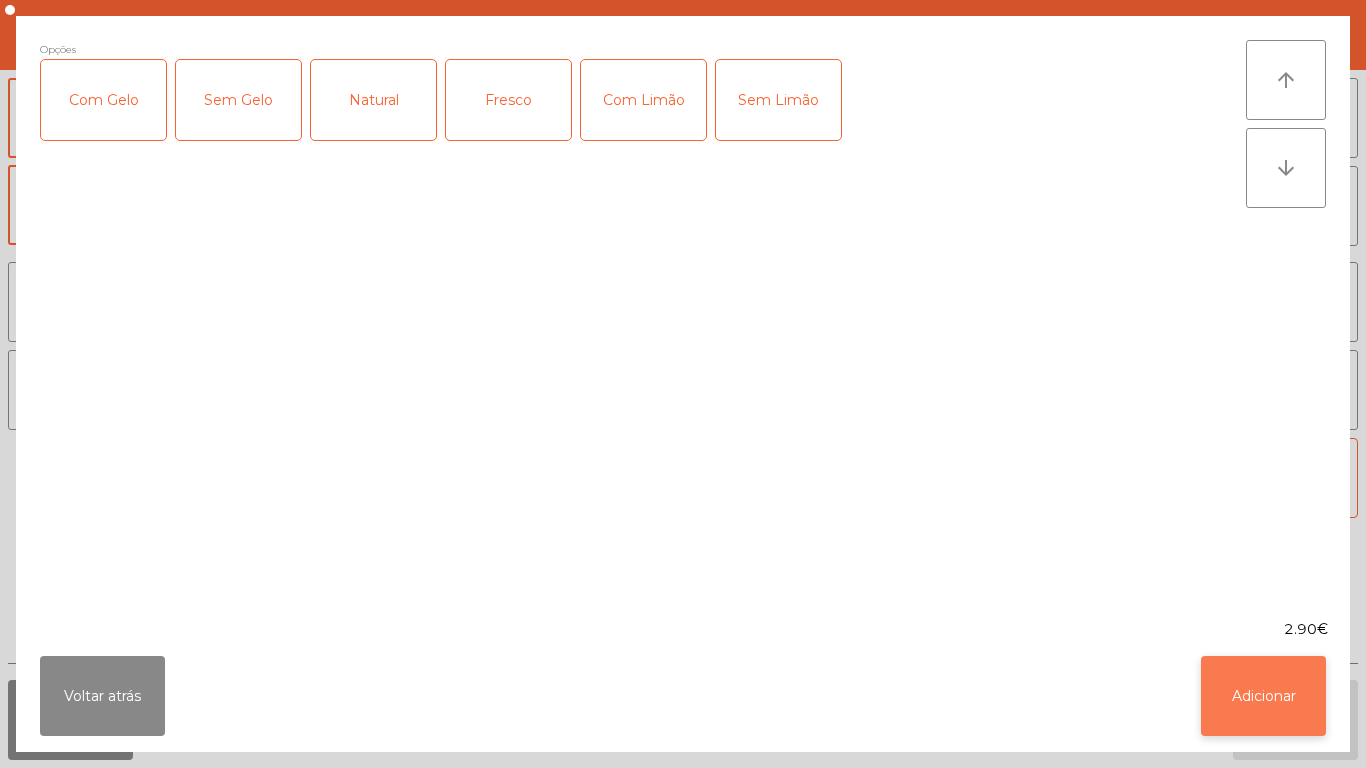 click on "Adicionar" 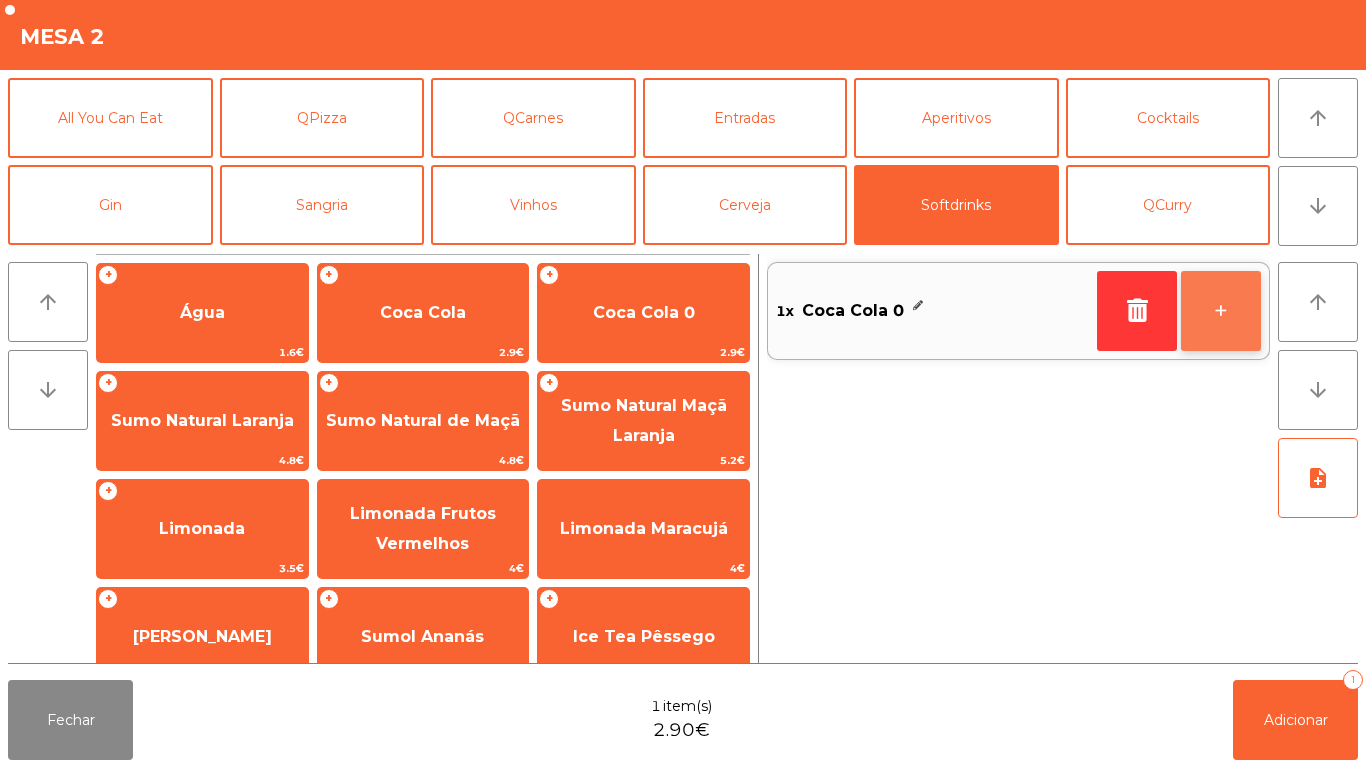 click on "+" 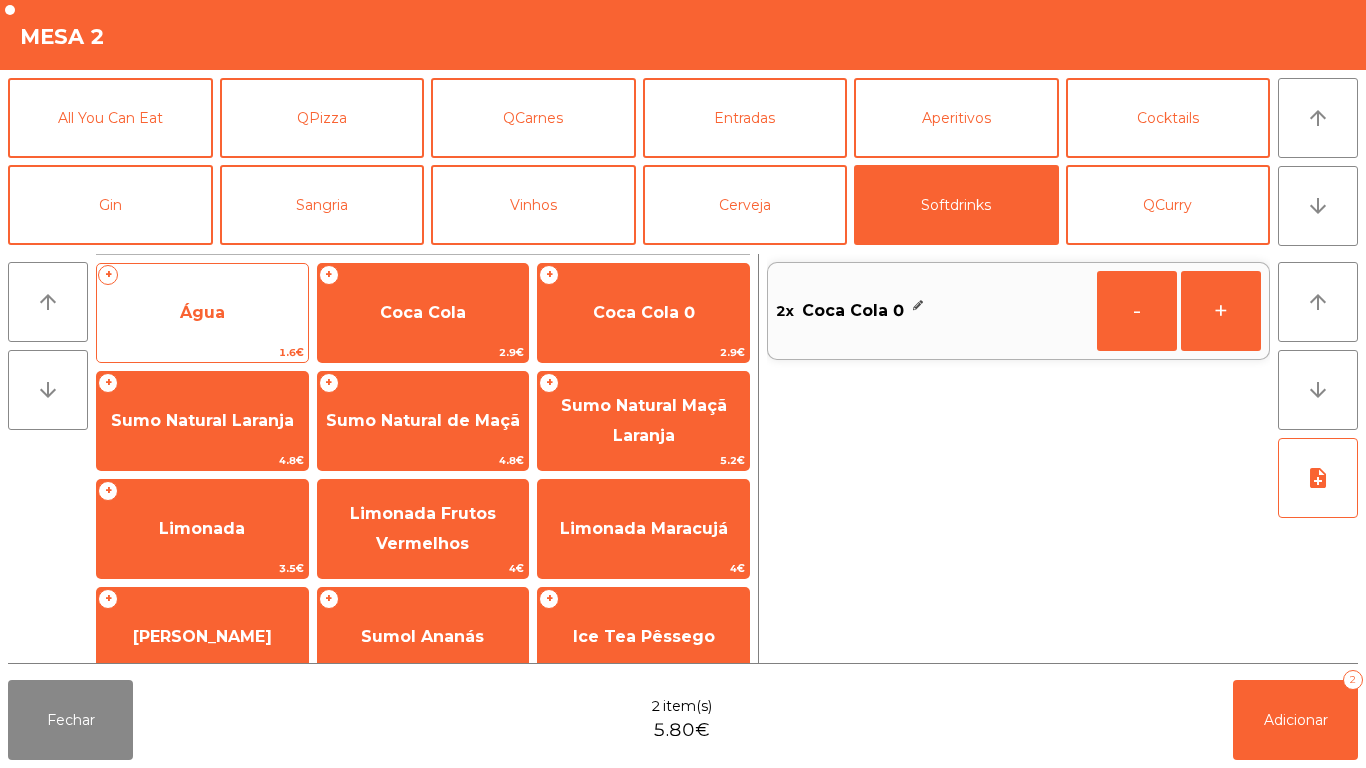 click on "Água" 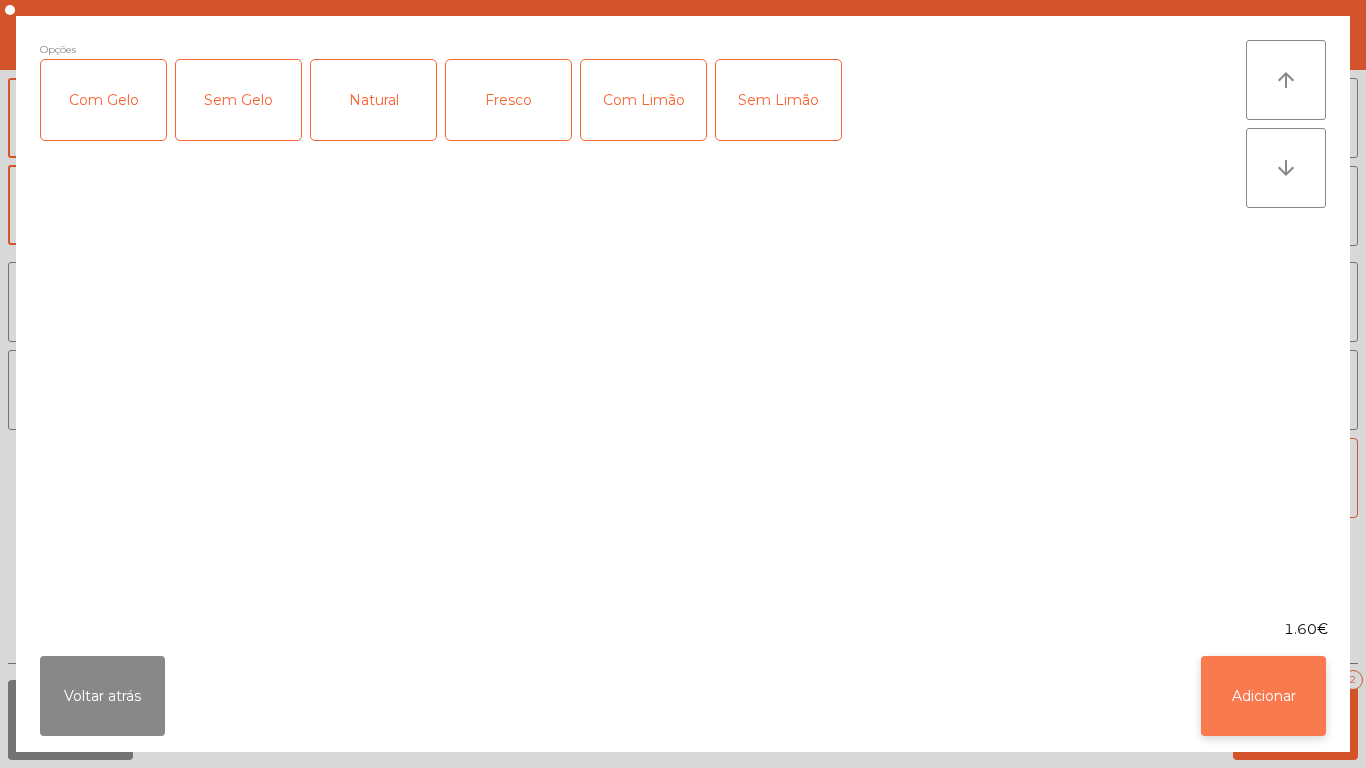 click on "Adicionar" 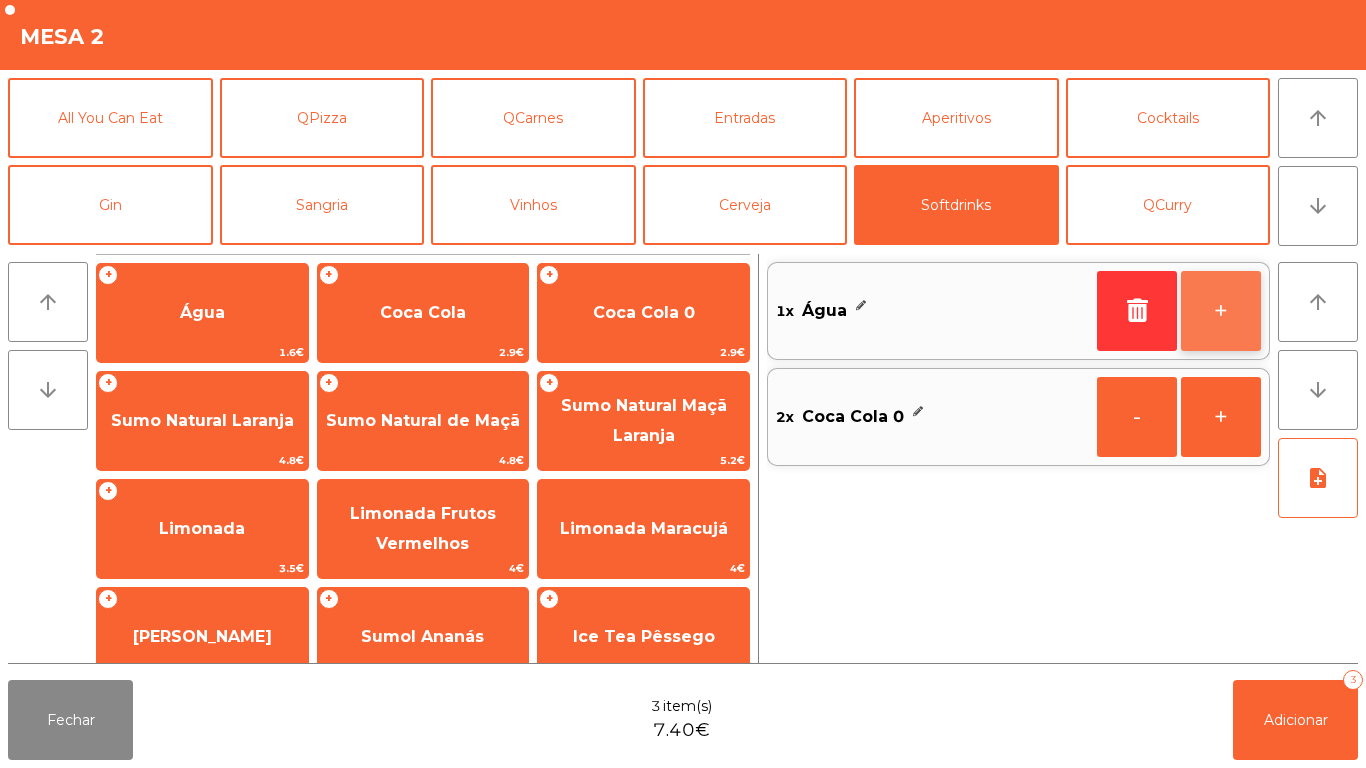 click on "+" 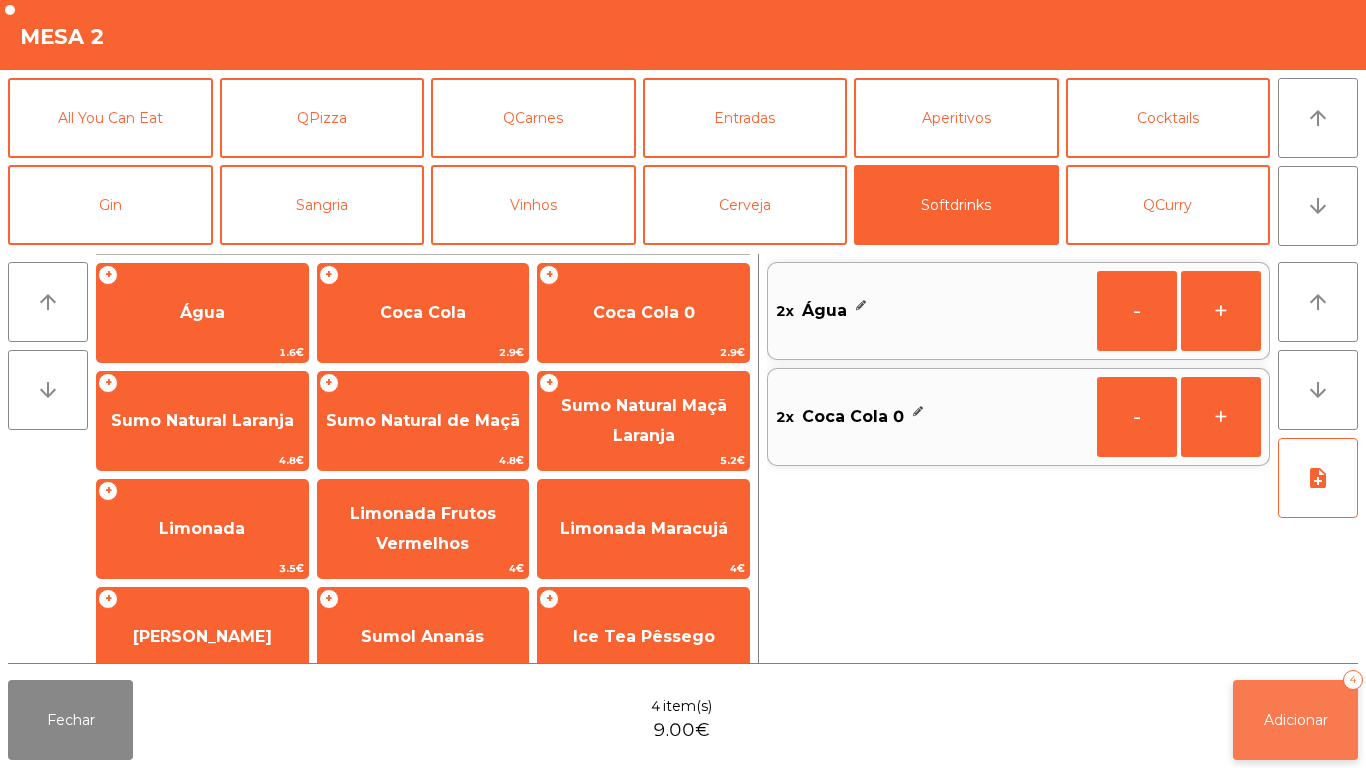 click on "Adicionar   4" 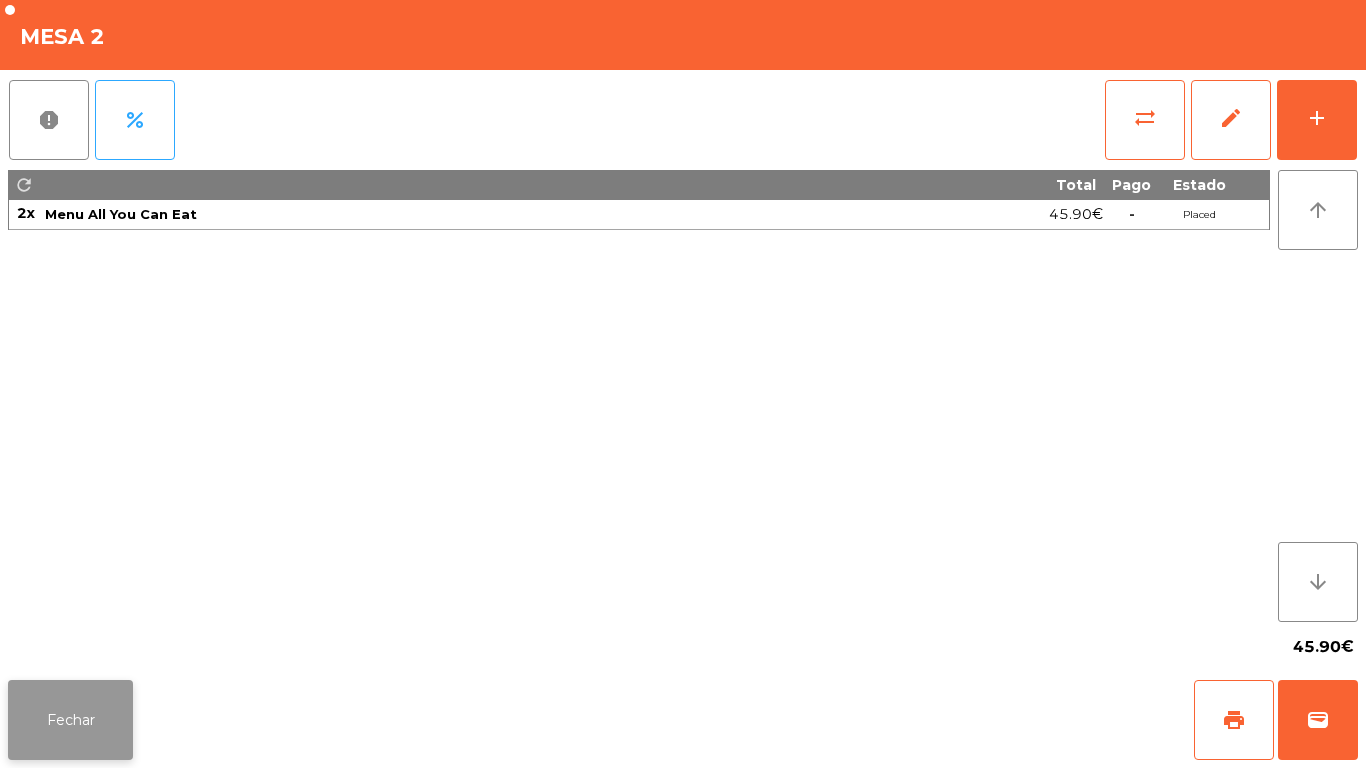 click on "Fechar" 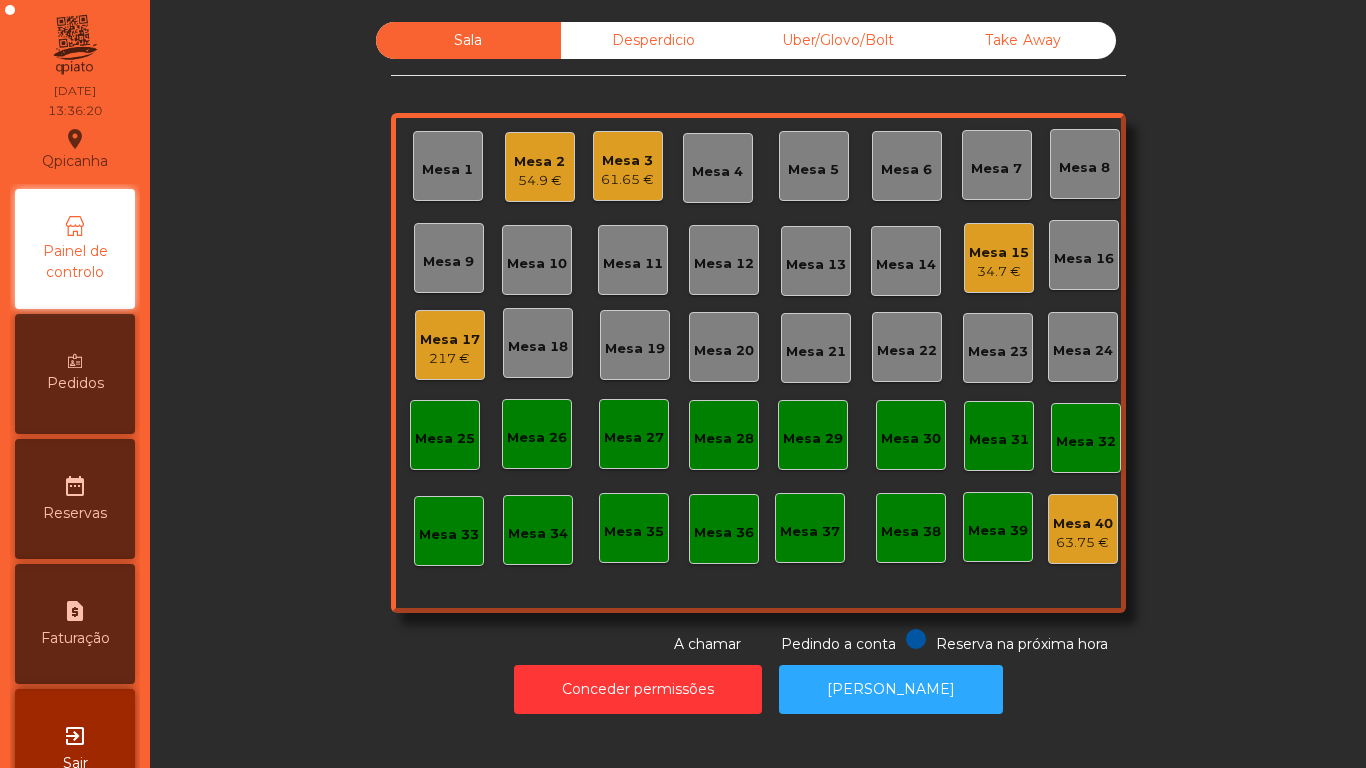 click on "Mesa 2" 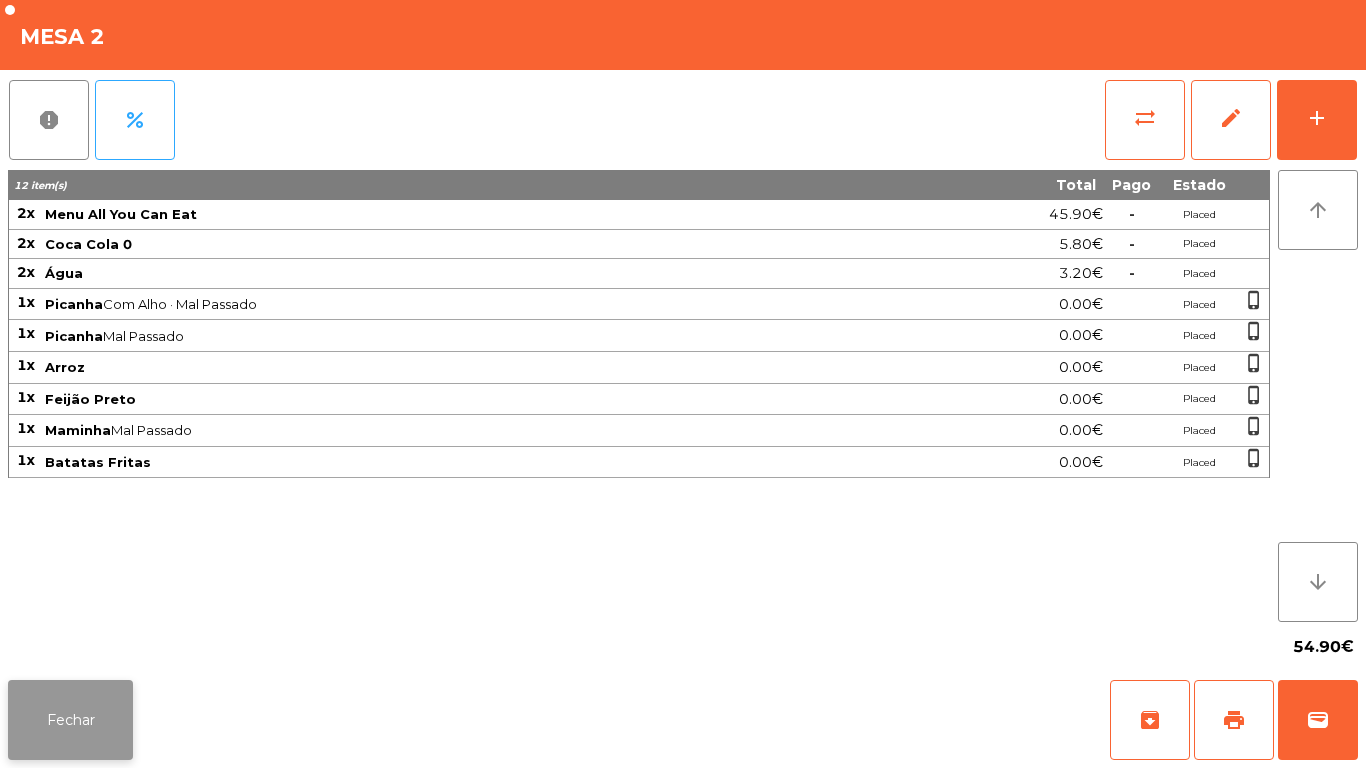 click on "Fechar" 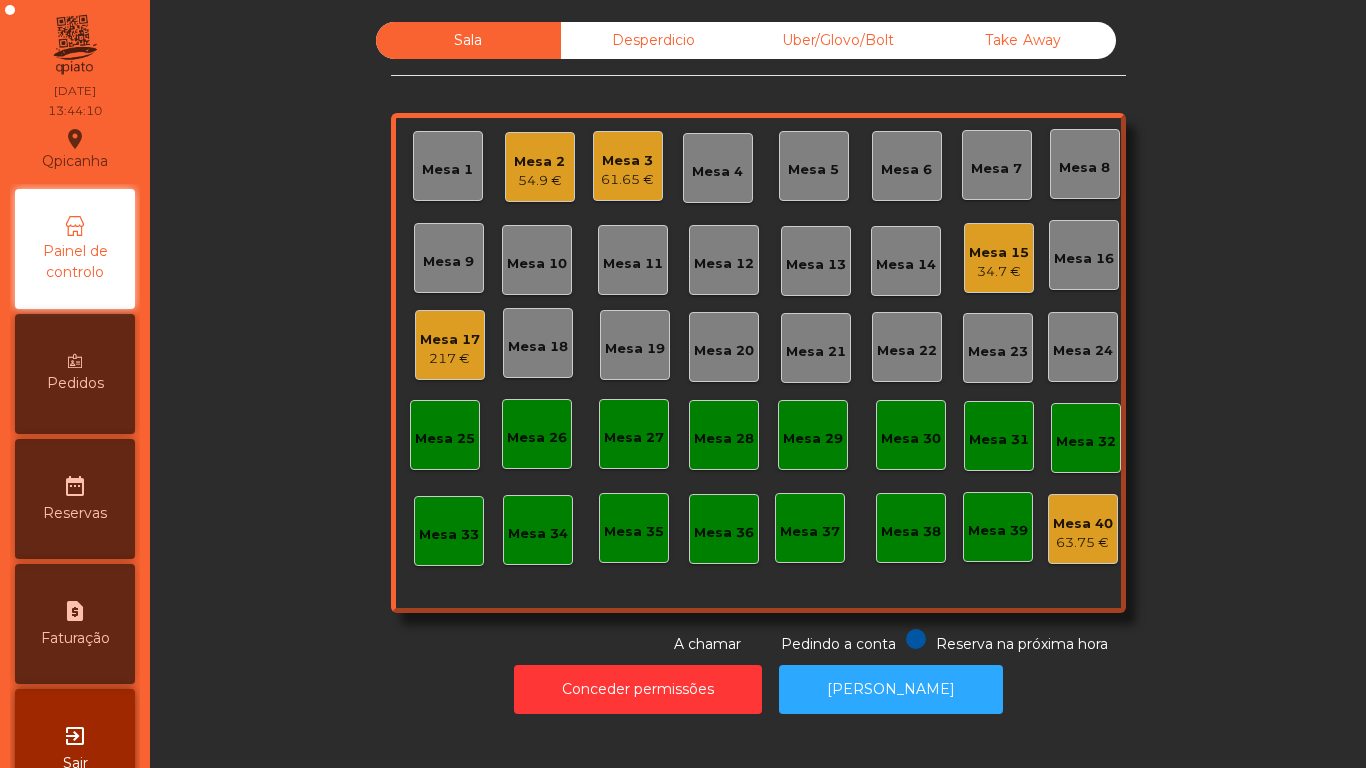 click on "Mesa 7" 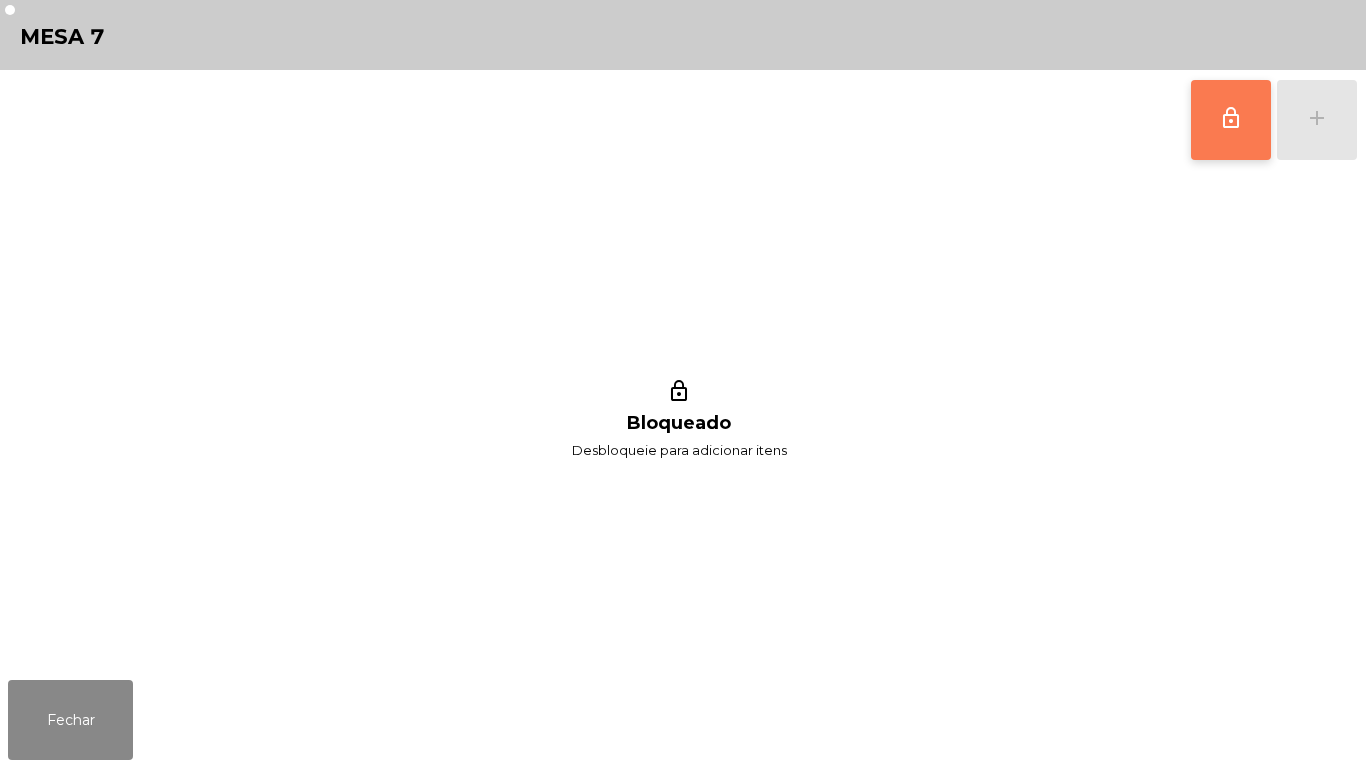 click on "lock_outline" 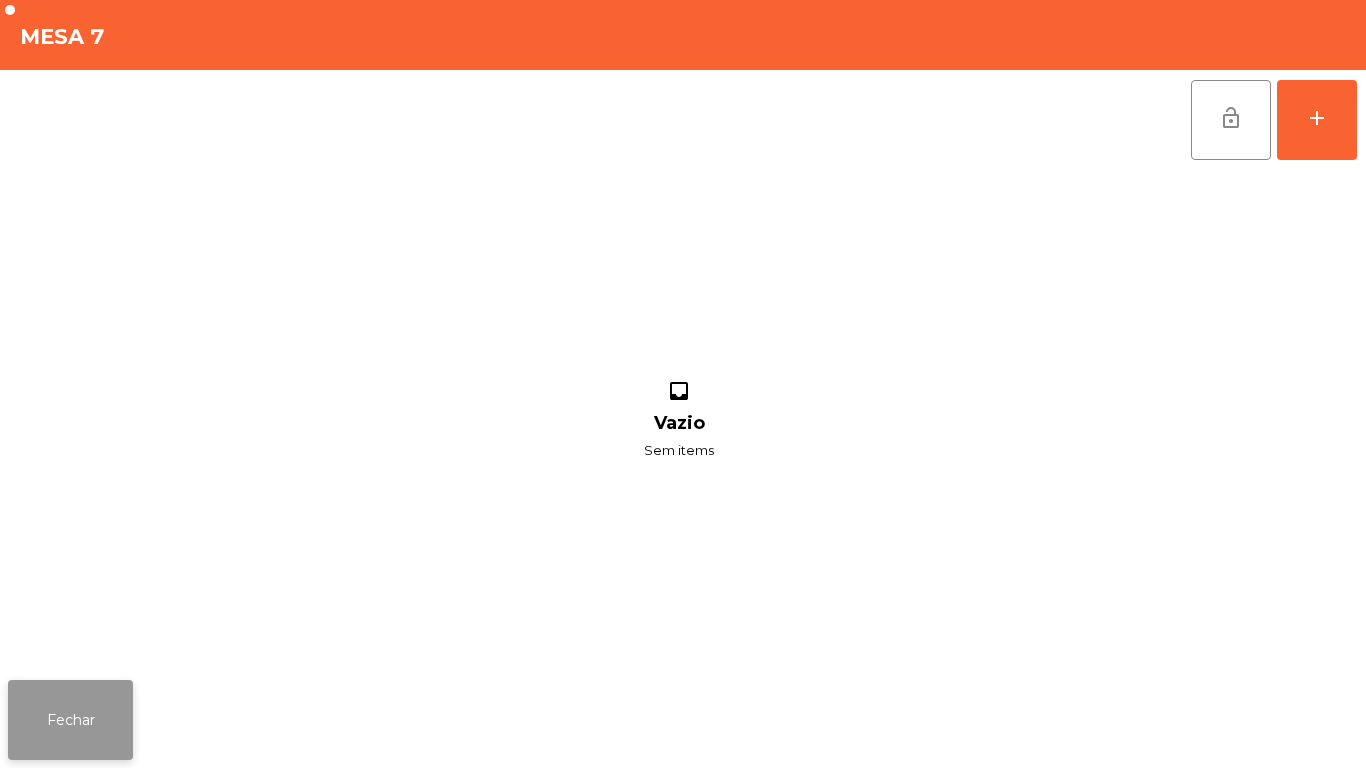 click on "Fechar" 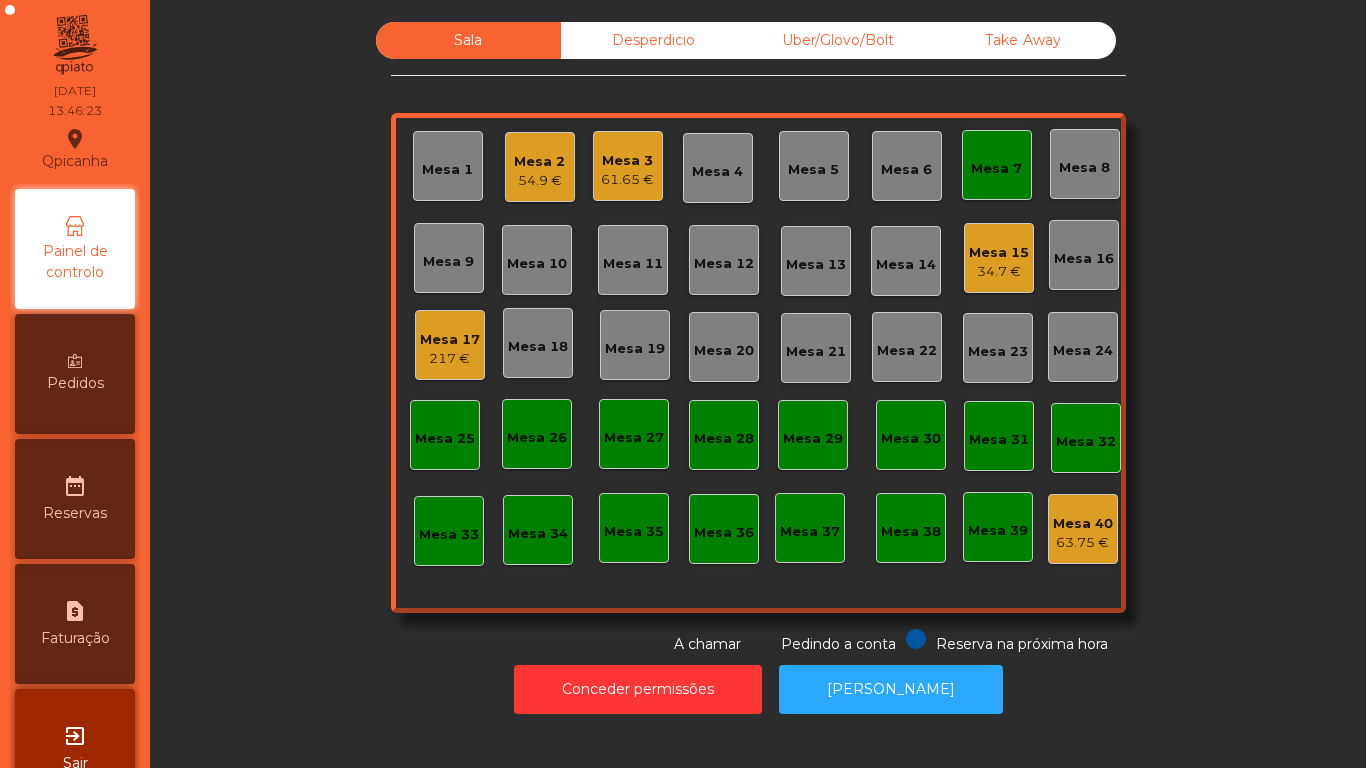 click on "217 €" 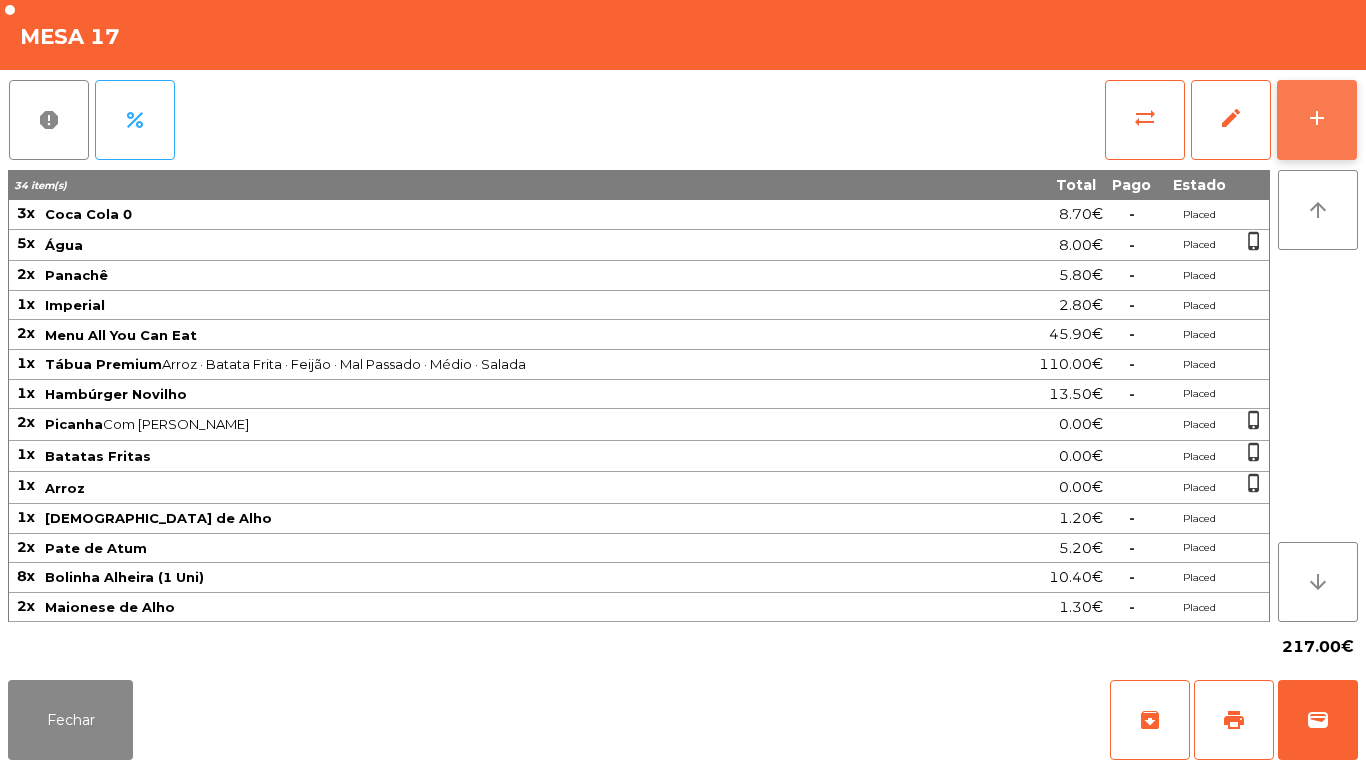 click on "add" 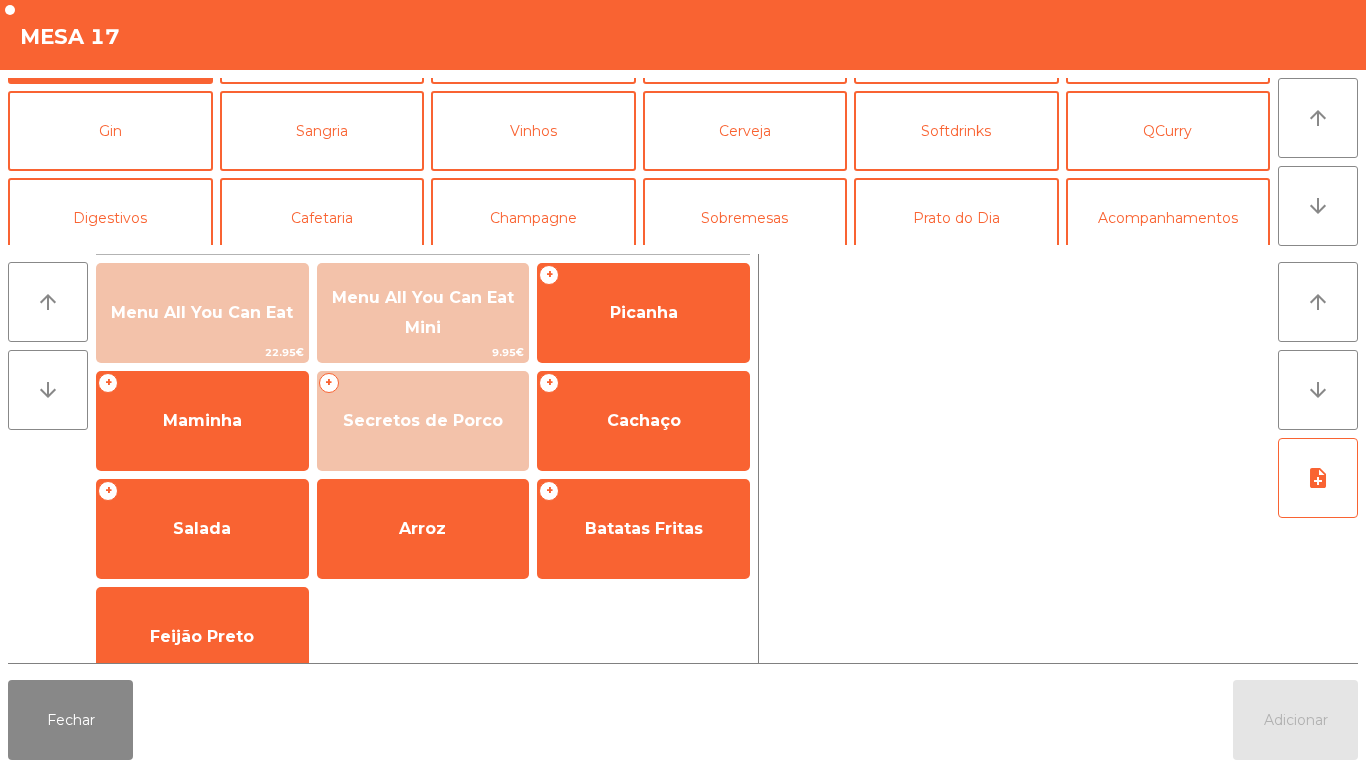 scroll, scrollTop: 101, scrollLeft: 0, axis: vertical 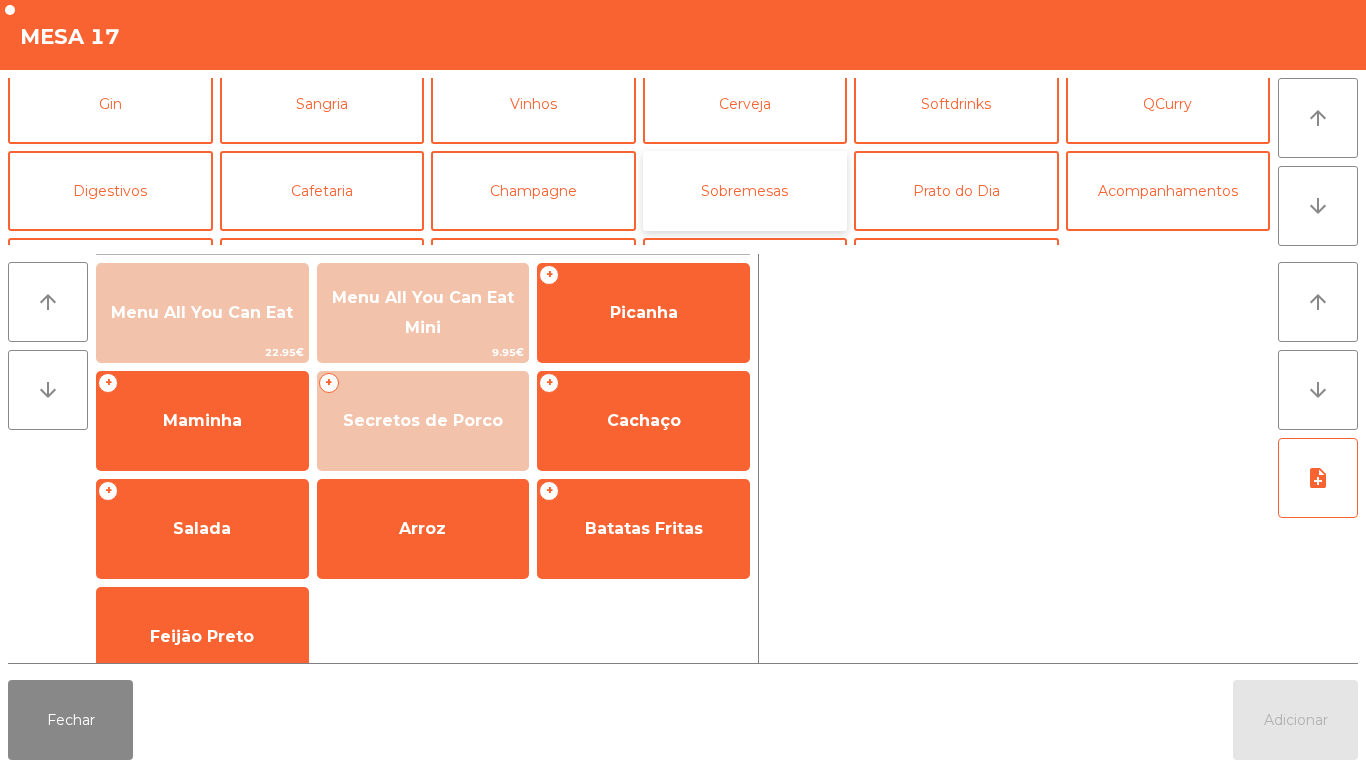 click on "Sobremesas" 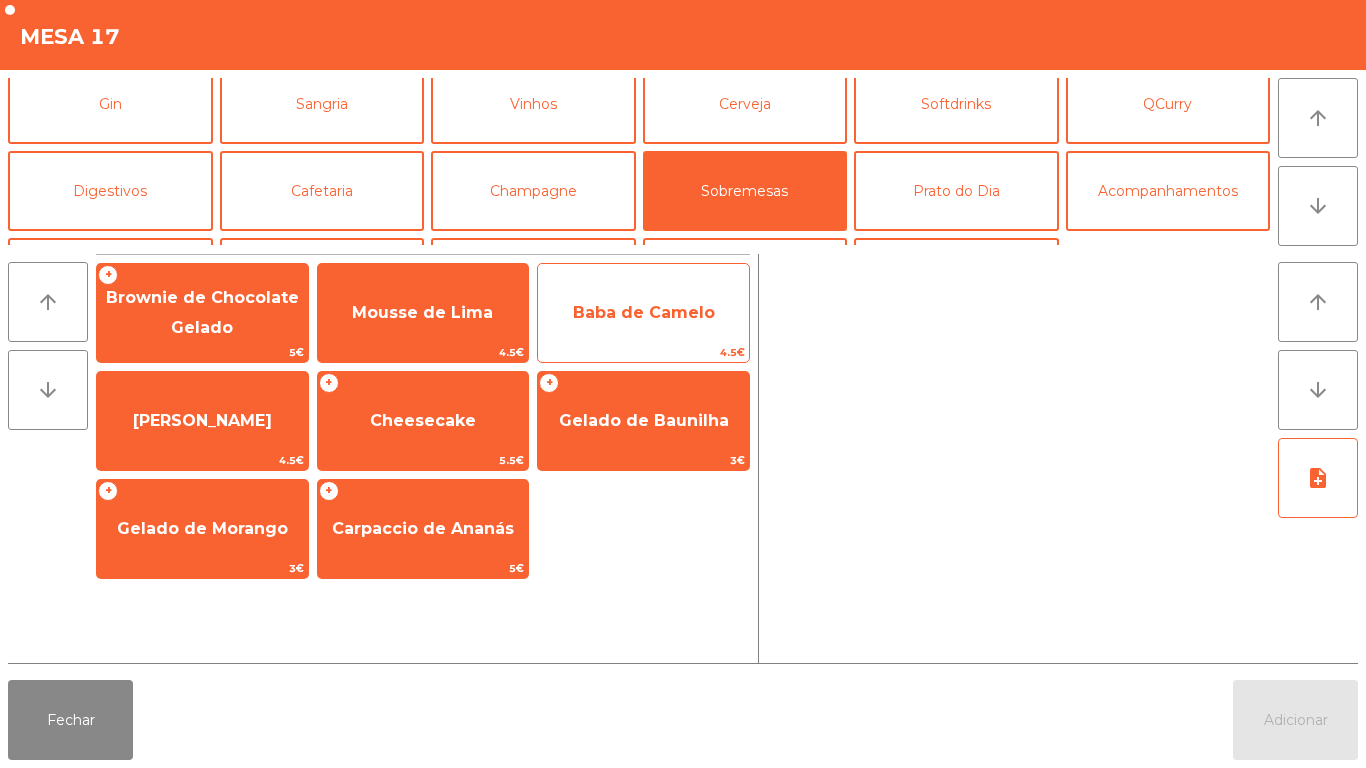 click on "Baba de Camelo" 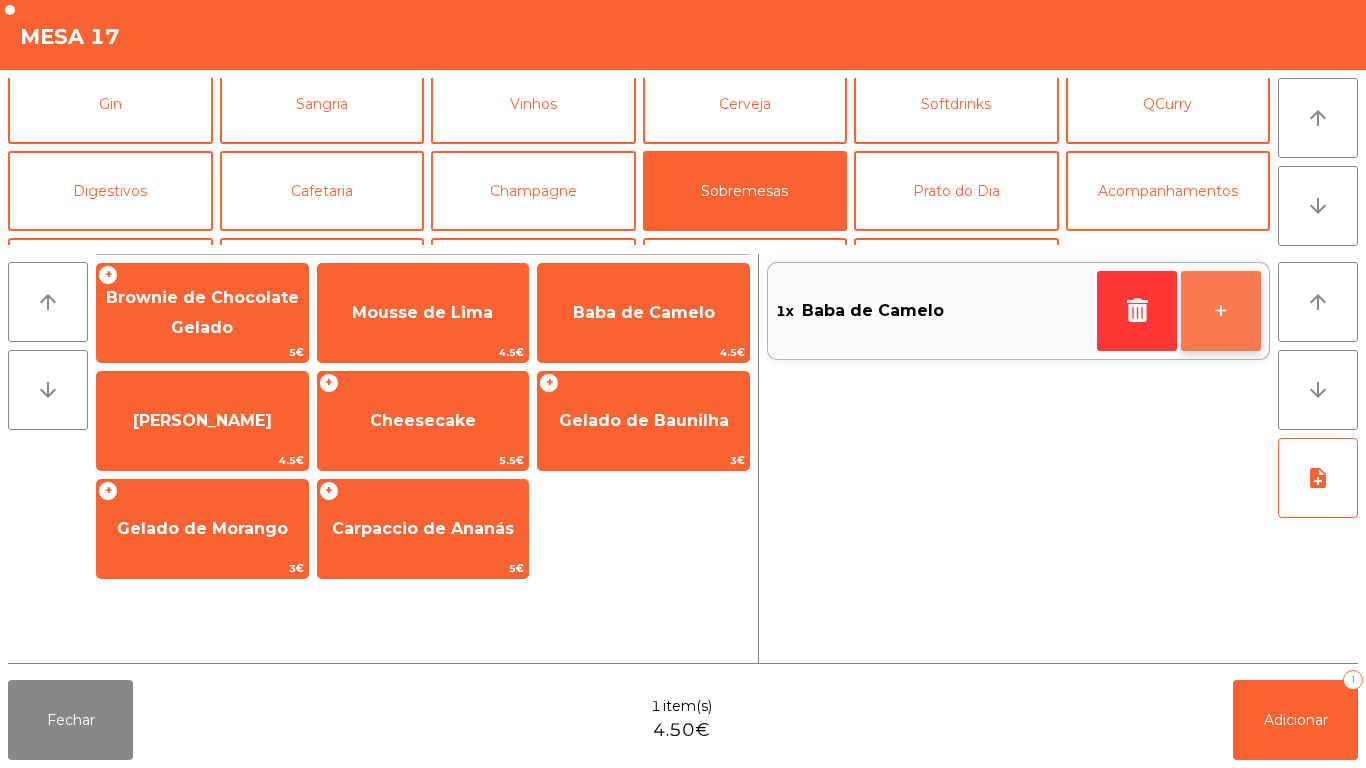 click on "+" 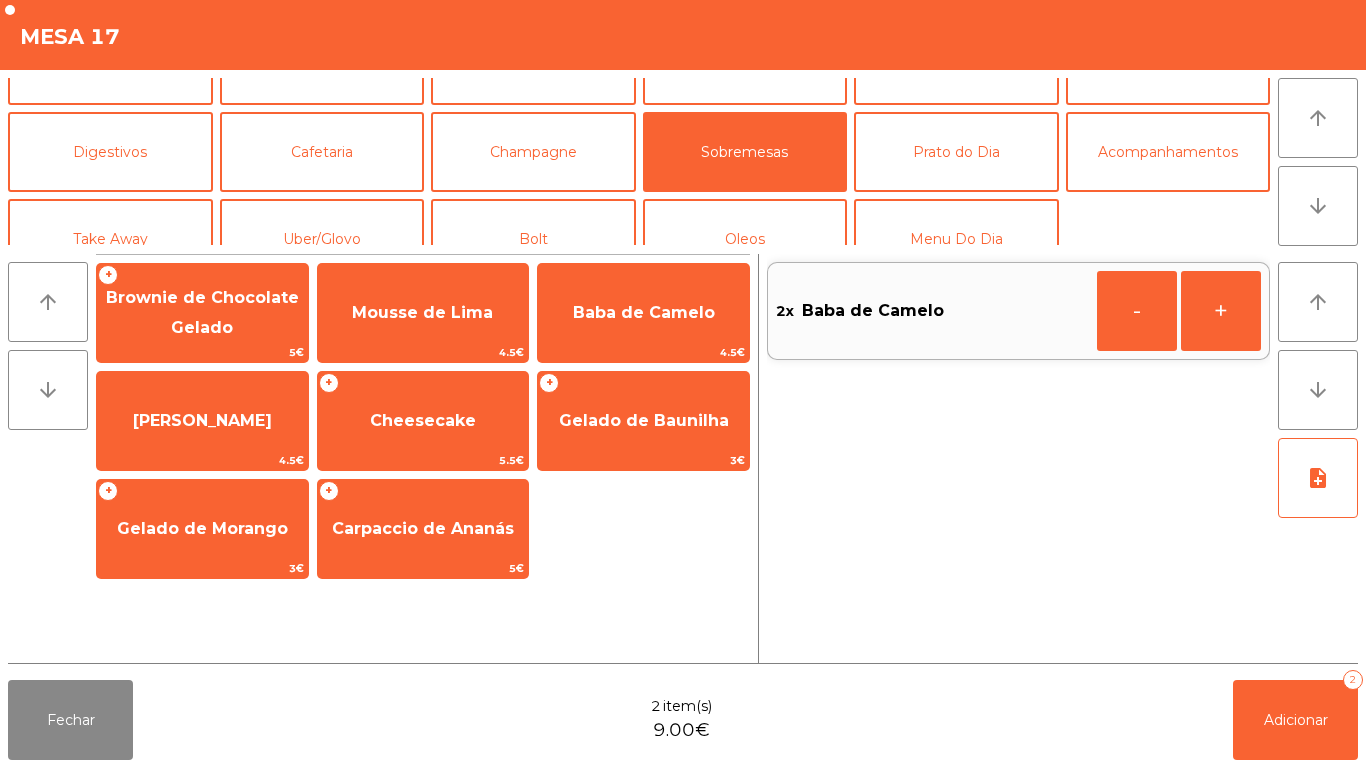 scroll, scrollTop: 141, scrollLeft: 0, axis: vertical 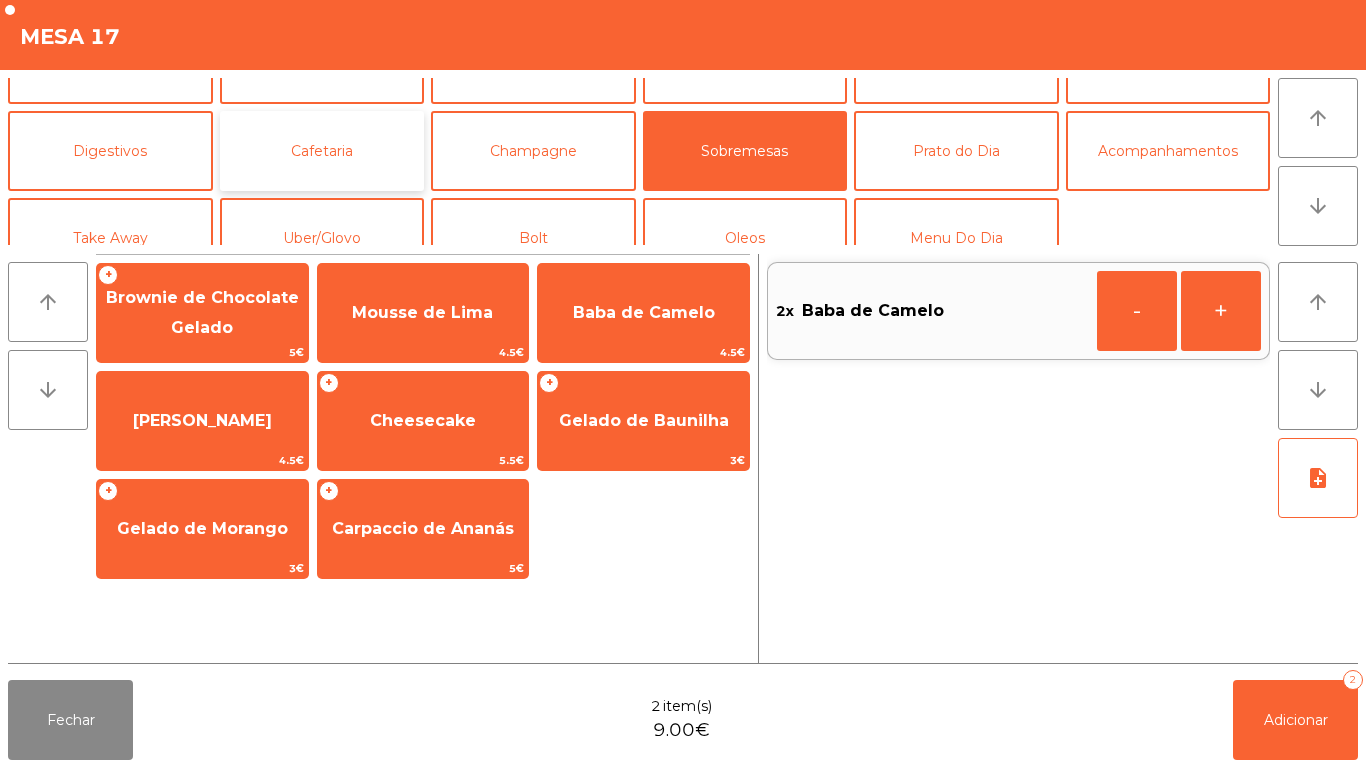 click on "Cafetaria" 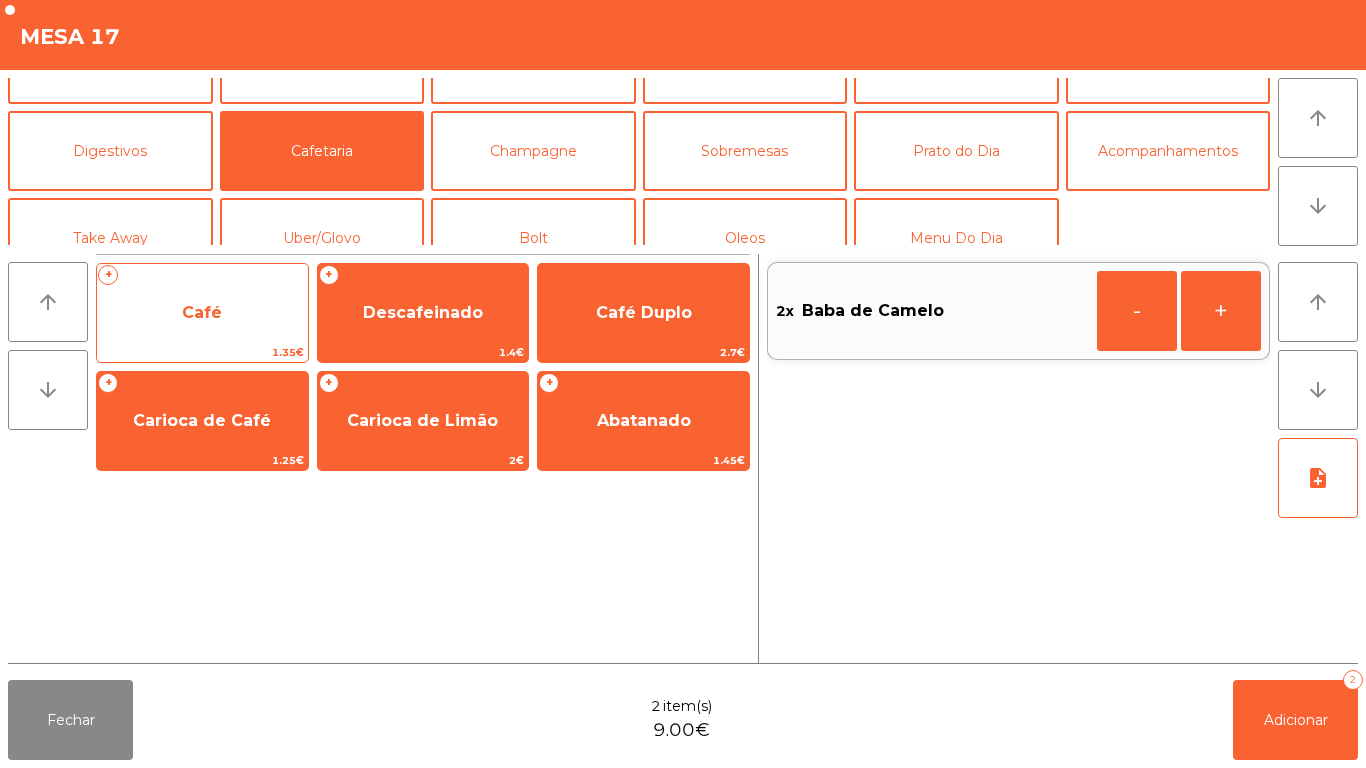 click on "Café" 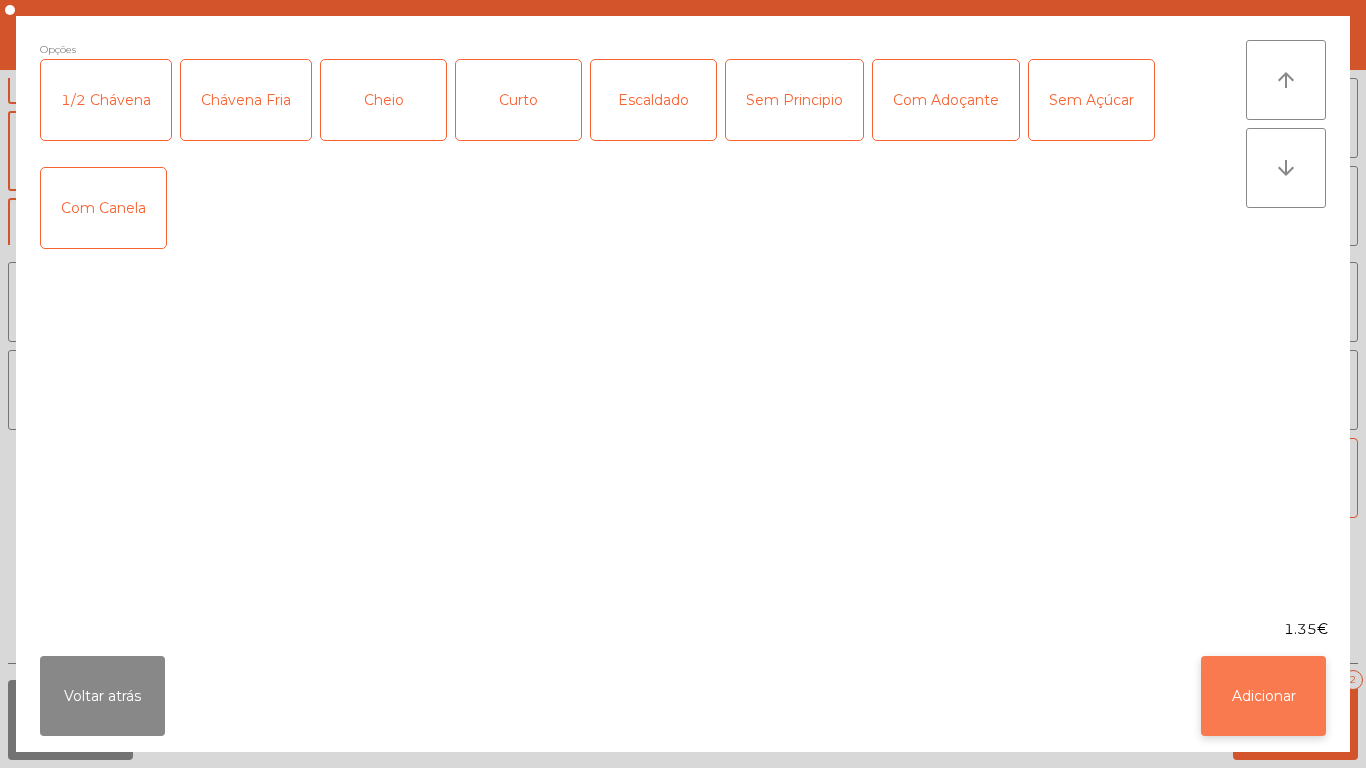 click on "Adicionar" 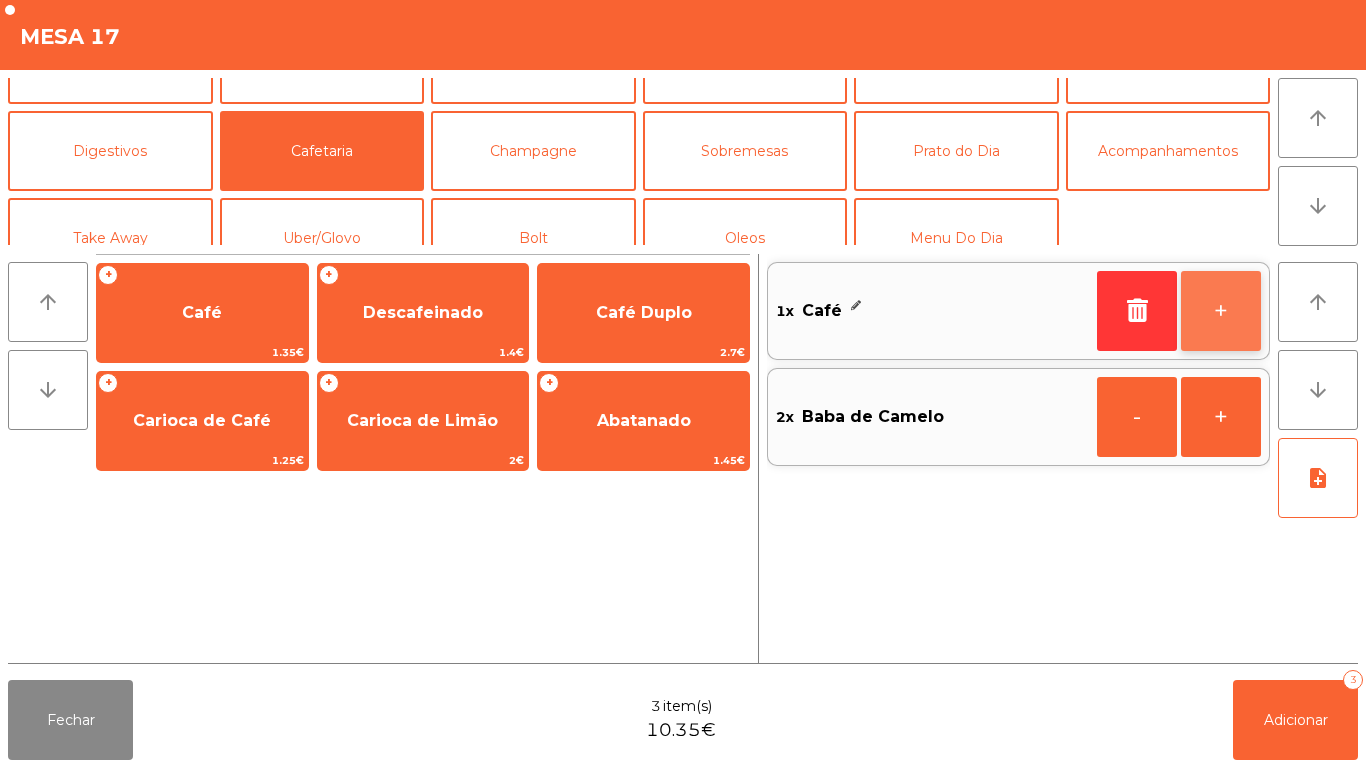 click on "+" 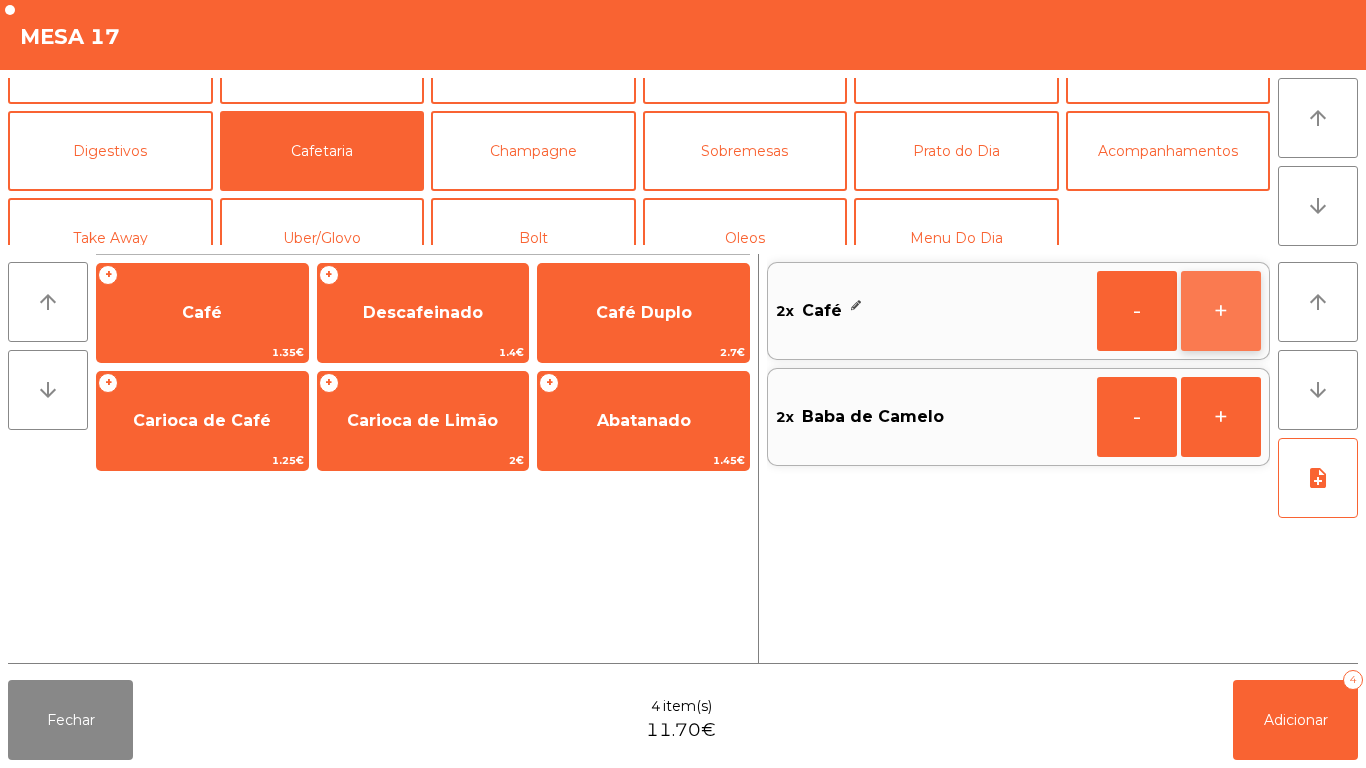 click on "+" 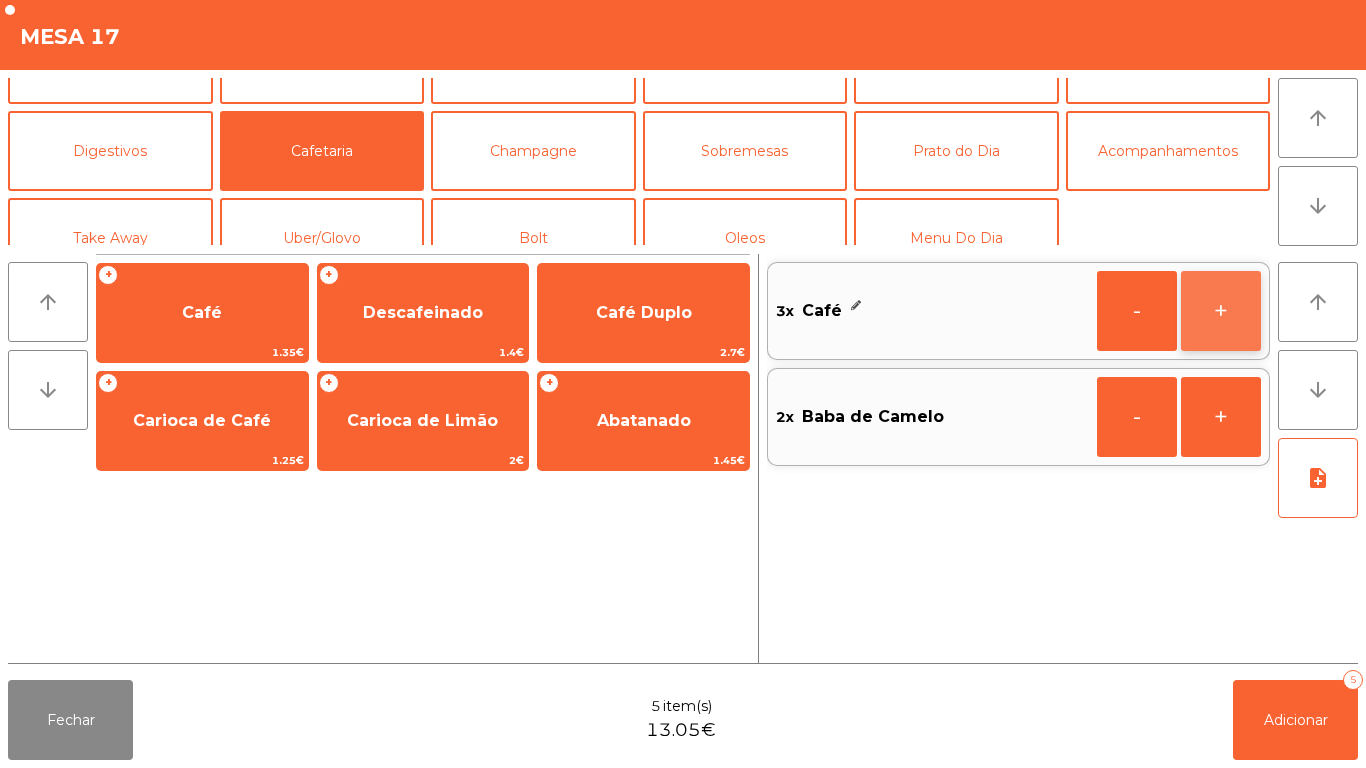 click on "+" 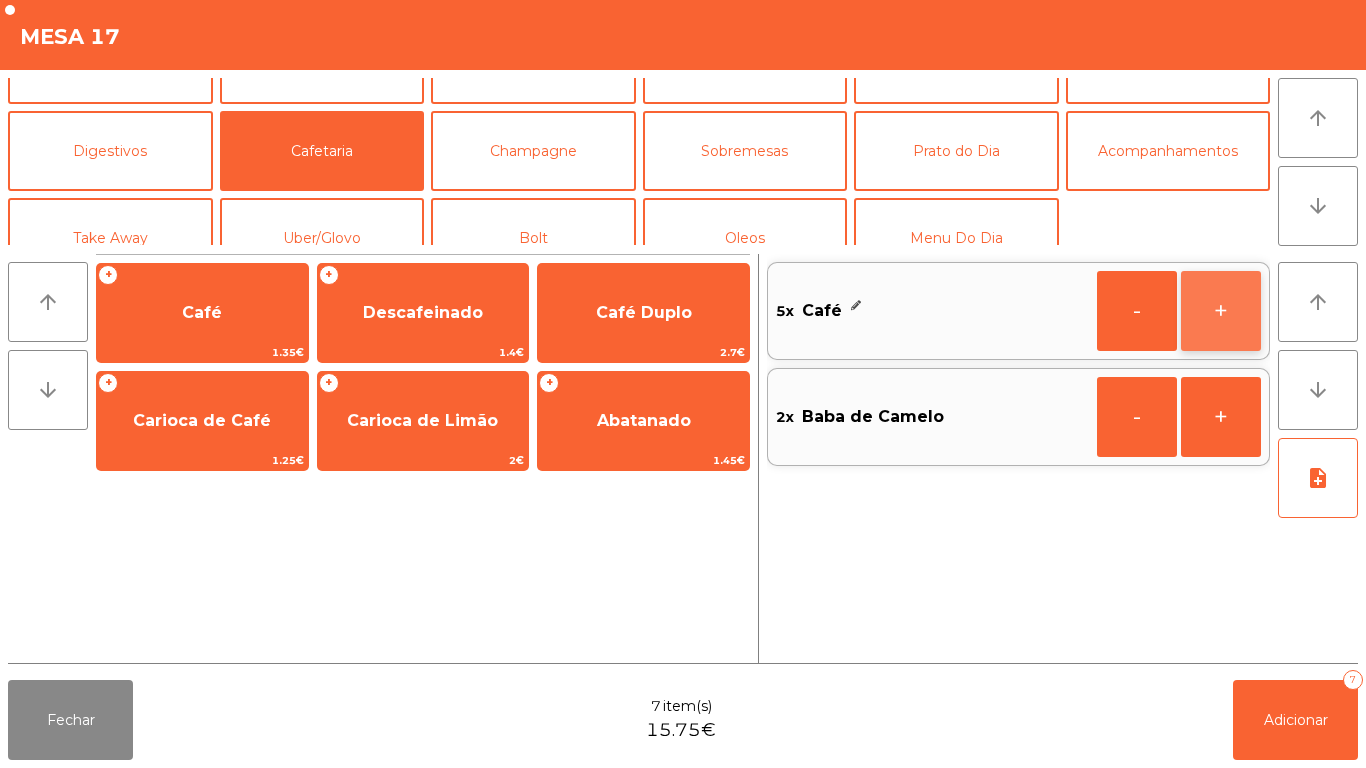 click on "+" 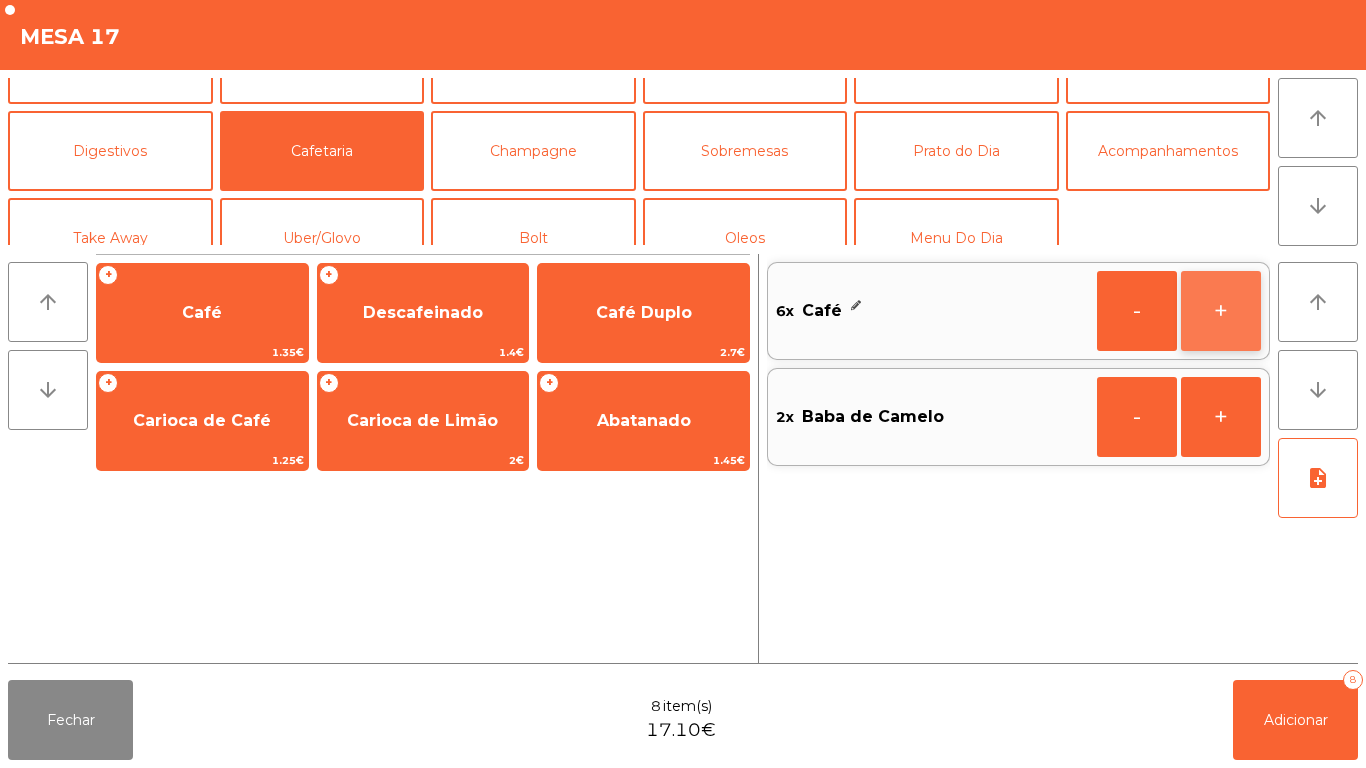 click on "+" 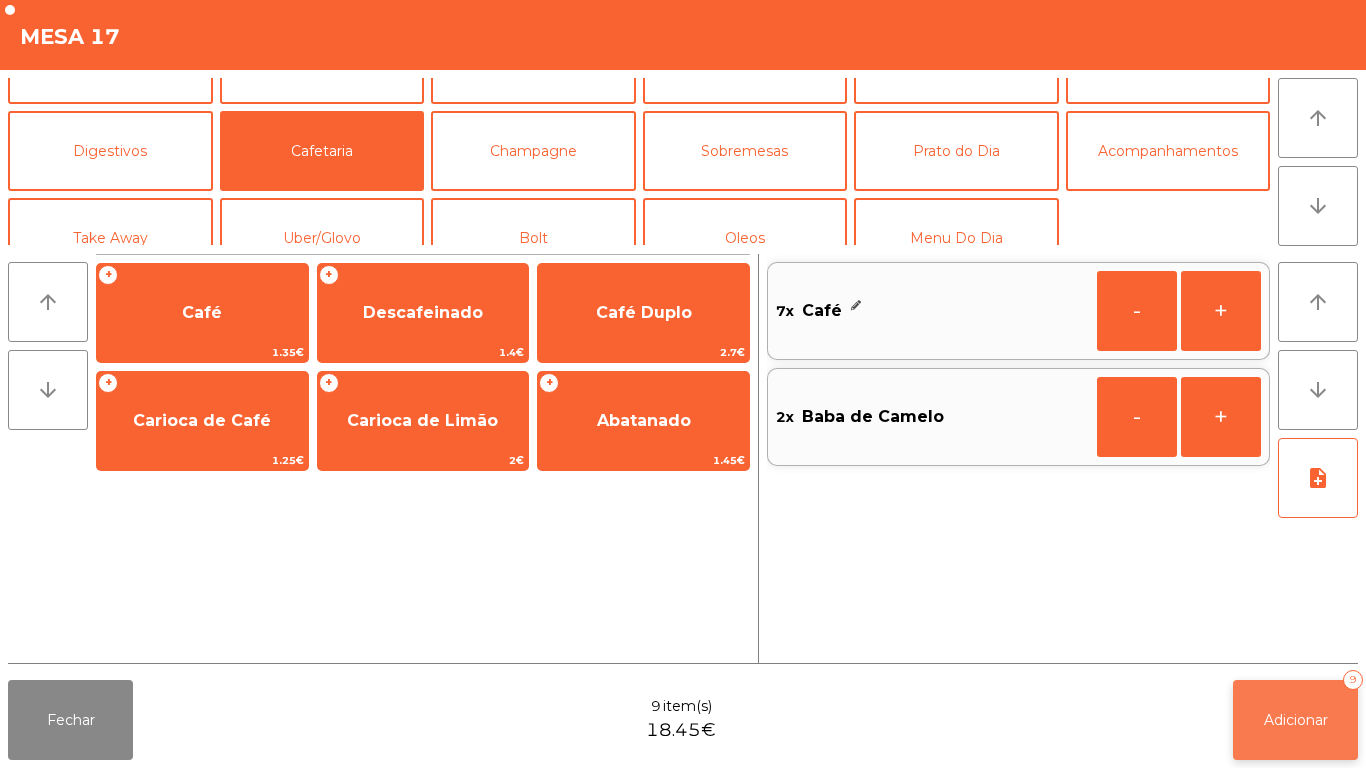 click on "Adicionar   9" 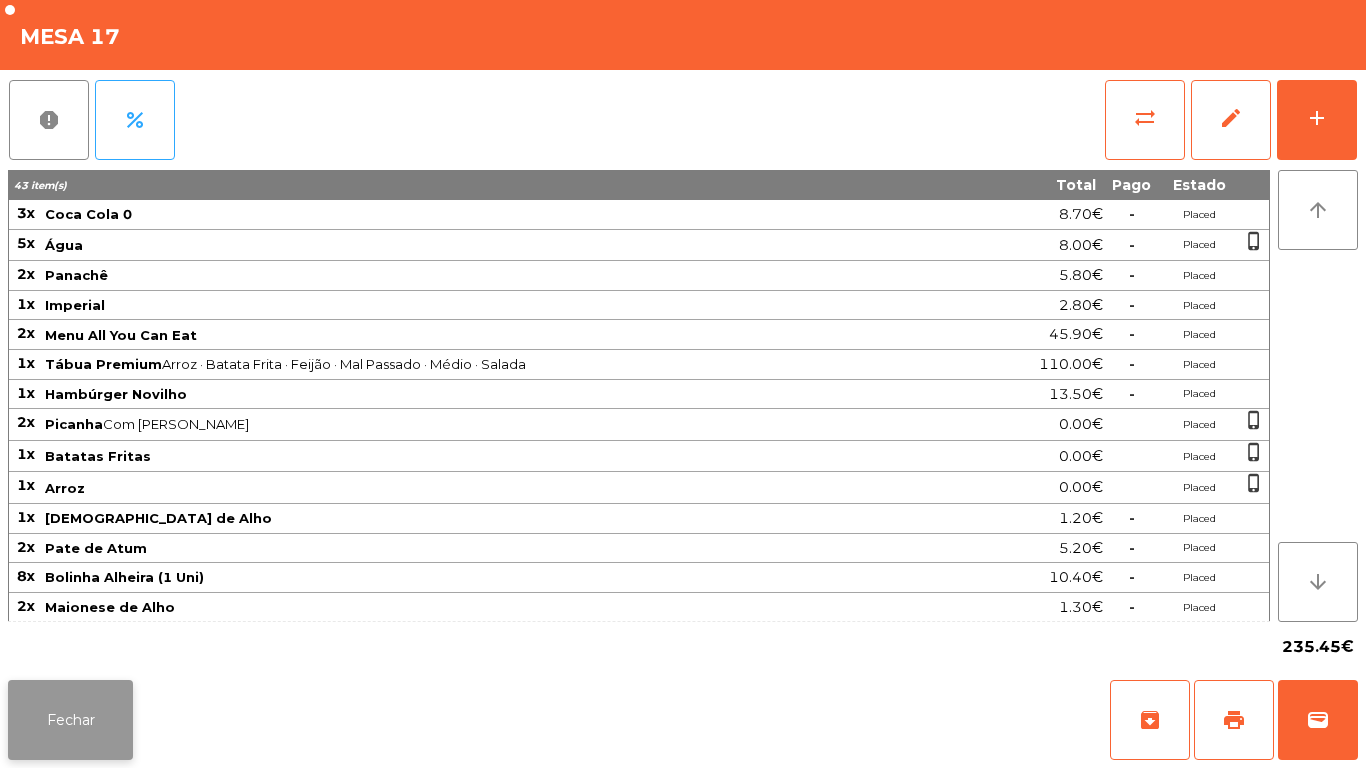 click on "Fechar" 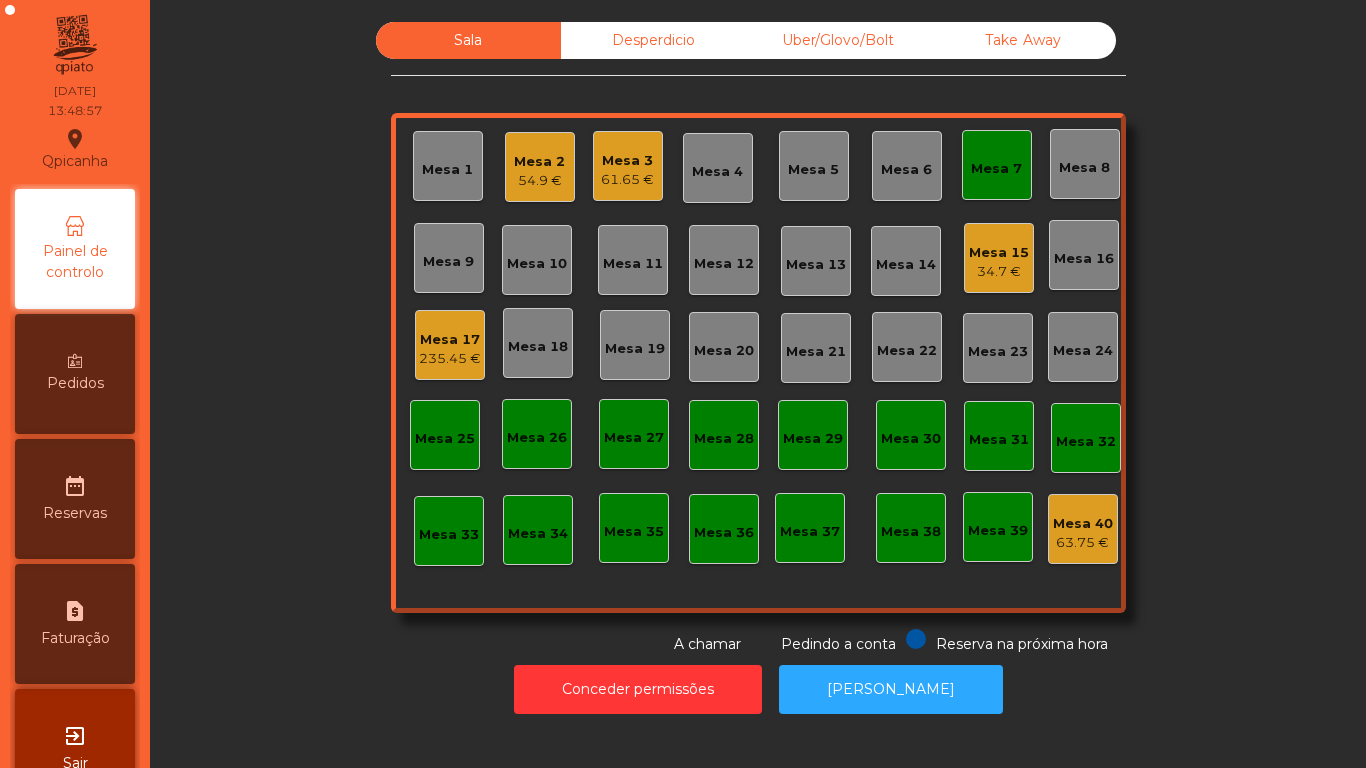 click on "Mesa 7" 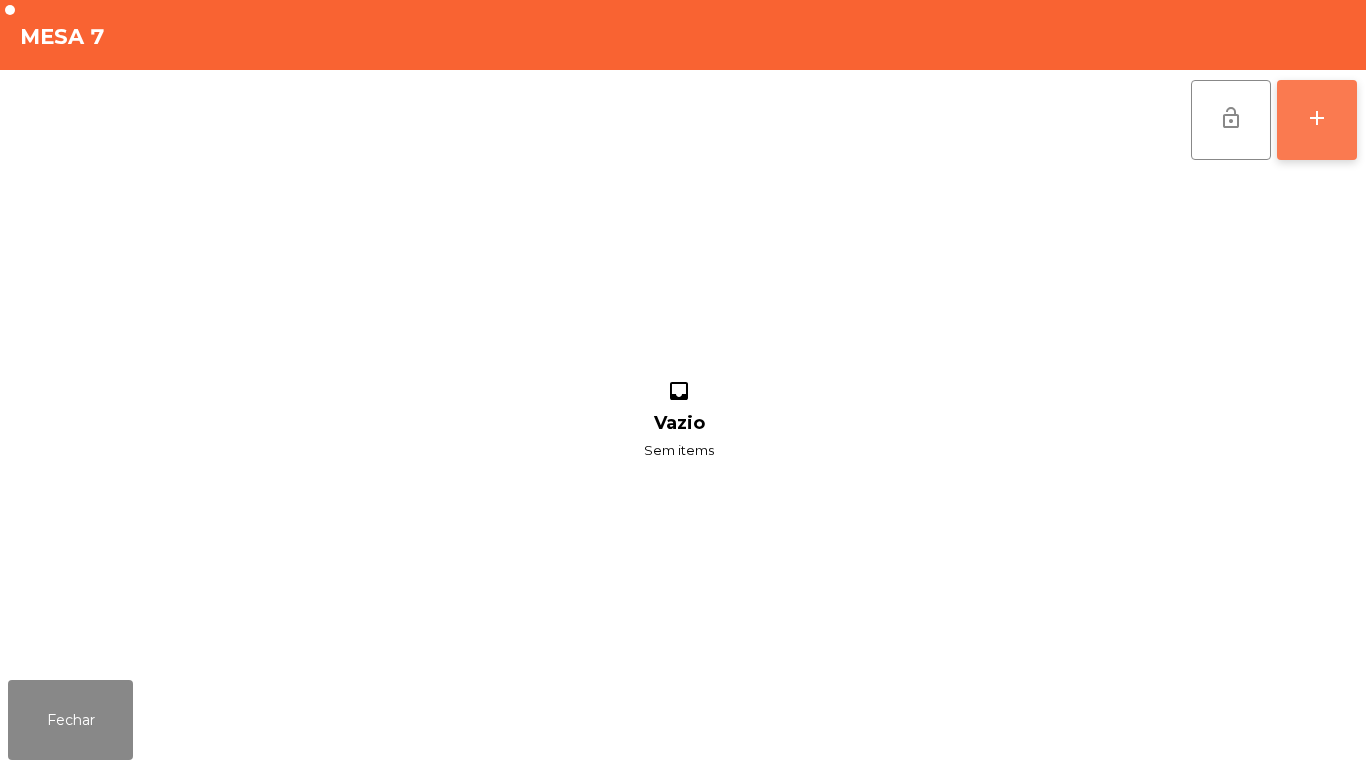 click on "add" 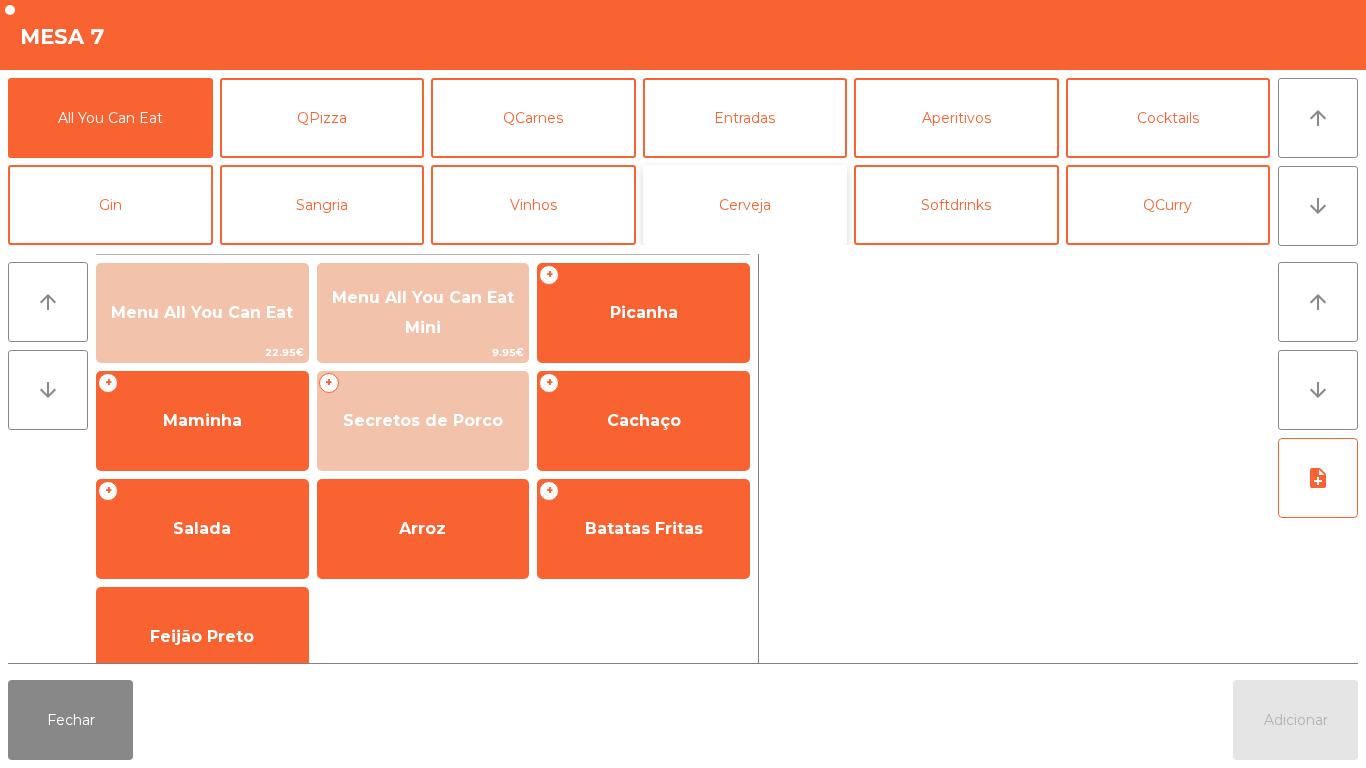 click on "Cerveja" 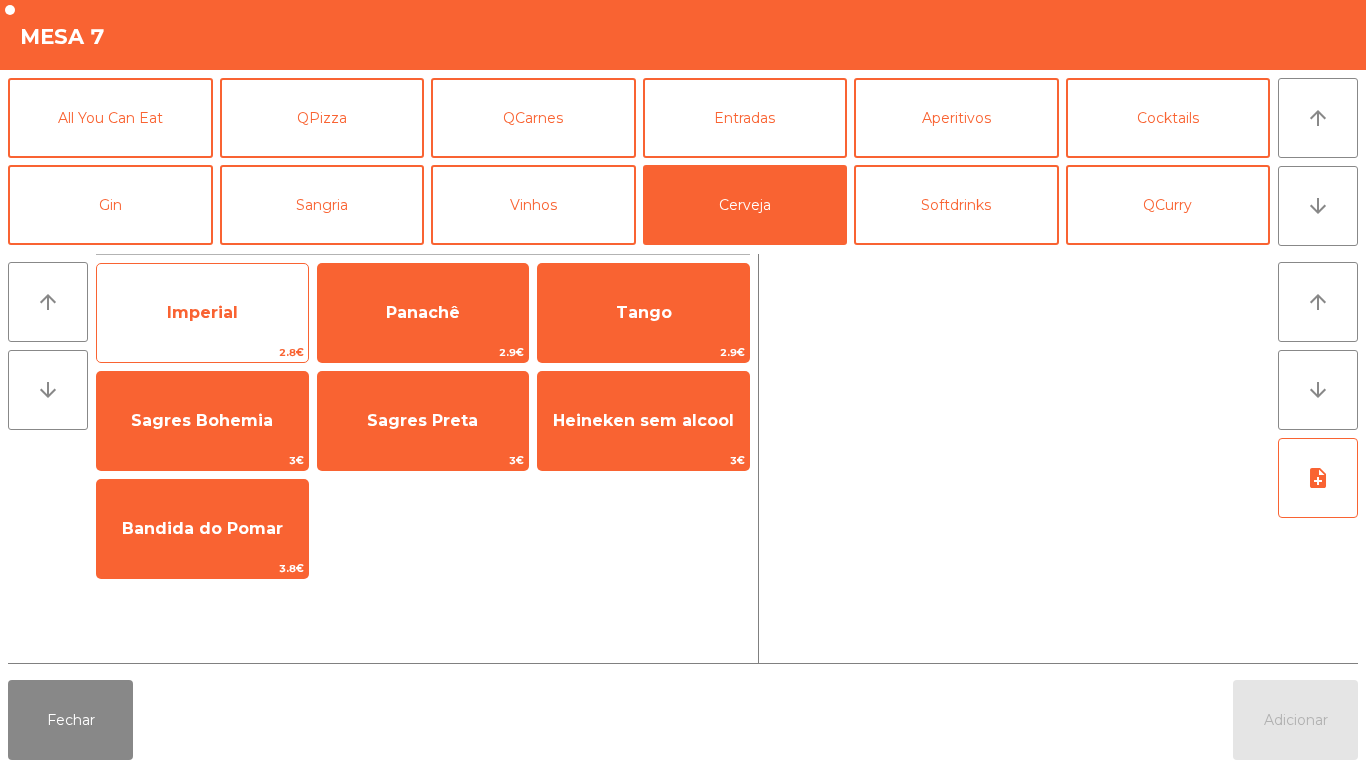 click on "Imperial" 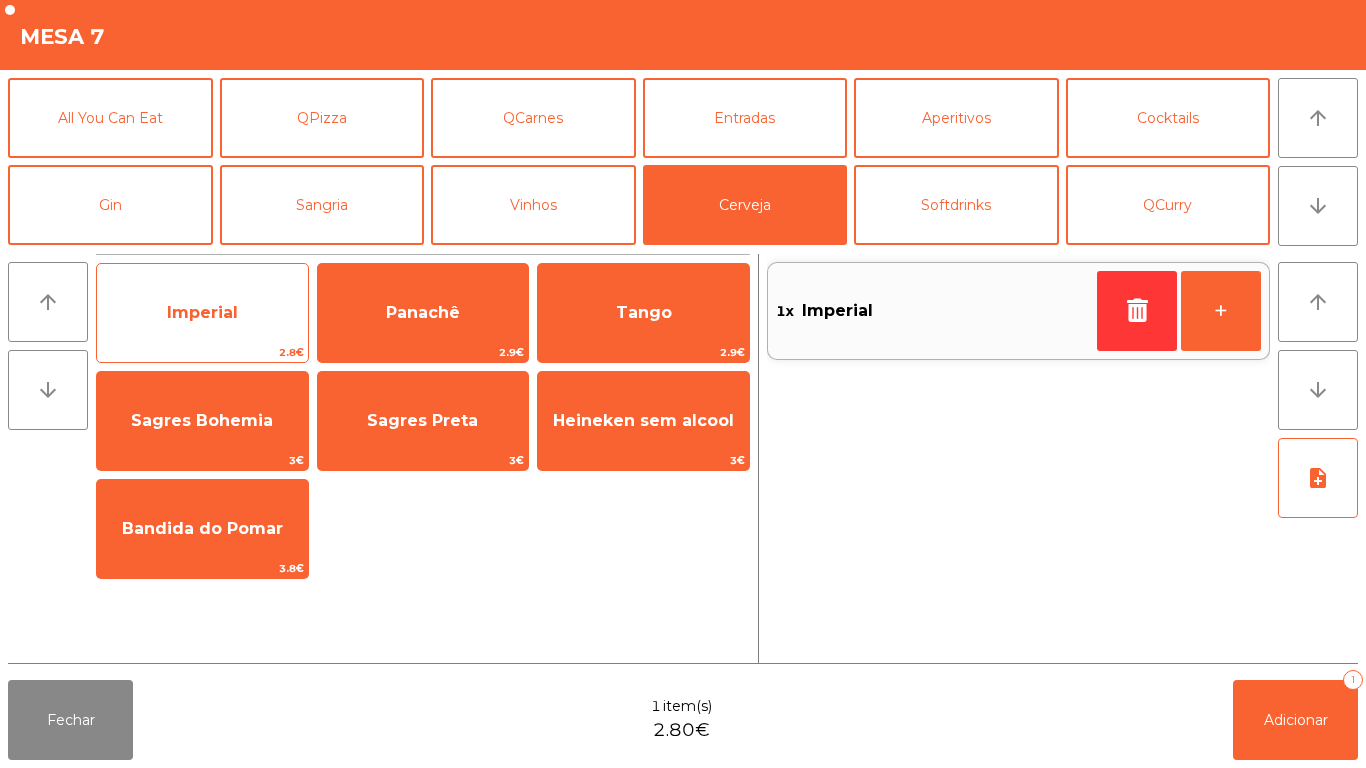click on "Imperial" 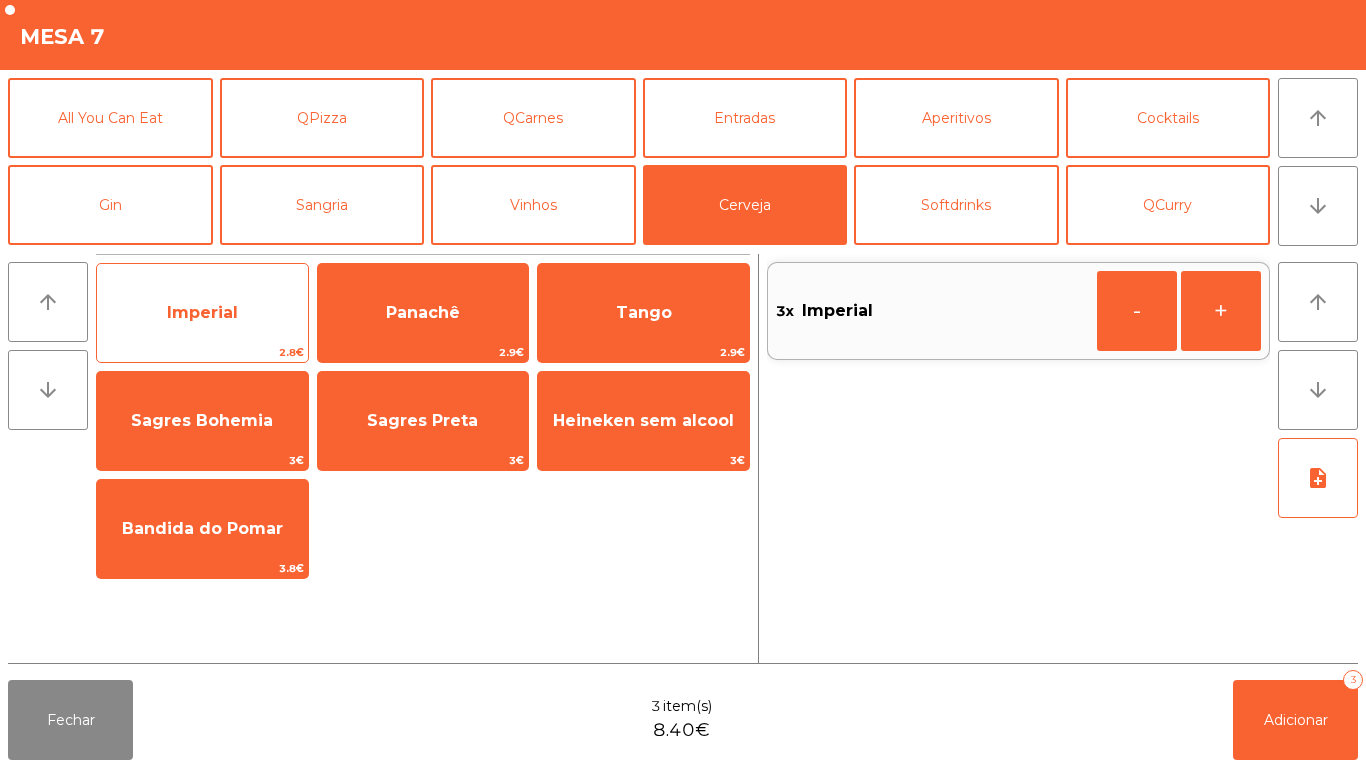 click on "Imperial" 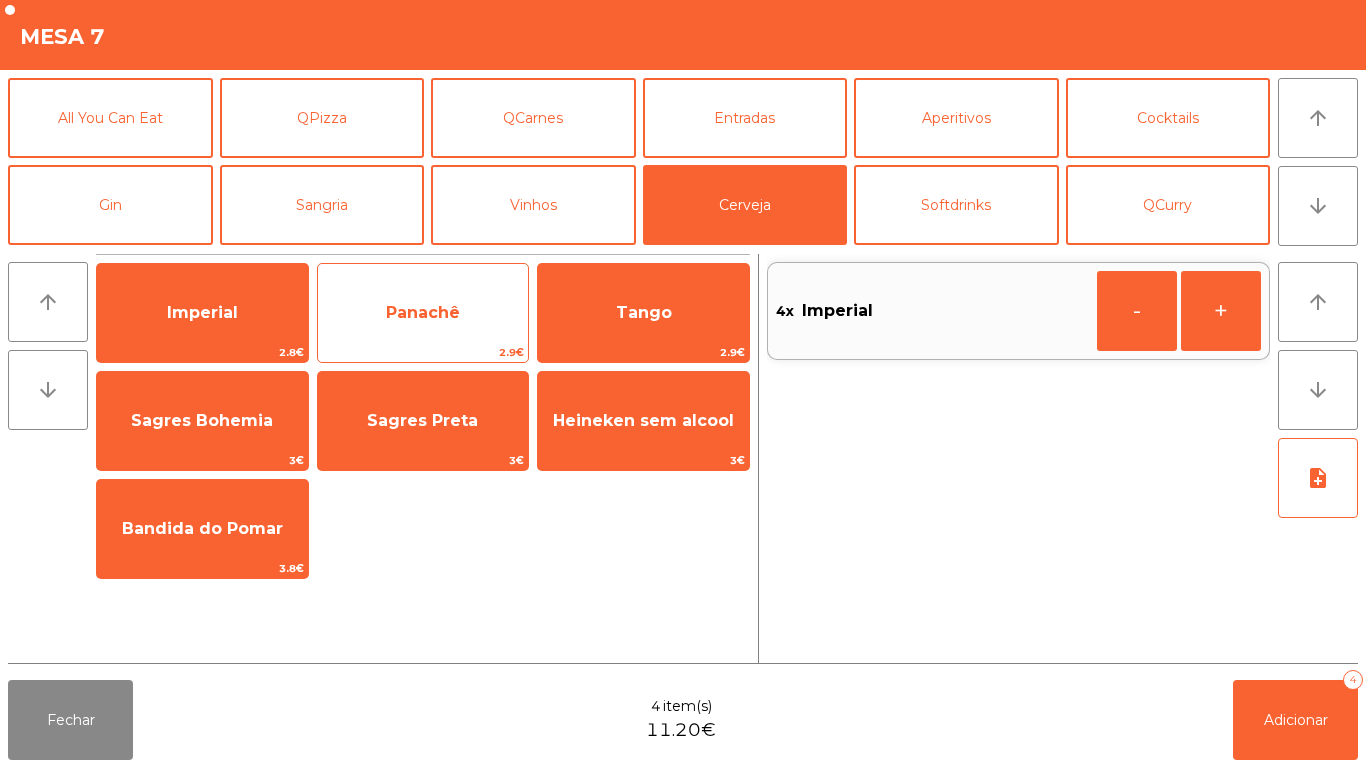 click on "Panachê" 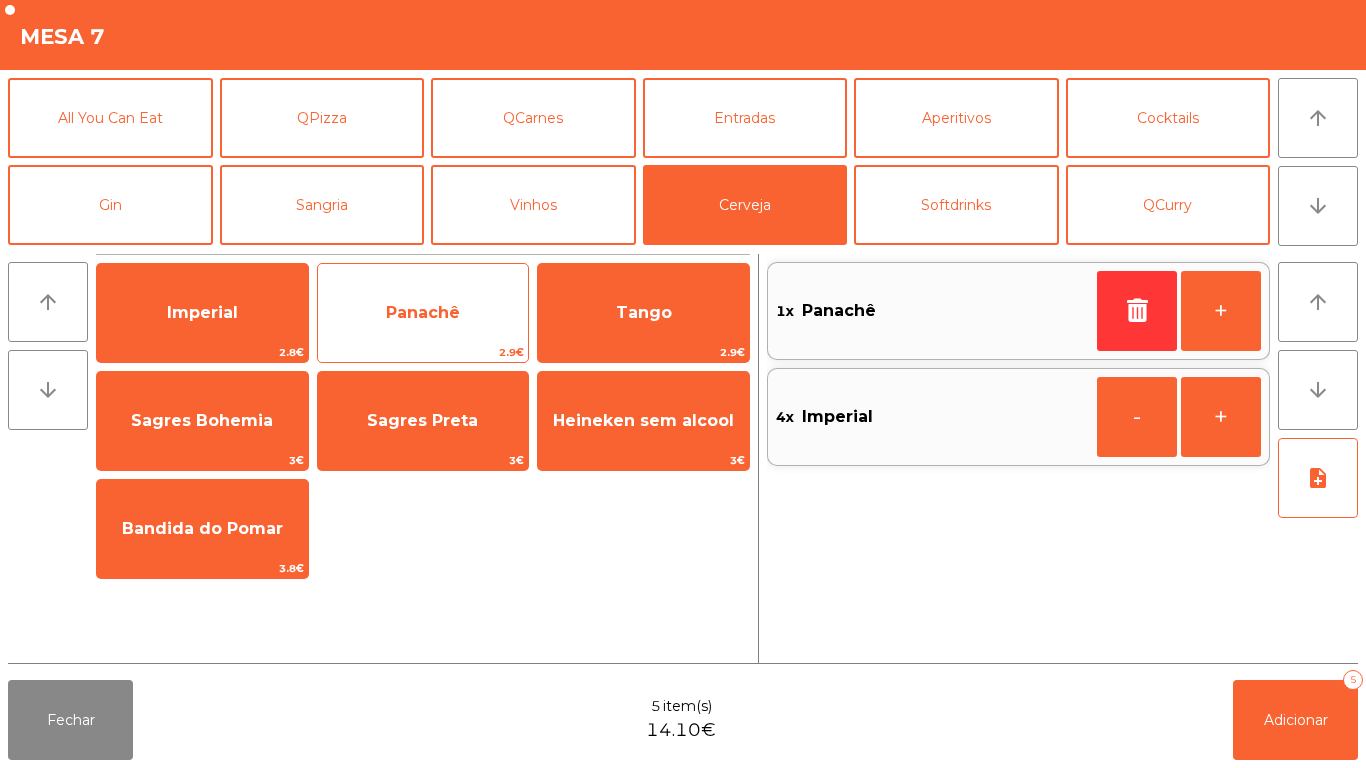 click on "Panachê" 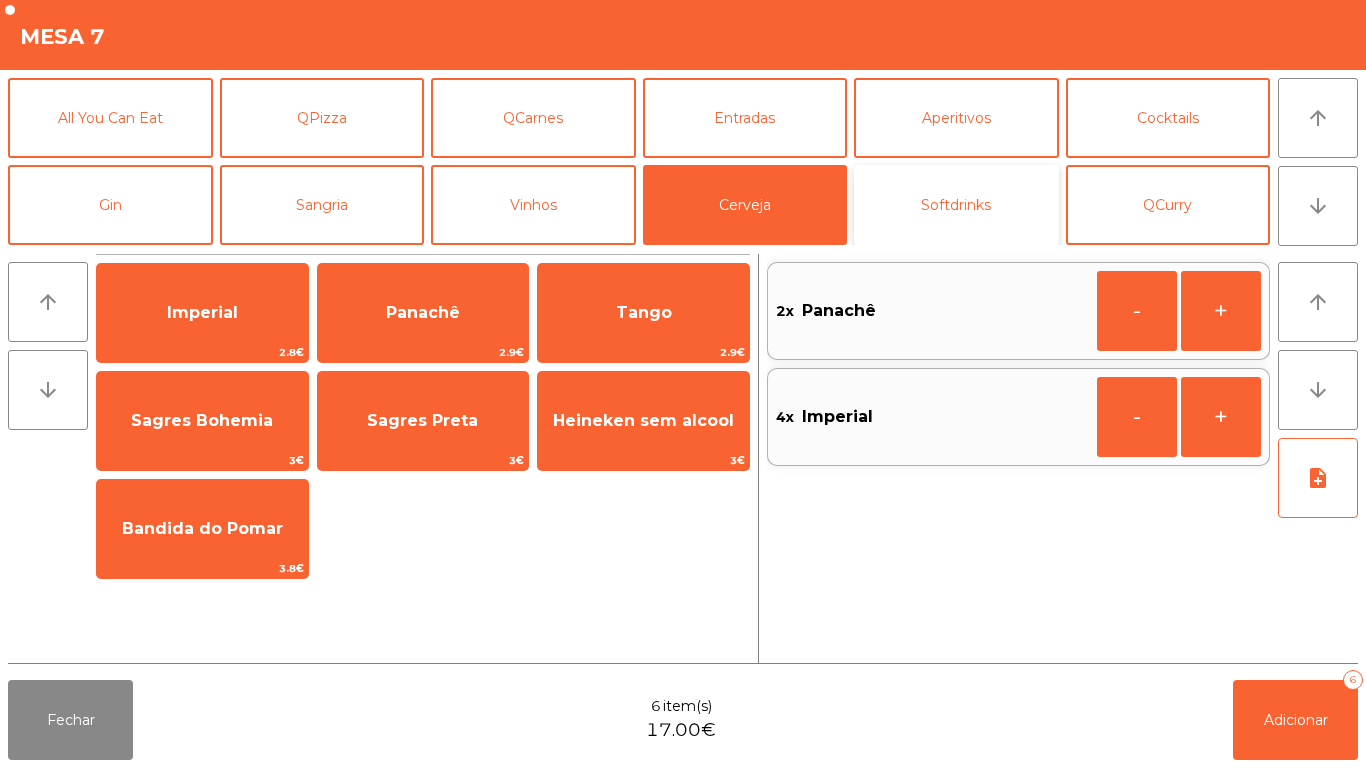 click on "Softdrinks" 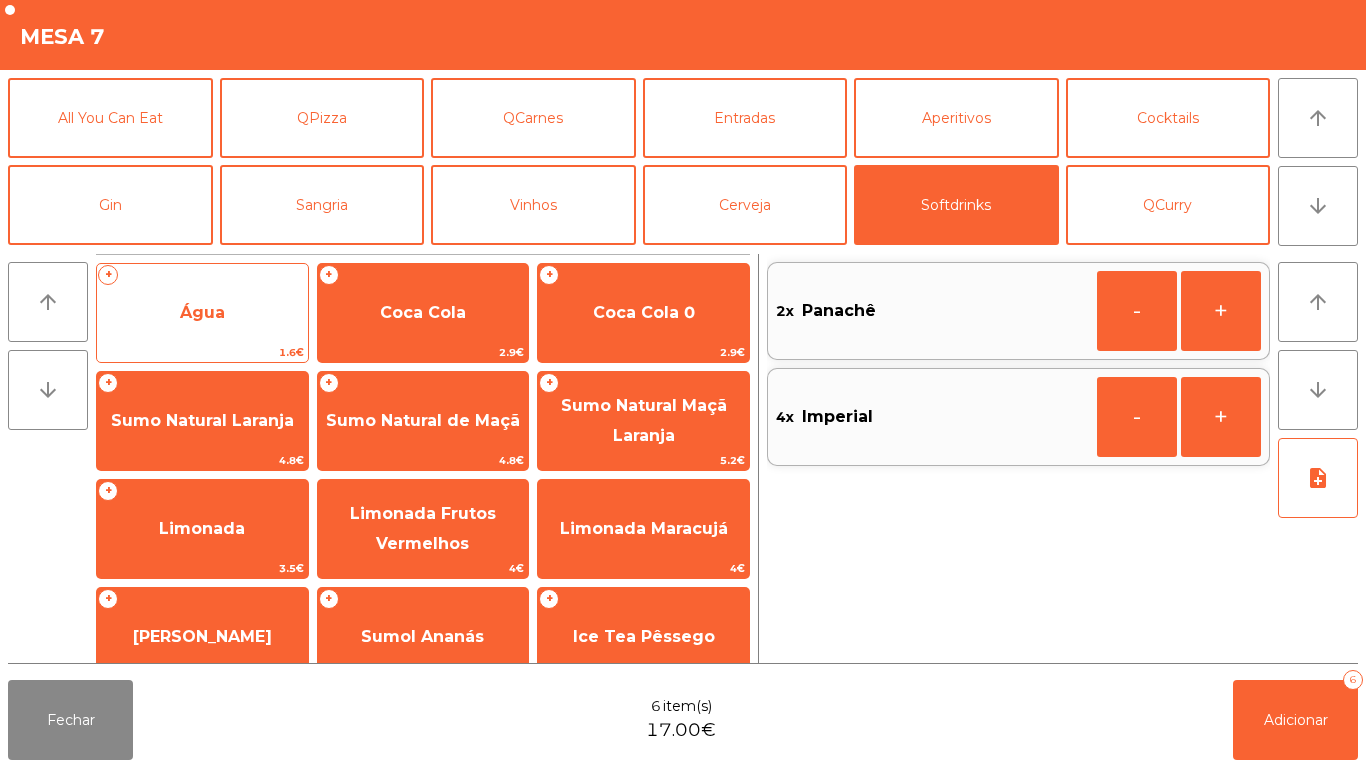 click on "Água" 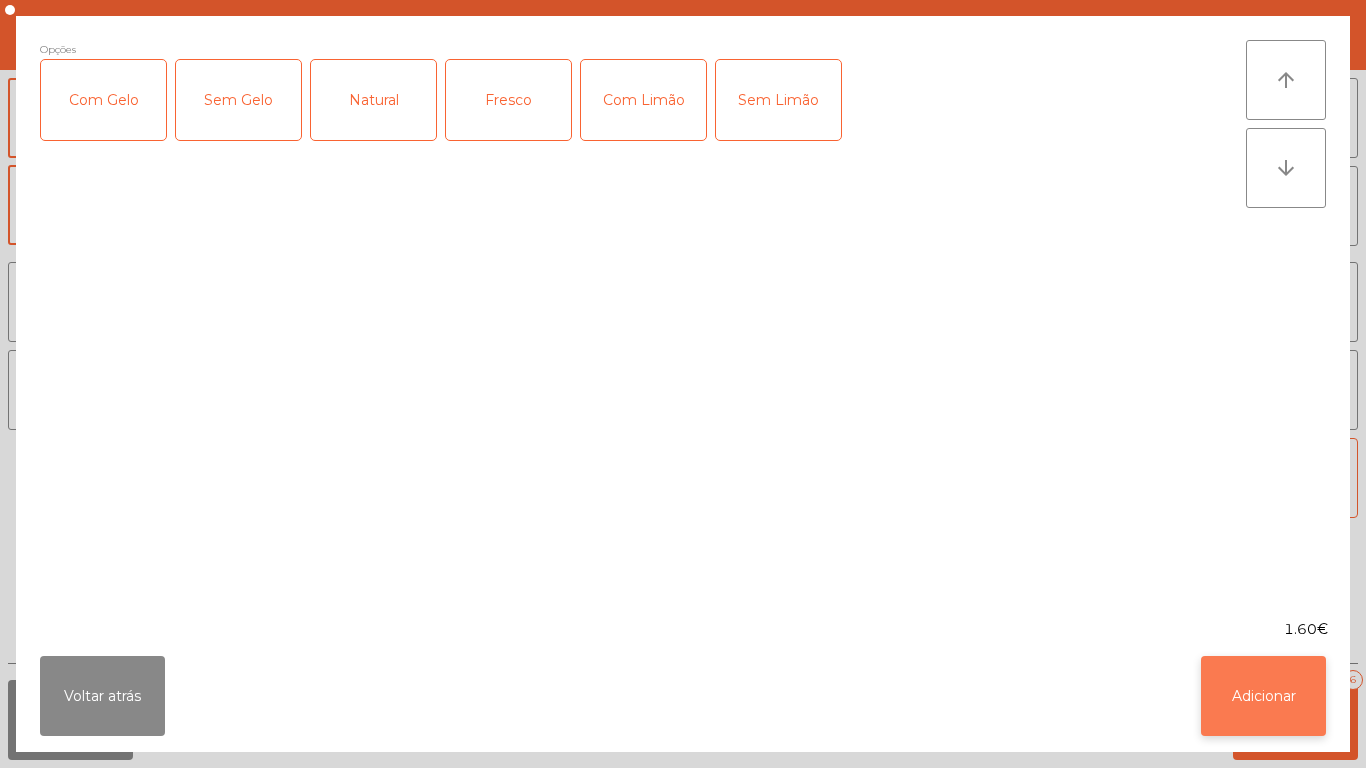 click on "Adicionar" 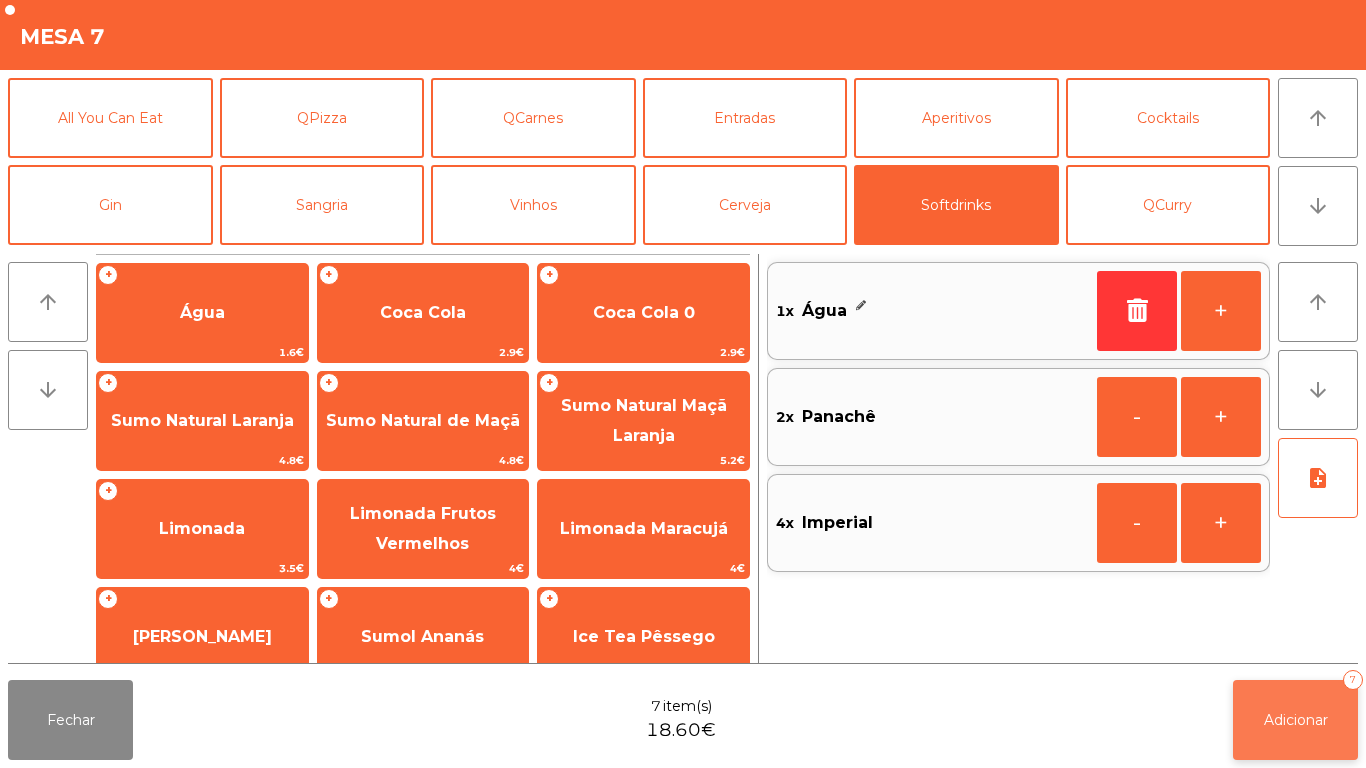 click on "Adicionar" 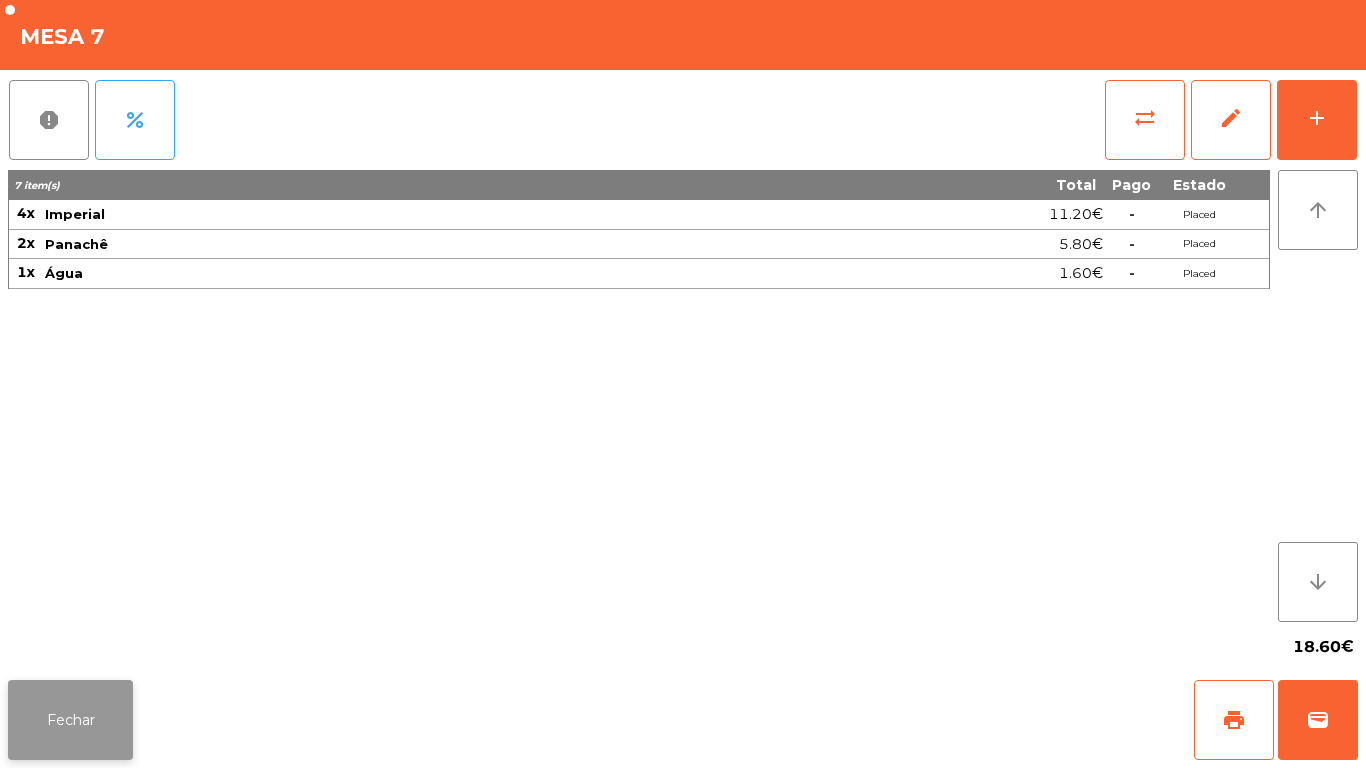 click on "Fechar" 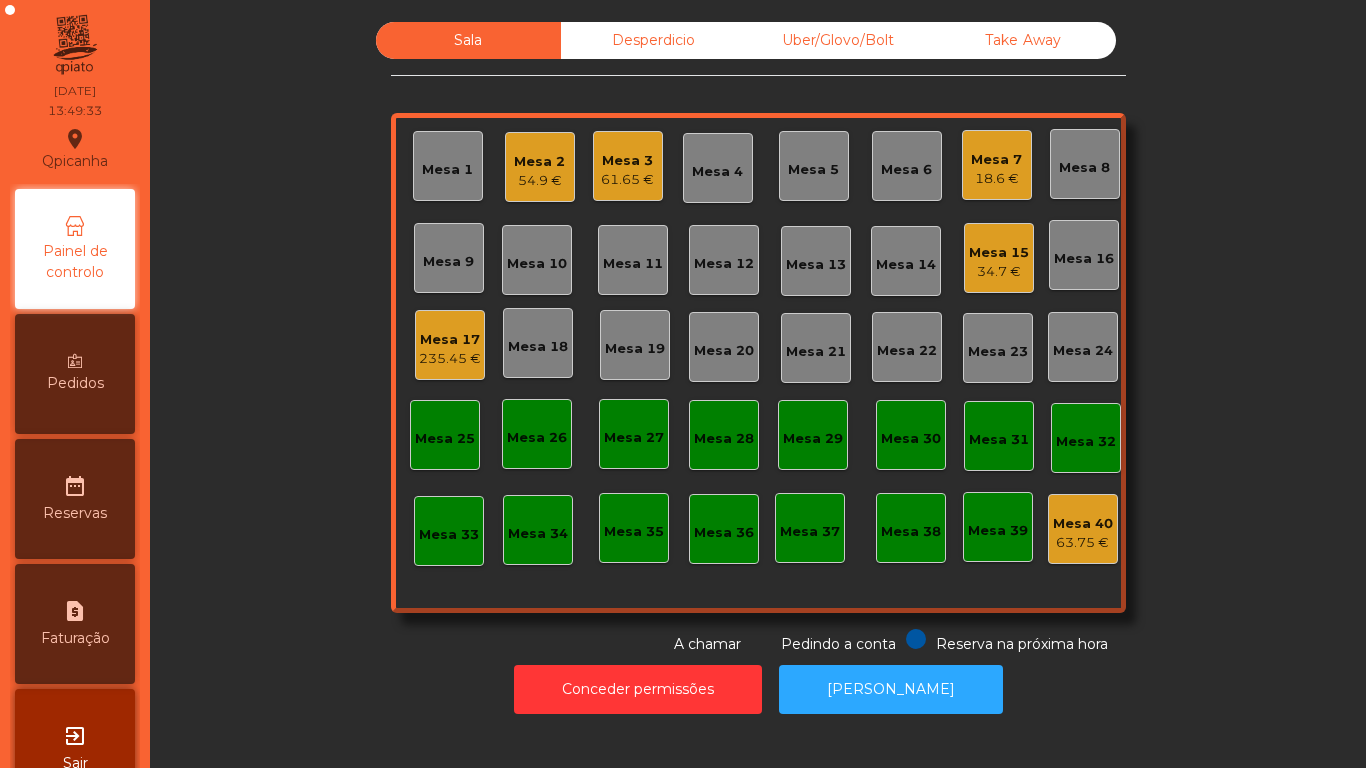 click on "Mesa 3   61.65 €" 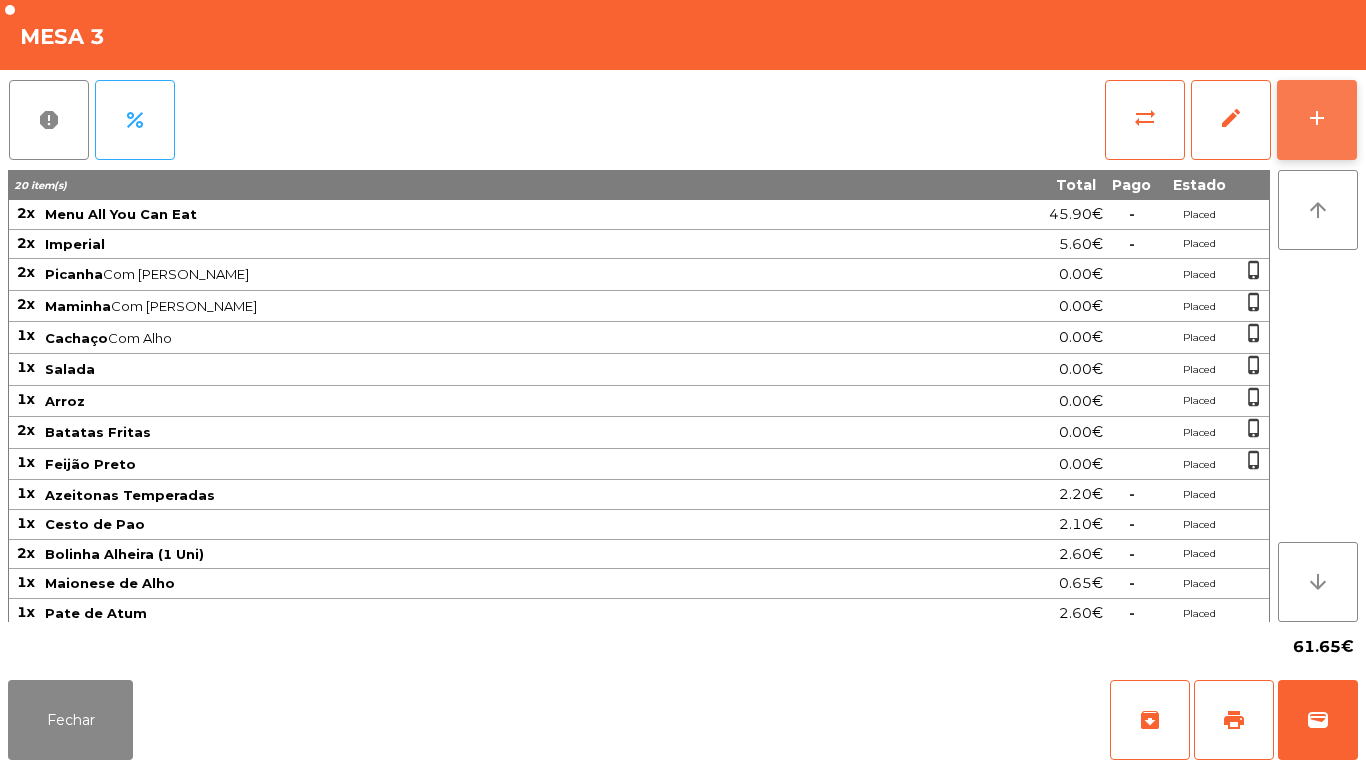 click on "add" 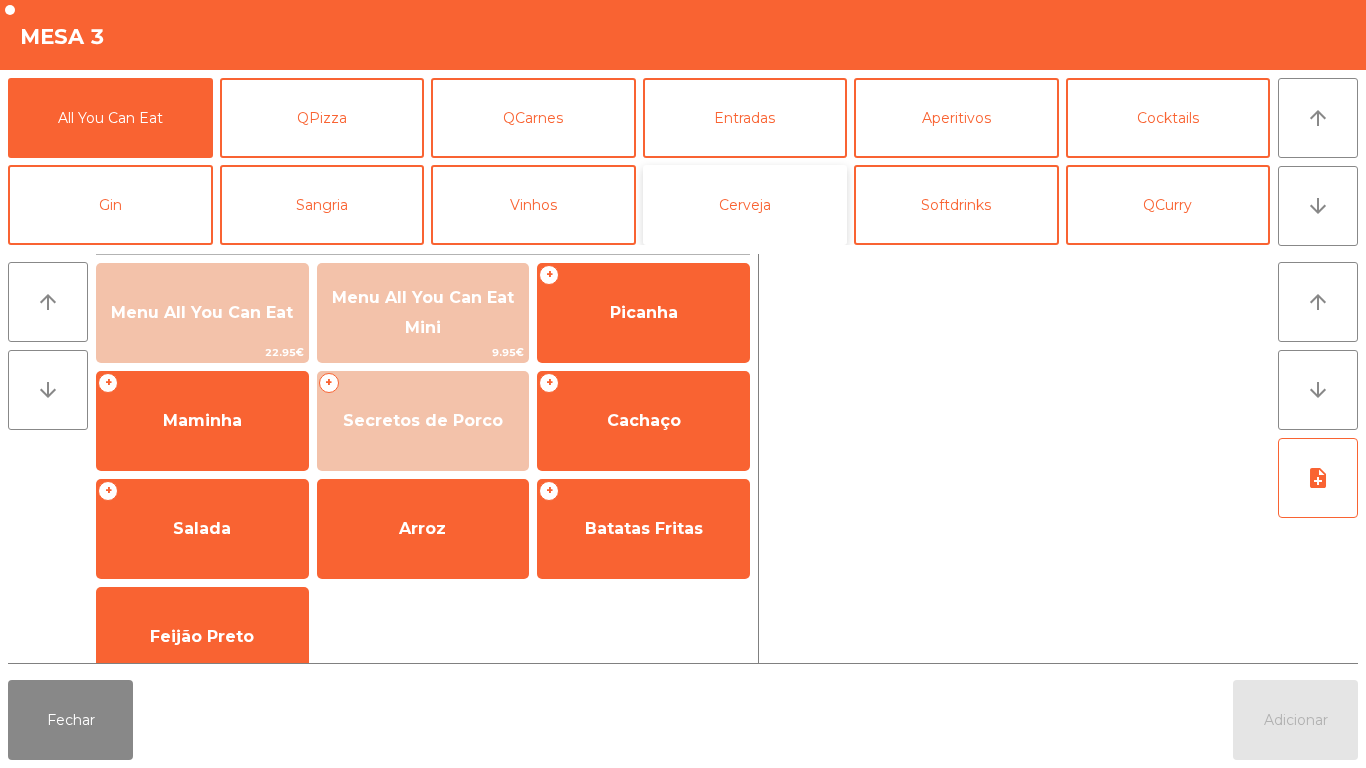 click on "Cerveja" 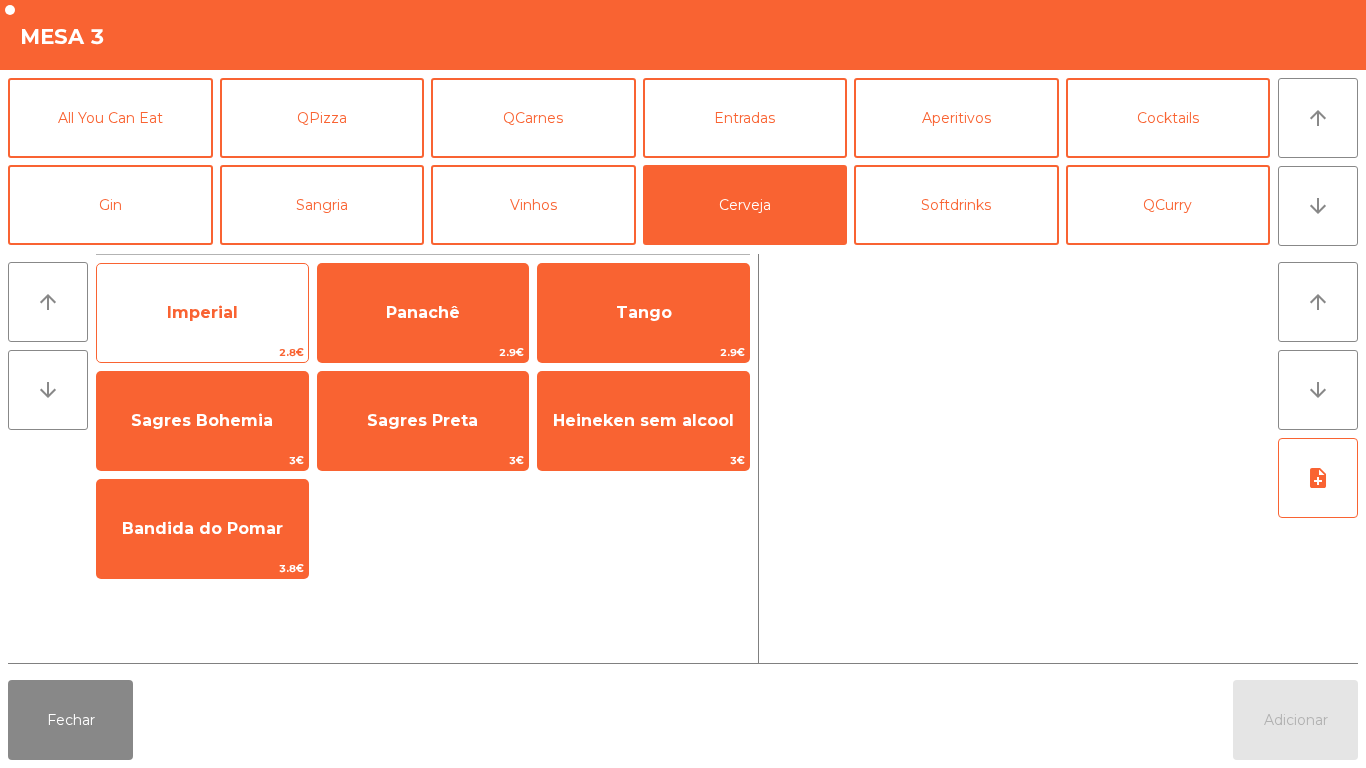 click on "Imperial" 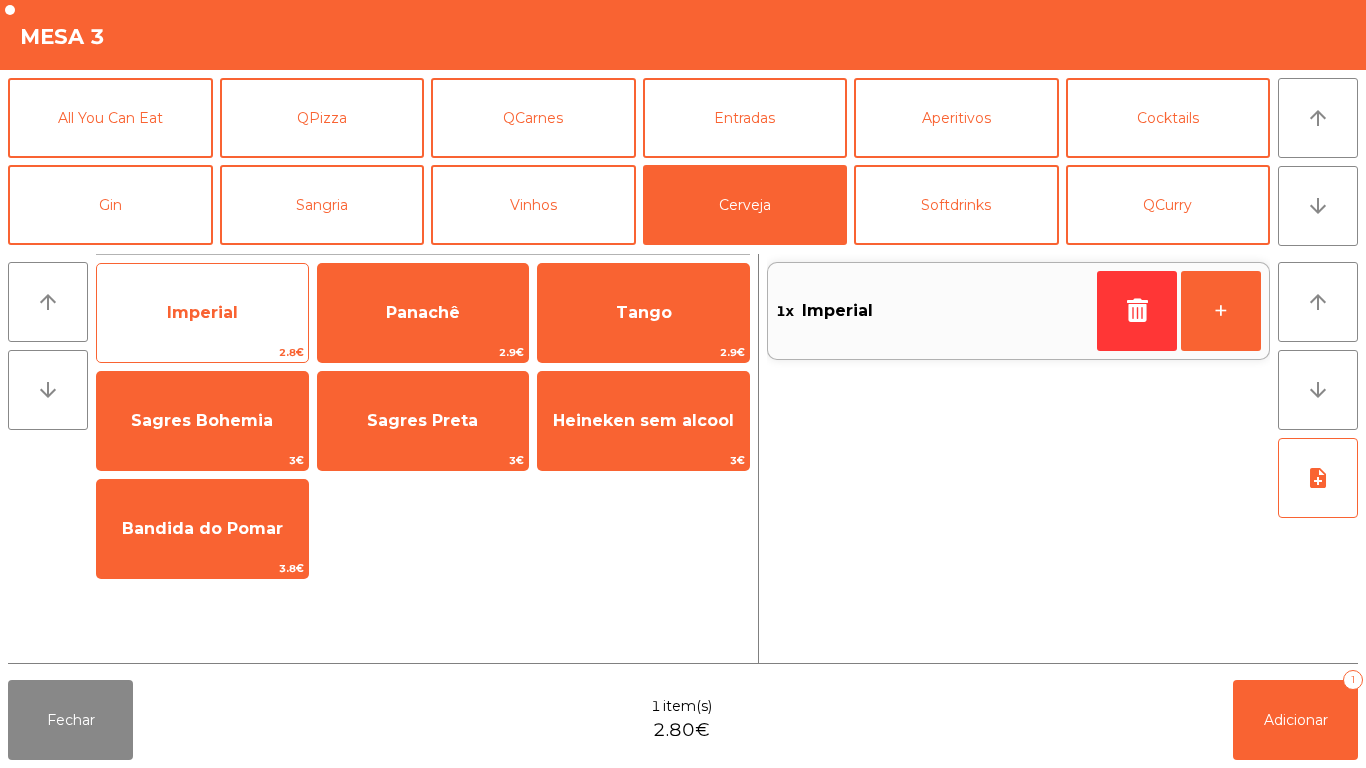 click on "Imperial" 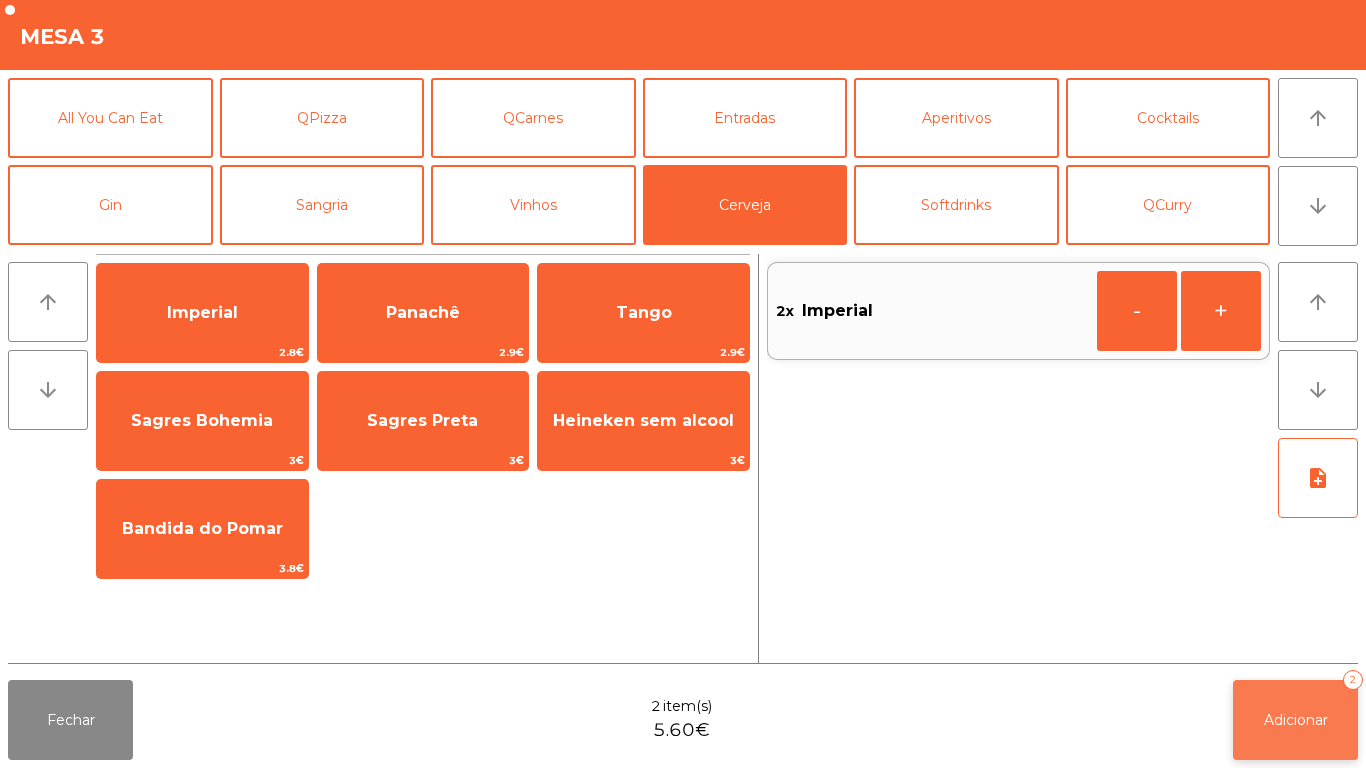 click on "Adicionar" 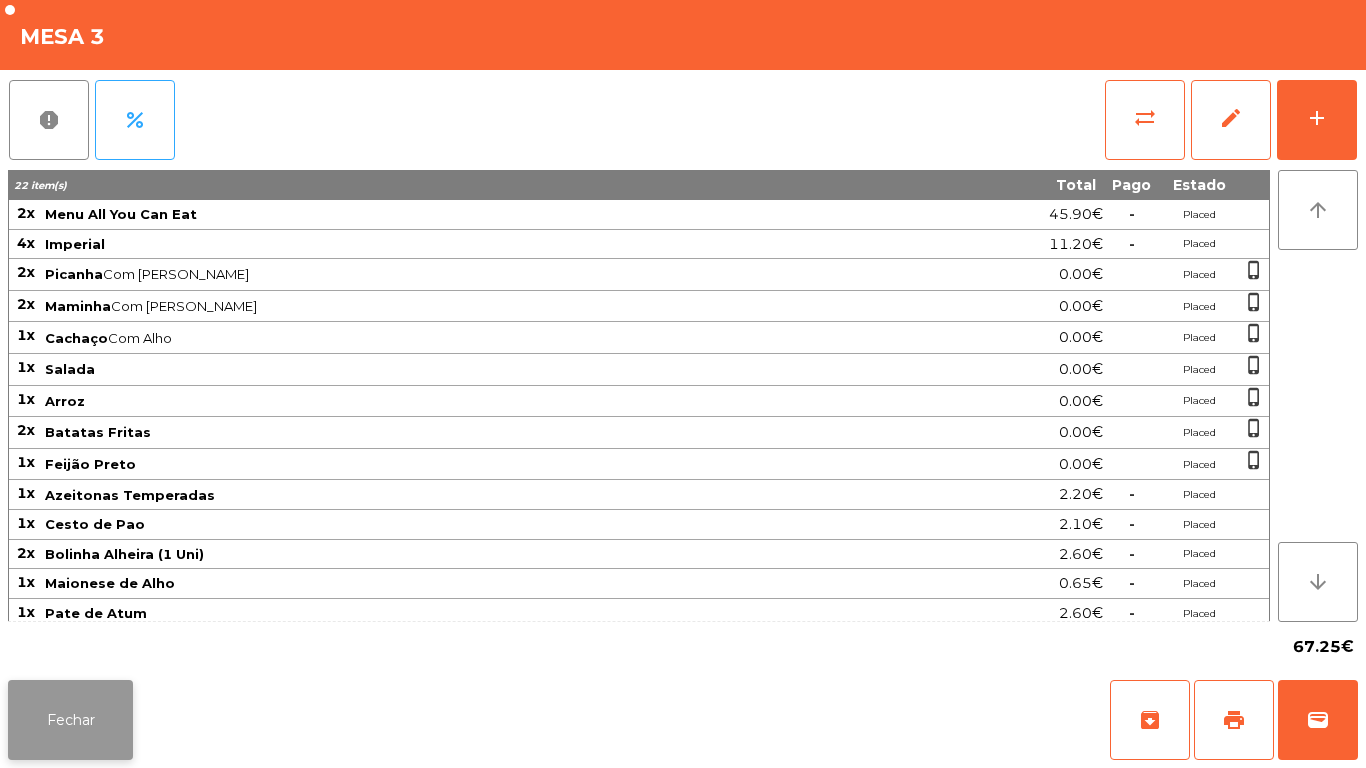 click on "Fechar" 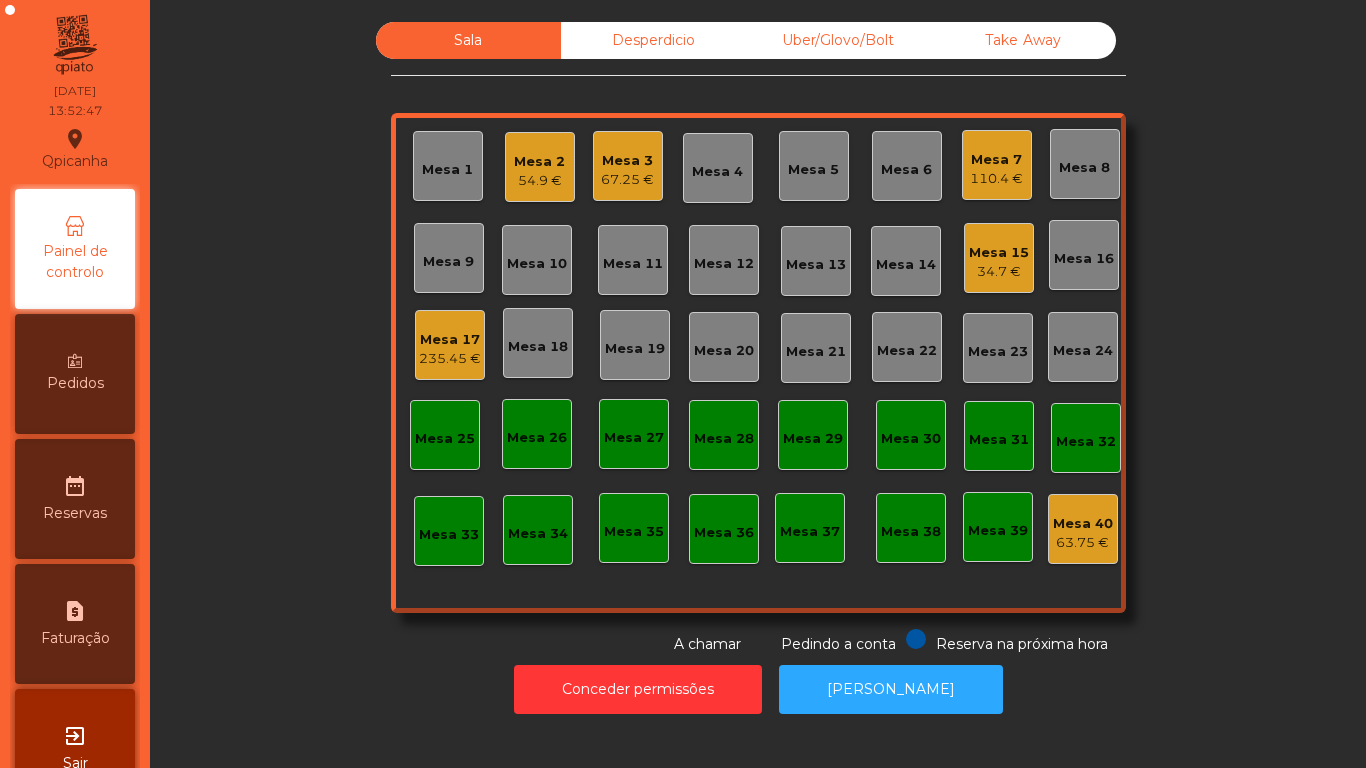 click on "54.9 €" 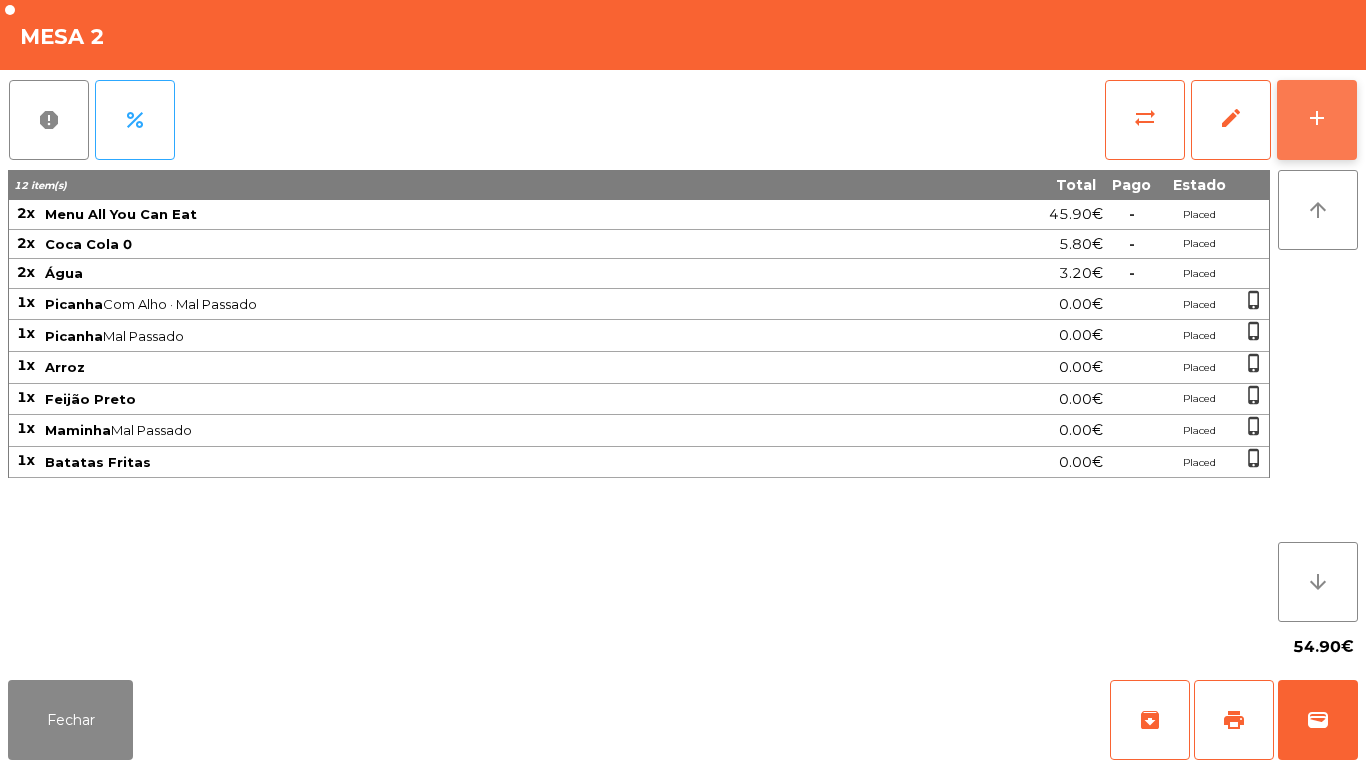 click on "add" 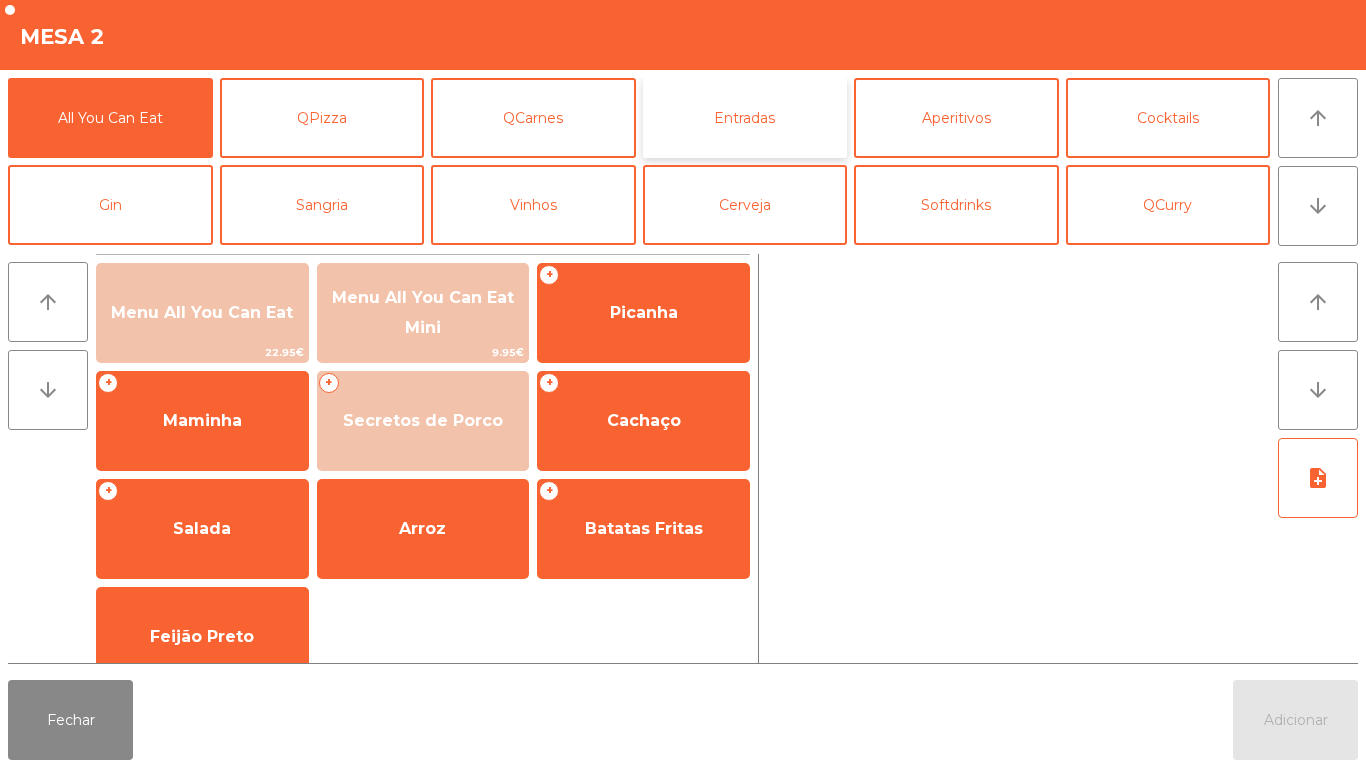 click on "Entradas" 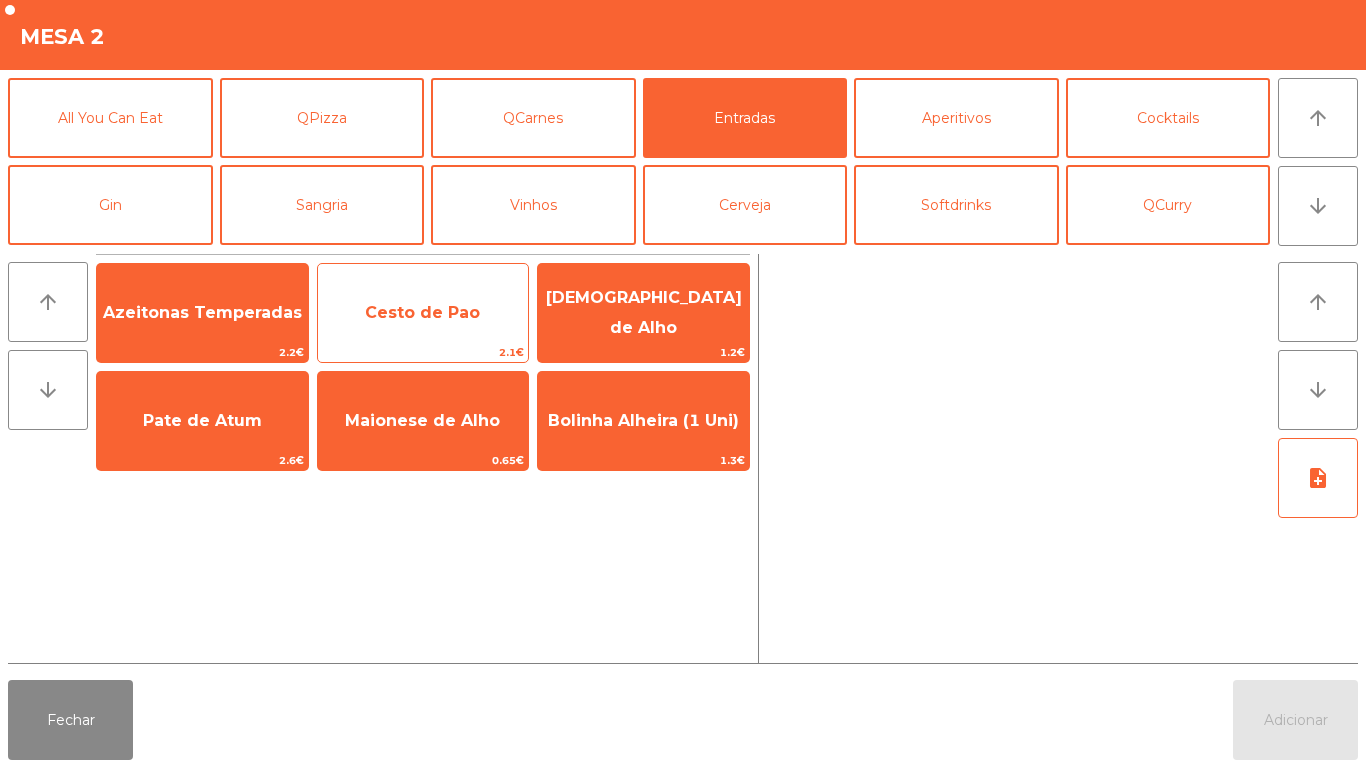 click on "Cesto de Pao" 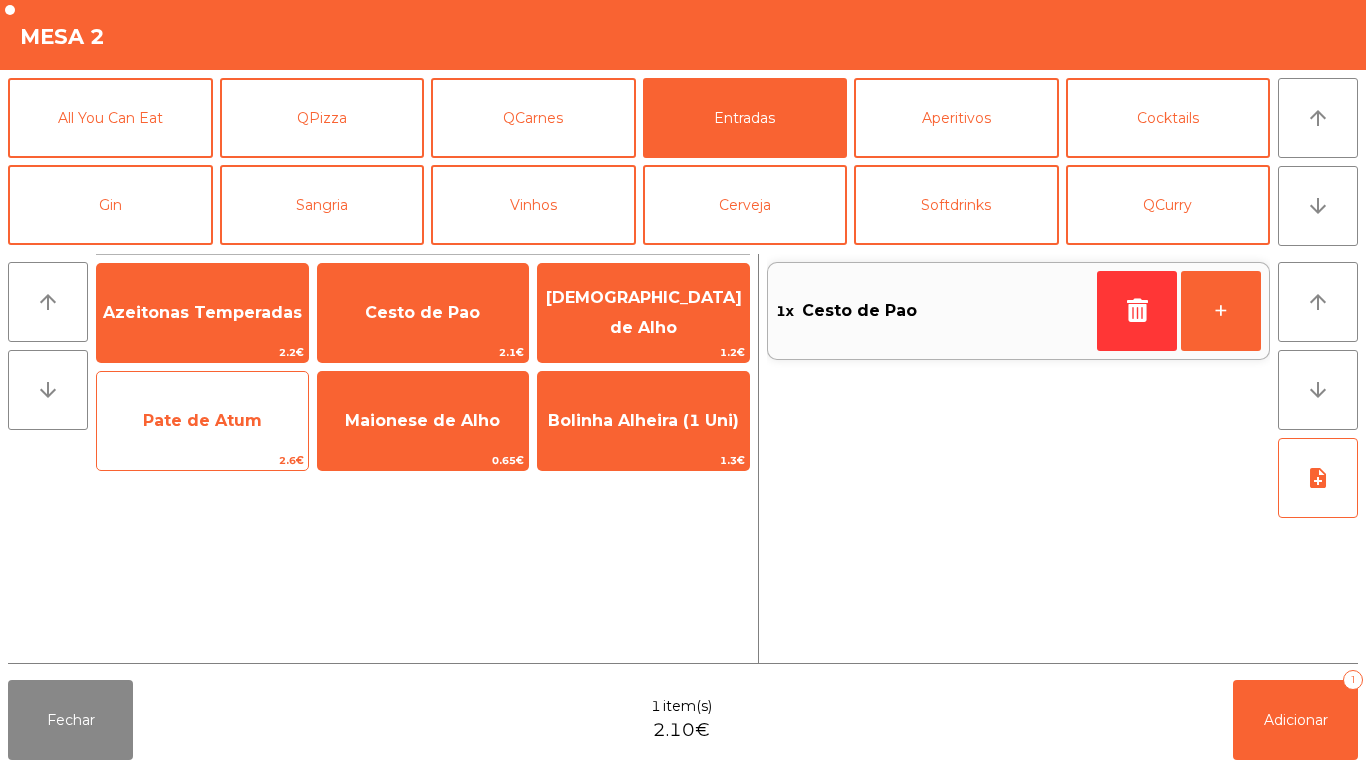 click on "Pate de Atum" 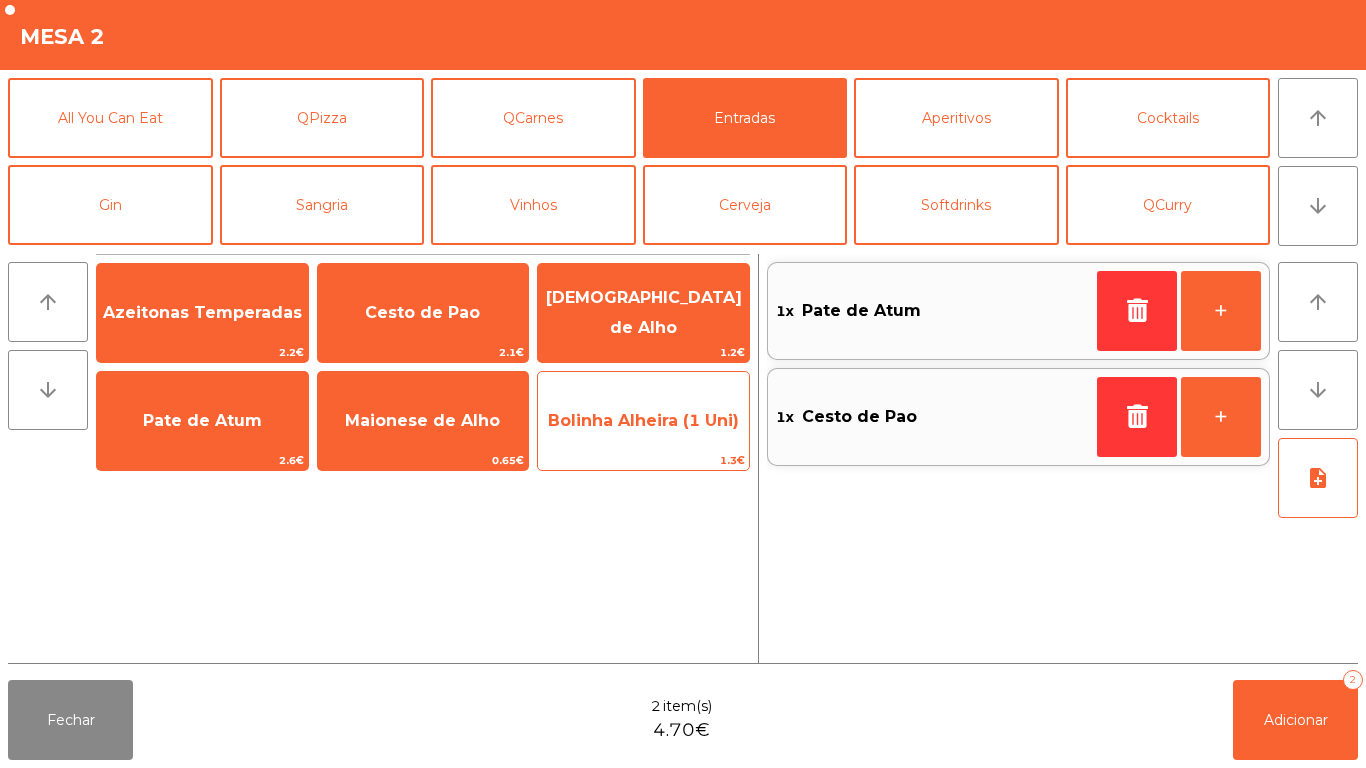 click on "Bolinha Alheira (1 Uni)" 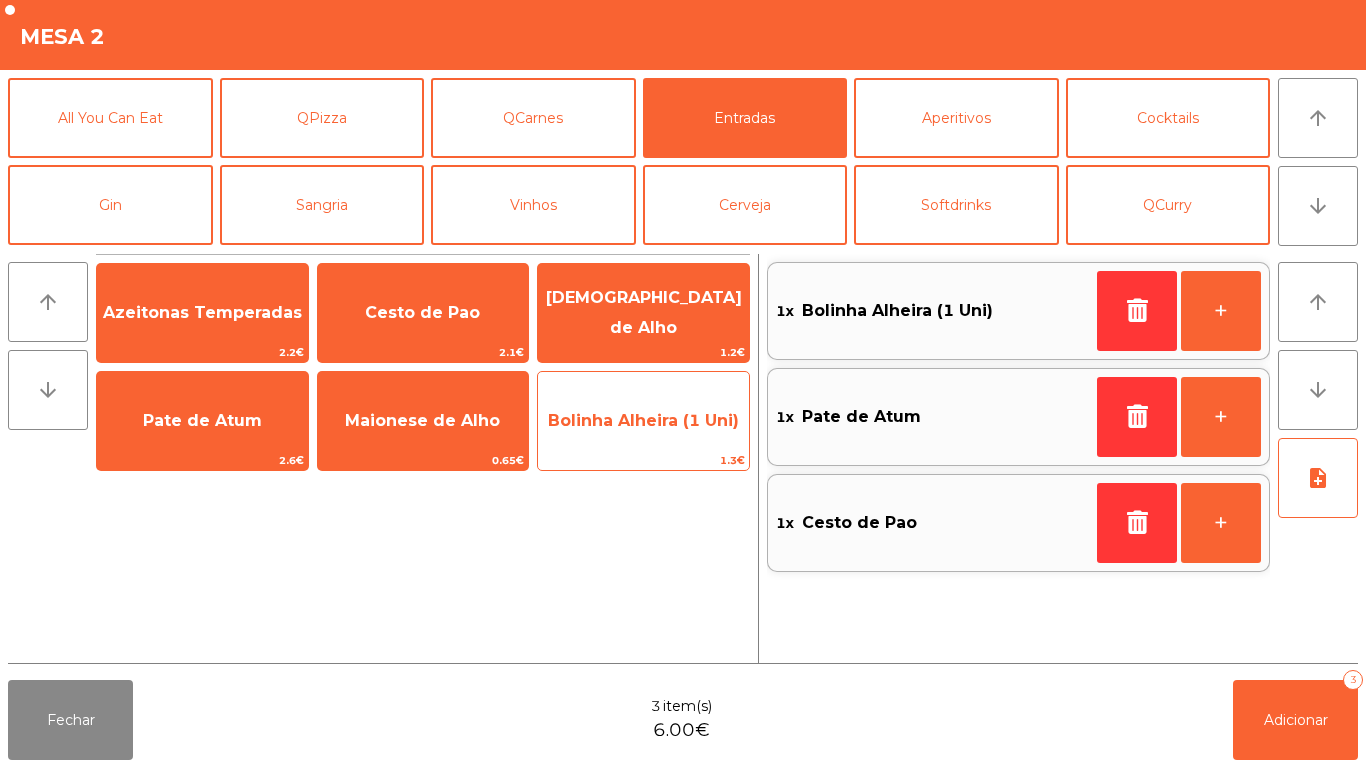 click on "Bolinha Alheira (1 Uni)" 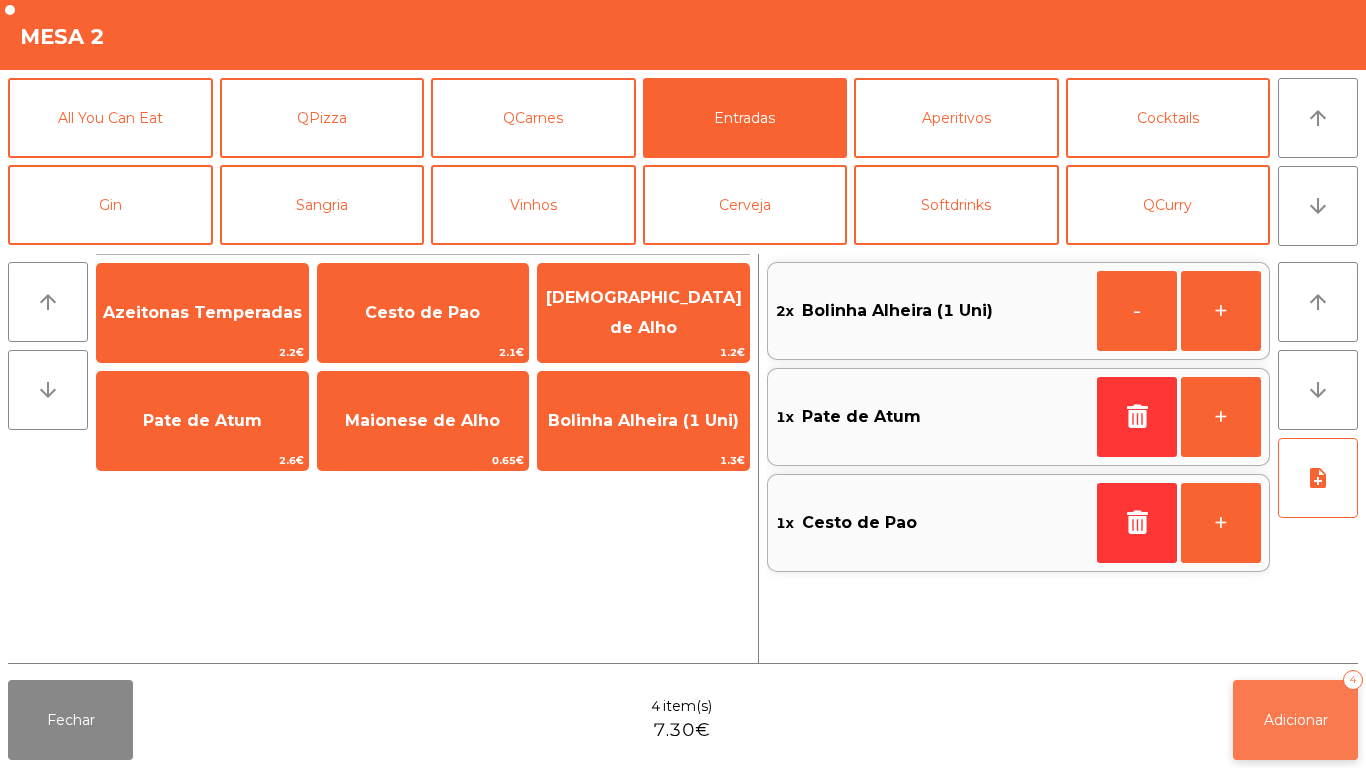 click on "Adicionar" 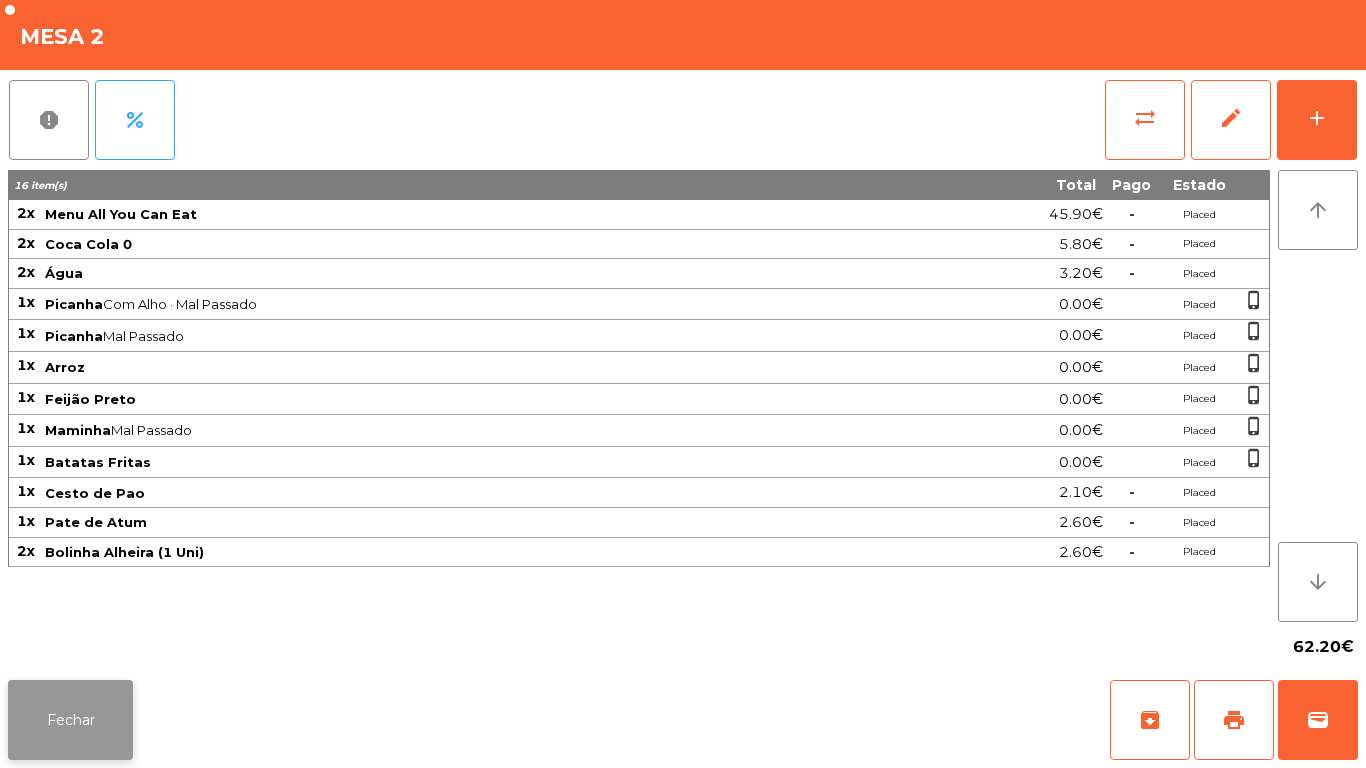 click on "Fechar" 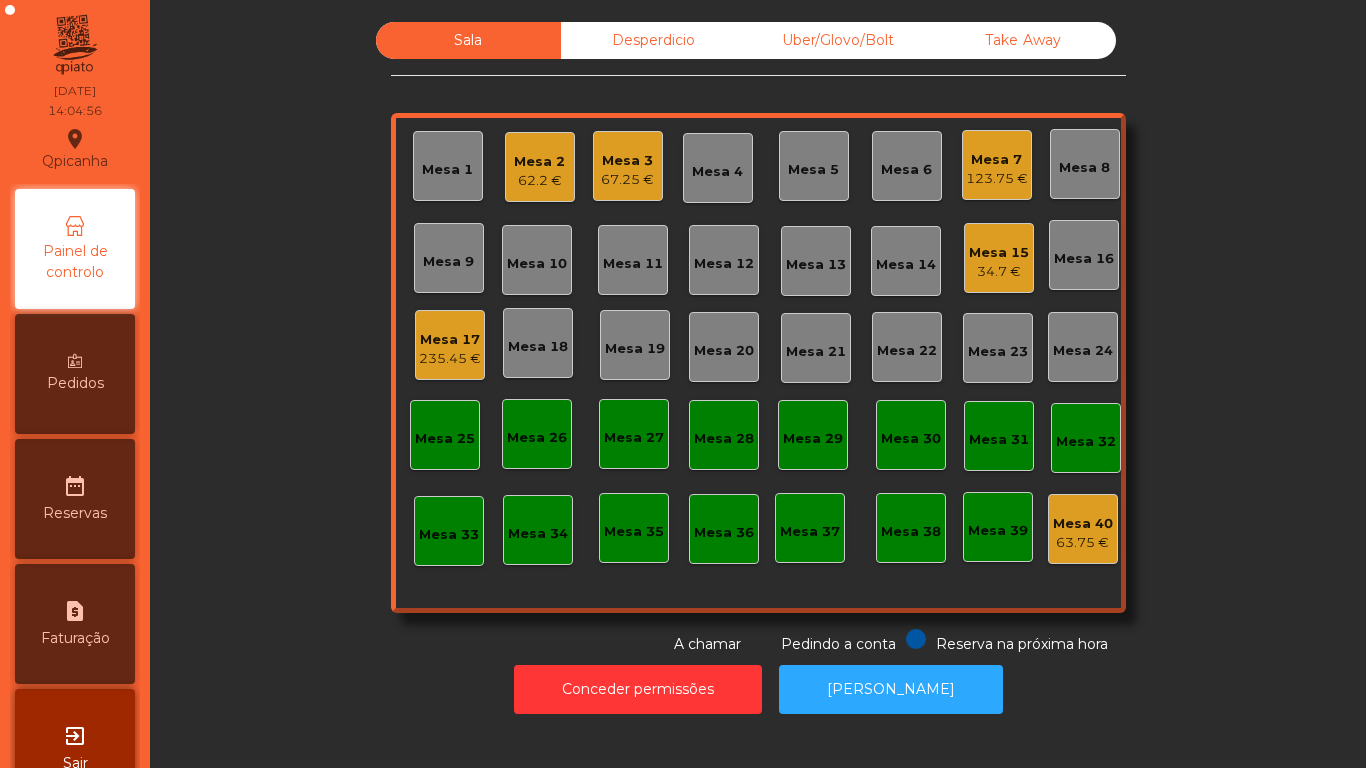 click on "67.25 €" 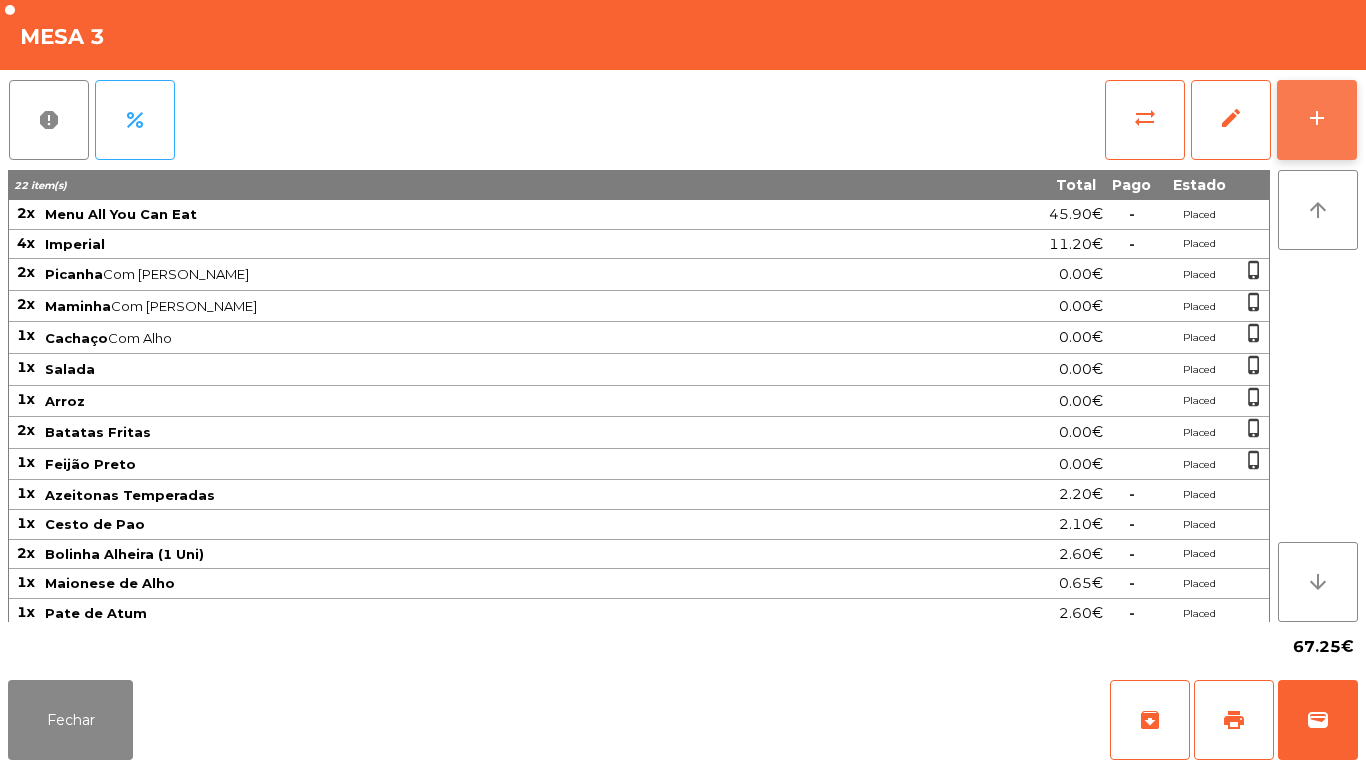 click on "add" 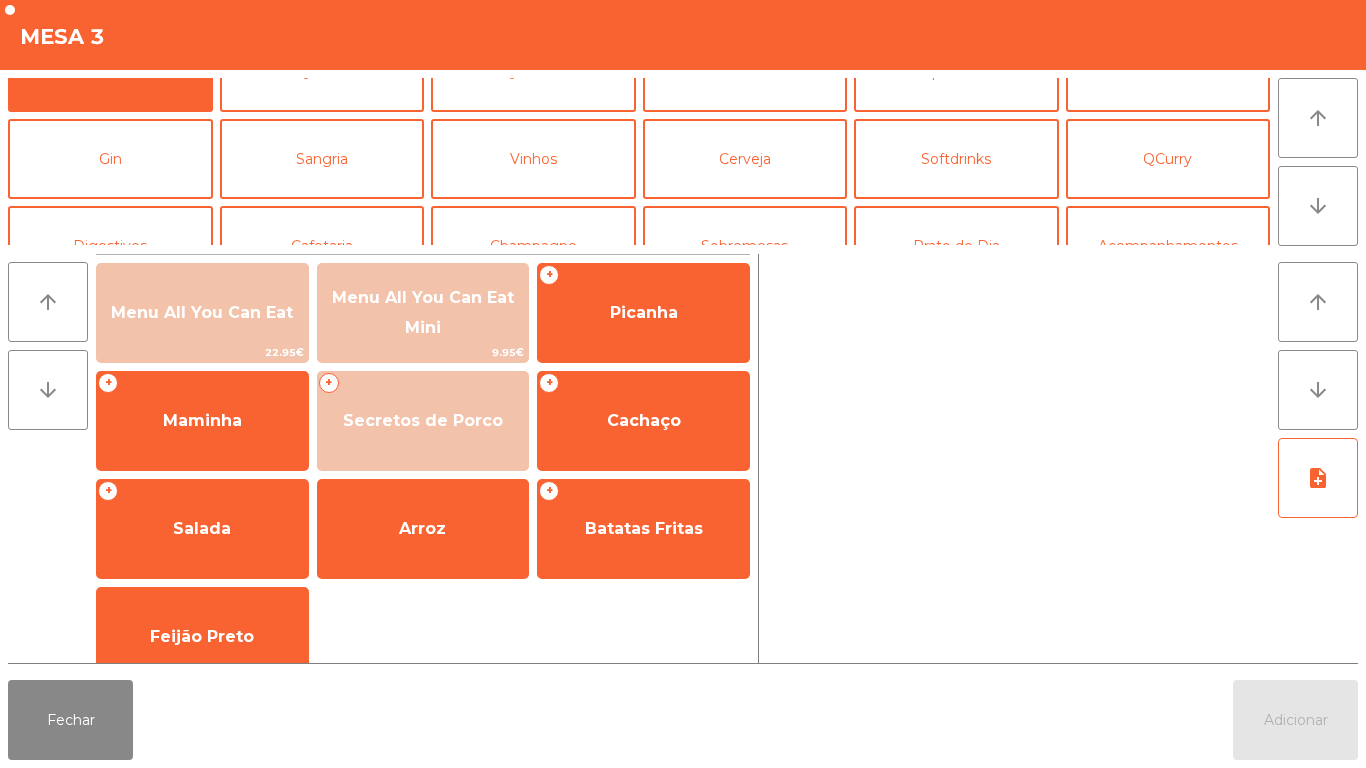 scroll, scrollTop: 72, scrollLeft: 0, axis: vertical 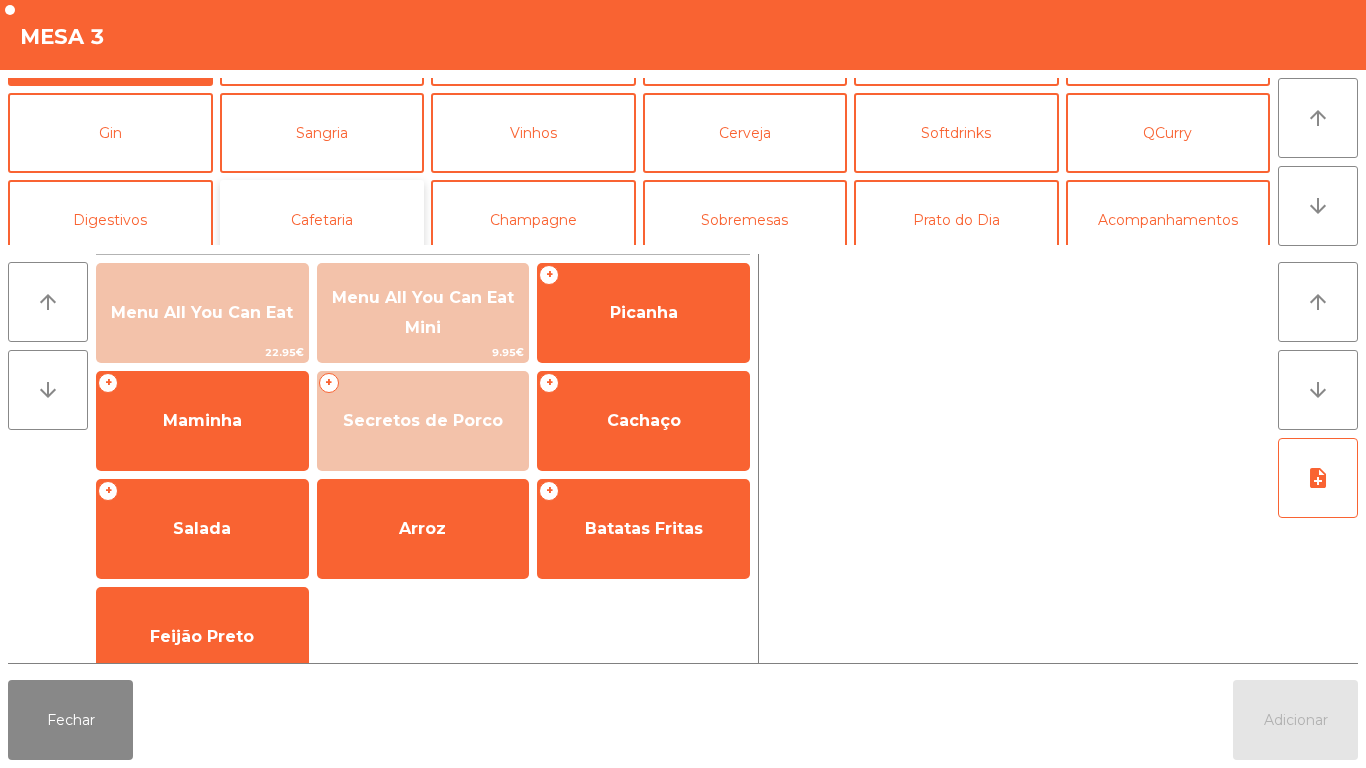 click on "Cafetaria" 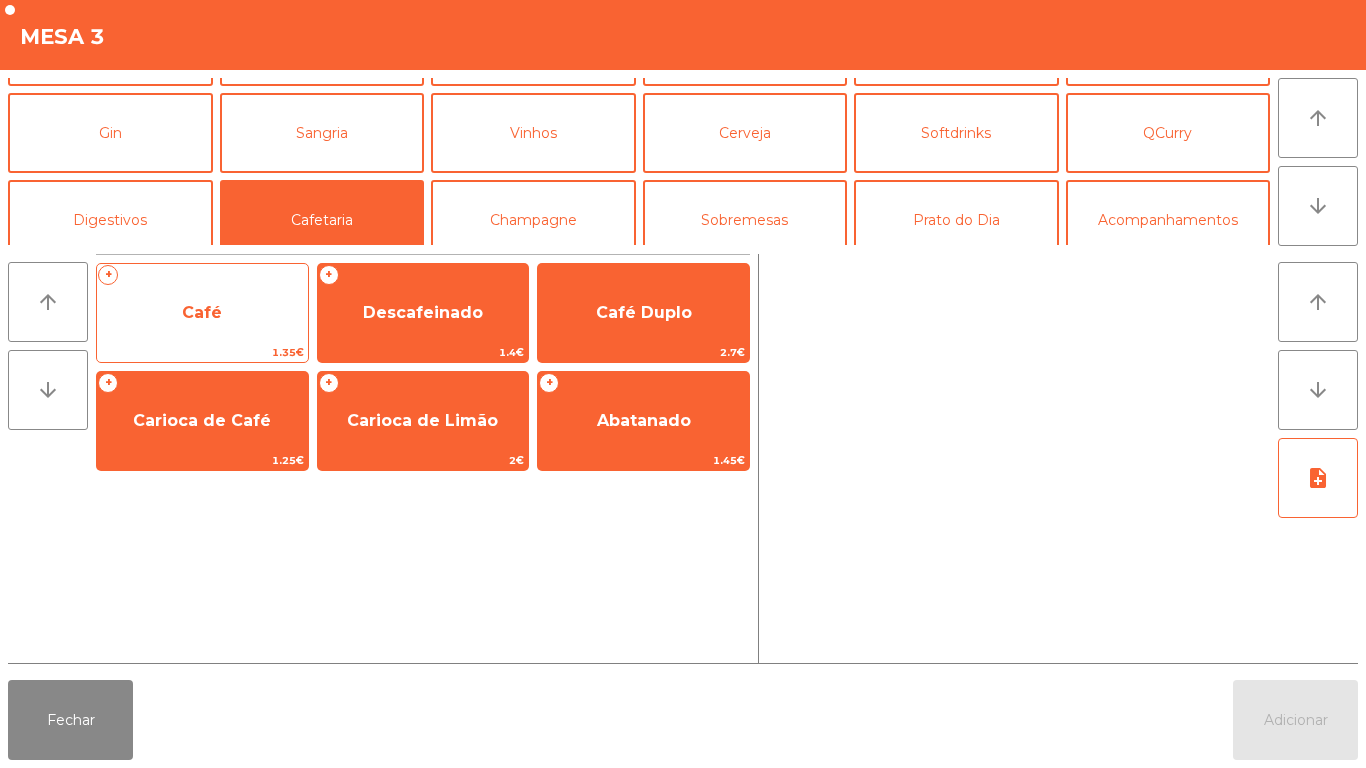 click on "Café" 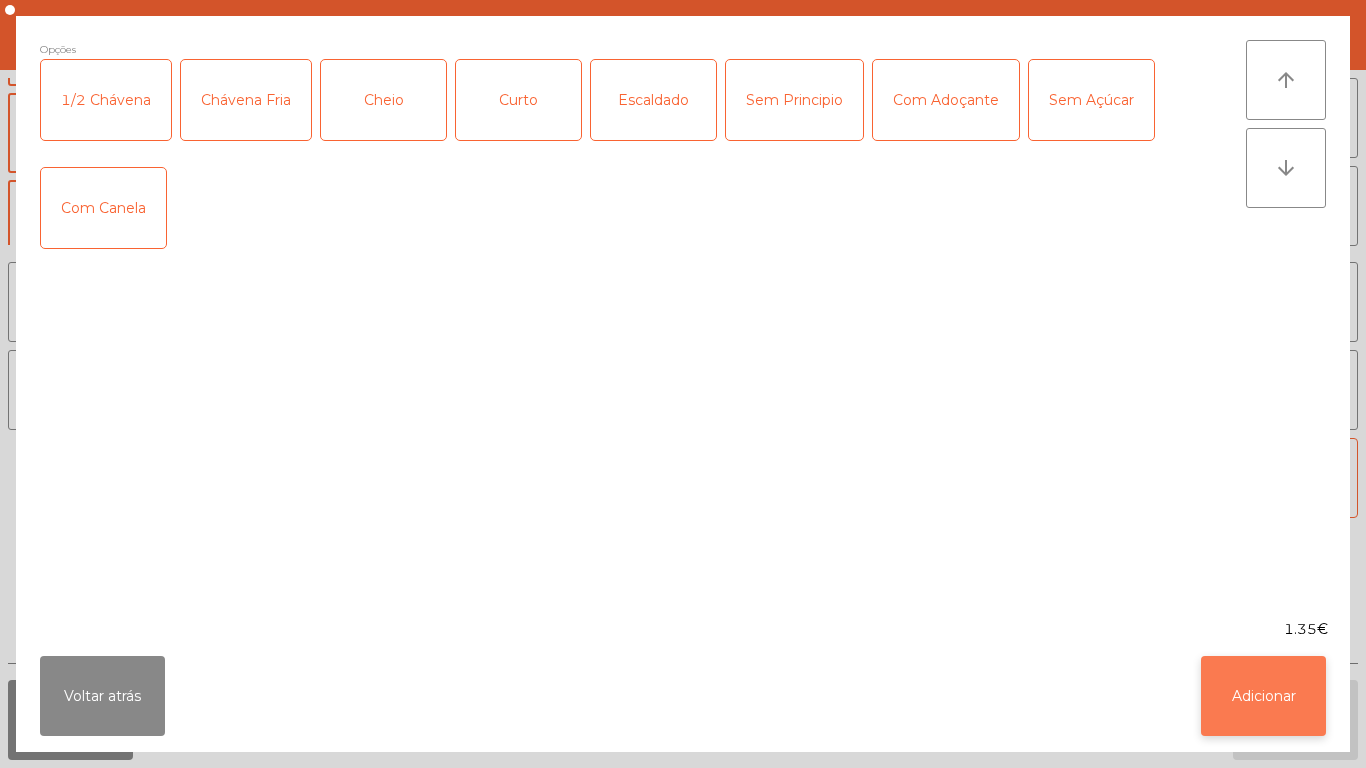 click on "Adicionar" 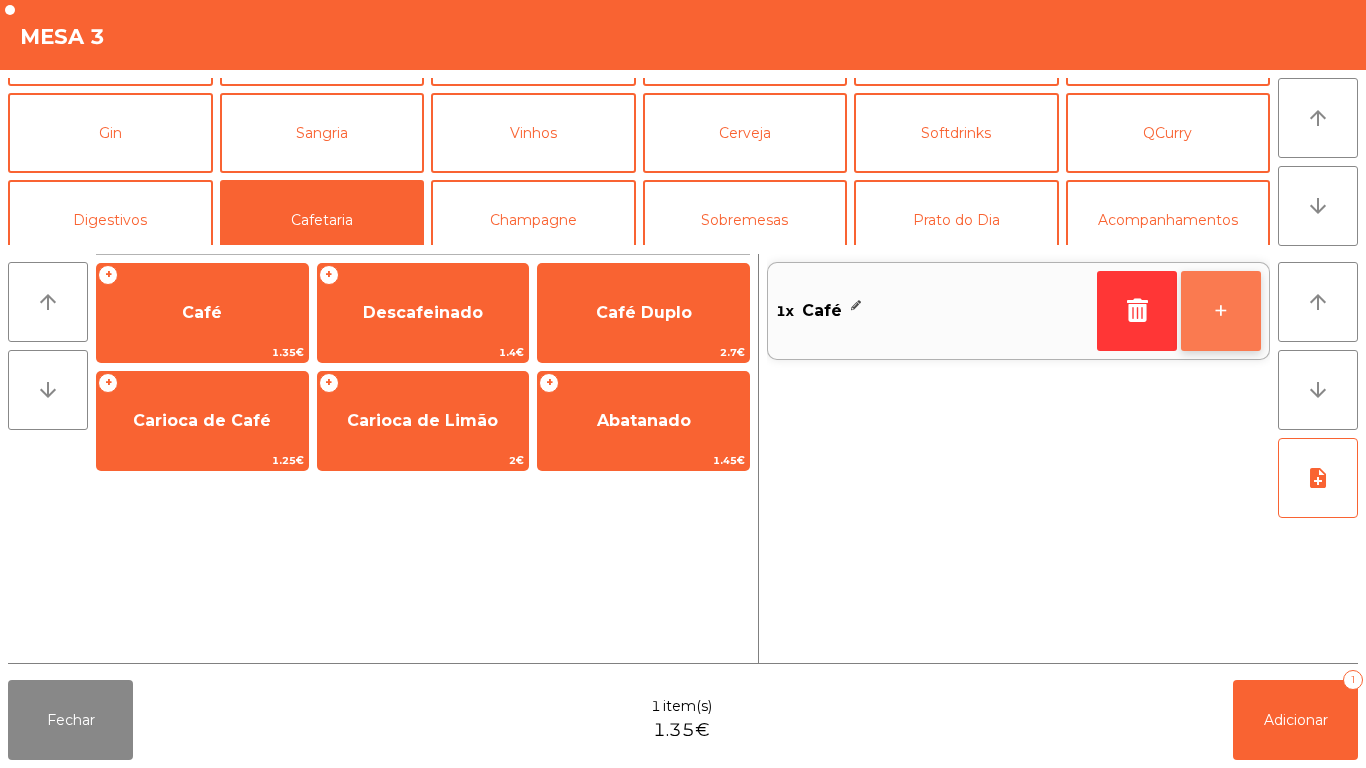 click on "+" 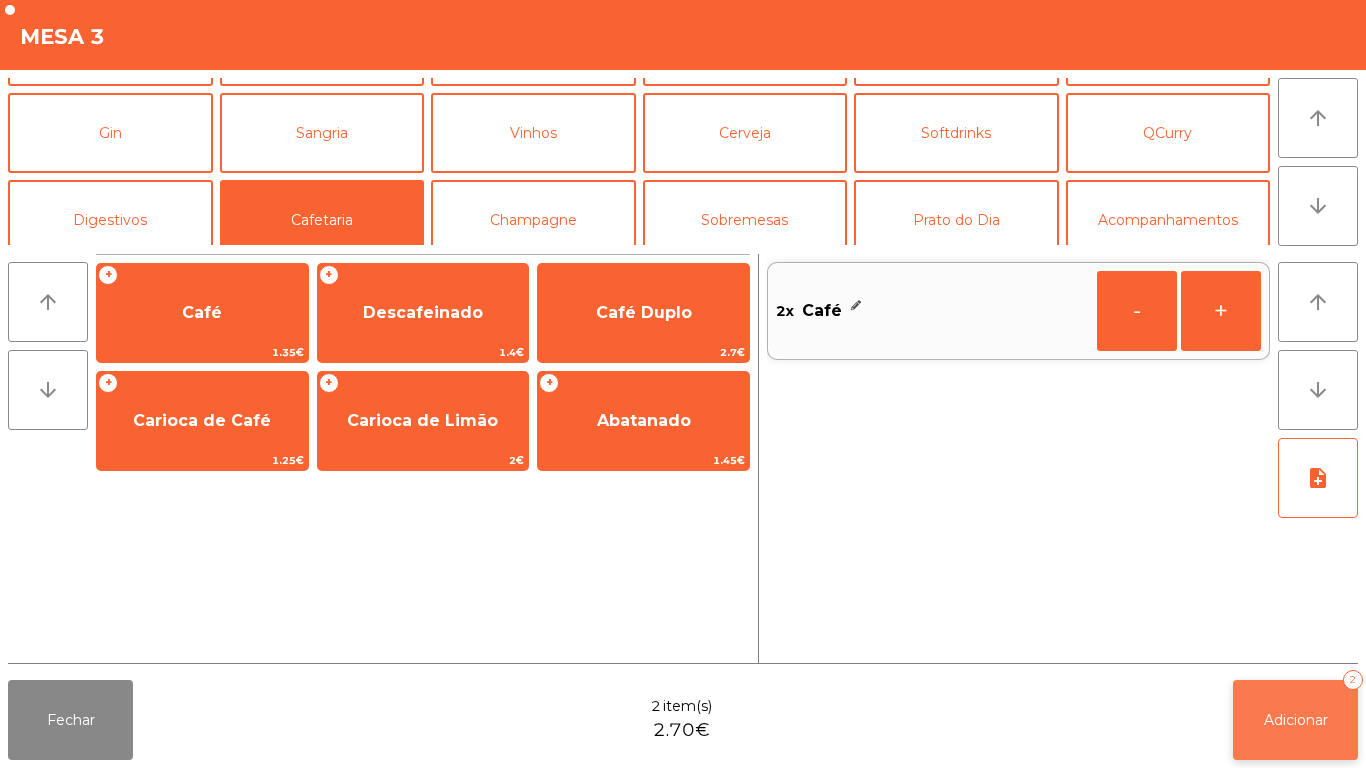 click on "Adicionar" 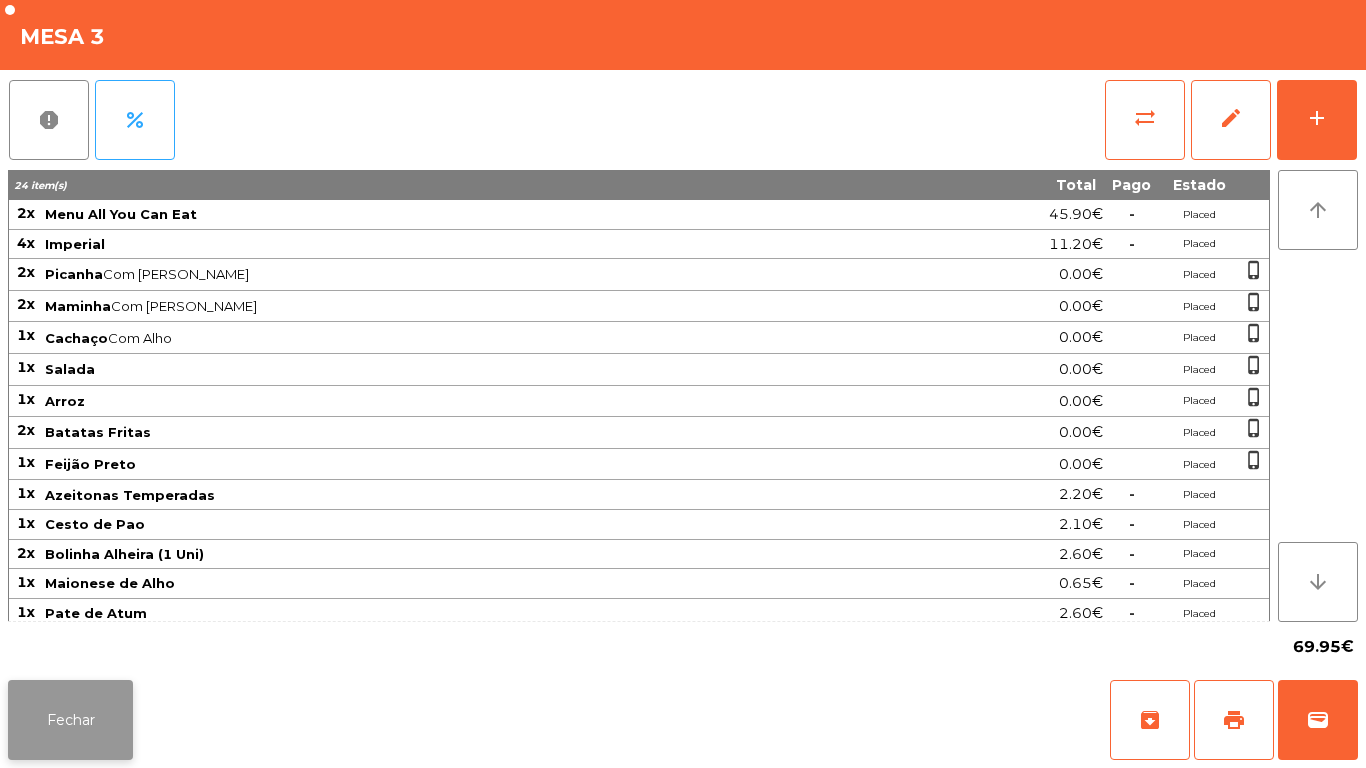click on "Fechar" 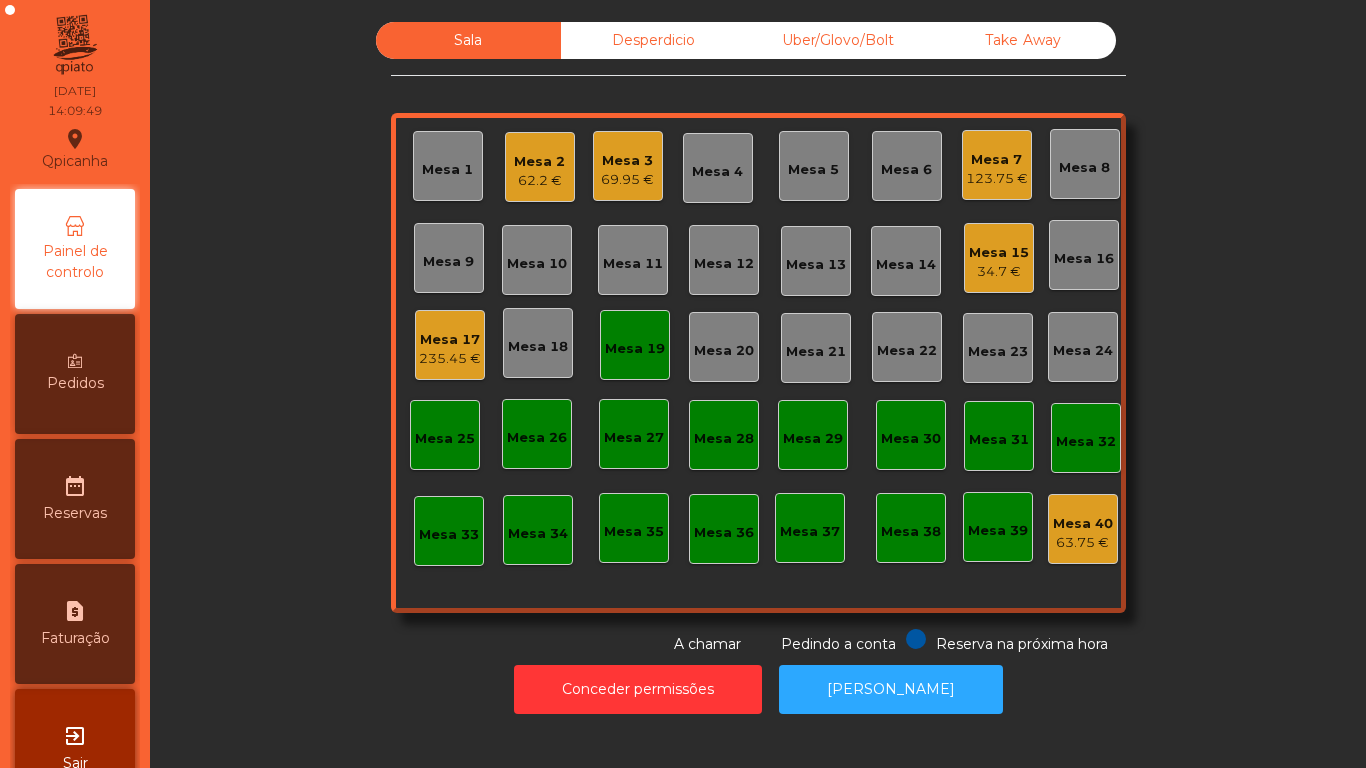 click on "Mesa 7" 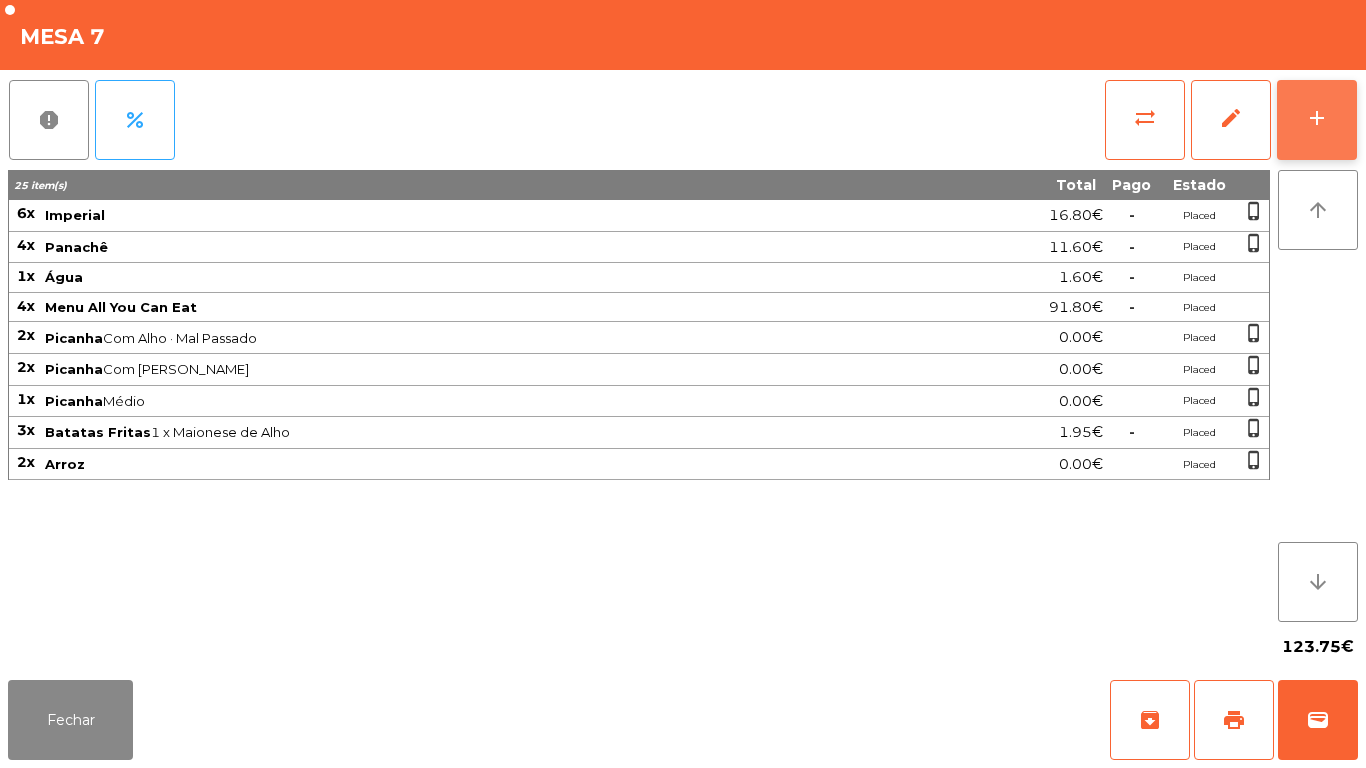 click on "add" 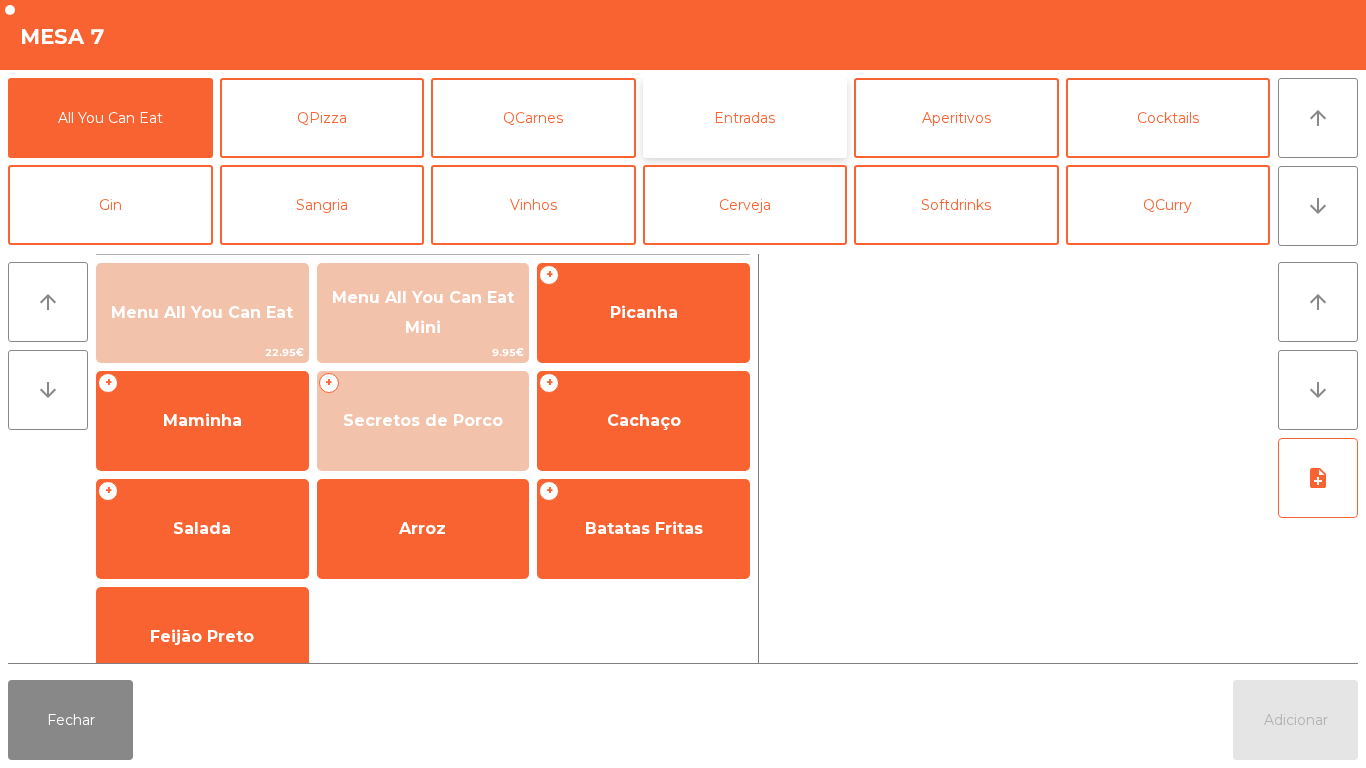 click on "Entradas" 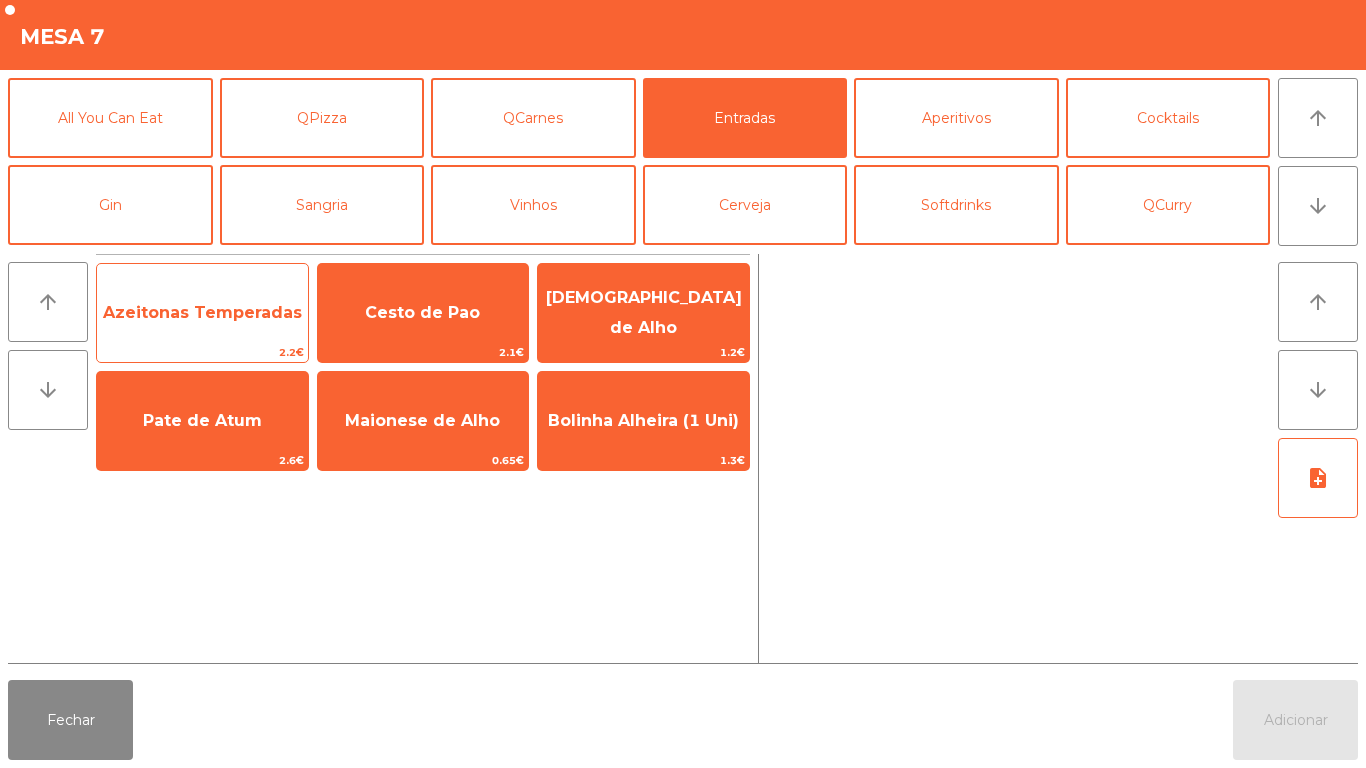 click on "Azeitonas Temperadas" 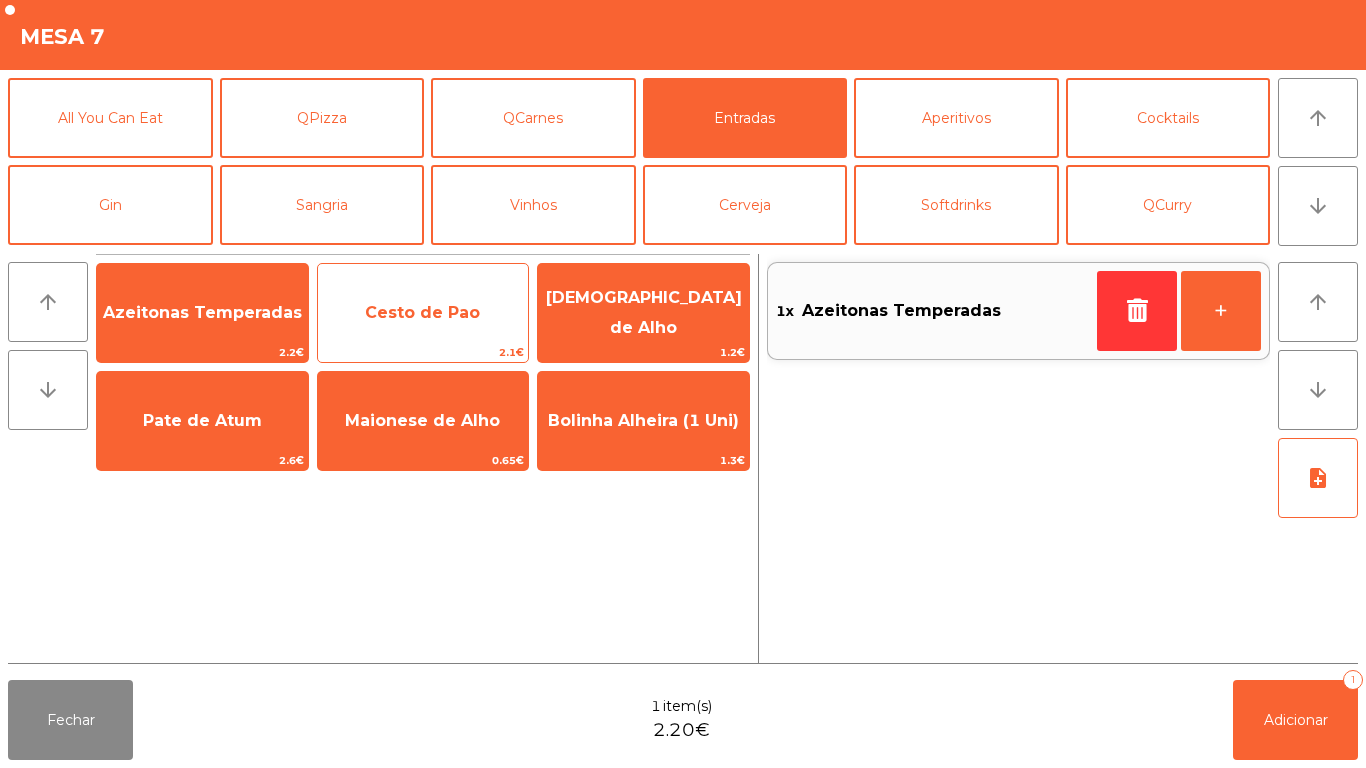click on "Cesto de Pao" 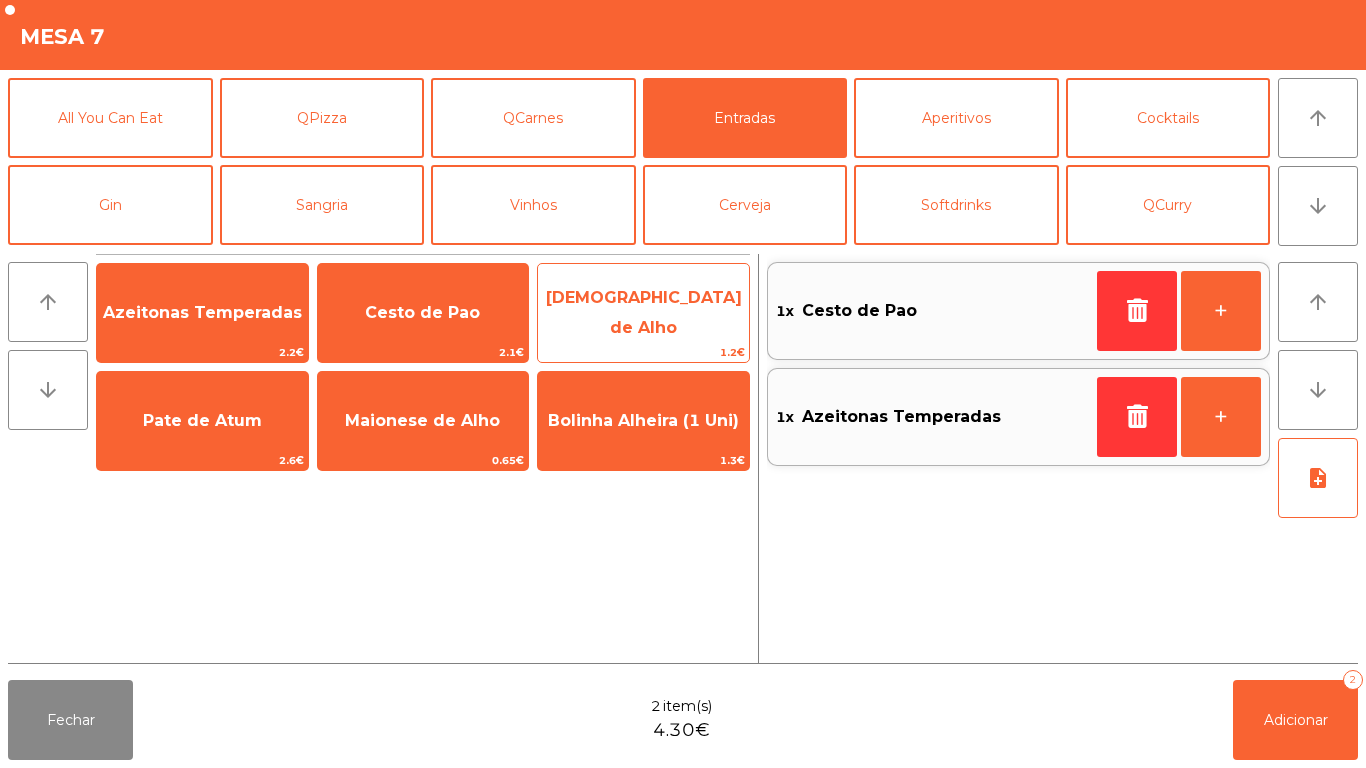 click on "[DEMOGRAPHIC_DATA] de Alho" 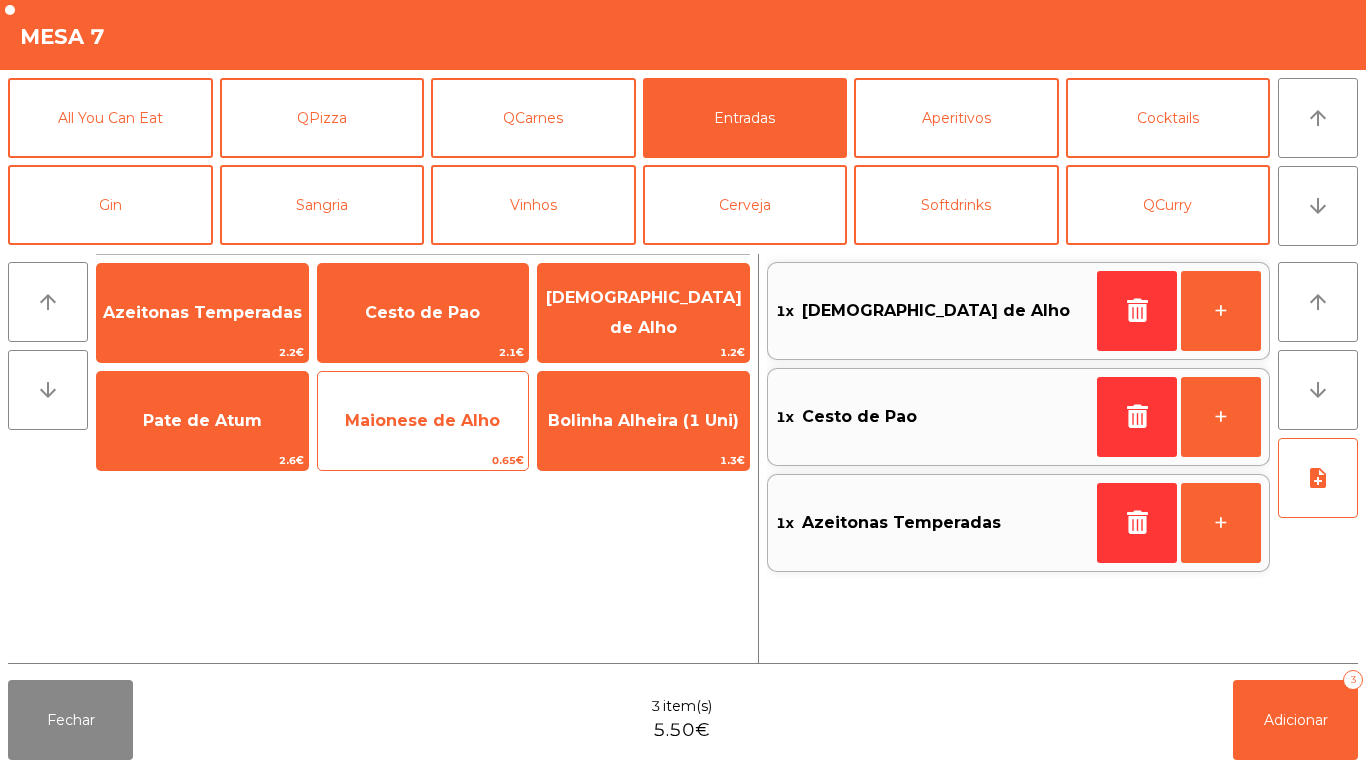 click on "Maionese de Alho" 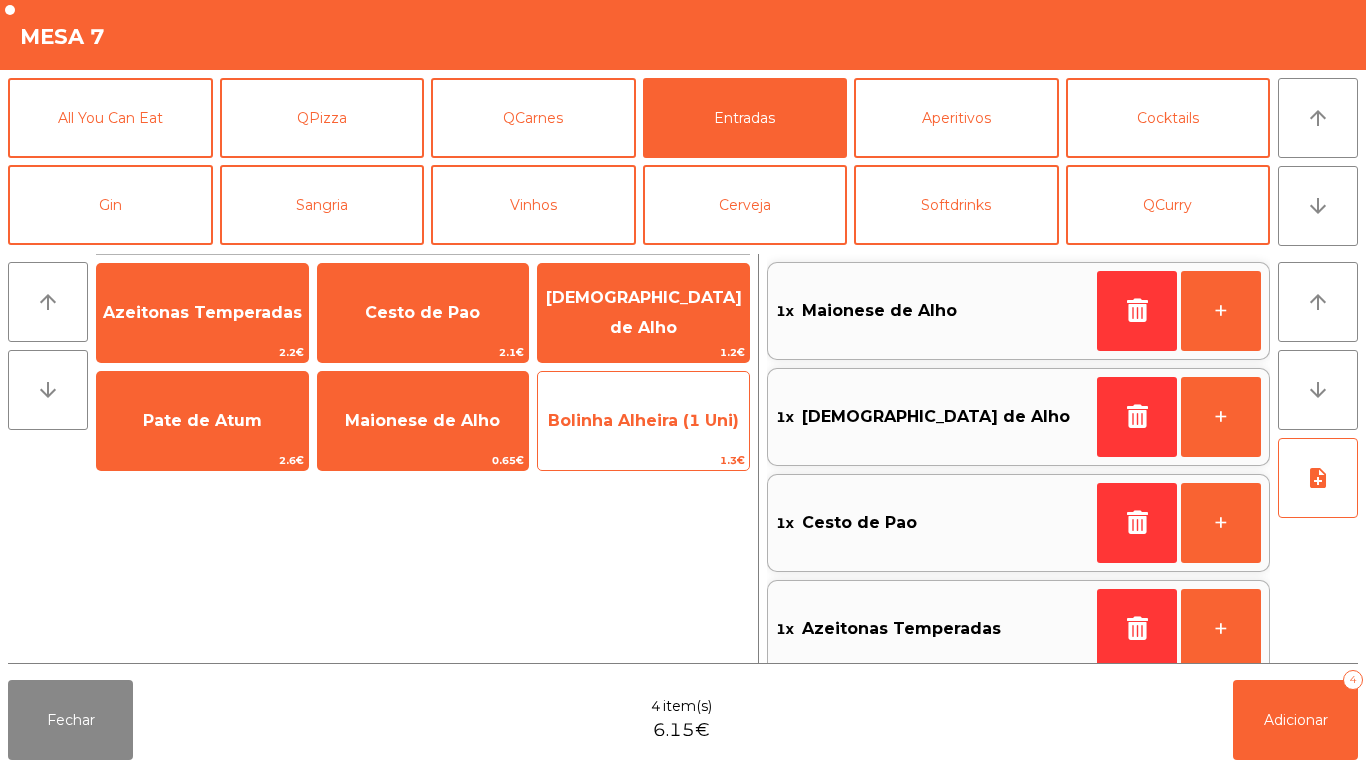 click on "Bolinha Alheira (1 Uni)" 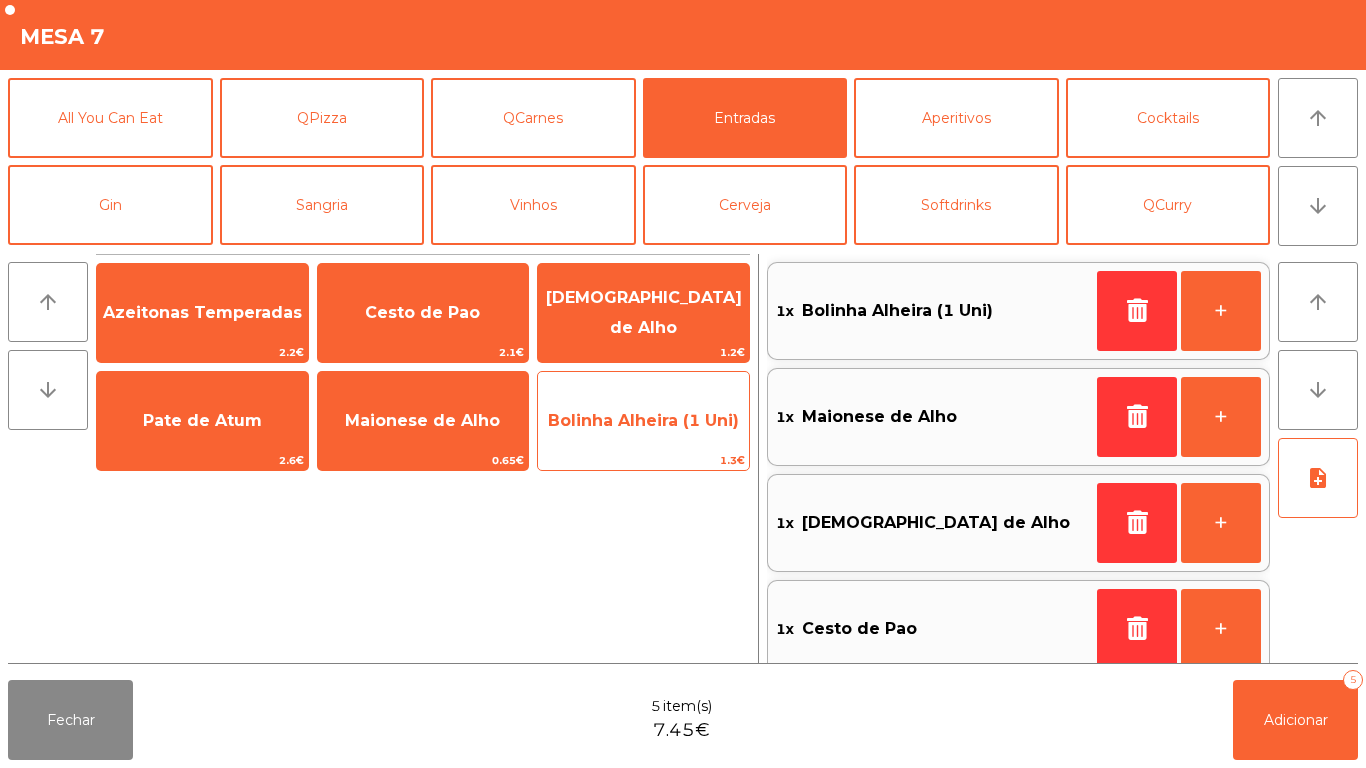 scroll, scrollTop: 8, scrollLeft: 0, axis: vertical 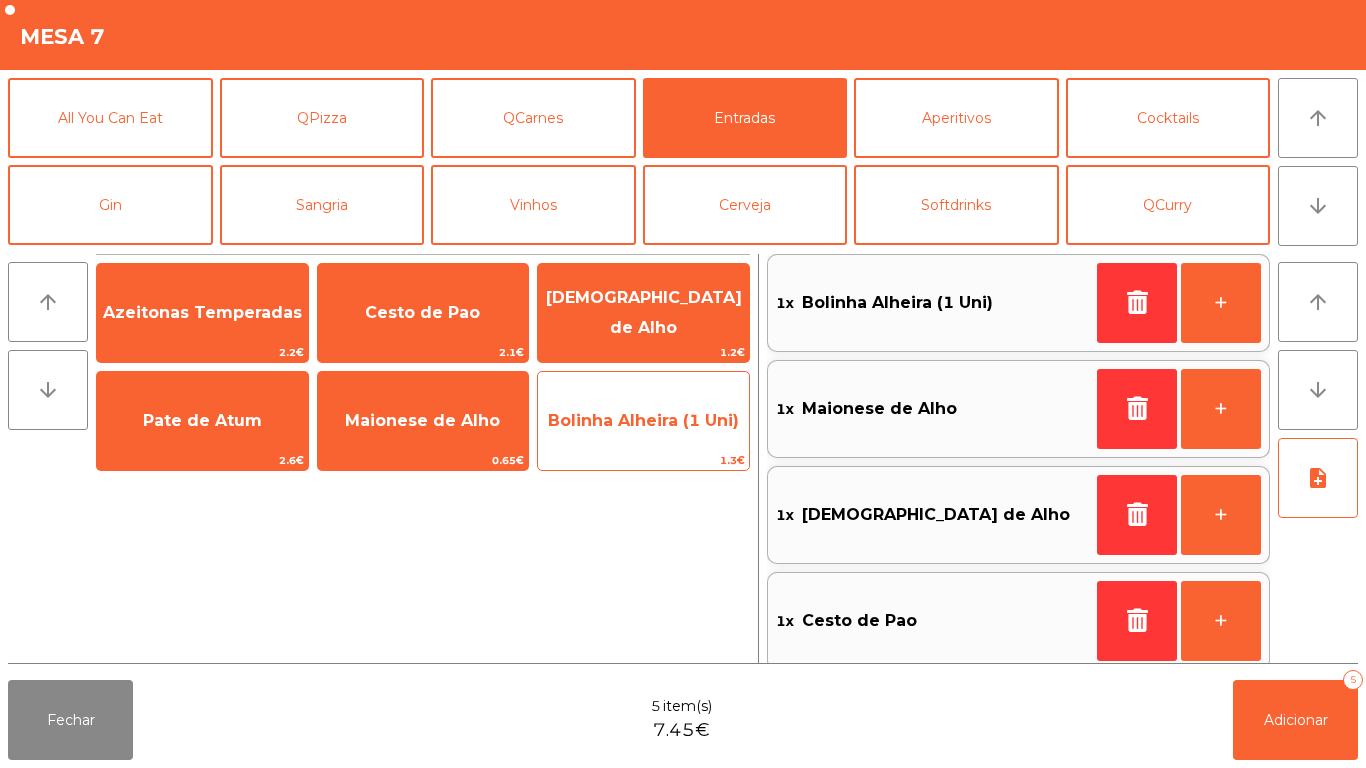 click on "Bolinha Alheira (1 Uni)" 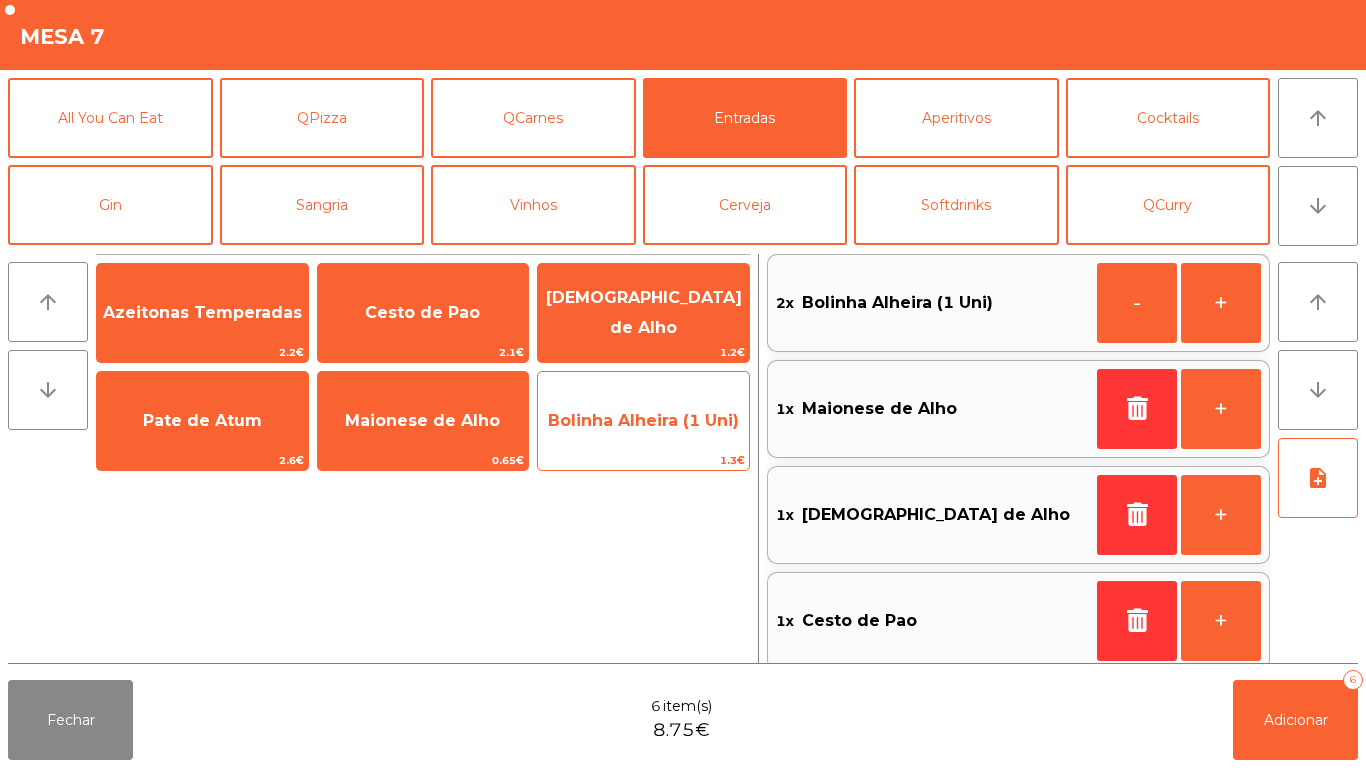 click on "Bolinha Alheira (1 Uni)" 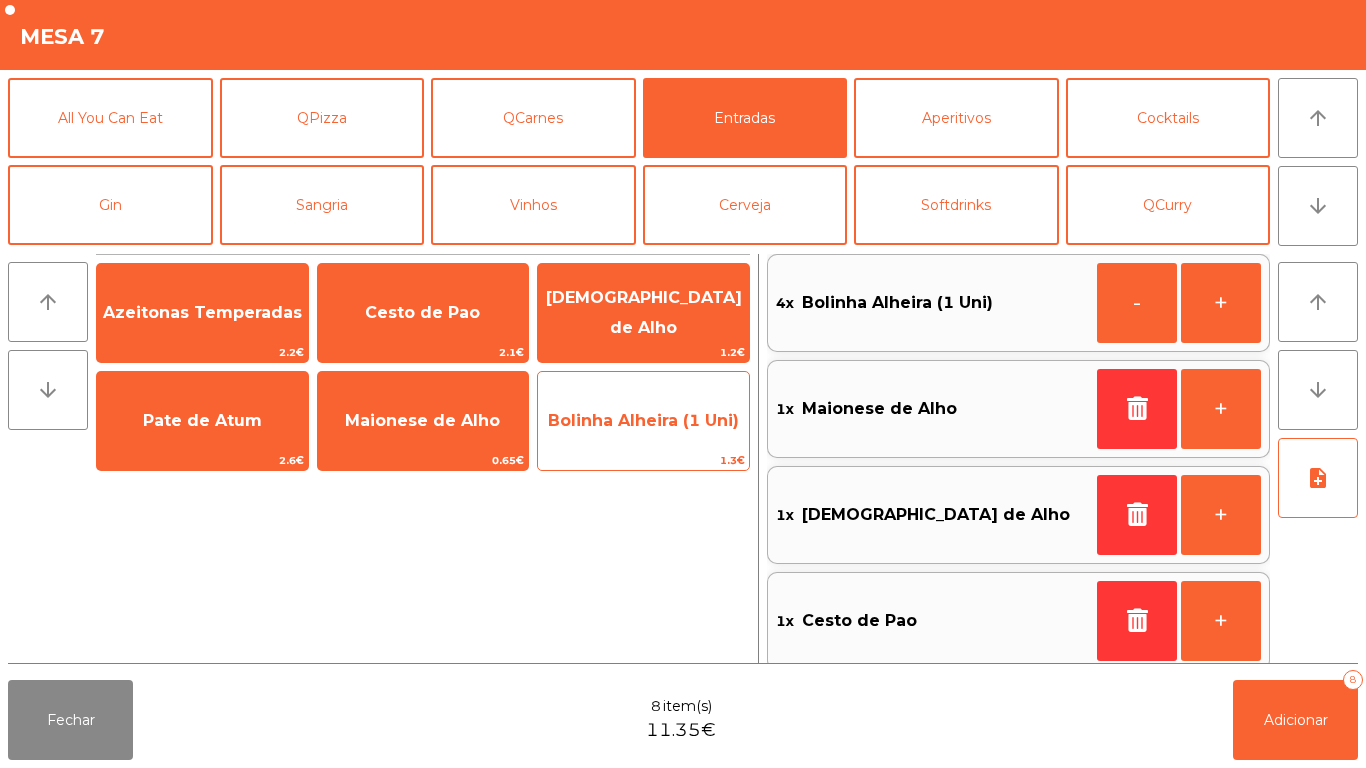 click on "Bolinha Alheira (1 Uni)" 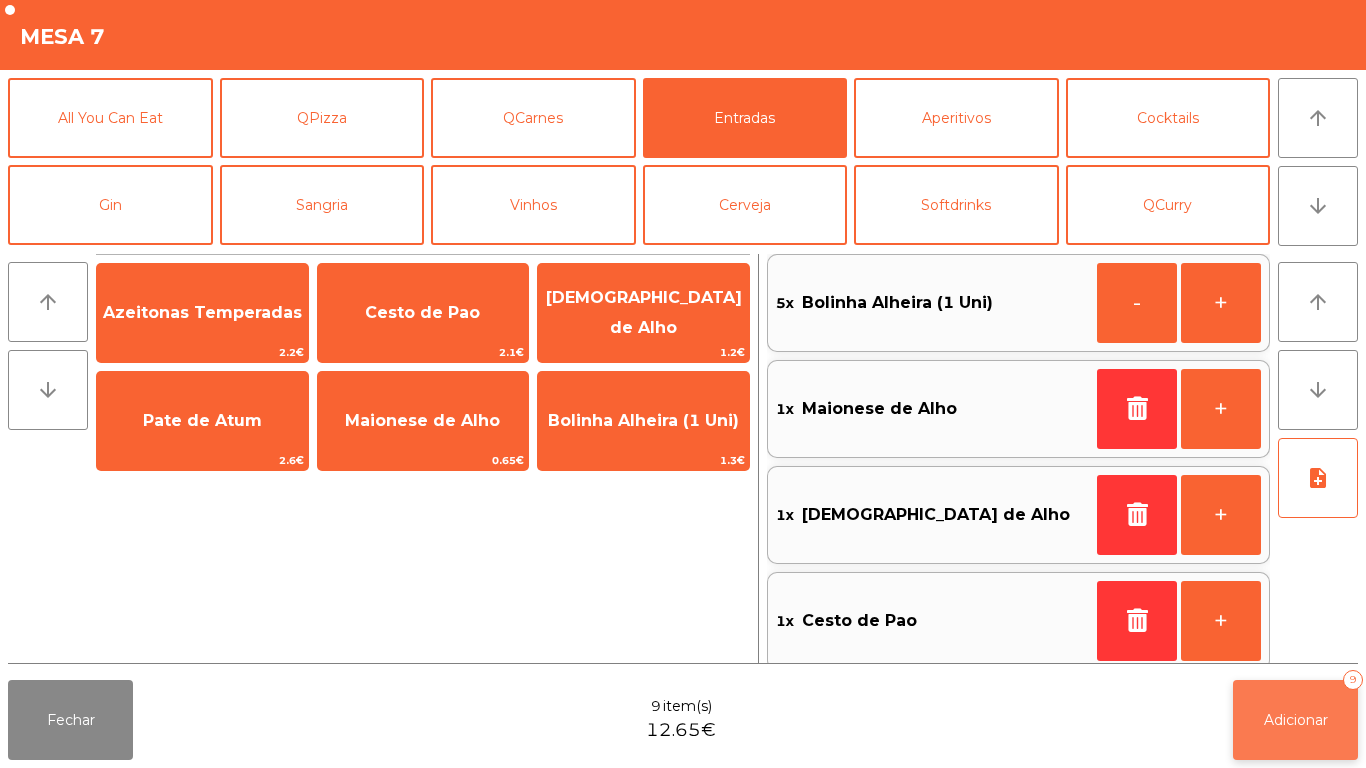 click on "Adicionar   9" 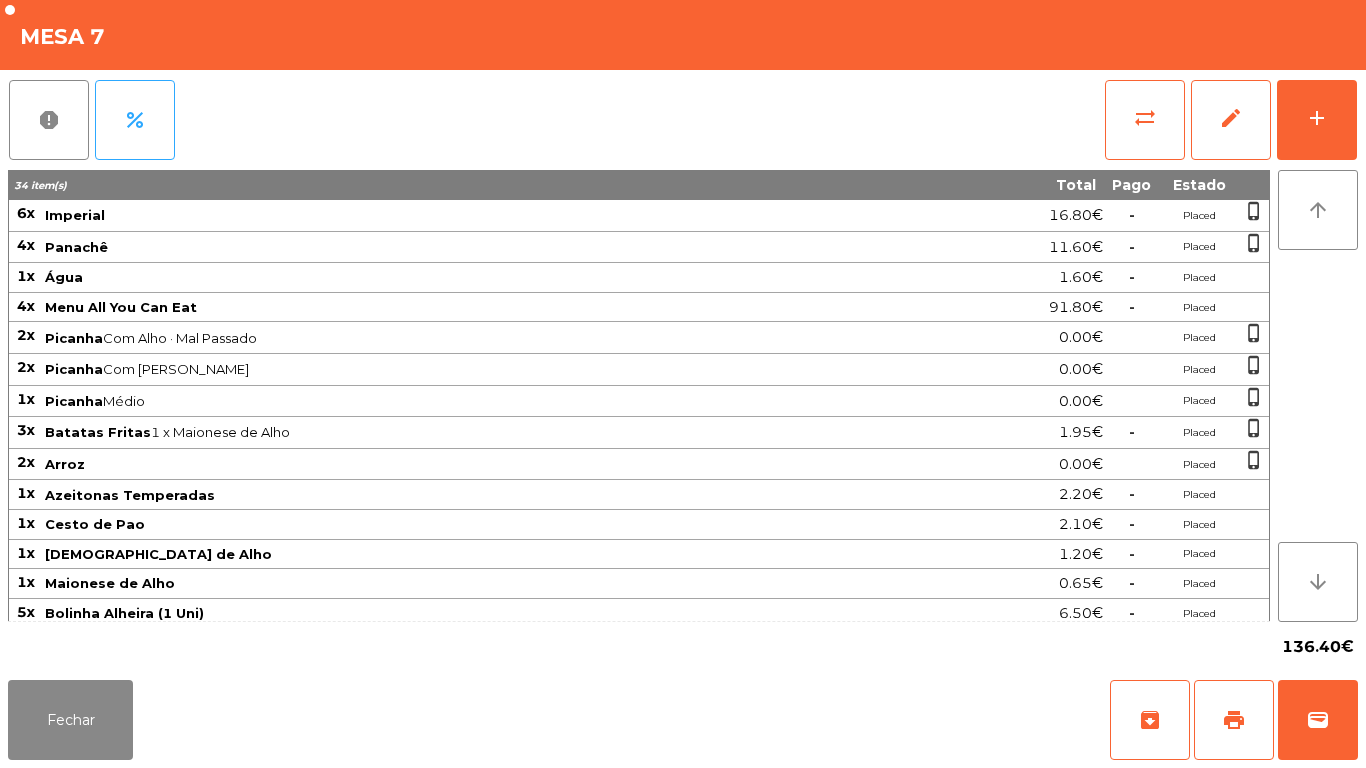 scroll, scrollTop: 0, scrollLeft: 0, axis: both 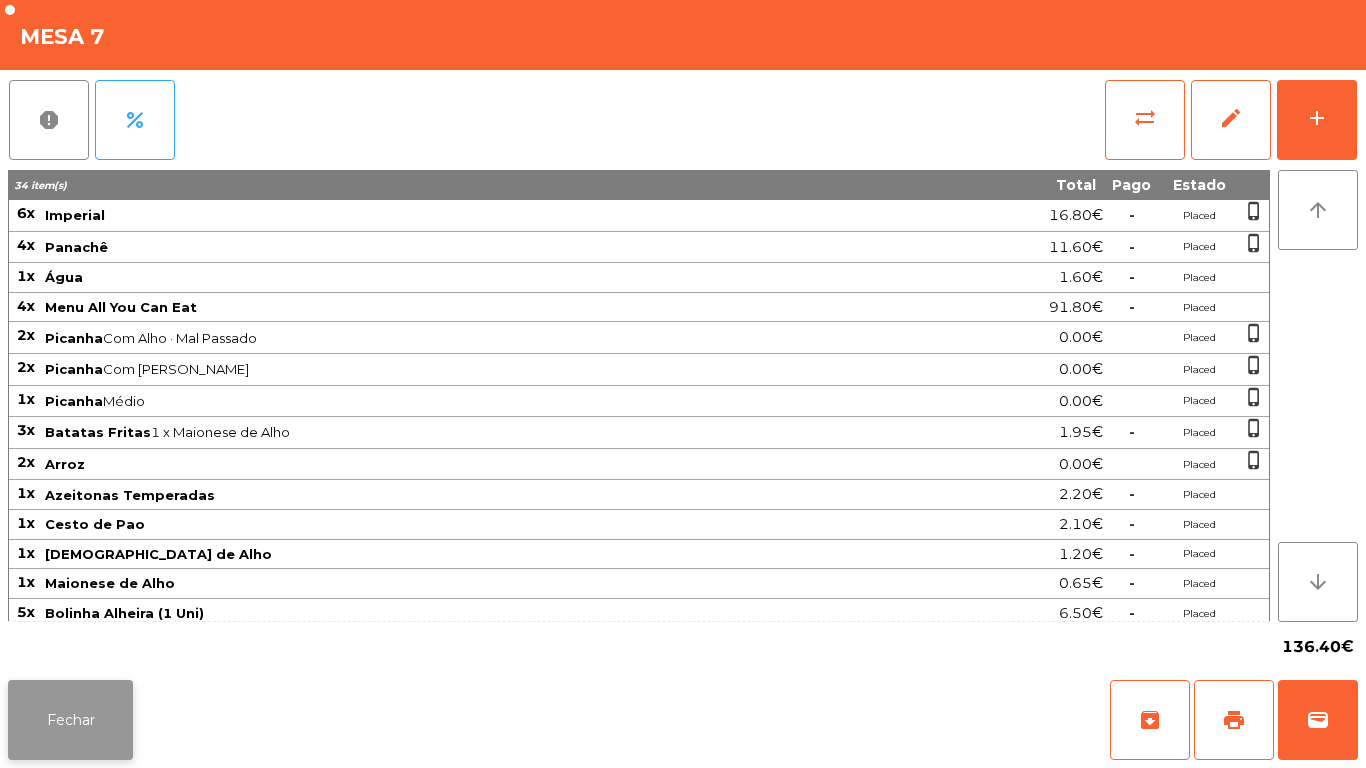 click on "Fechar" 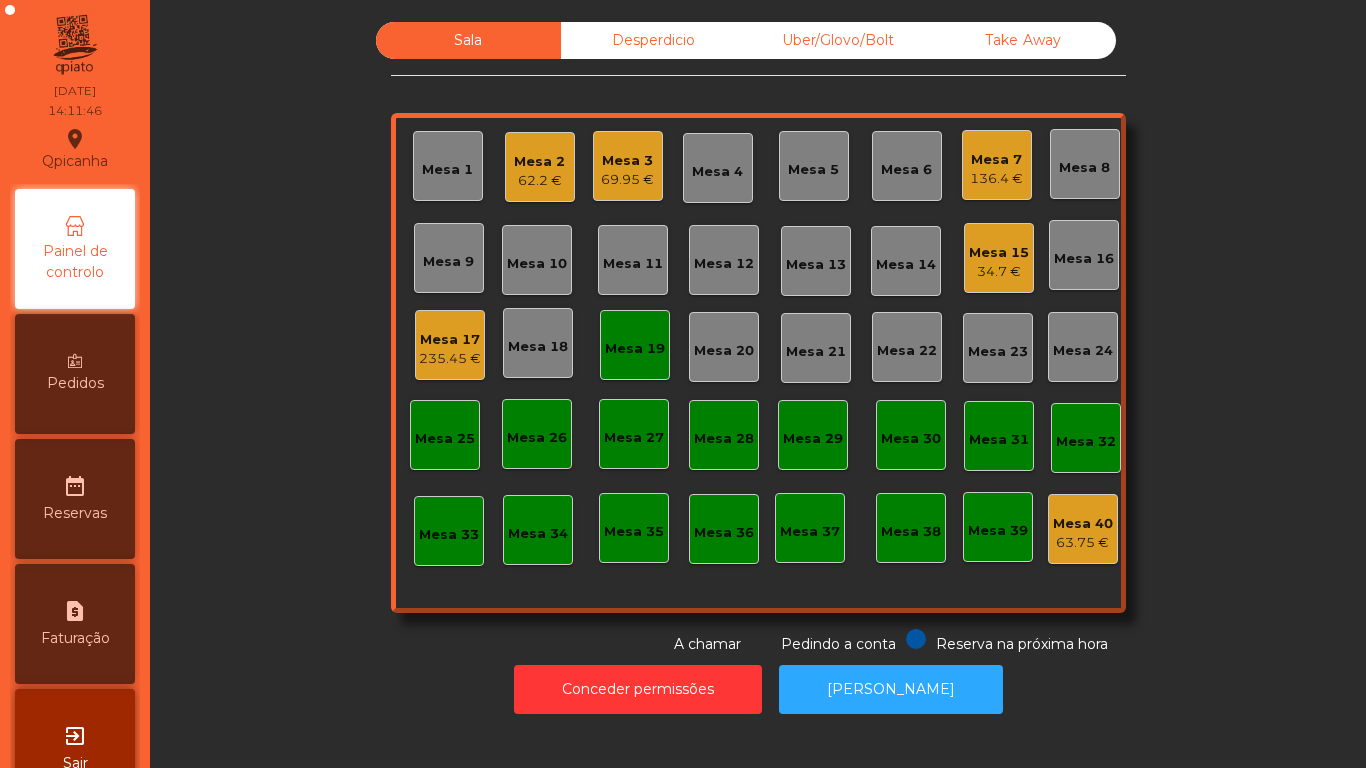 click on "Mesa 2" 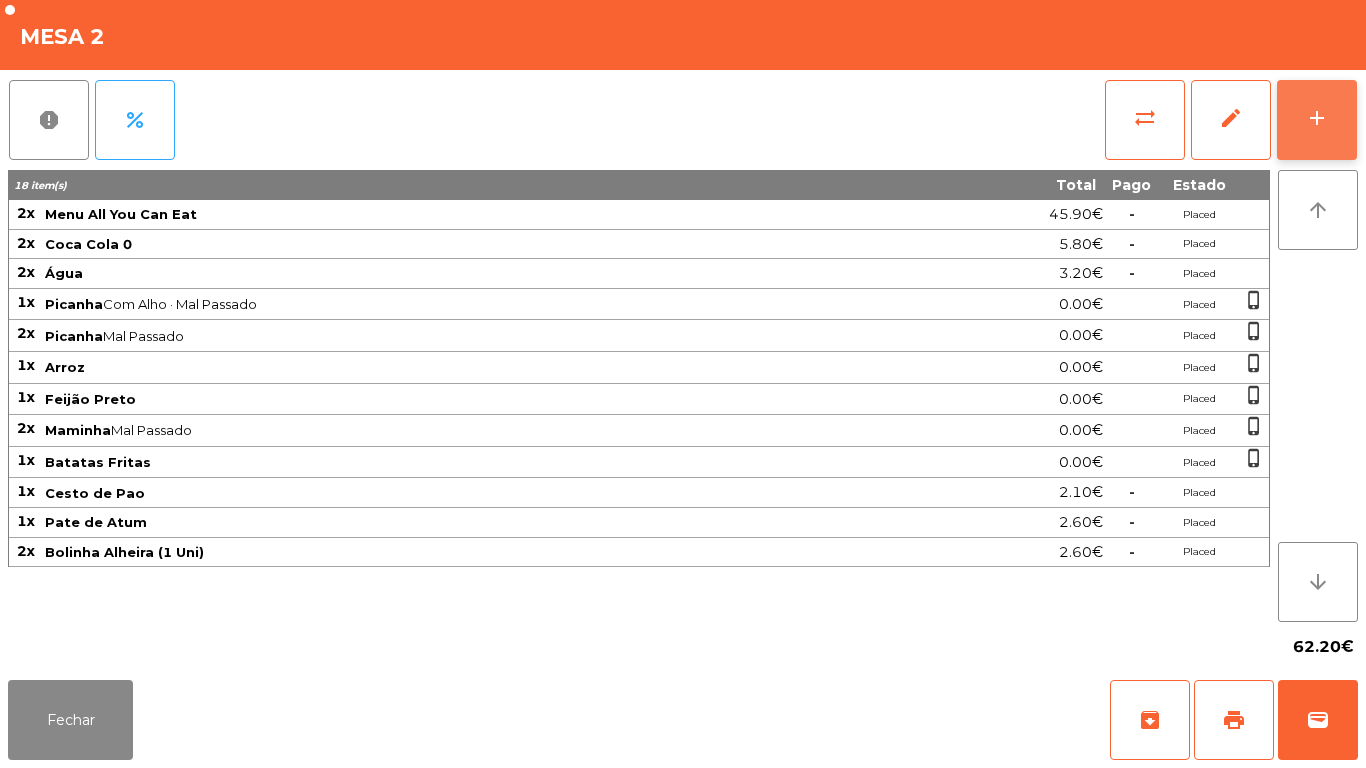 click on "add" 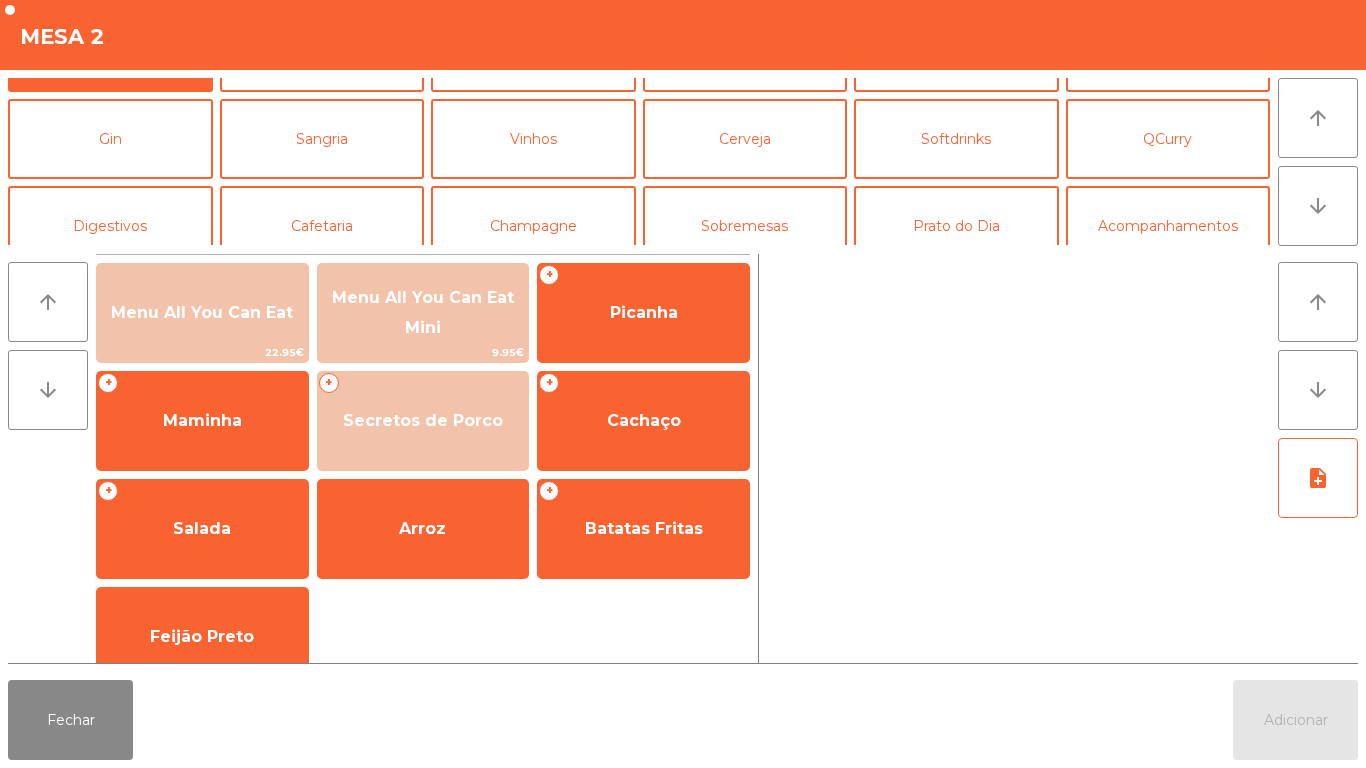 scroll, scrollTop: 78, scrollLeft: 0, axis: vertical 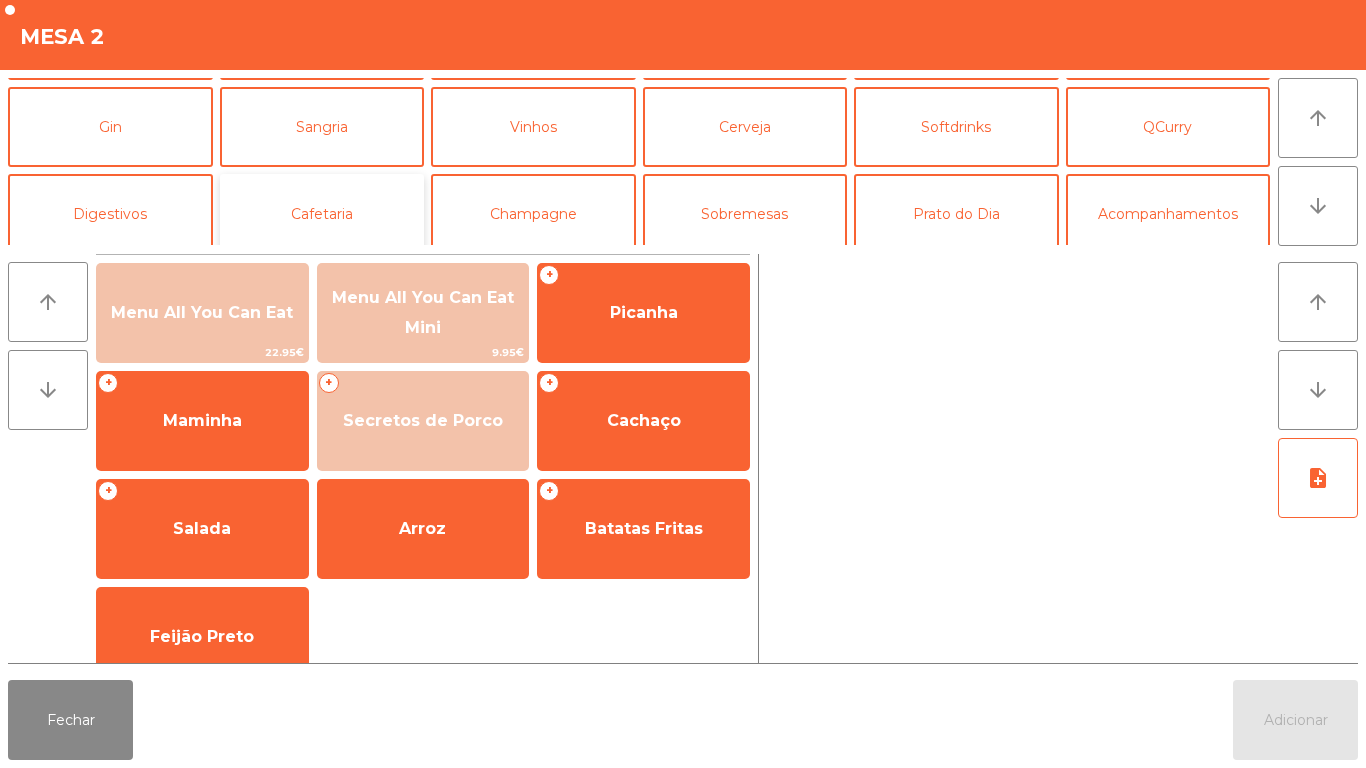 click on "Cafetaria" 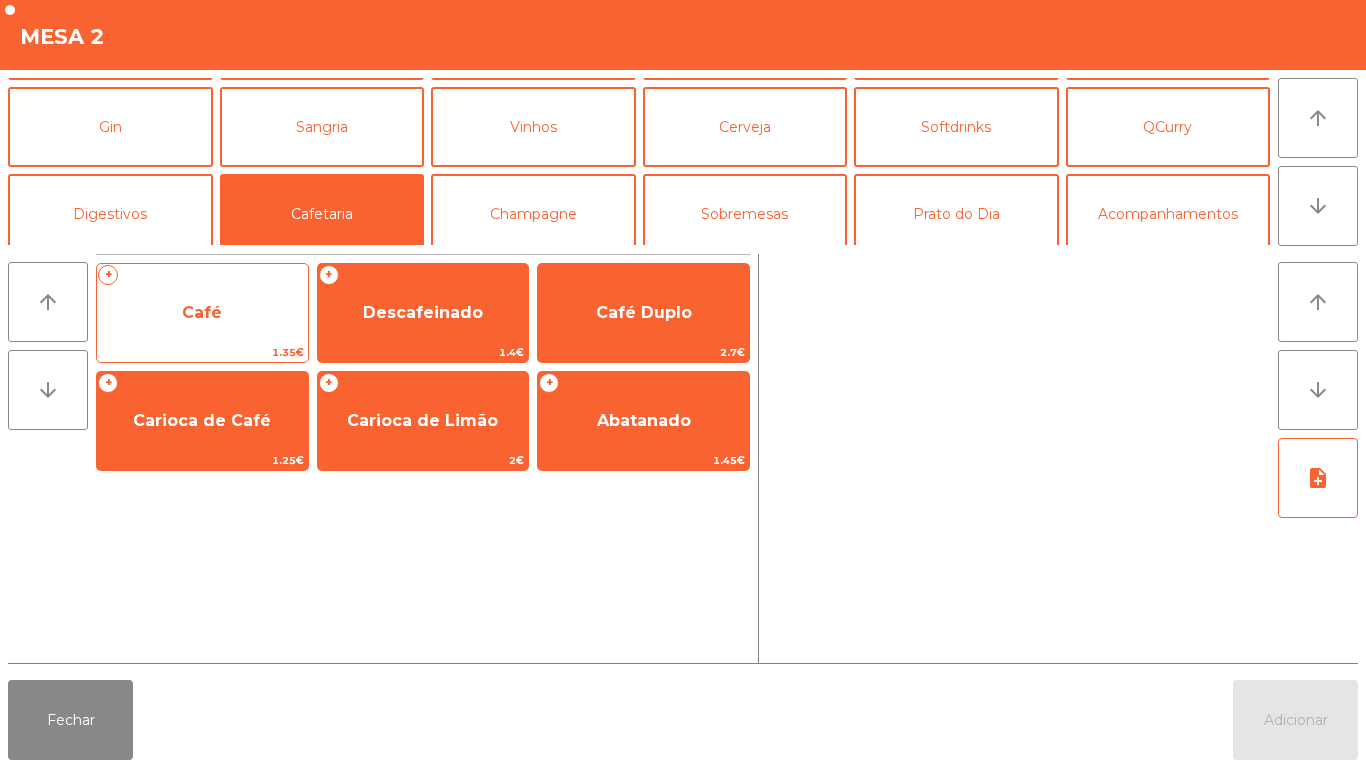 click on "Café" 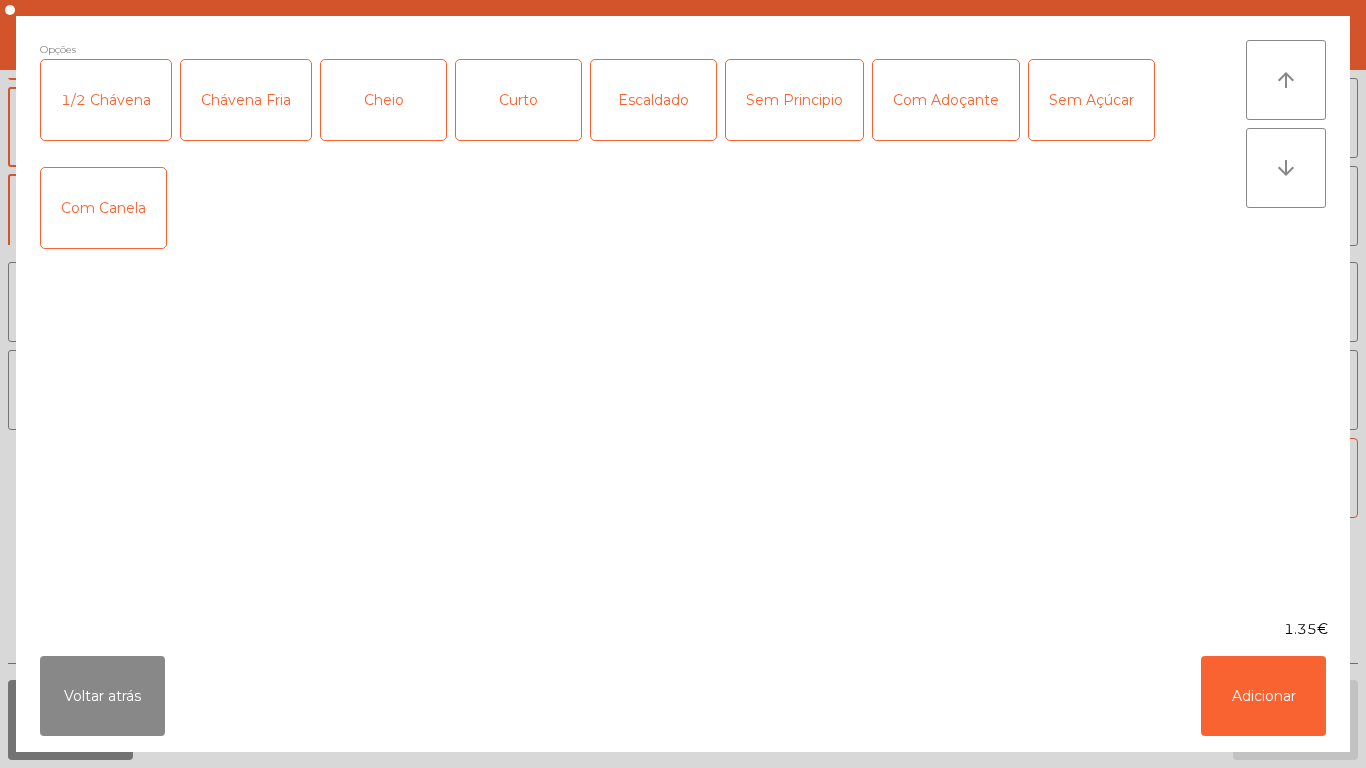 click on "Opções  1/2 Chávena   Chávena Fria   Cheio   Curto   Escaldado   Sem Principio   Com Adoçante   Sem Açúcar   Com Canela" 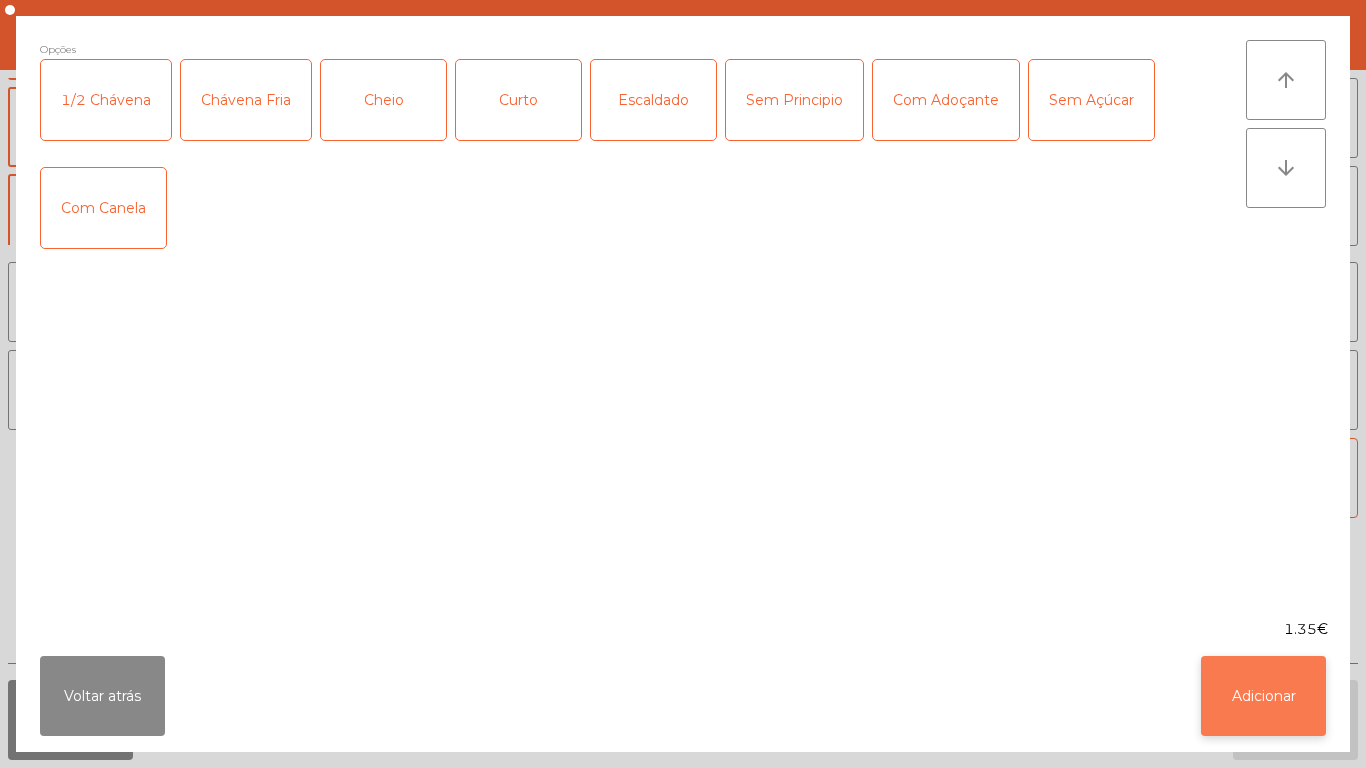 click on "Adicionar" 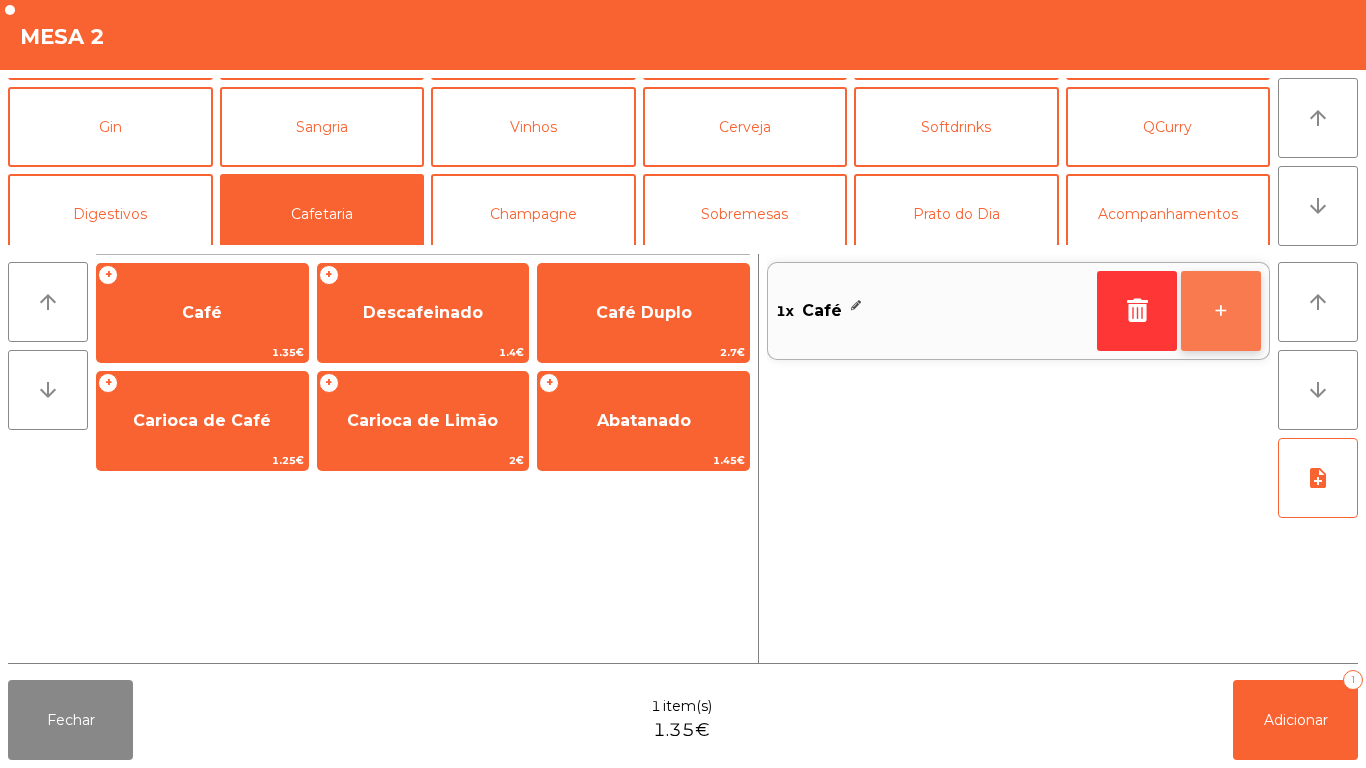 click on "+" 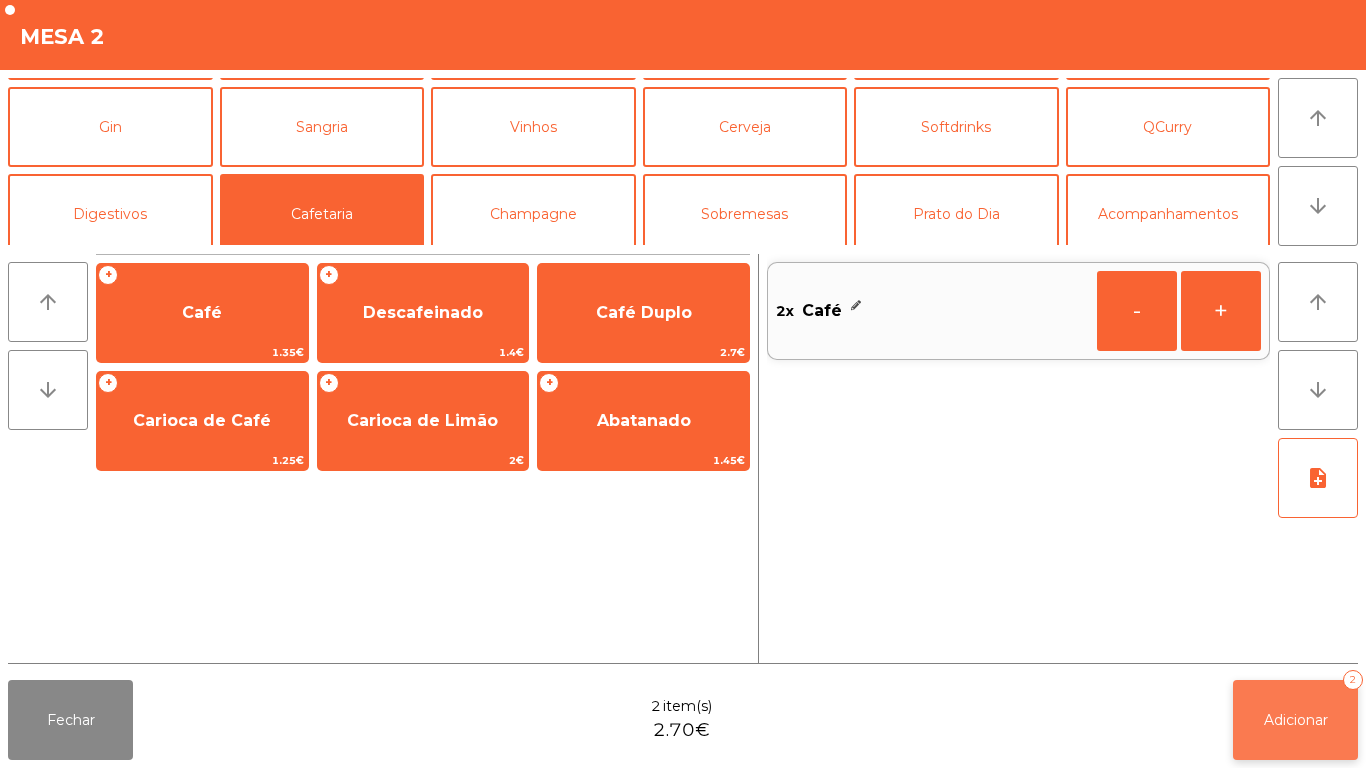 click on "Adicionar   2" 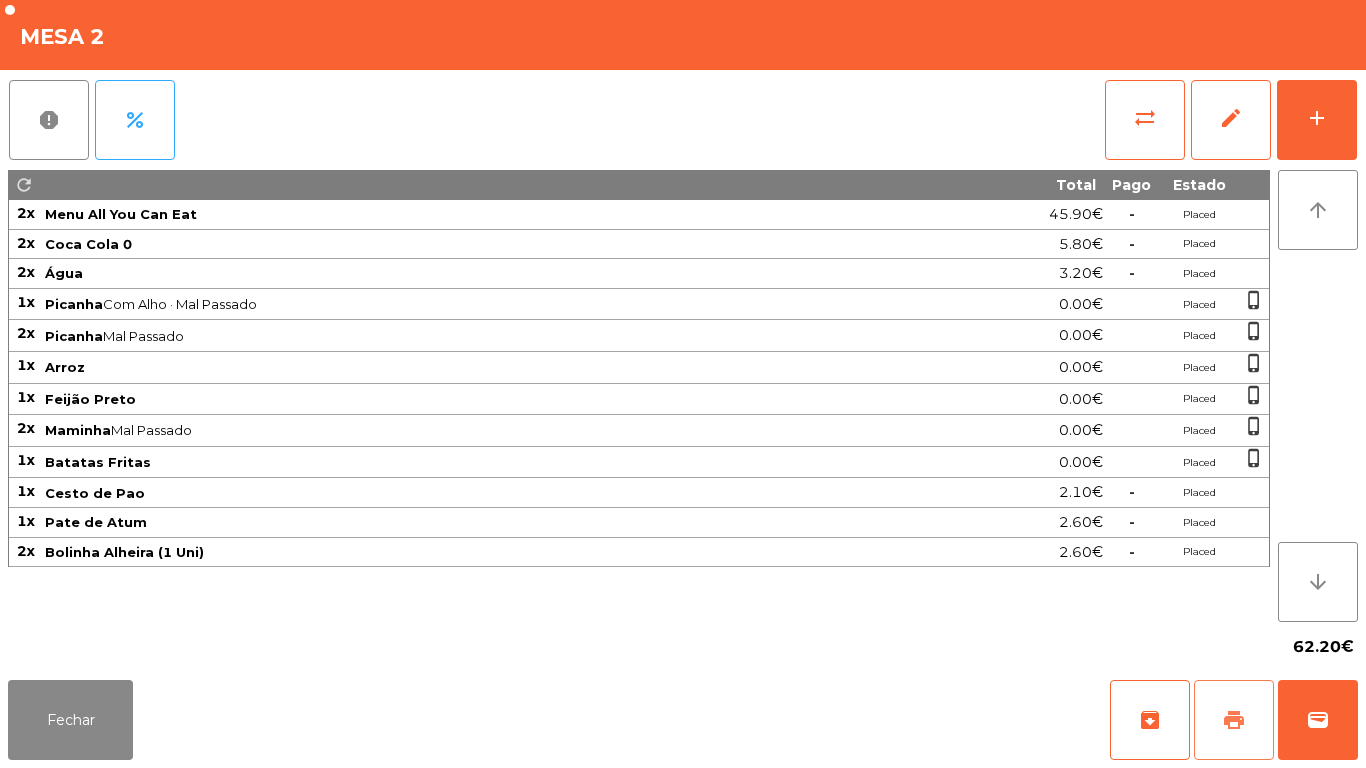 click on "print" 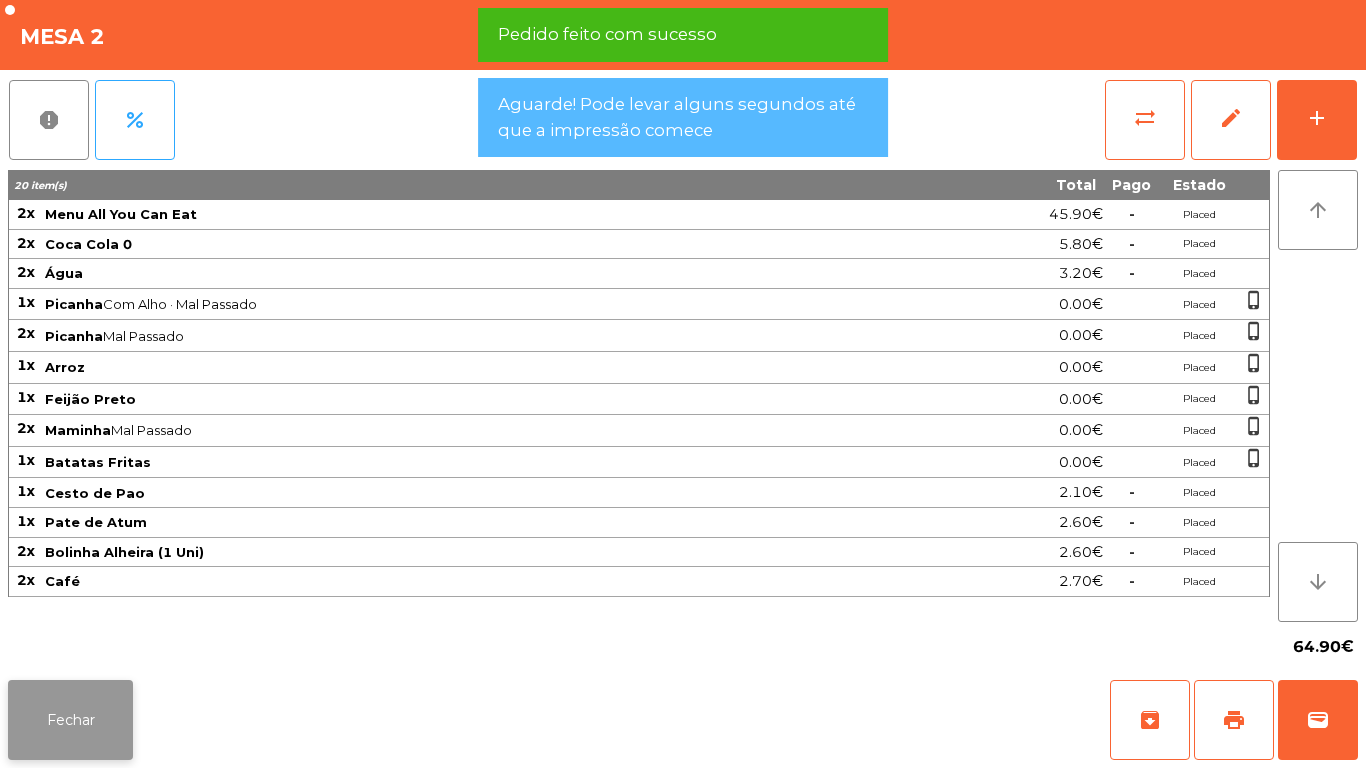 click on "Fechar" 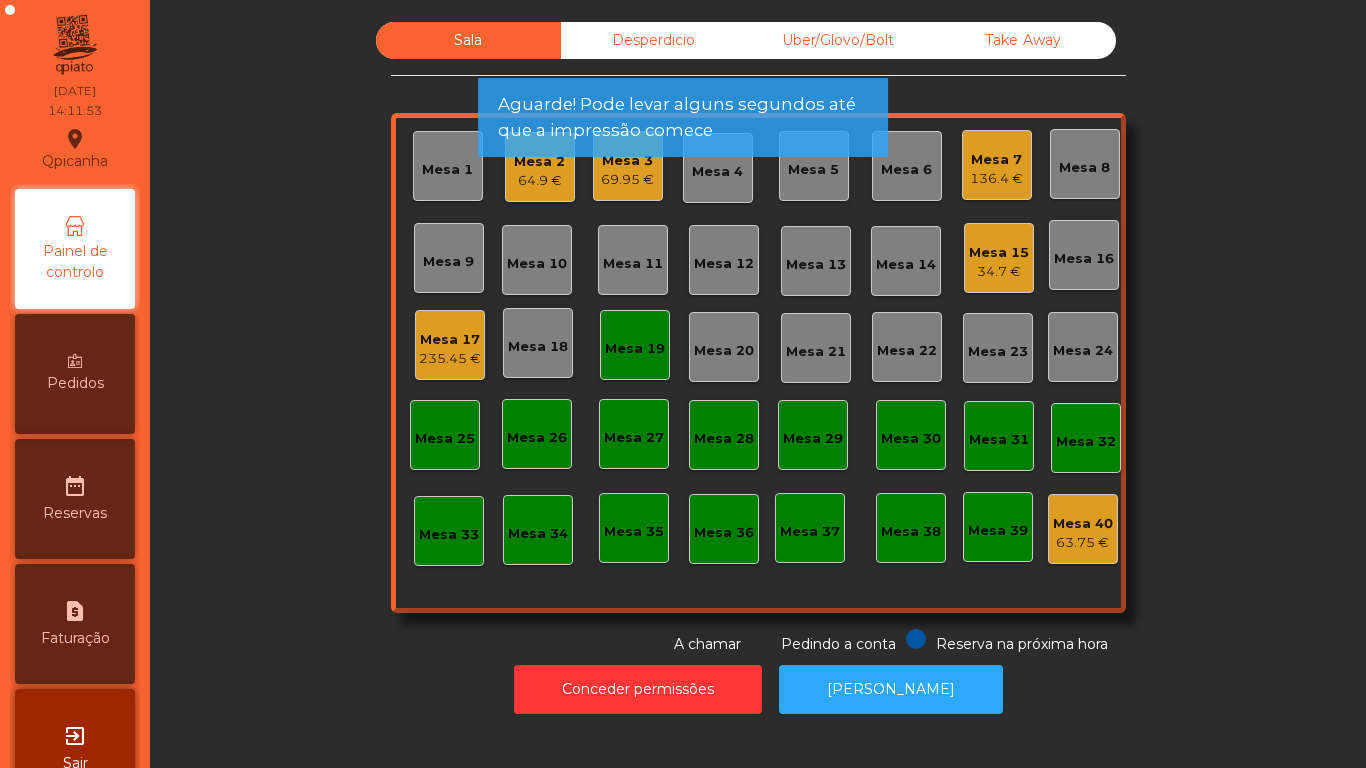 click on "Mesa 3" 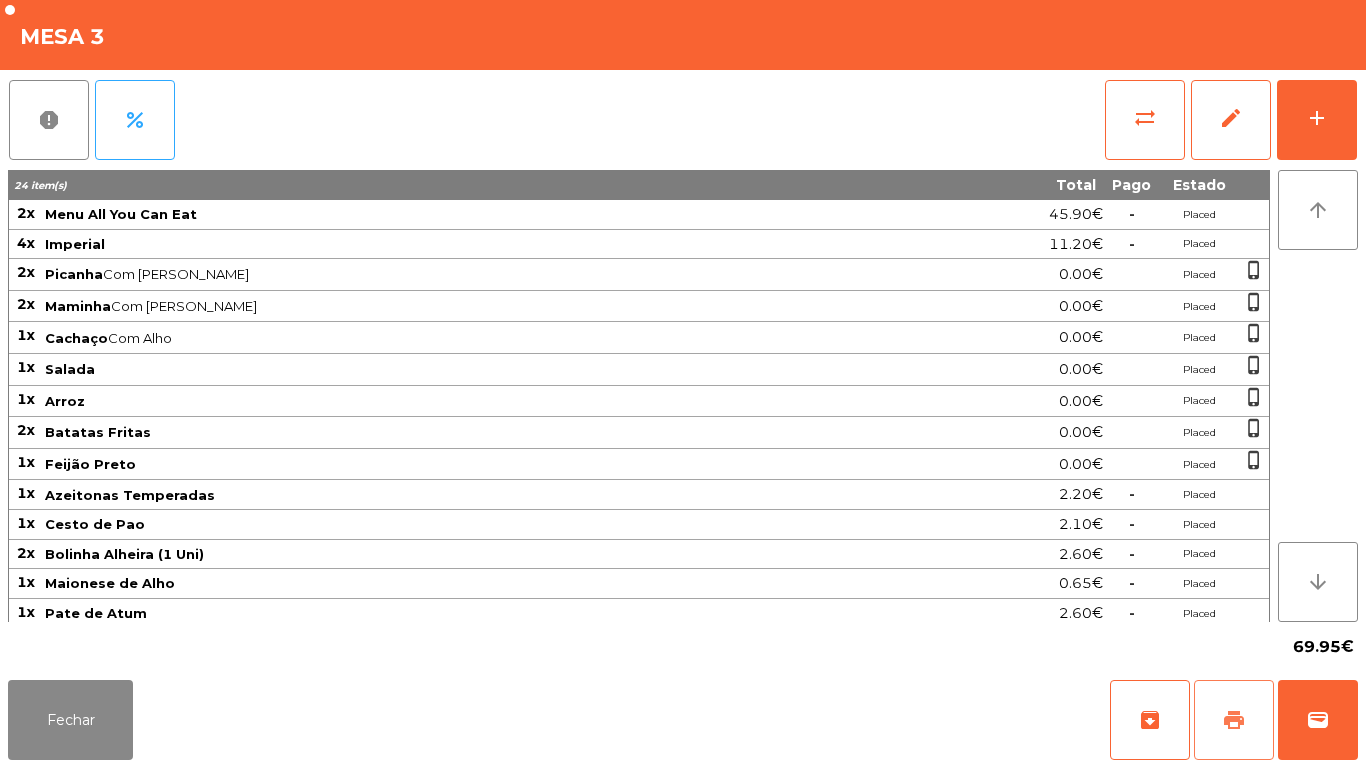 click on "print" 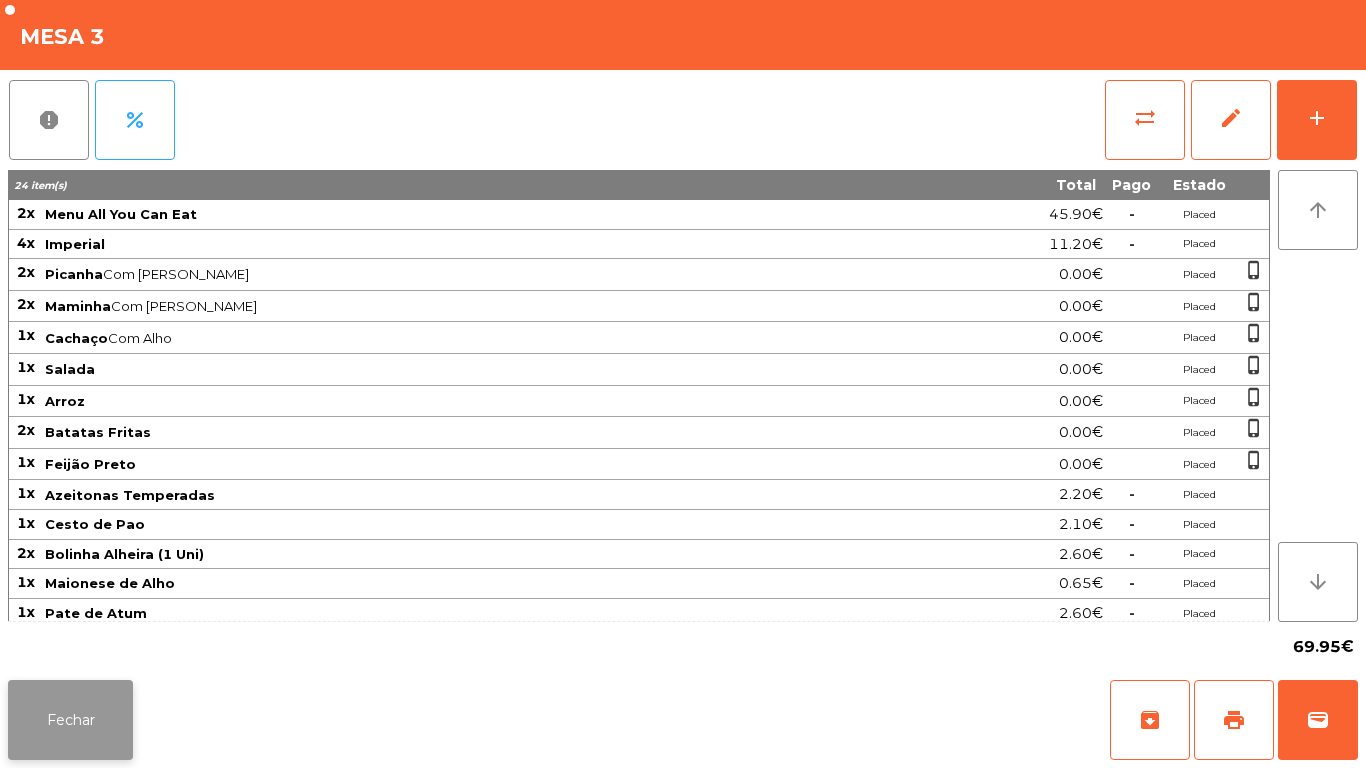 click on "Fechar" 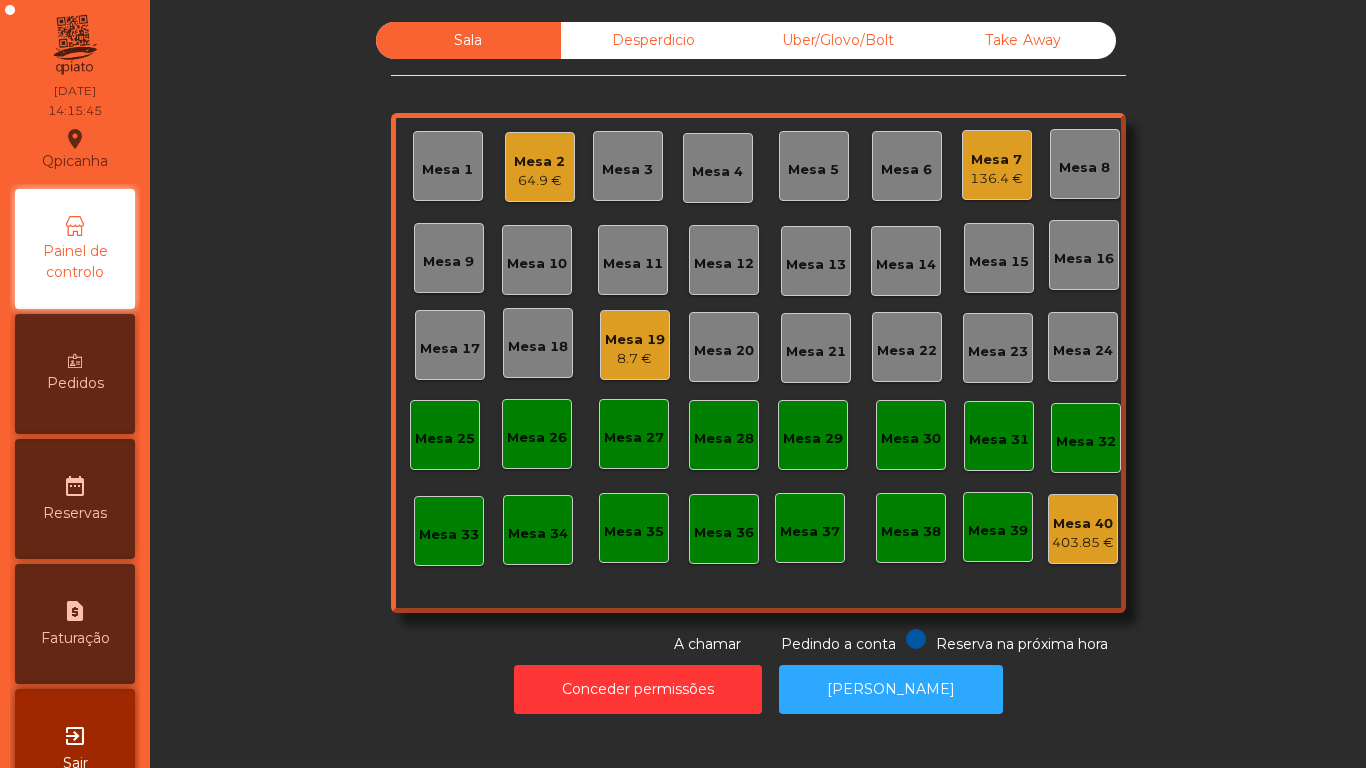 click on "Mesa 1" 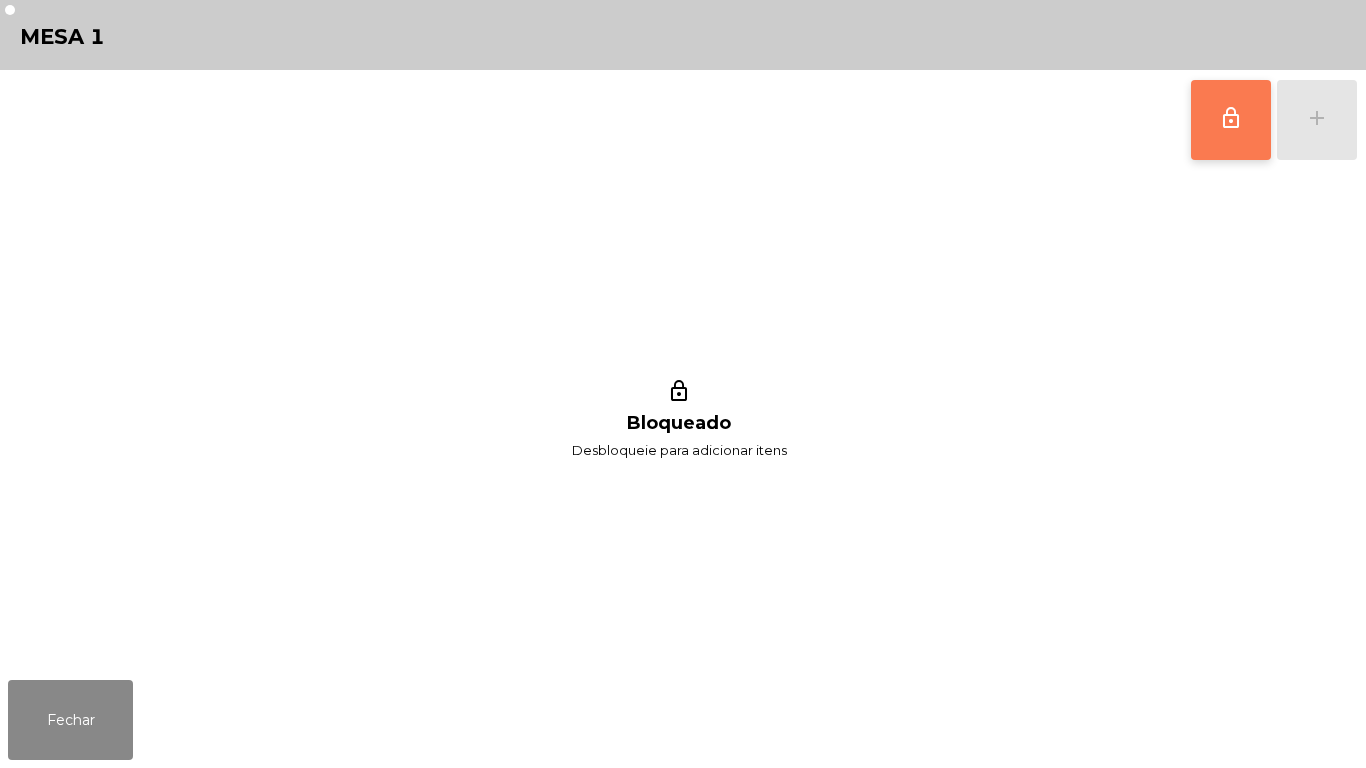 click on "lock_outline" 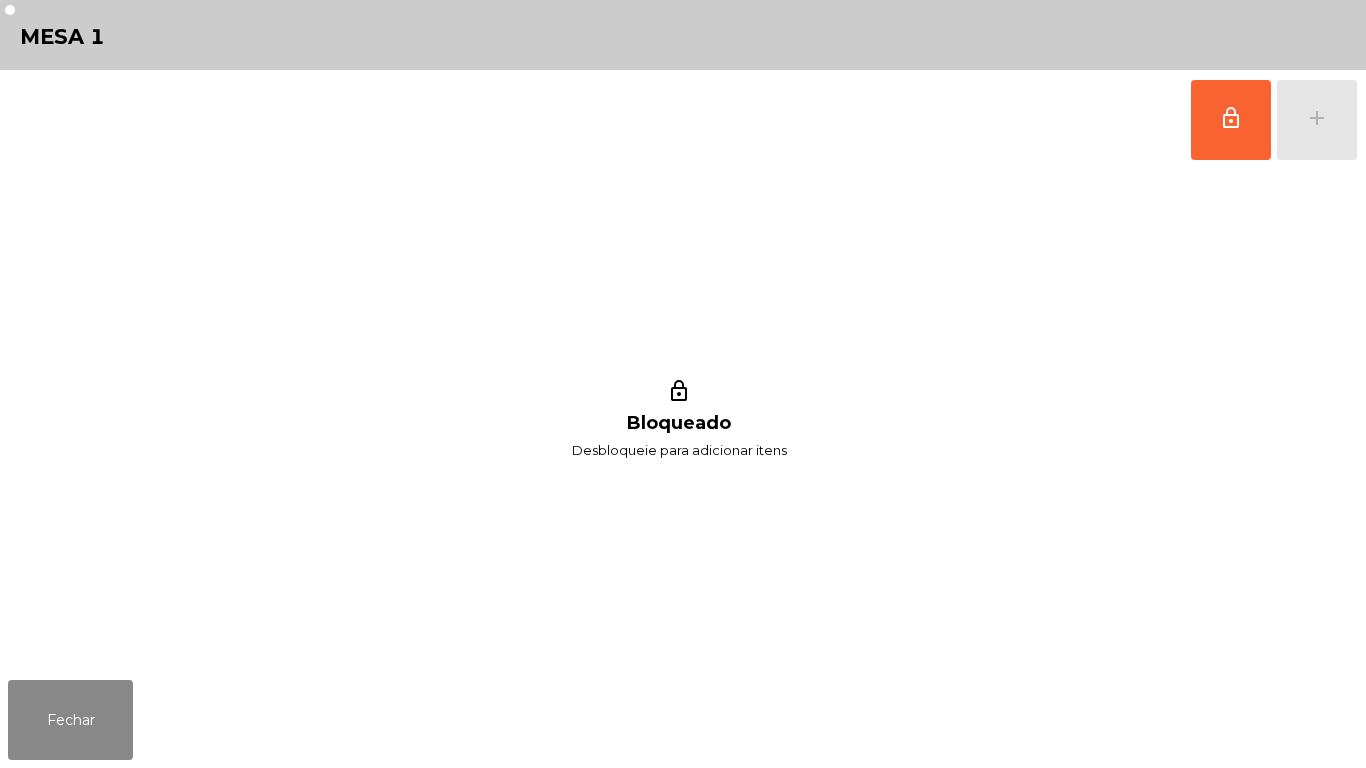 click on "lock_outline   add" 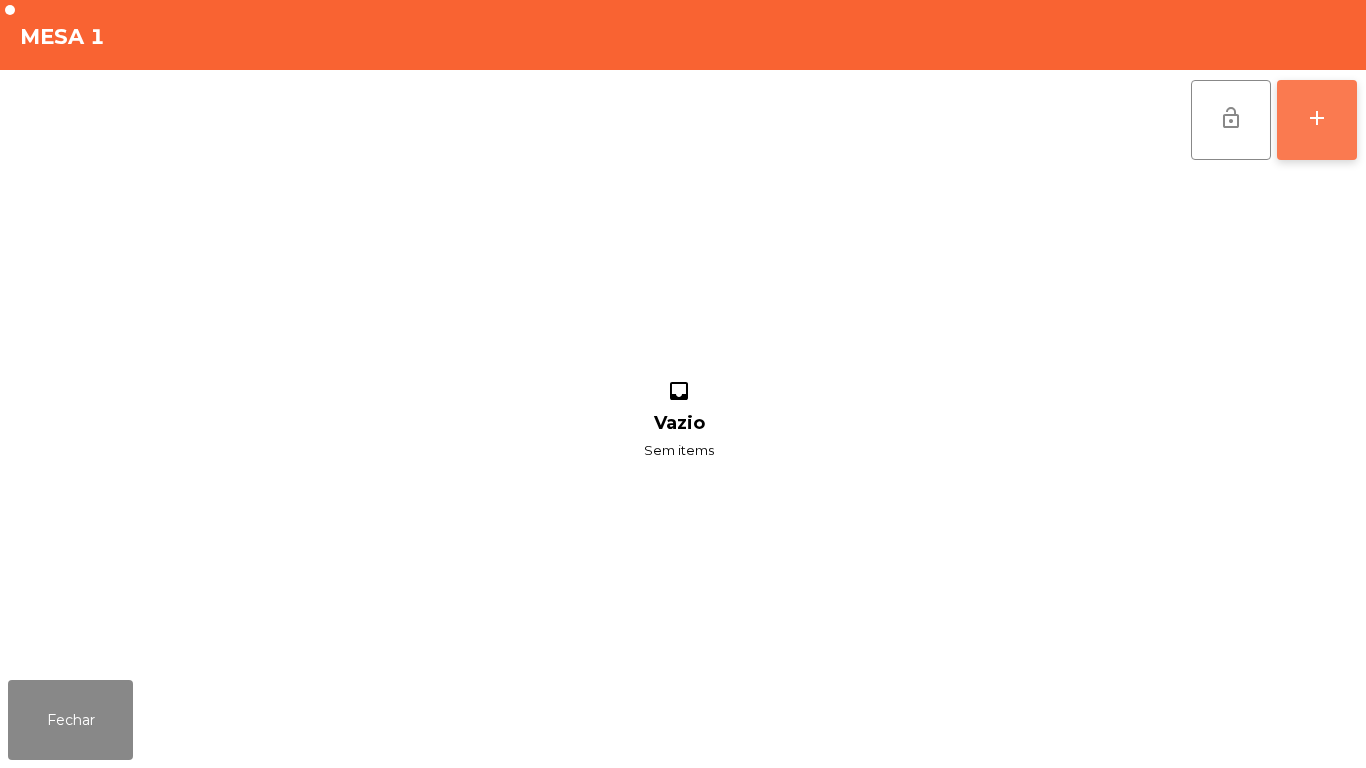 click on "add" 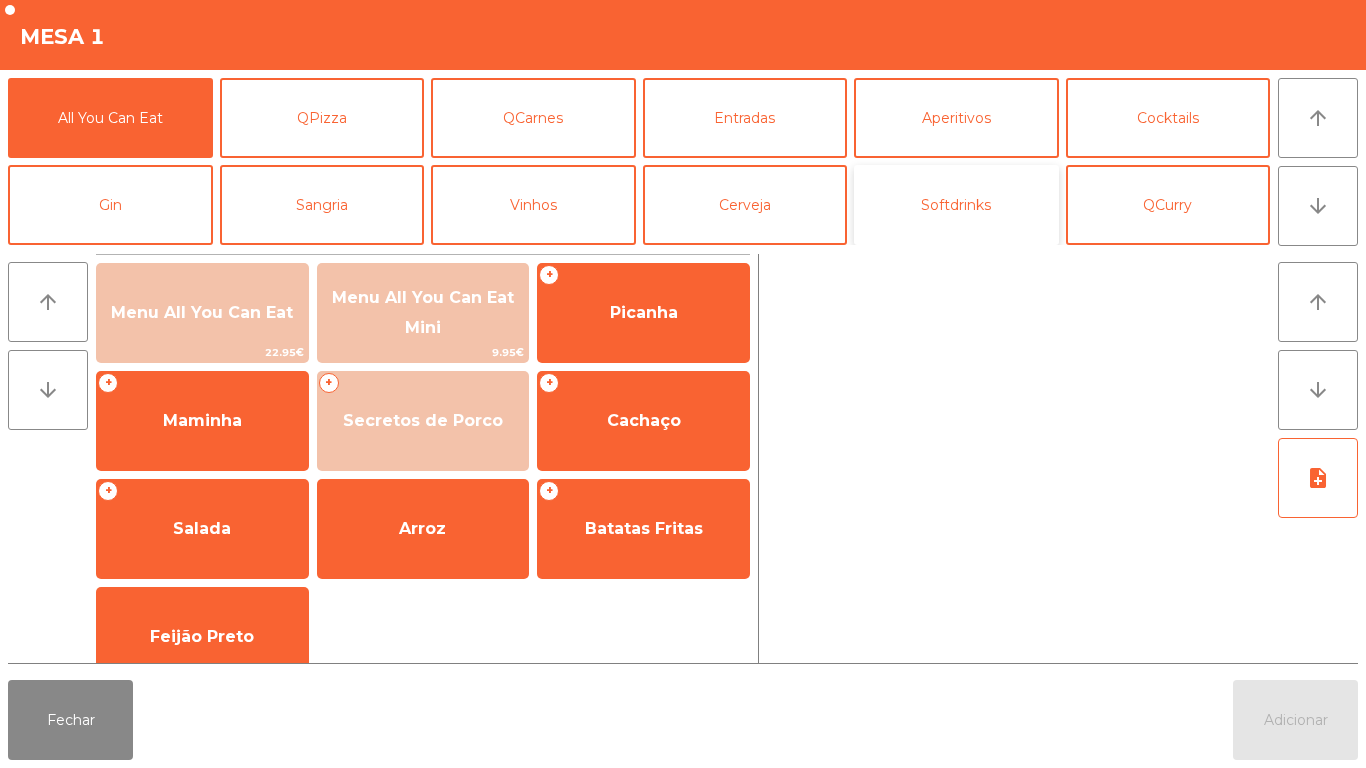 click on "Softdrinks" 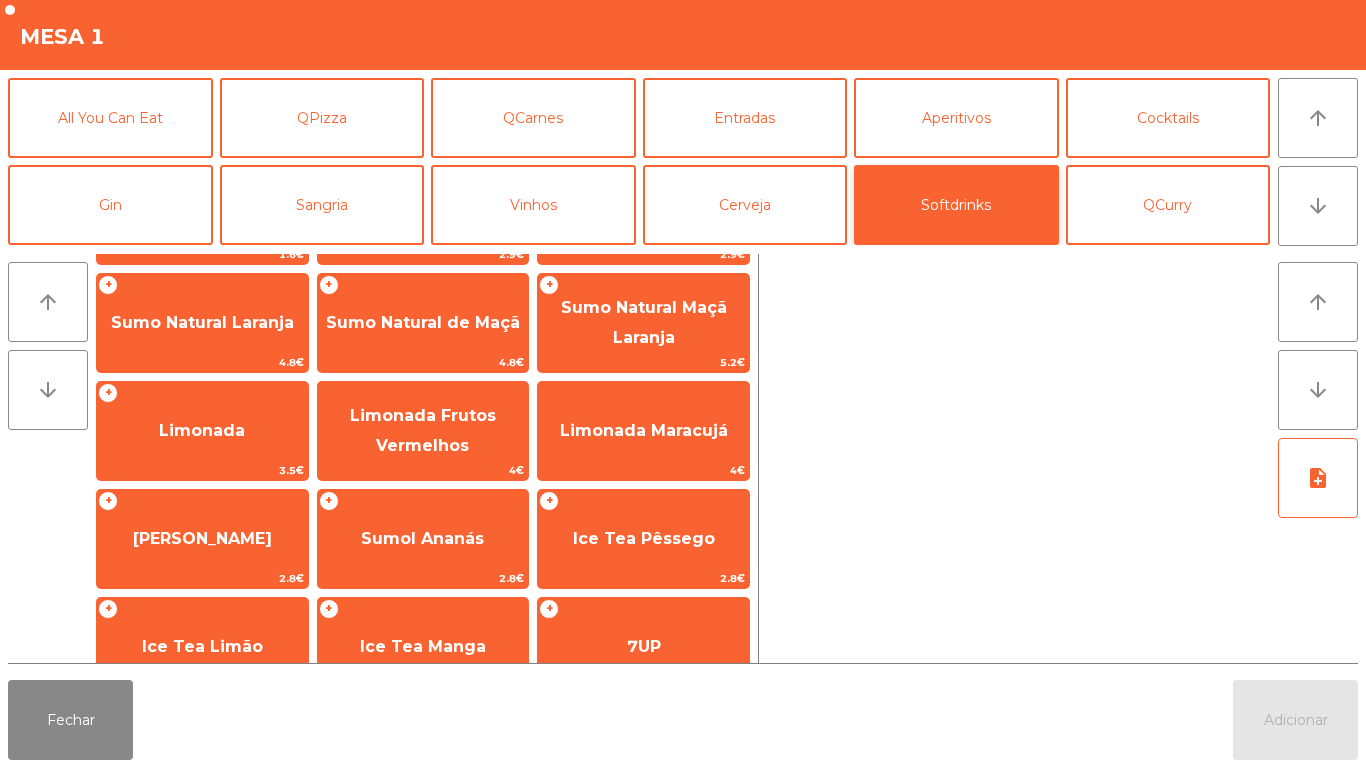 scroll, scrollTop: 200, scrollLeft: 0, axis: vertical 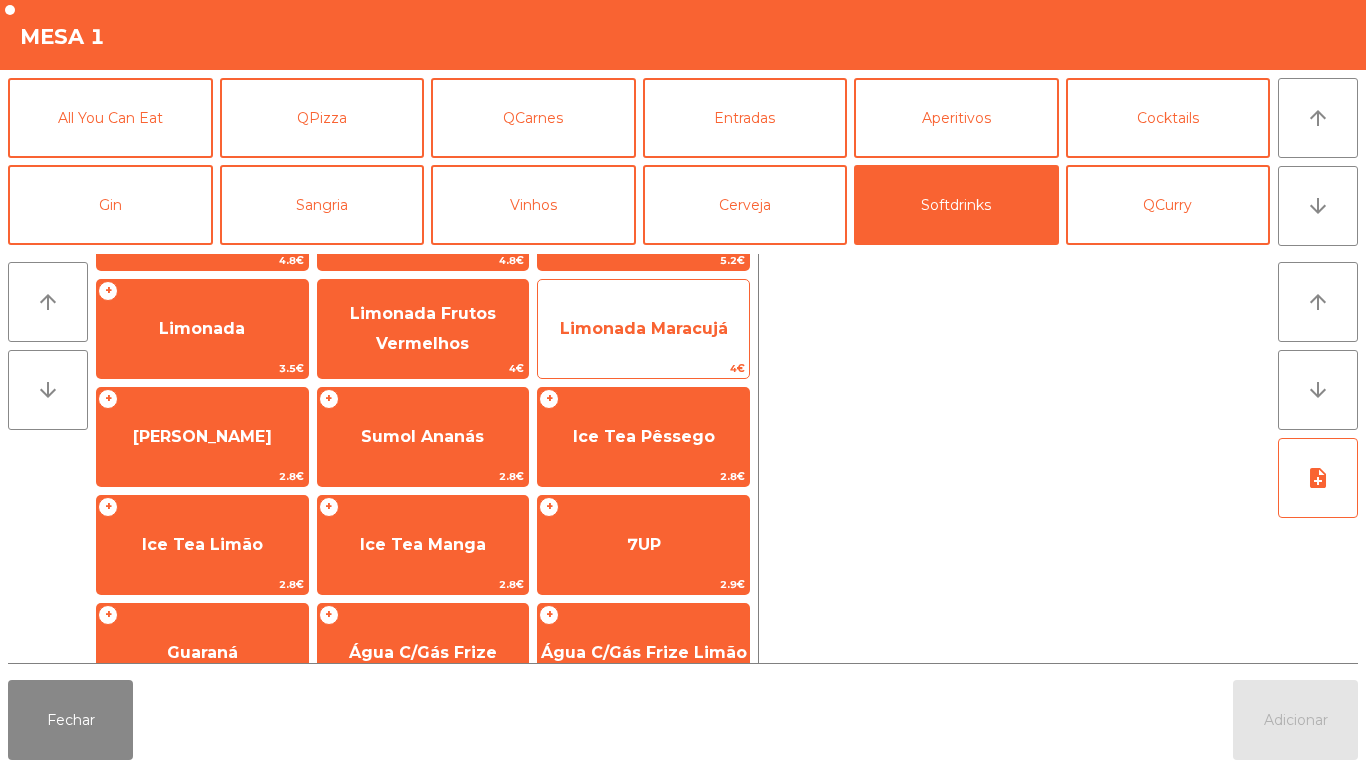 click on "Limonada Maracujá" 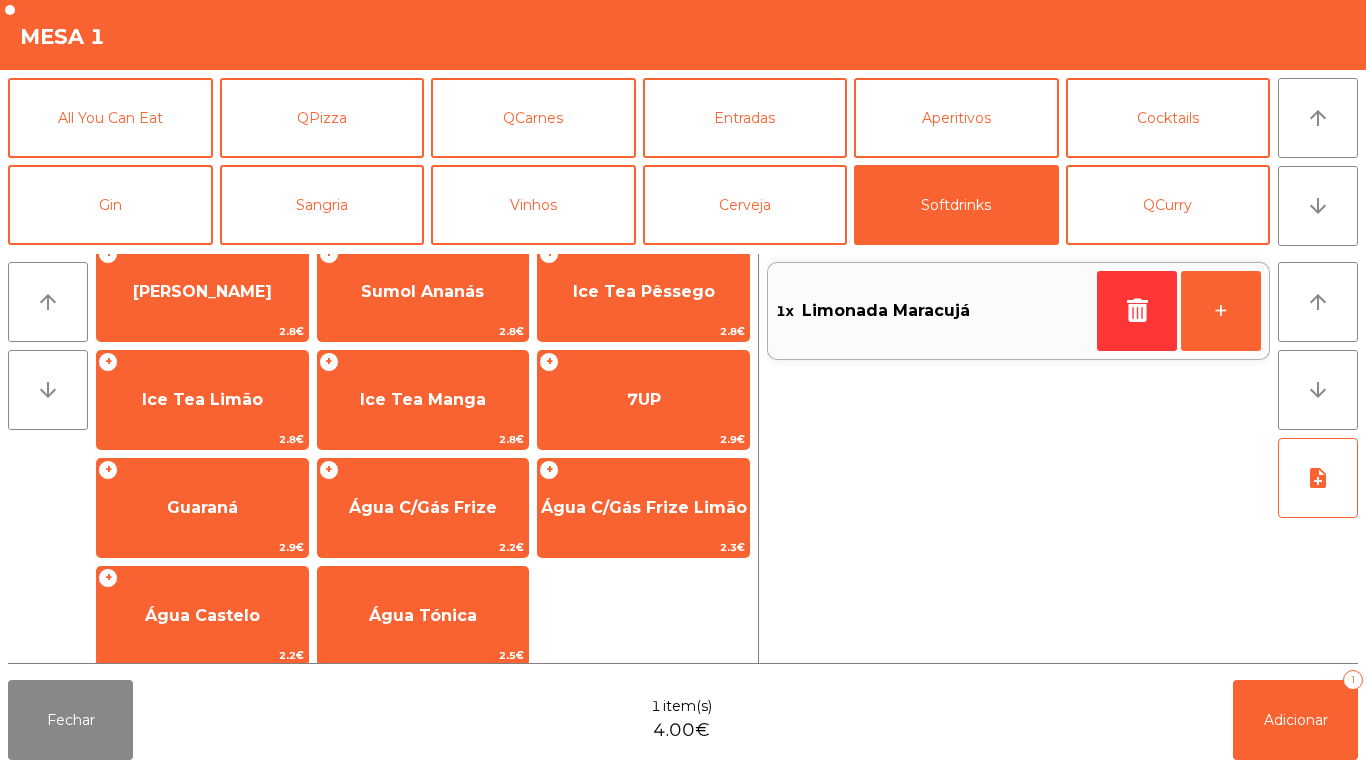 scroll, scrollTop: 356, scrollLeft: 0, axis: vertical 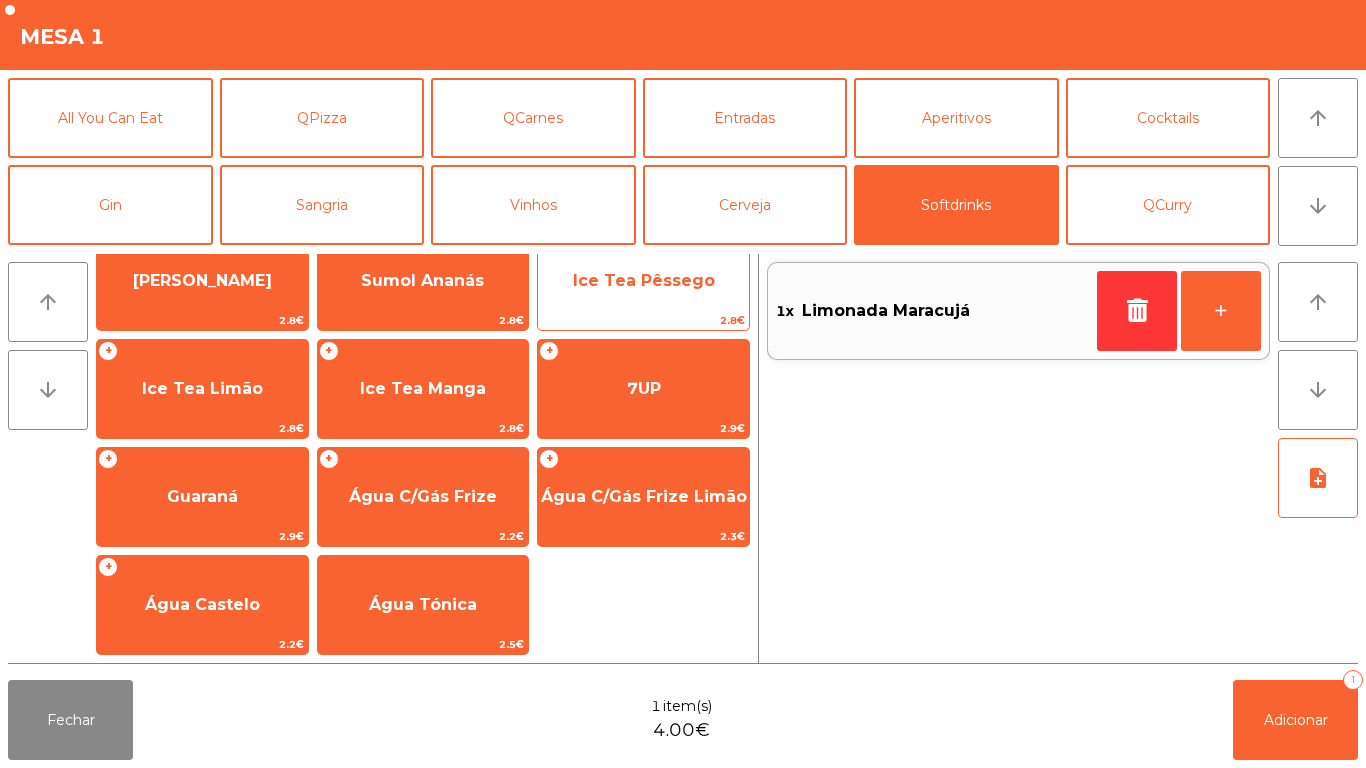 click on "Ice Tea Pêssego" 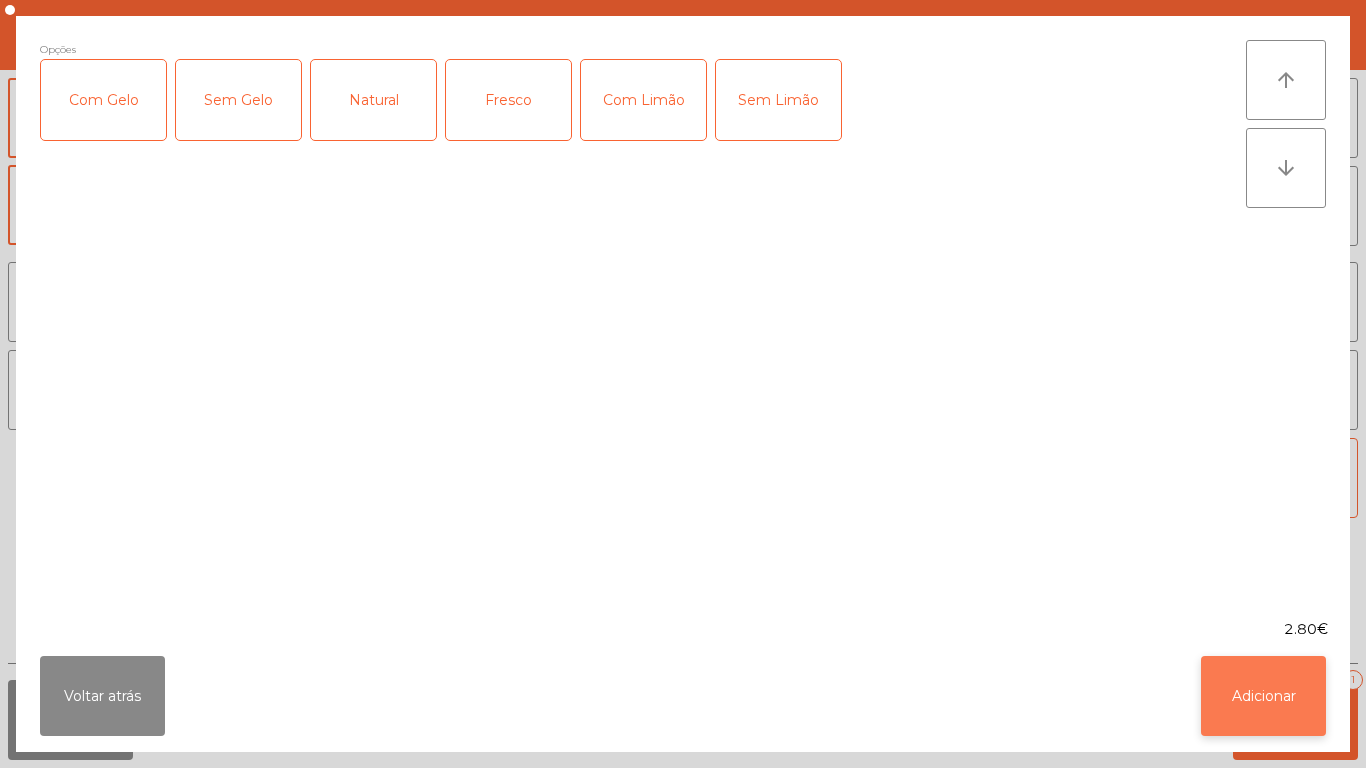 click on "Adicionar" 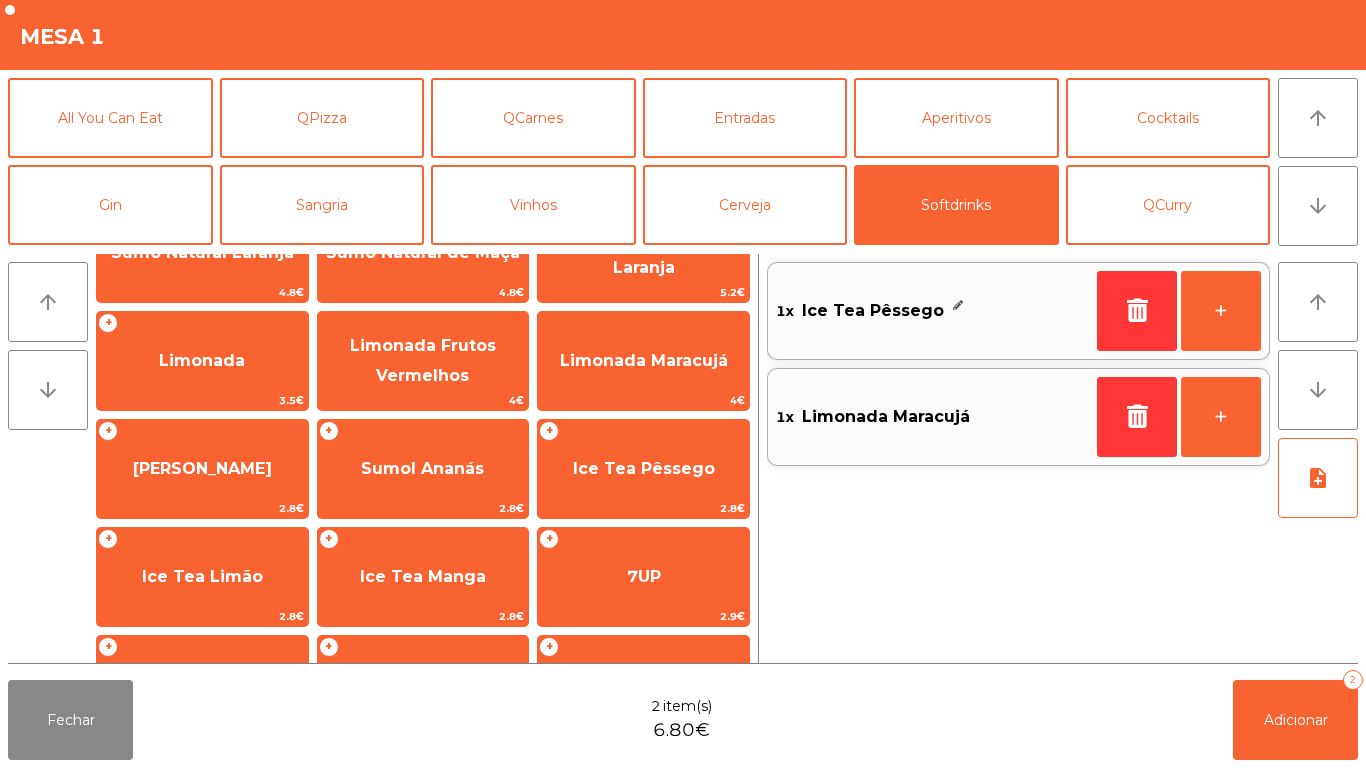 scroll, scrollTop: 0, scrollLeft: 0, axis: both 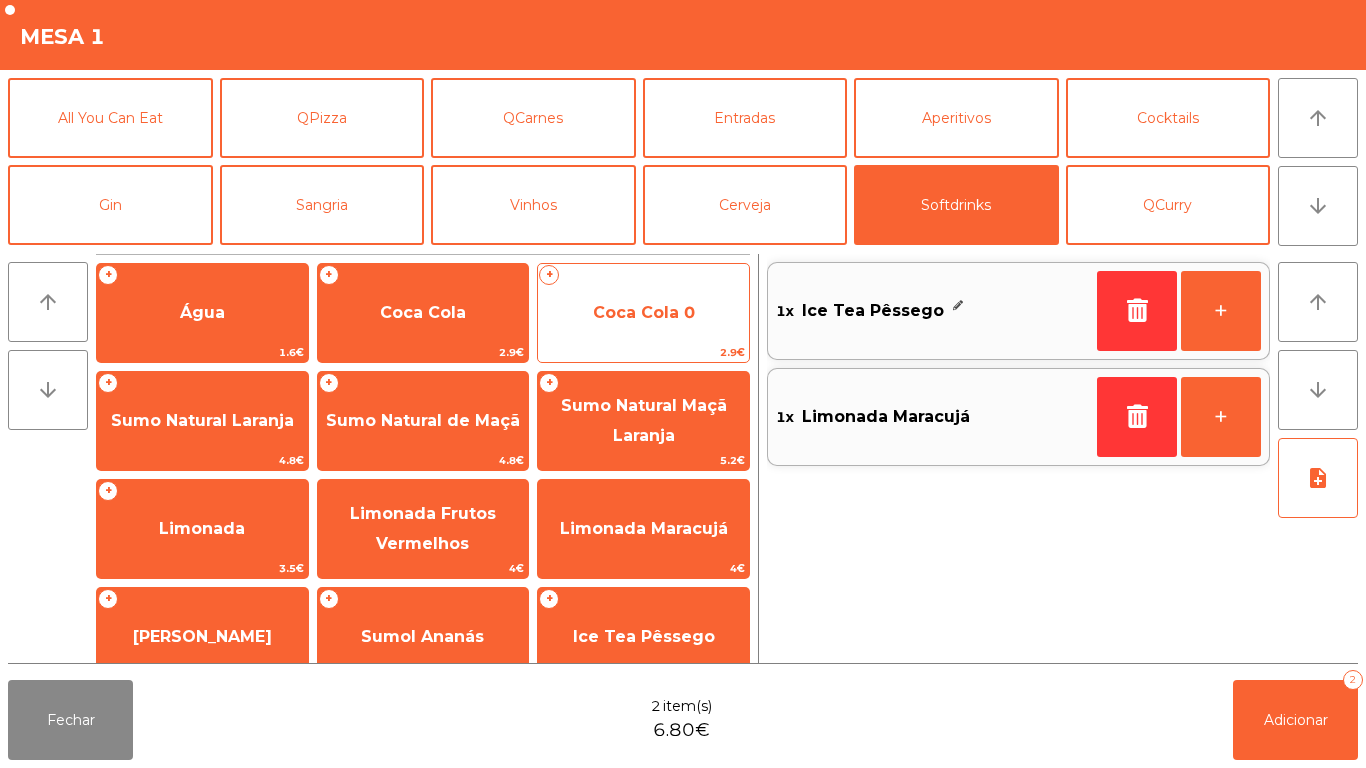 click on "Coca Cola 0" 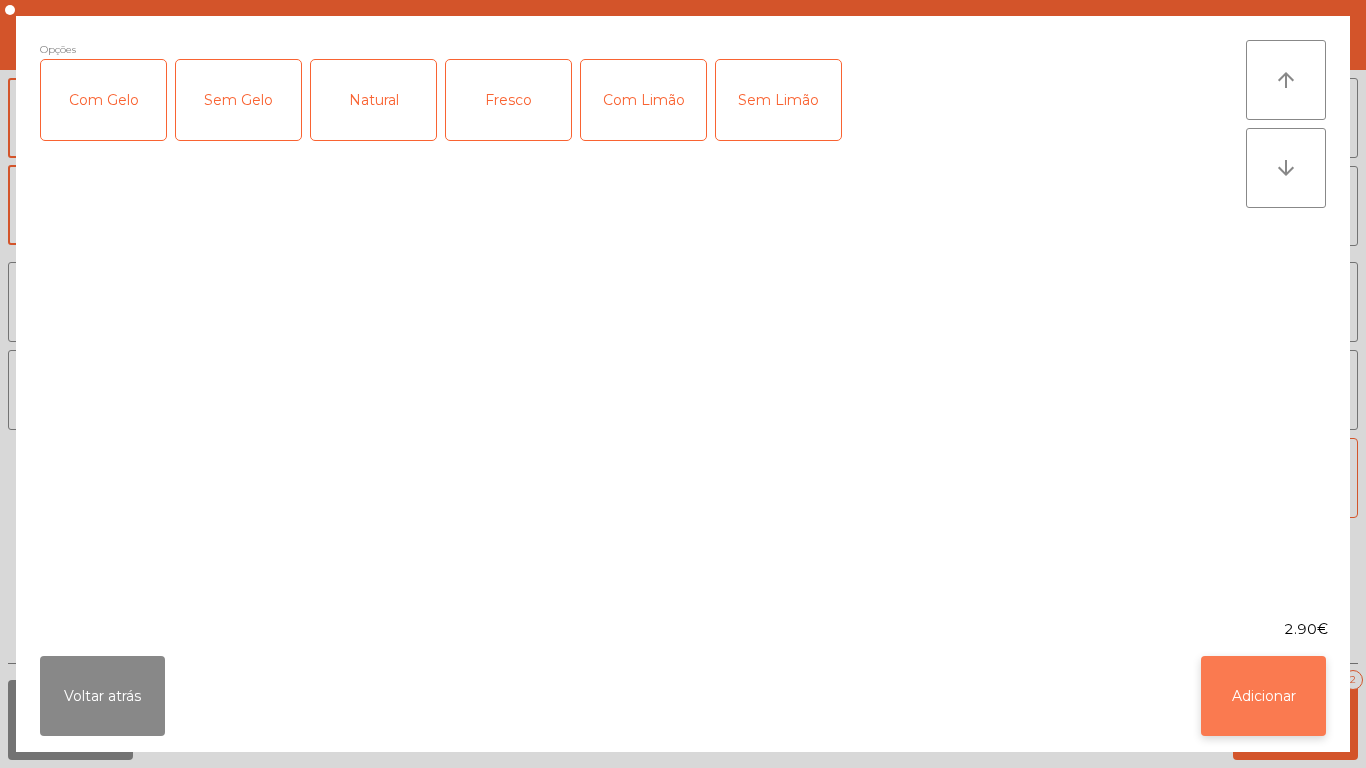 click on "Adicionar" 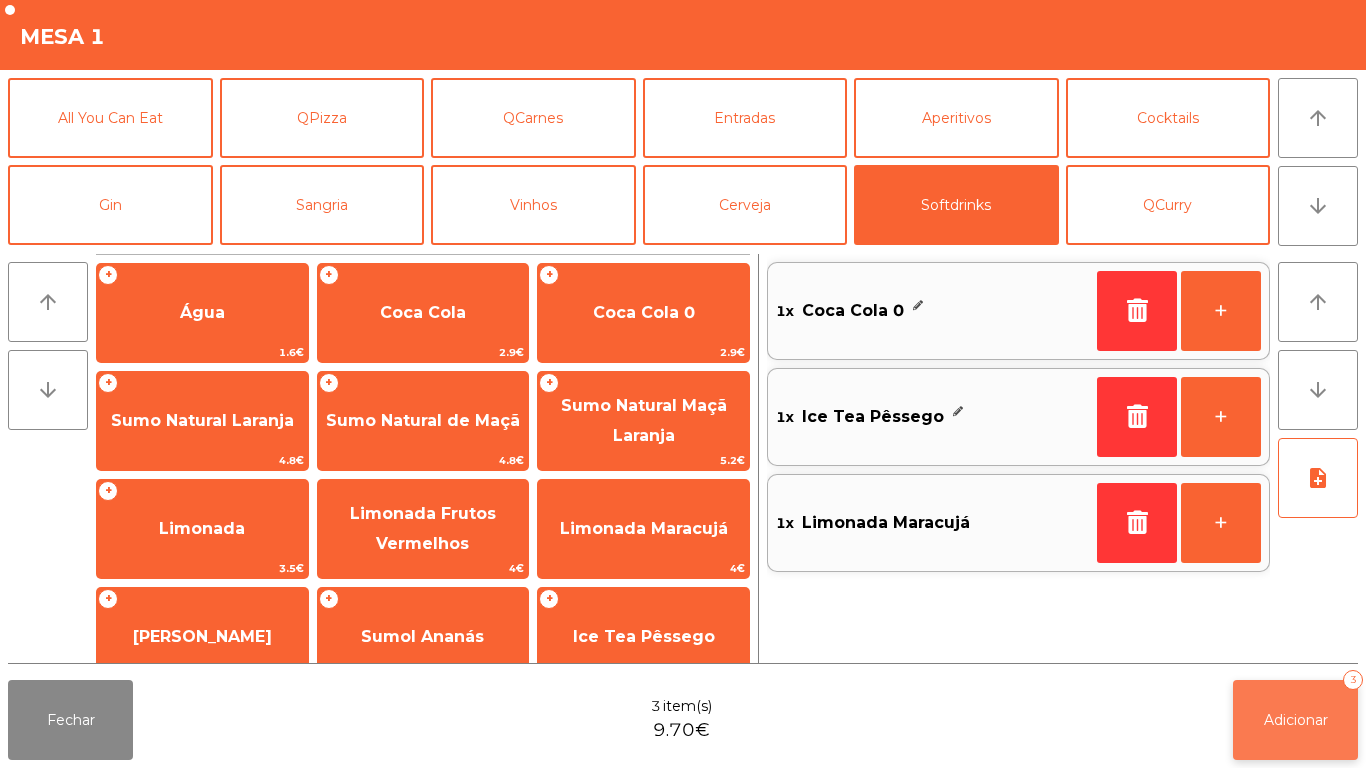 click on "Adicionar   3" 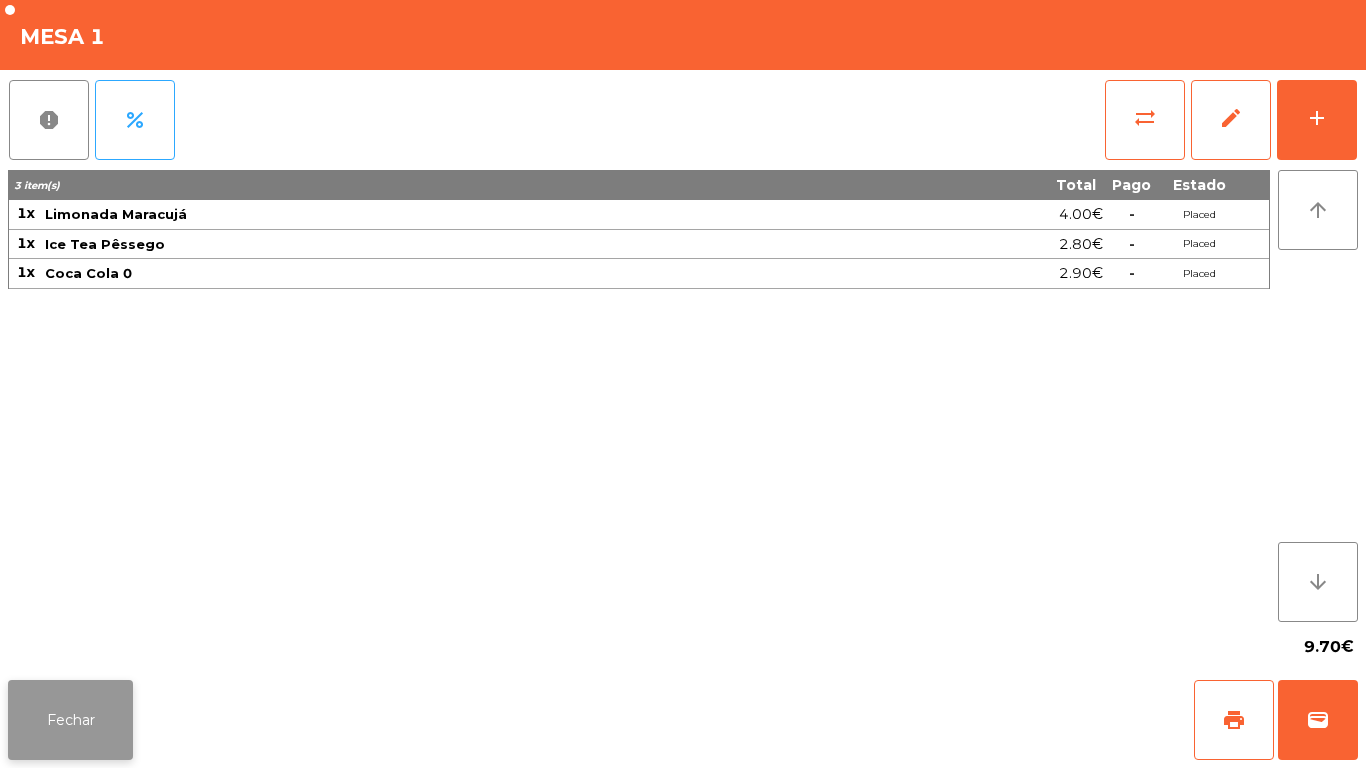click on "Fechar" 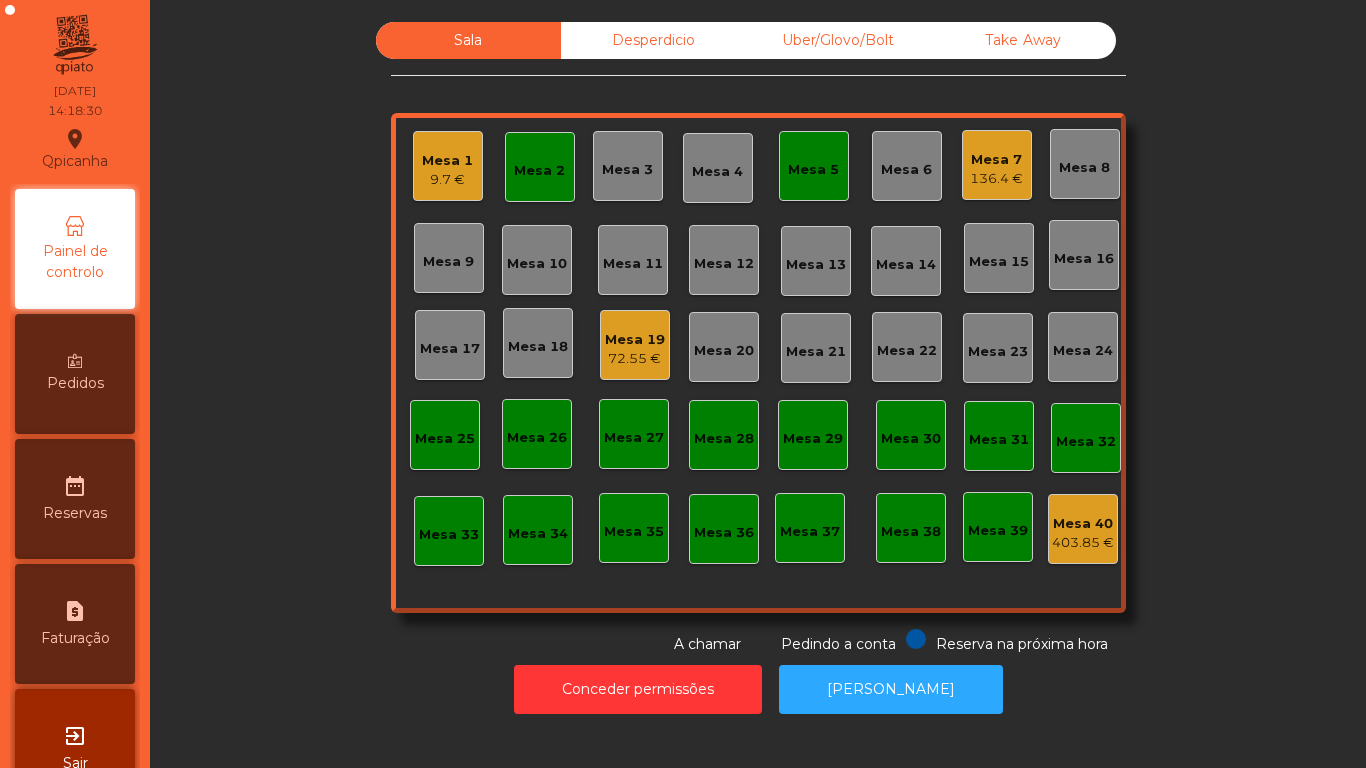 click on "Mesa 5" 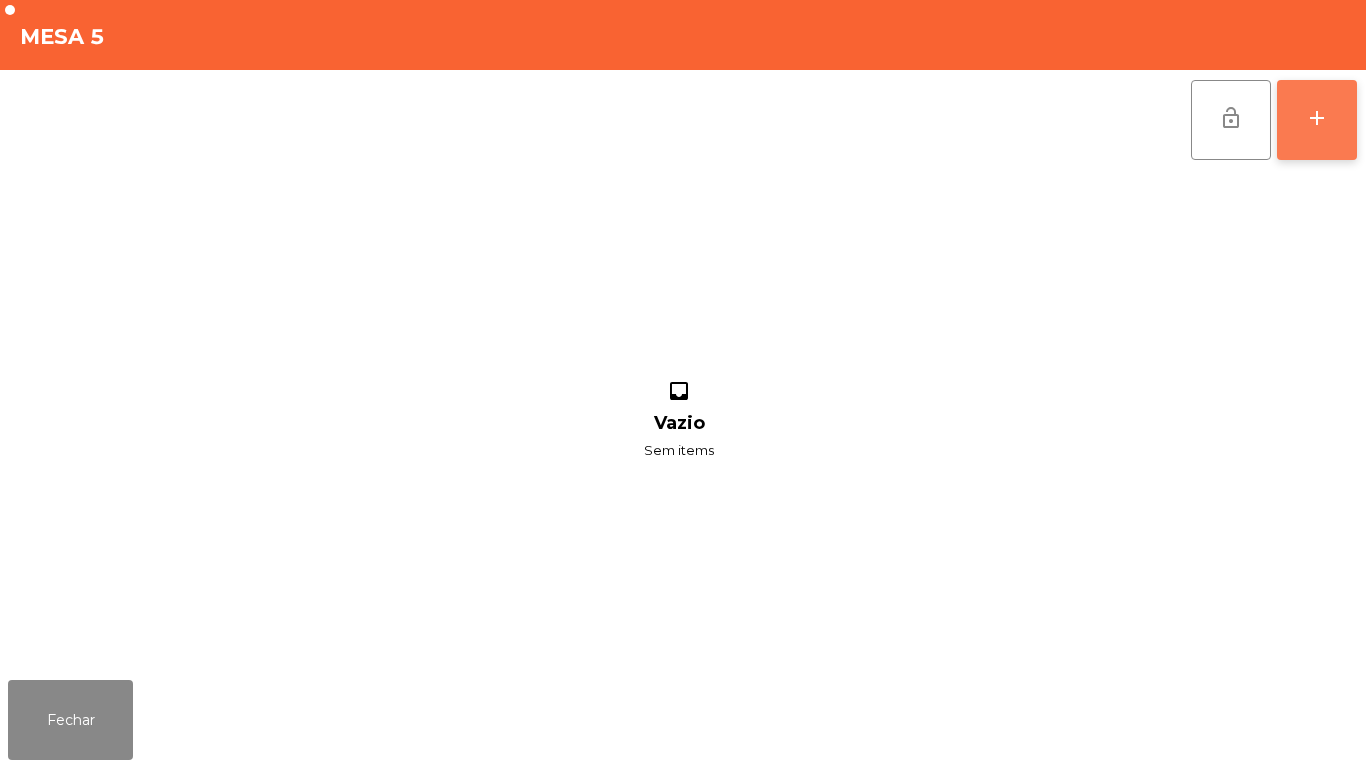 click on "add" 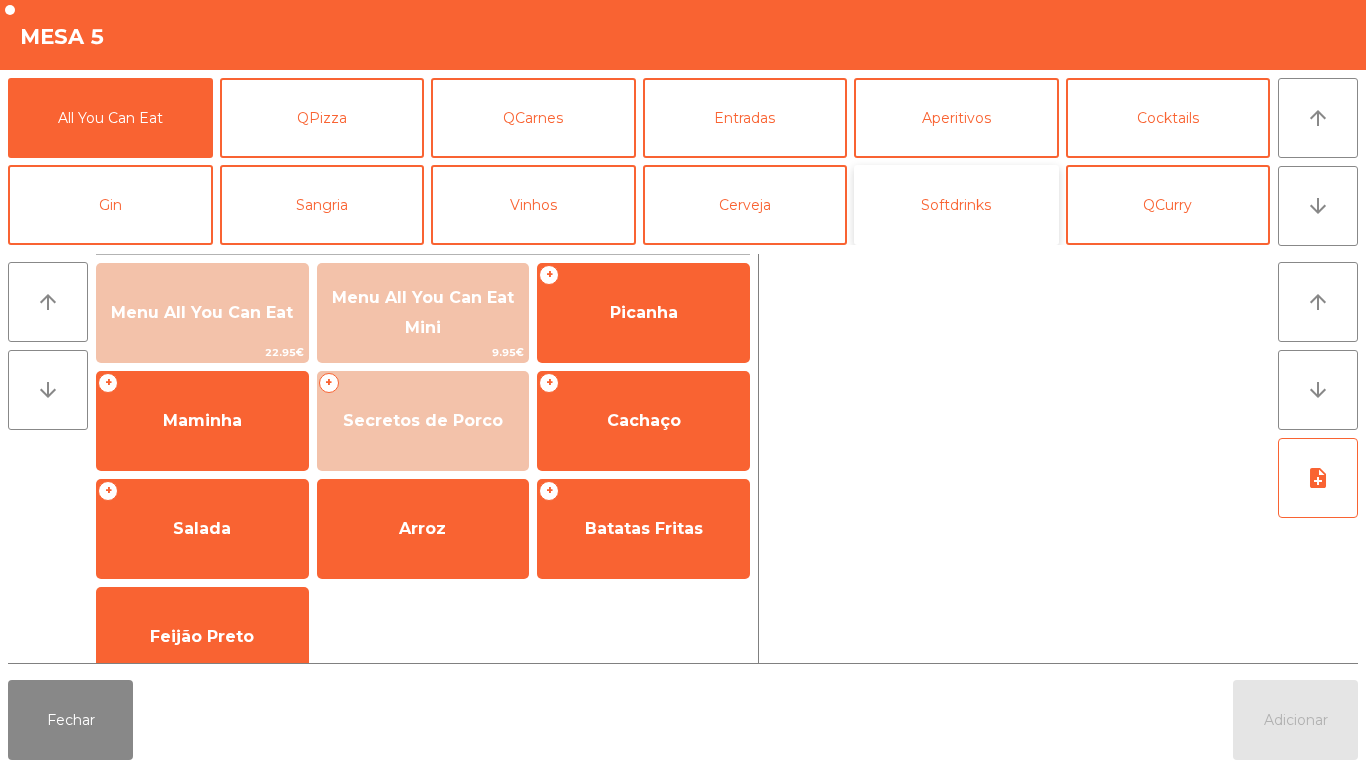 click on "Softdrinks" 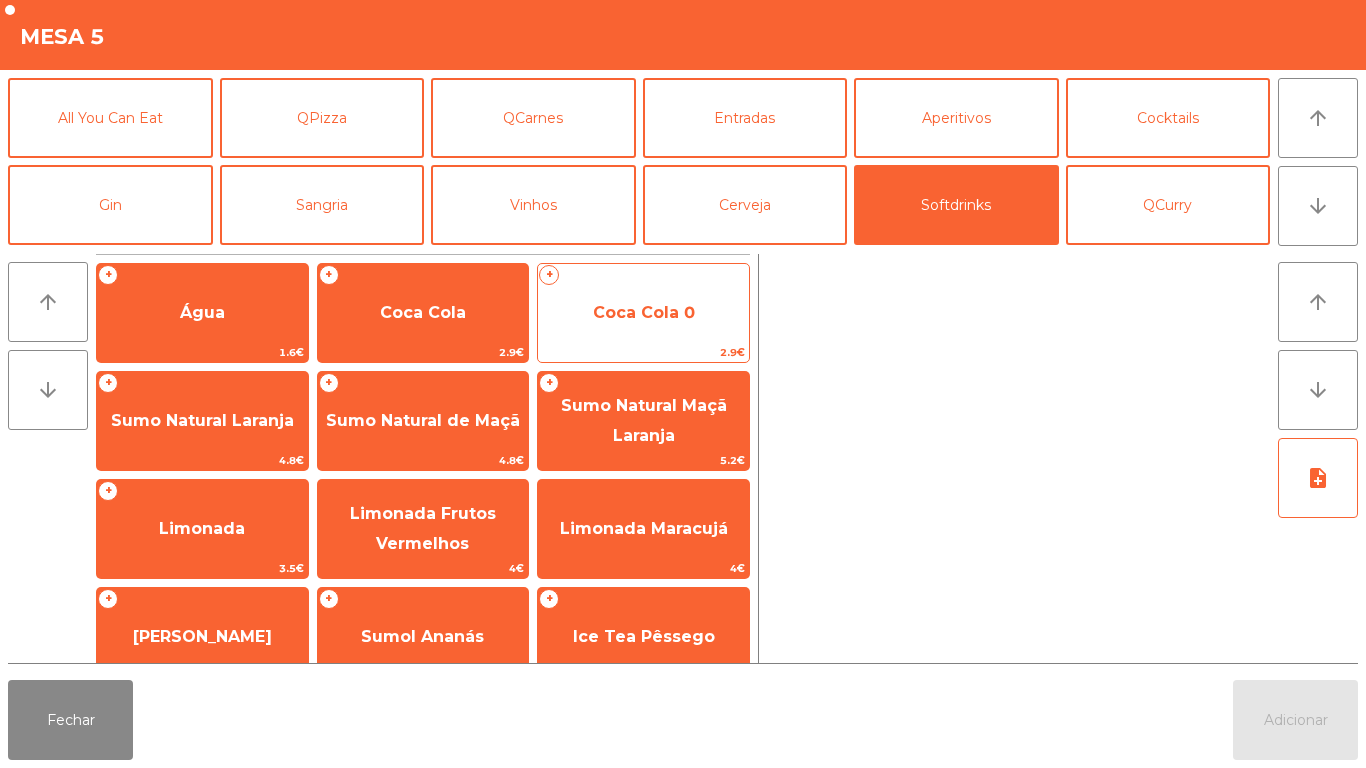 click on "Coca Cola 0" 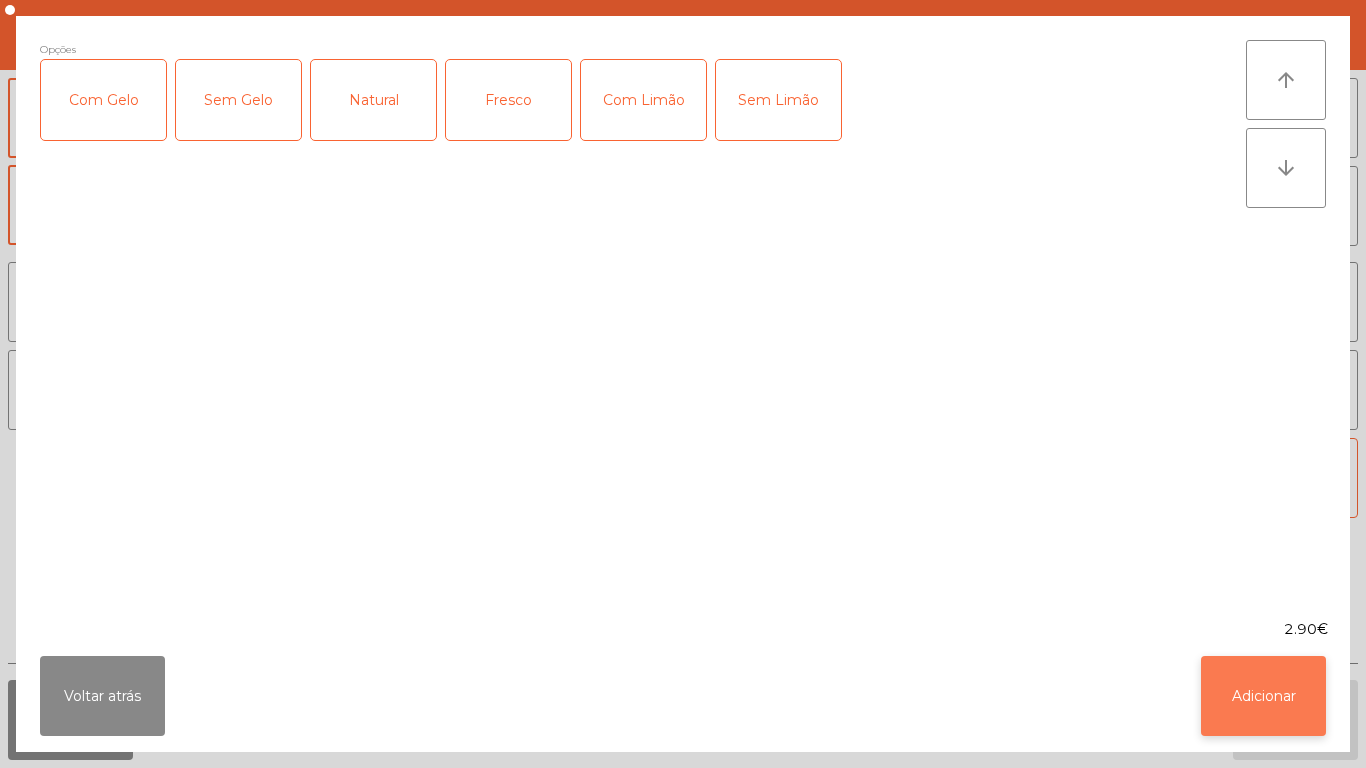 click on "Adicionar" 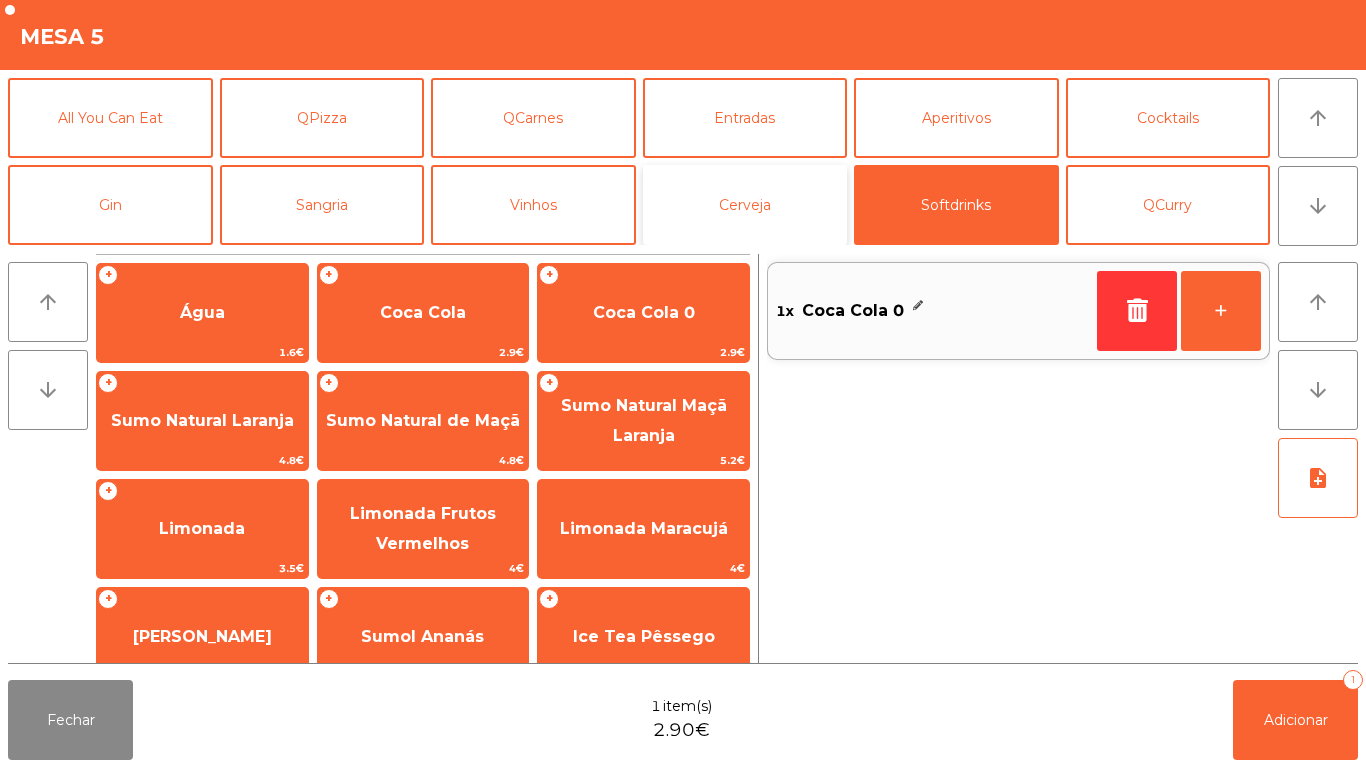 click on "Cerveja" 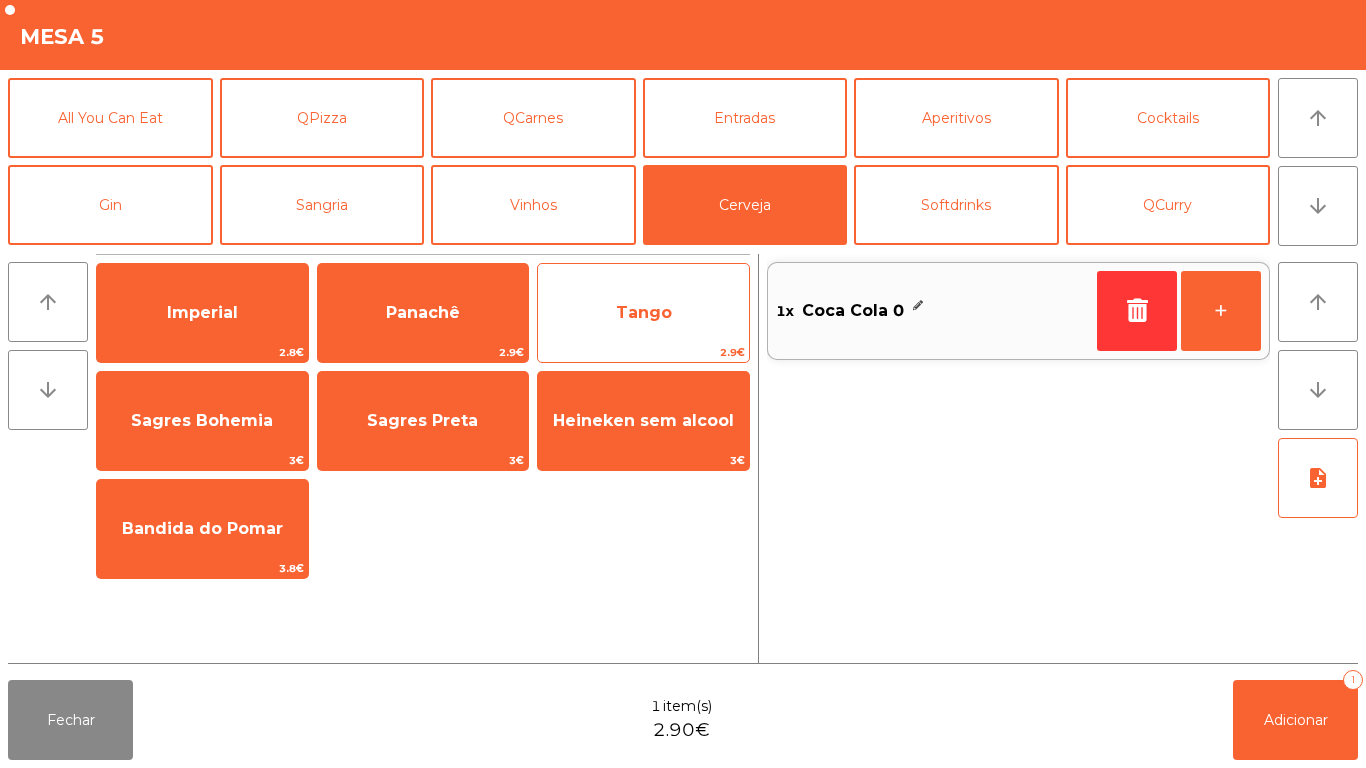click on "Tango" 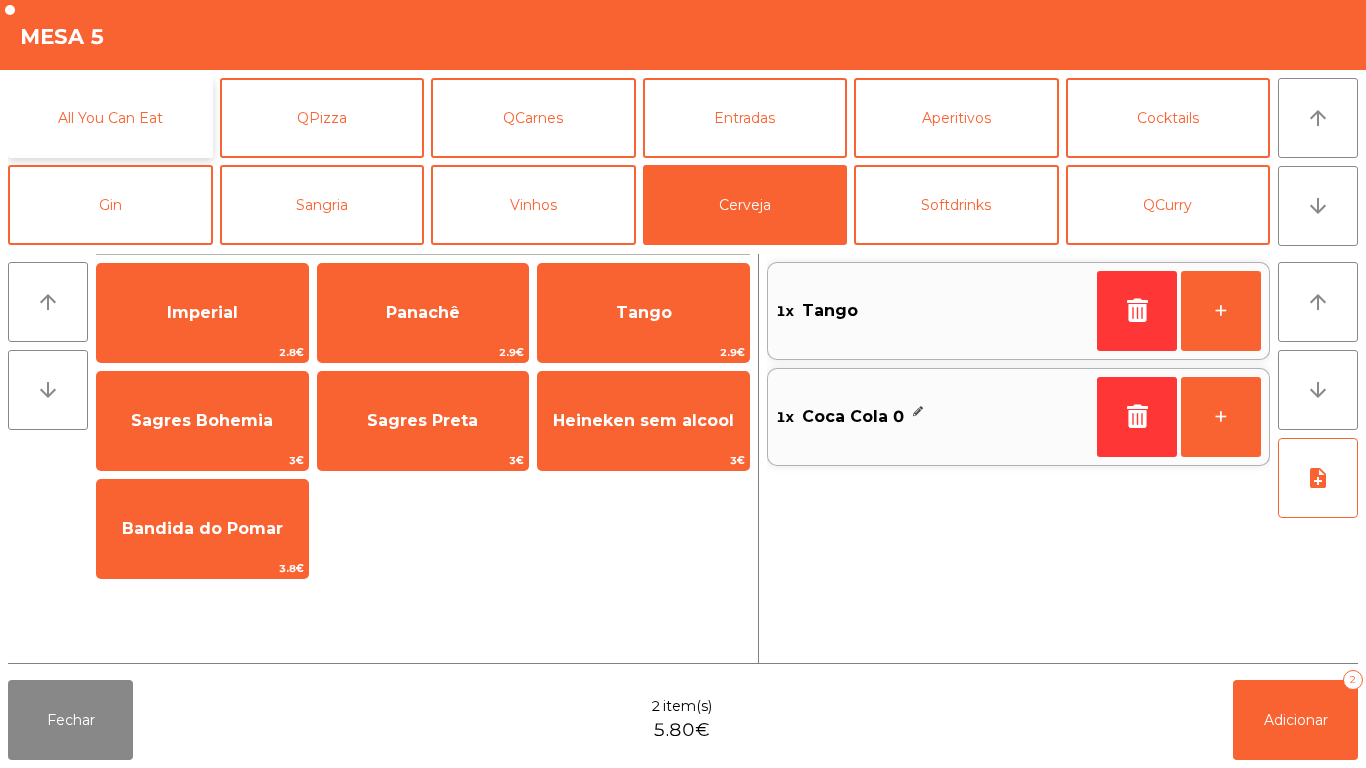 click on "All You Can Eat" 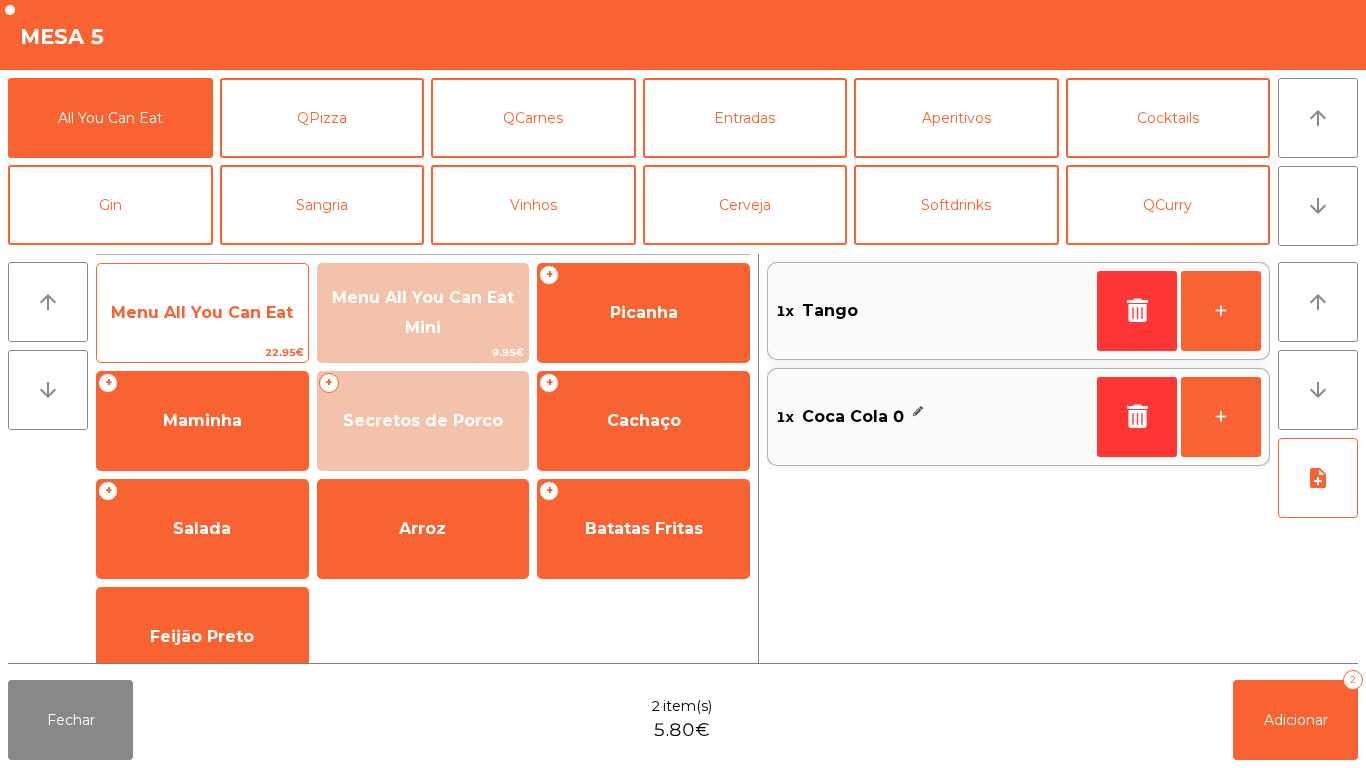 click on "Menu All You Can Eat" 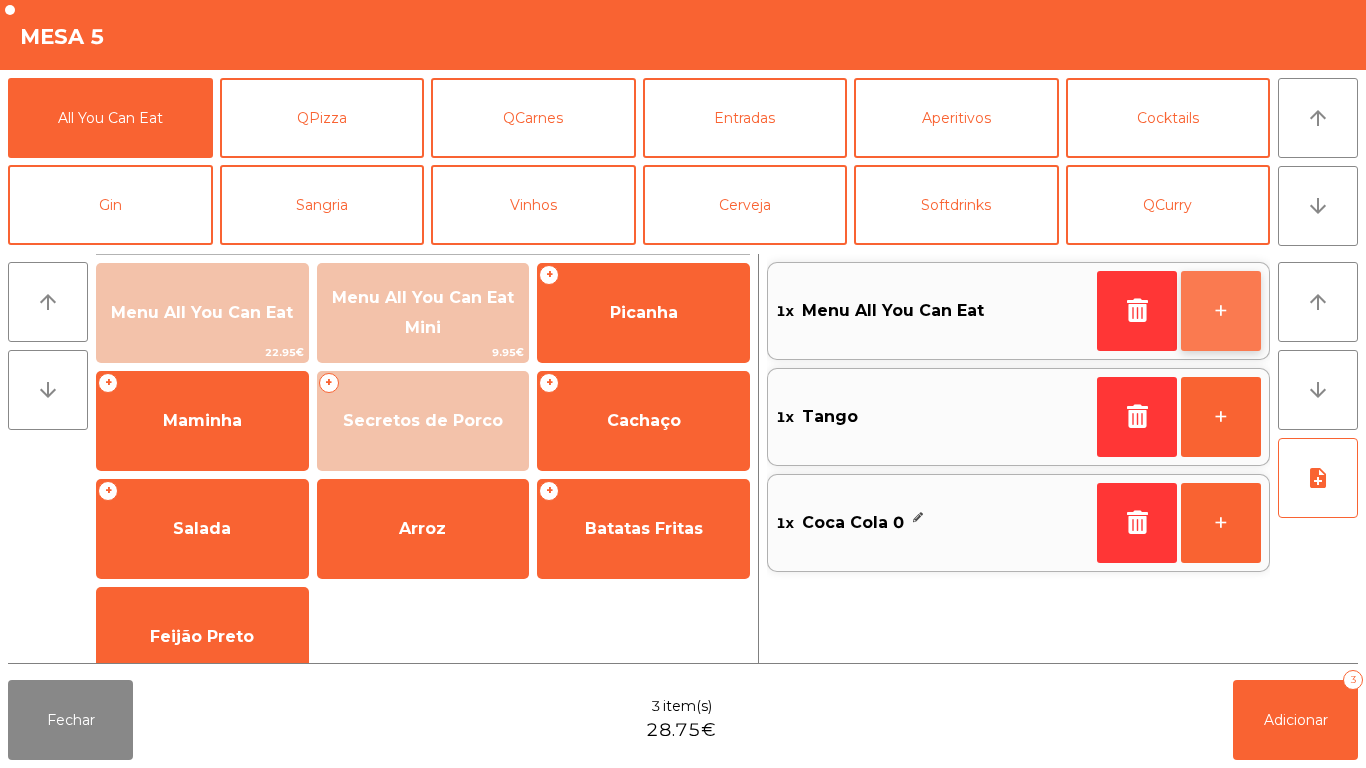 click on "+" 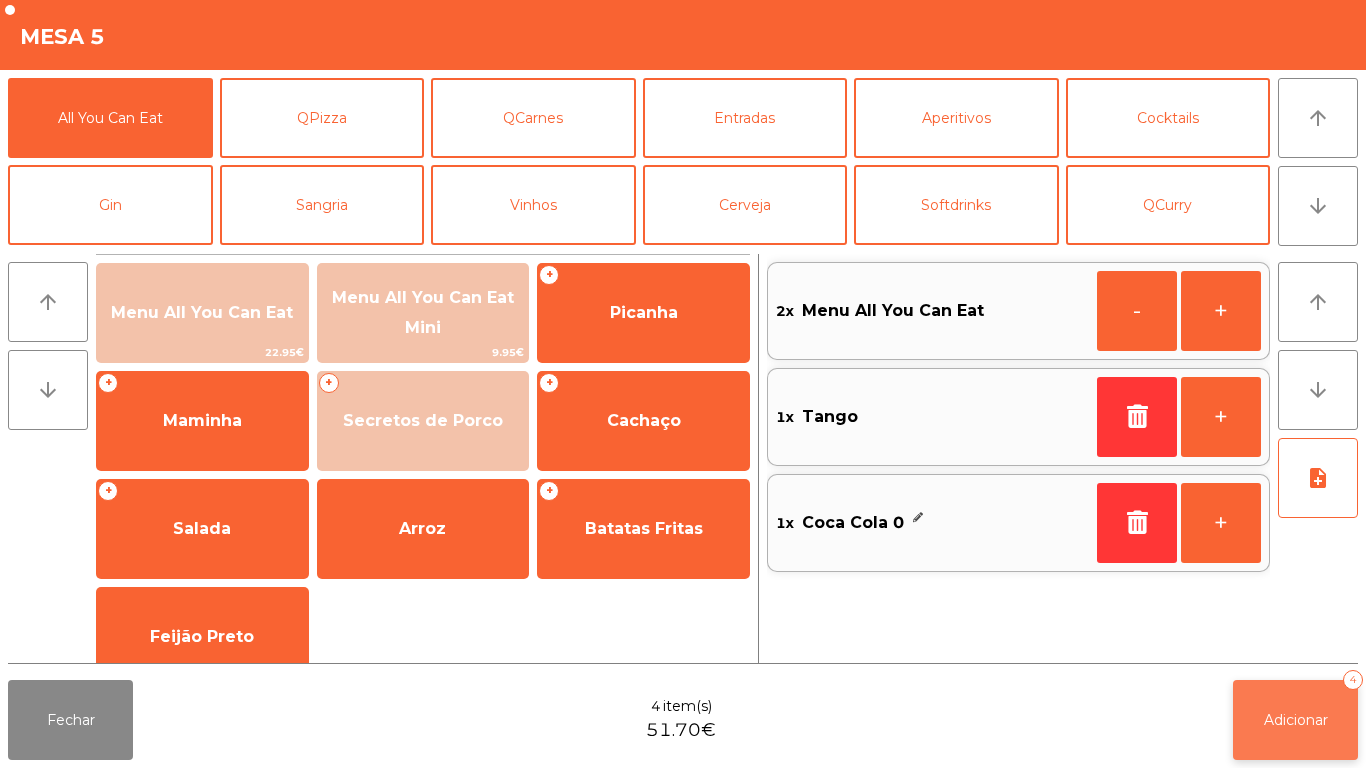 click on "Adicionar   4" 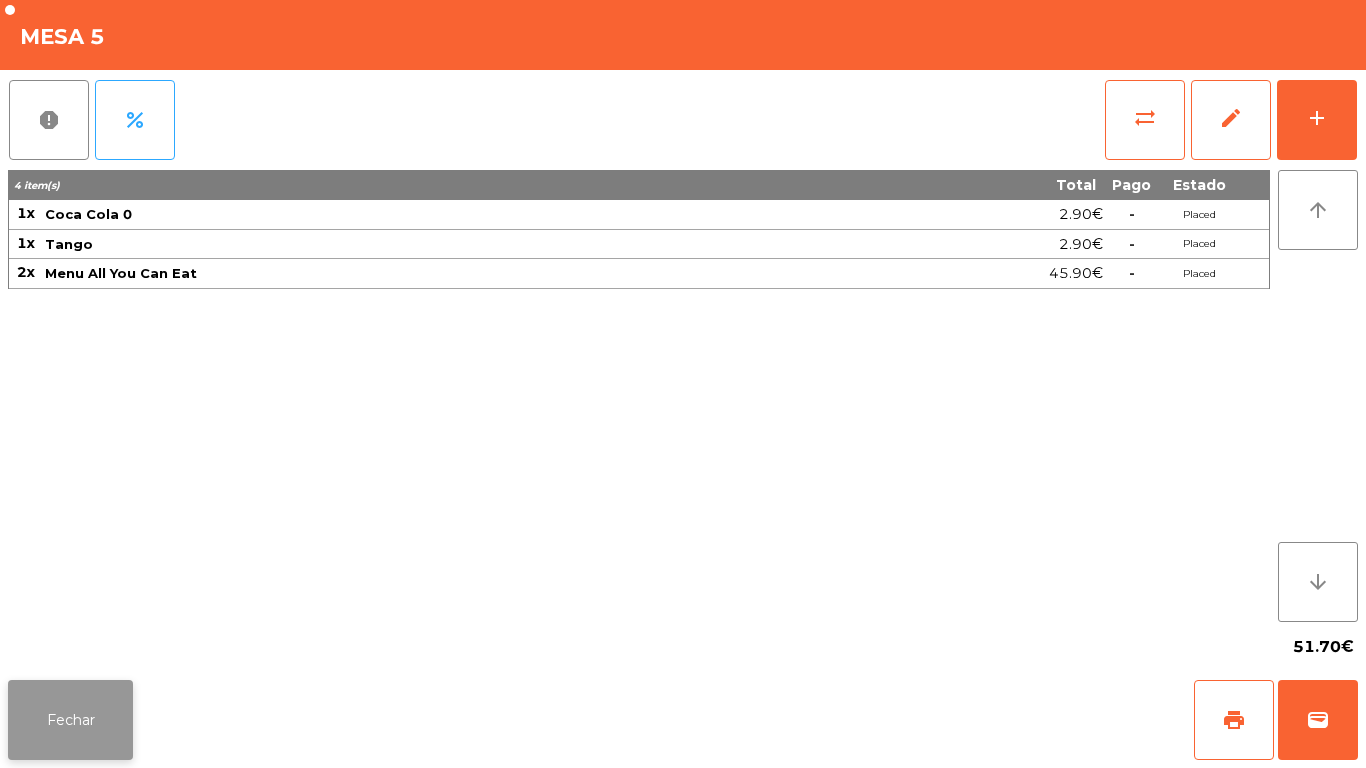 click on "Fechar" 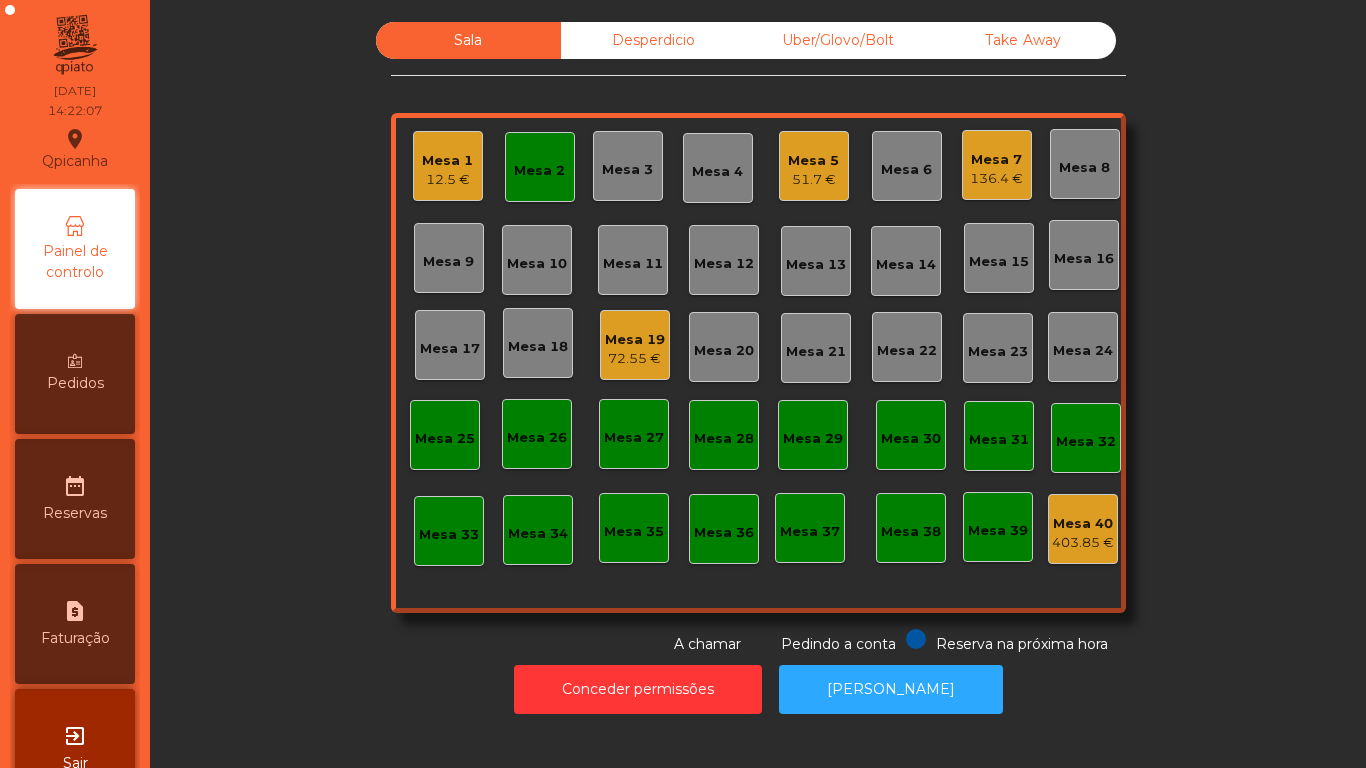 click on "12.5 €" 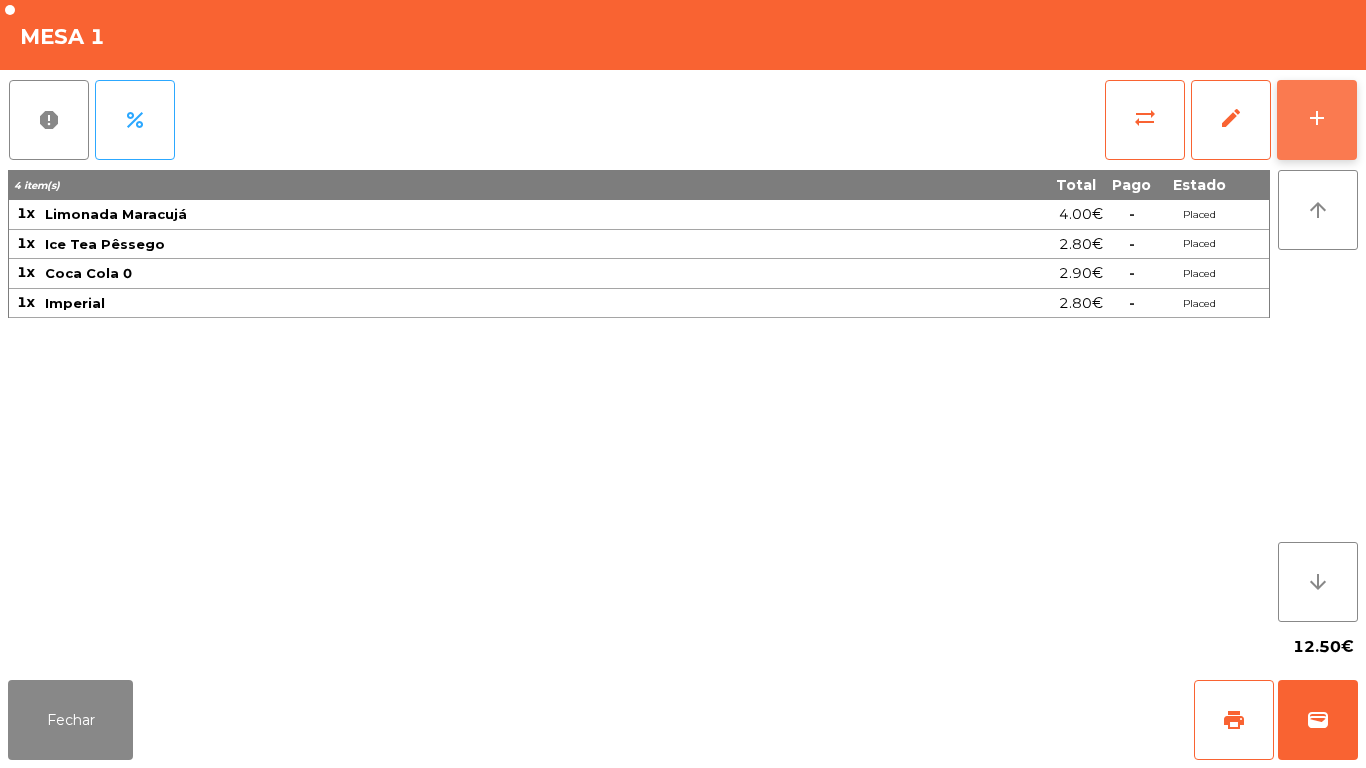 click on "add" 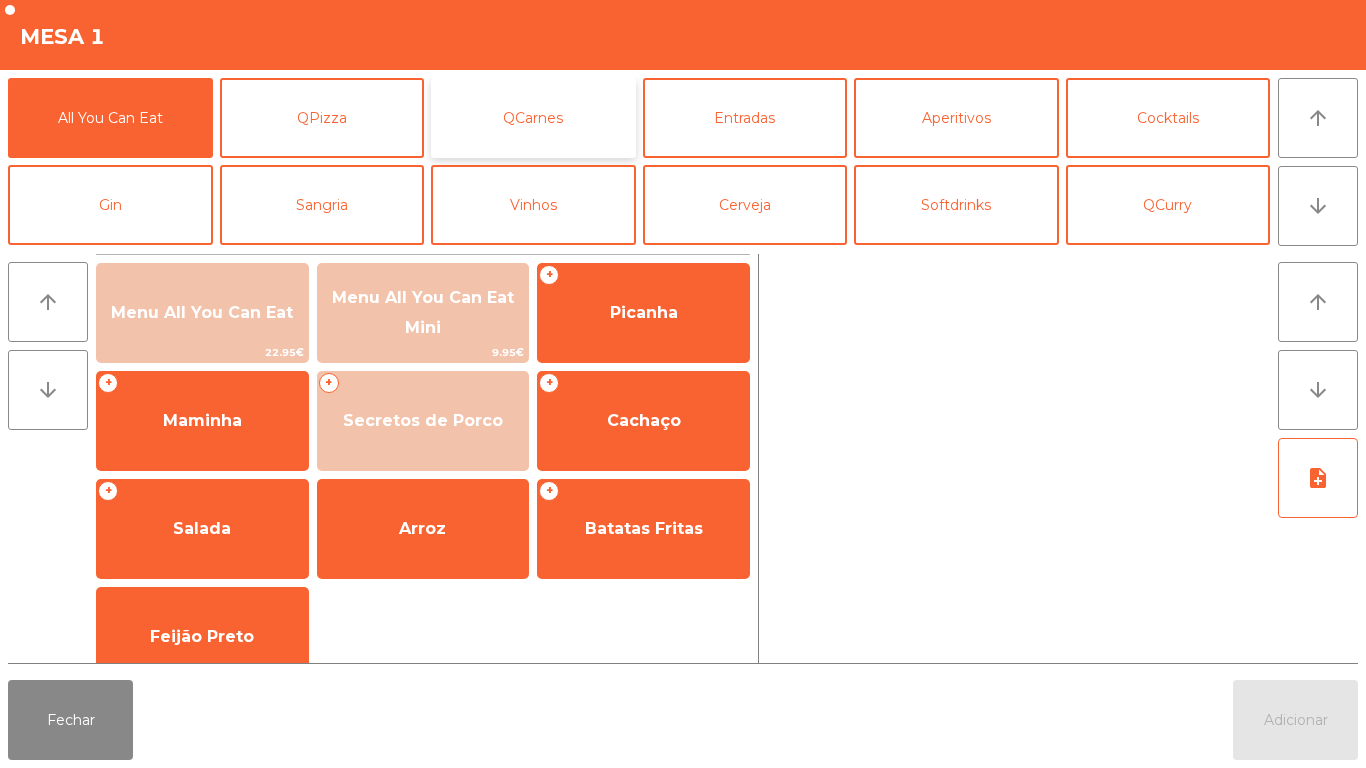 click on "QCarnes" 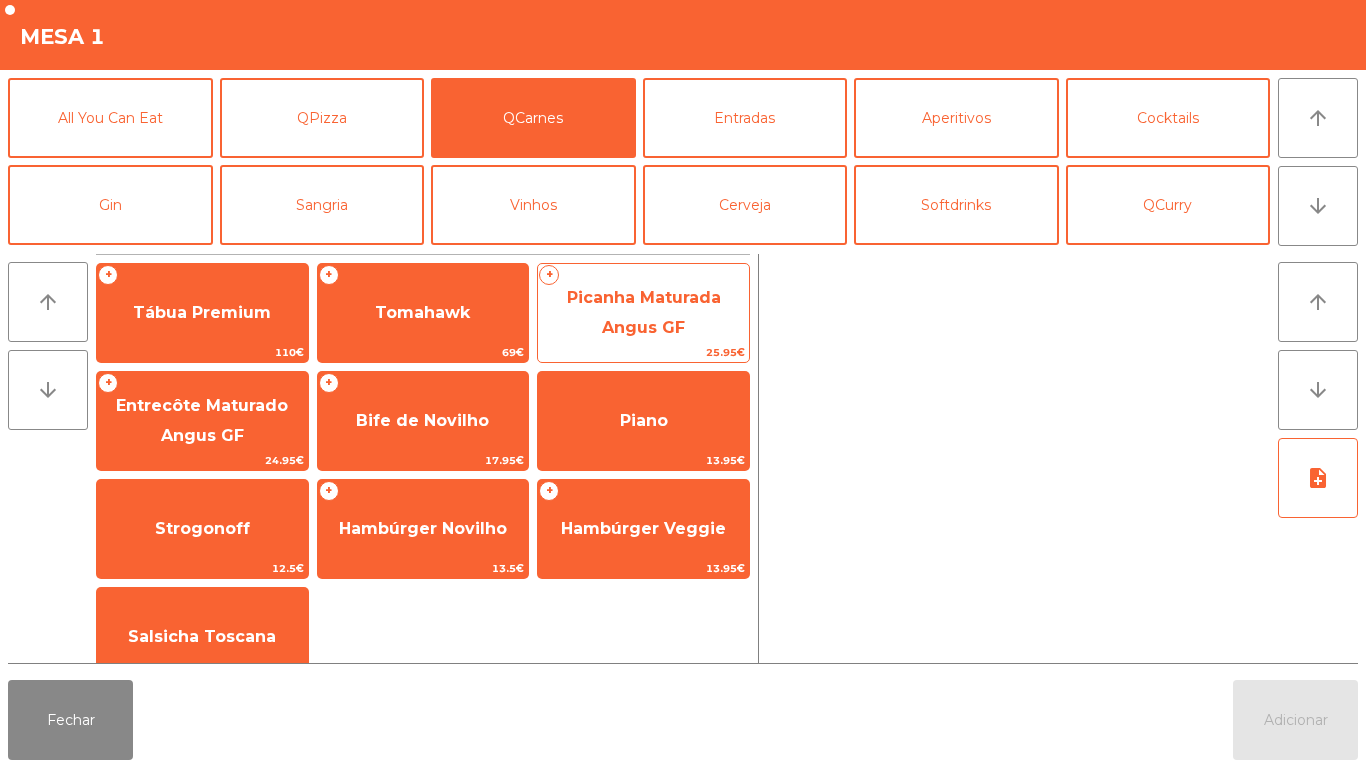 click on "Picanha Maturada Angus GF" 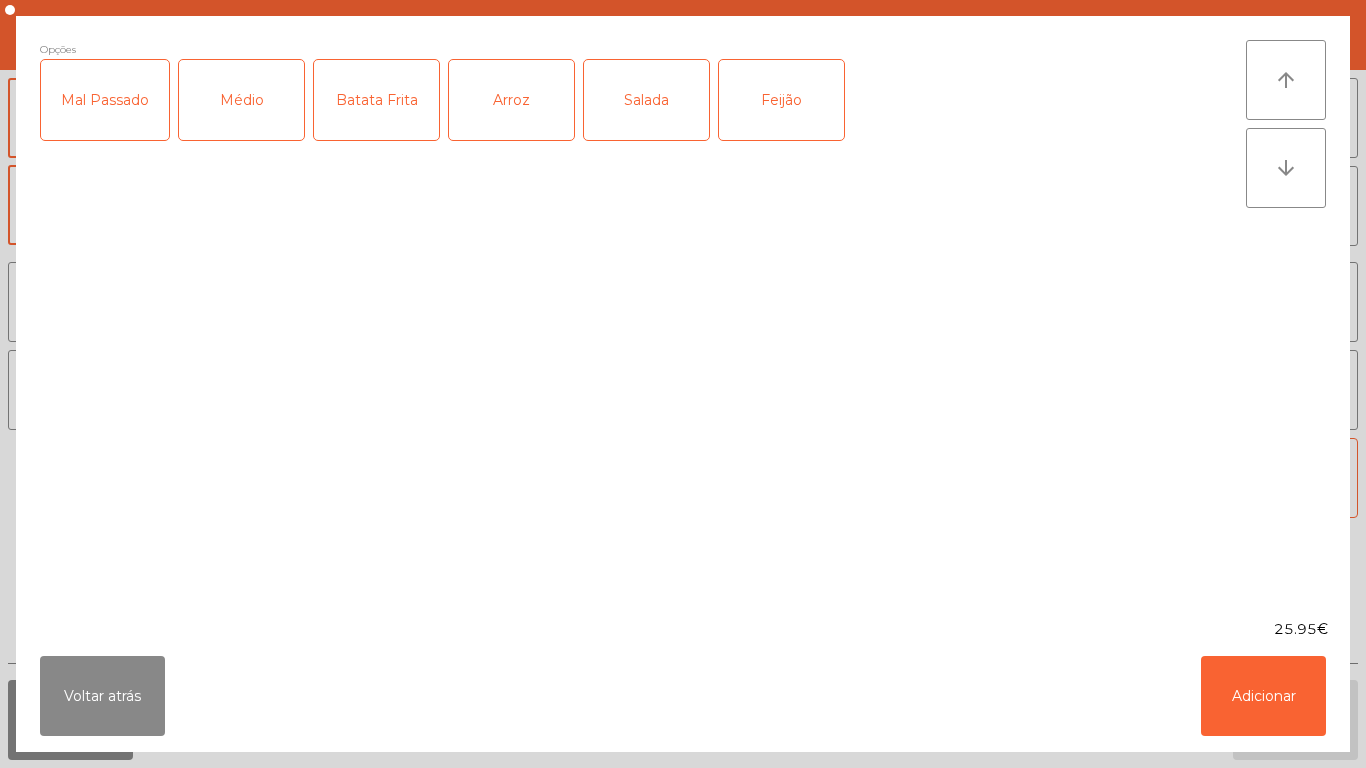click on "Médio" 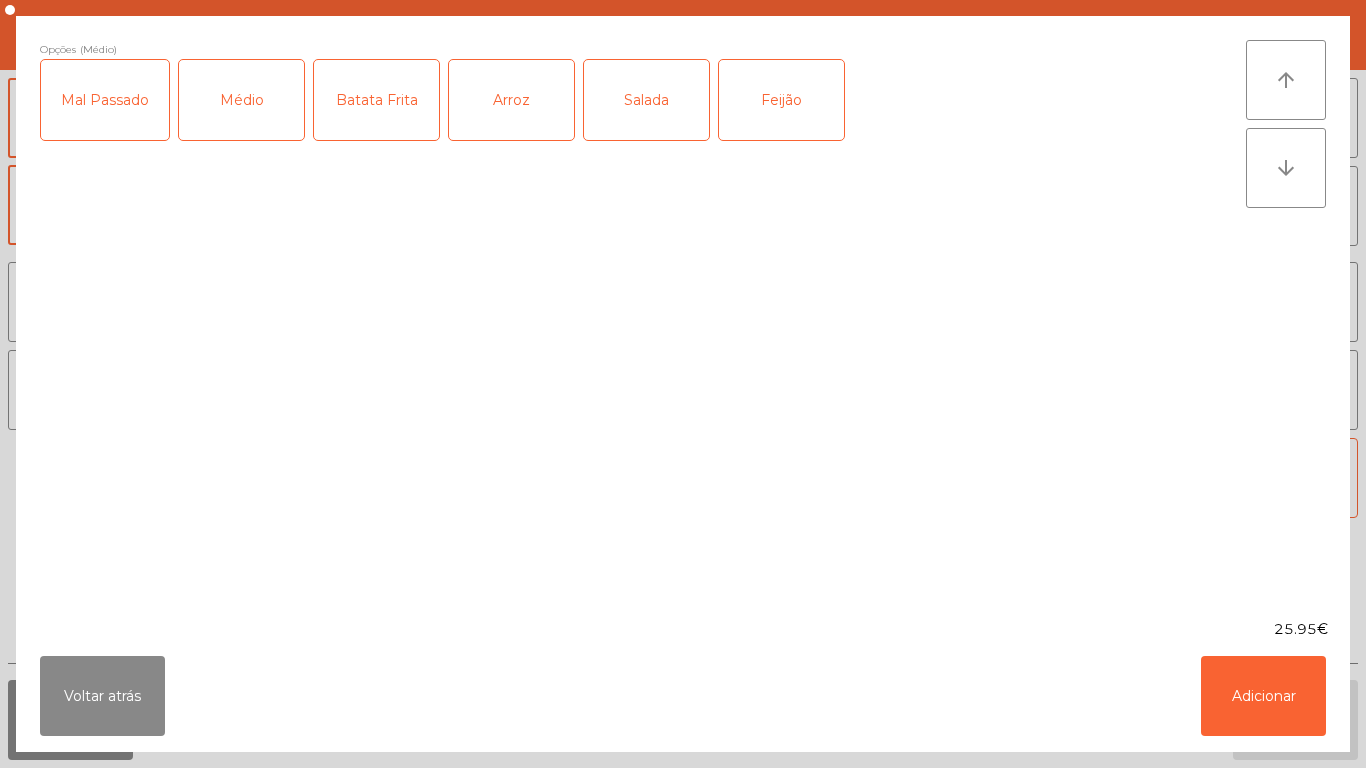 click on "Arroz" 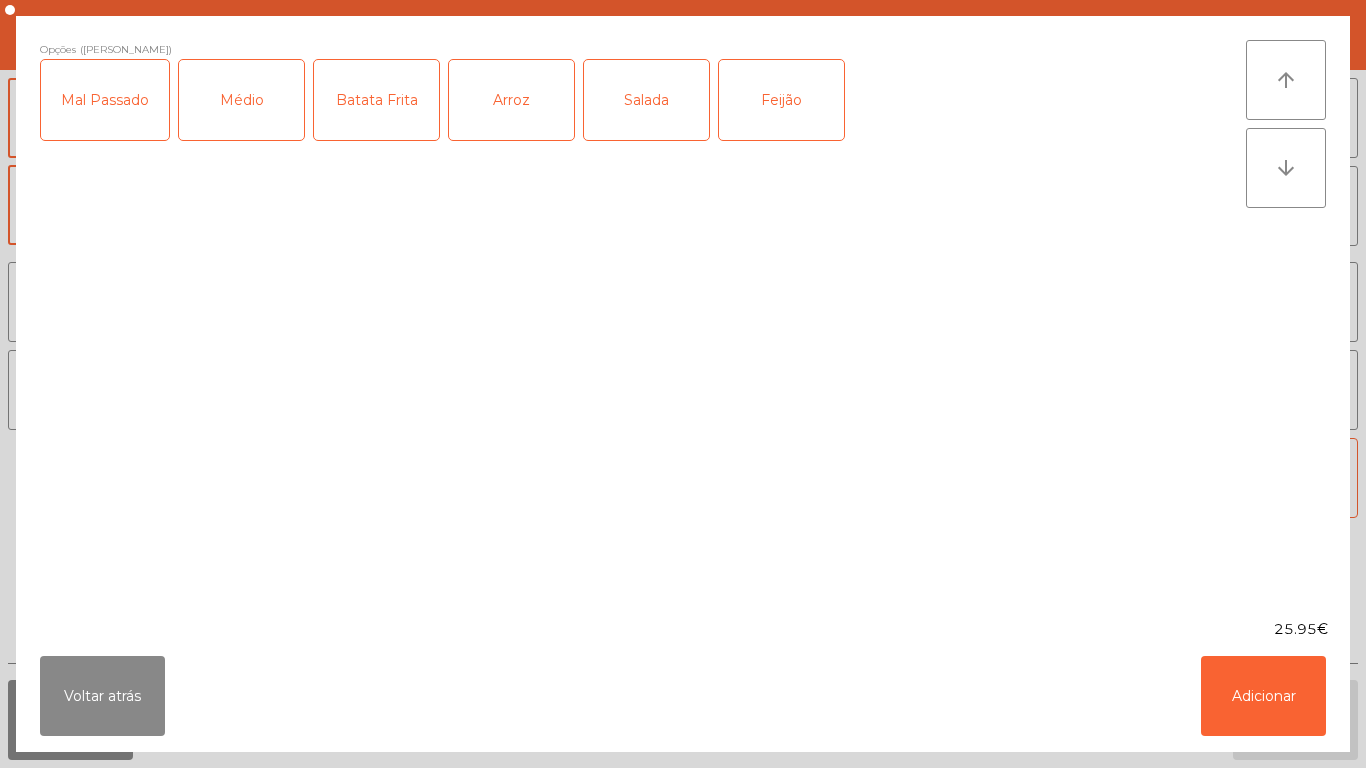 click on "Feijão" 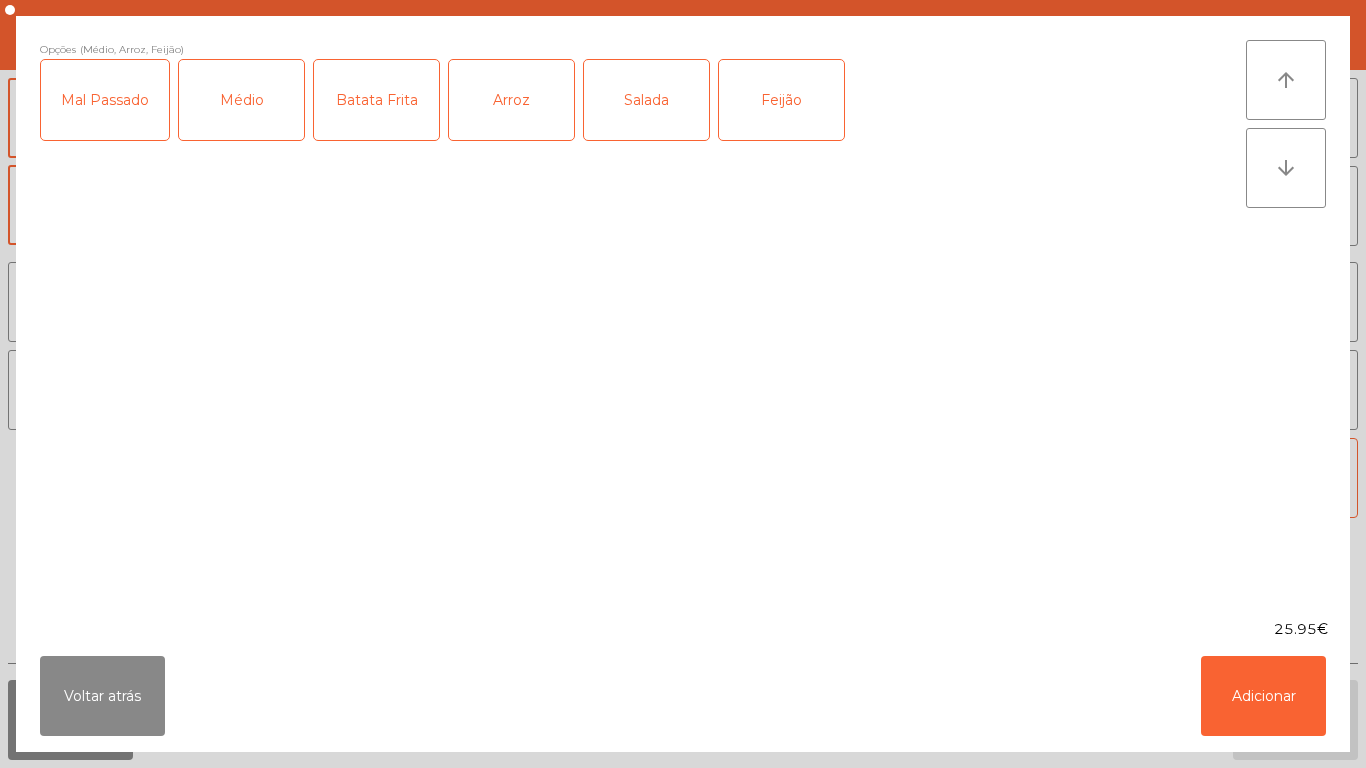 click on "Mal Passado" 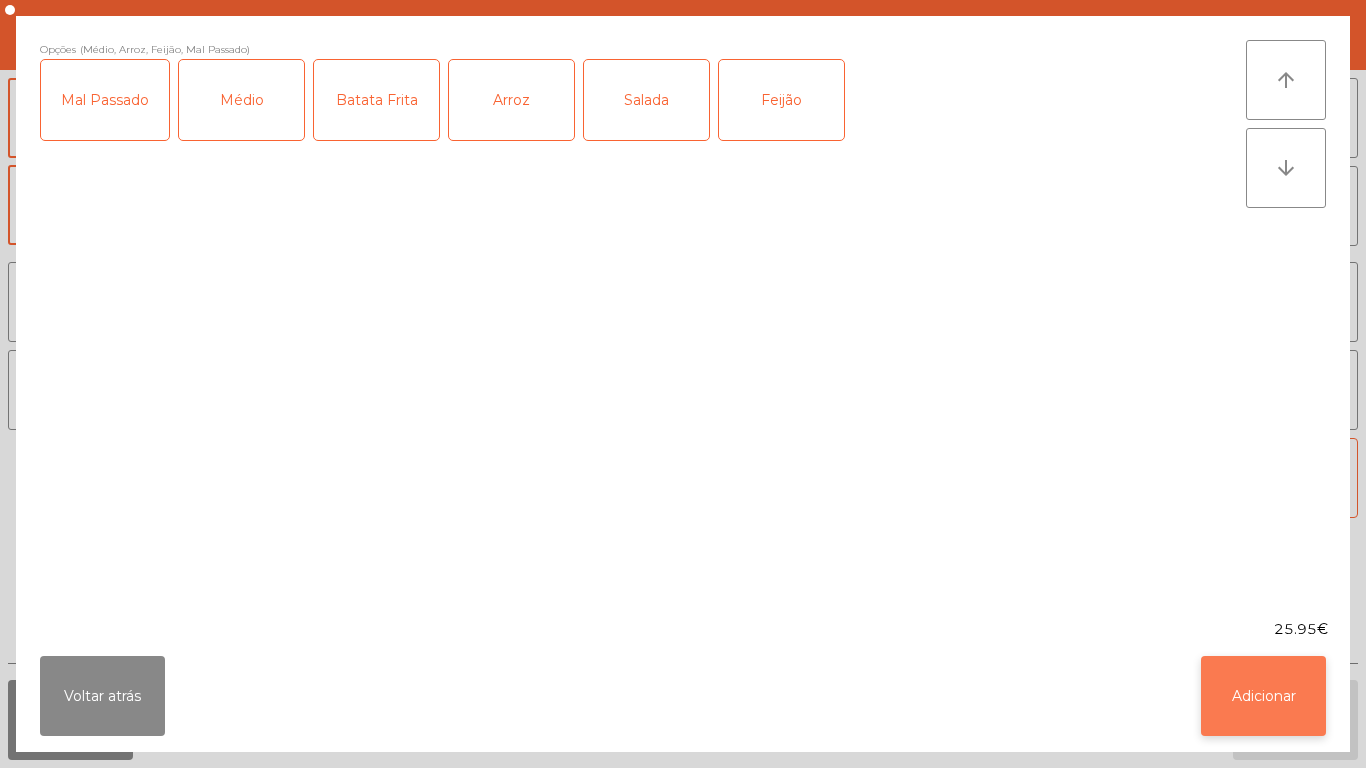 click on "Adicionar" 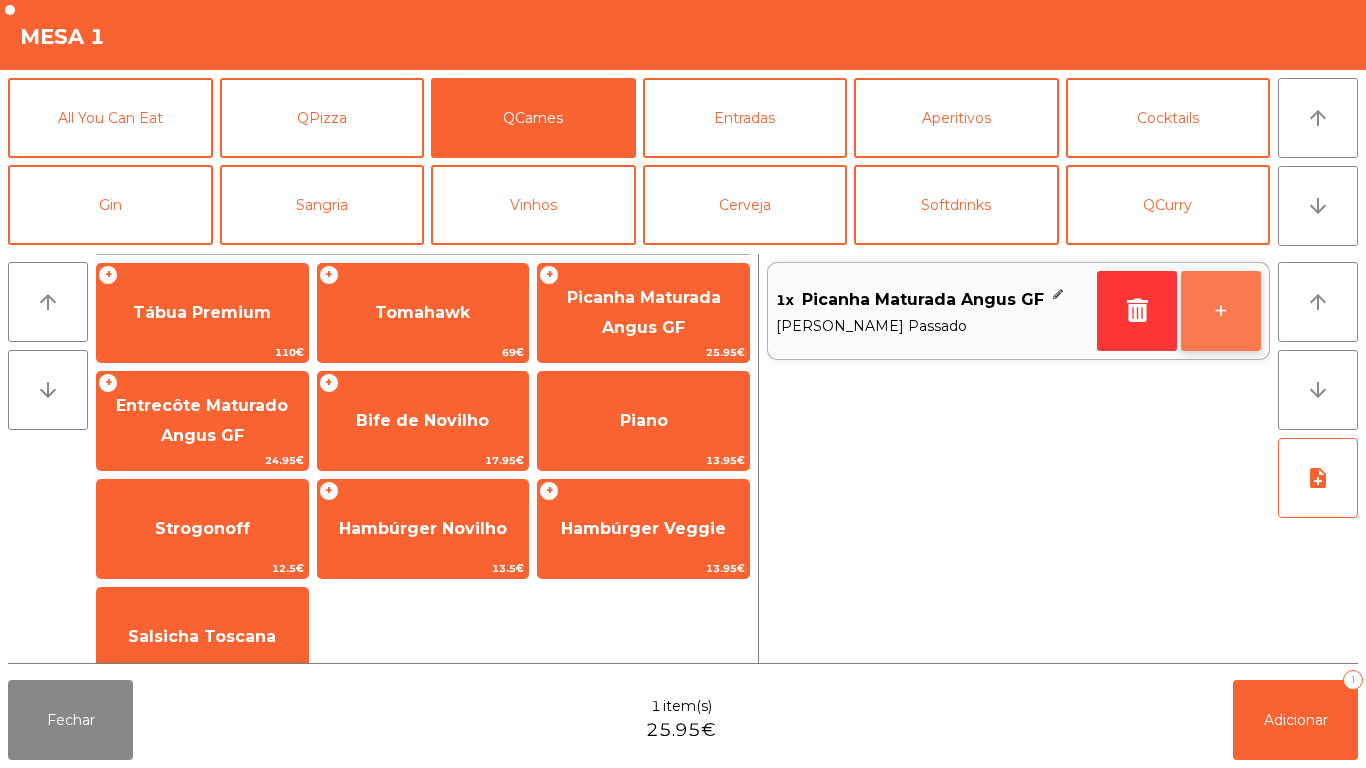 click on "+" 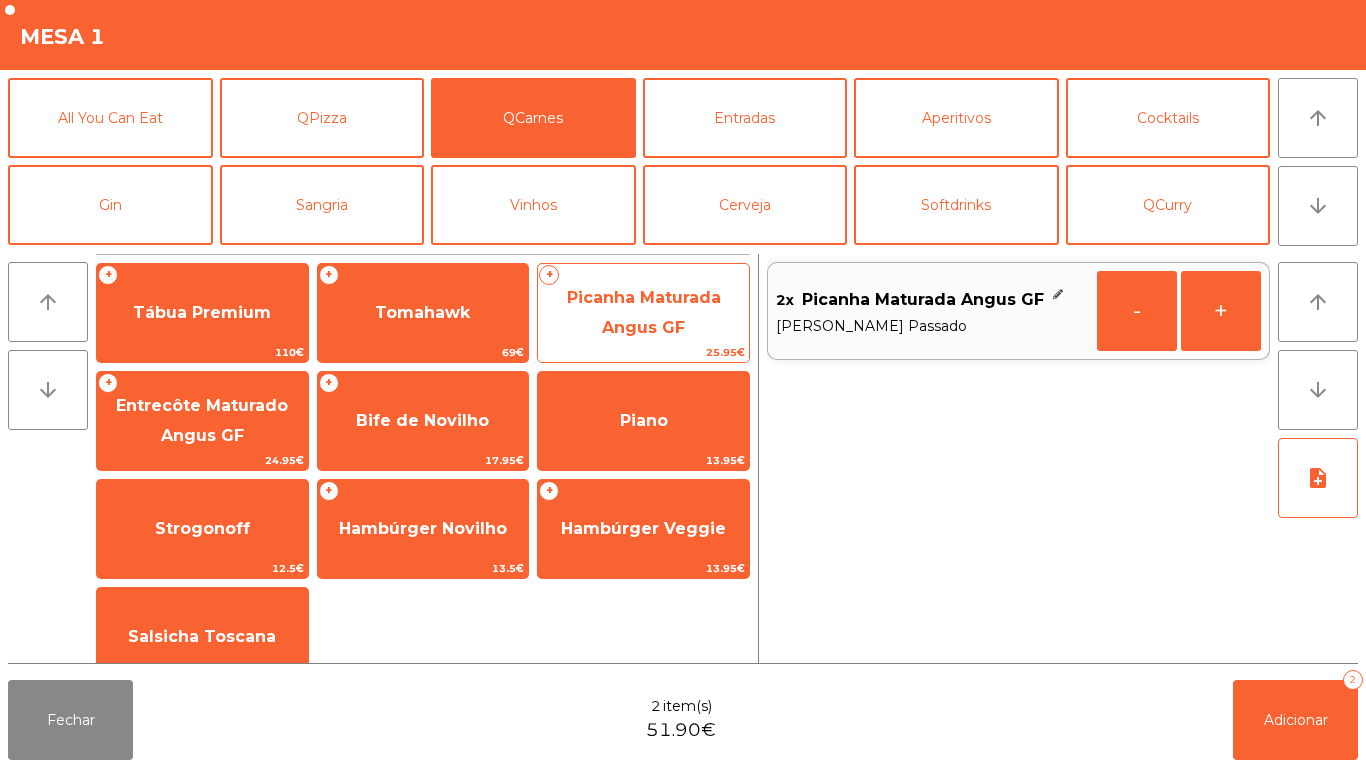 click on "Picanha Maturada Angus GF" 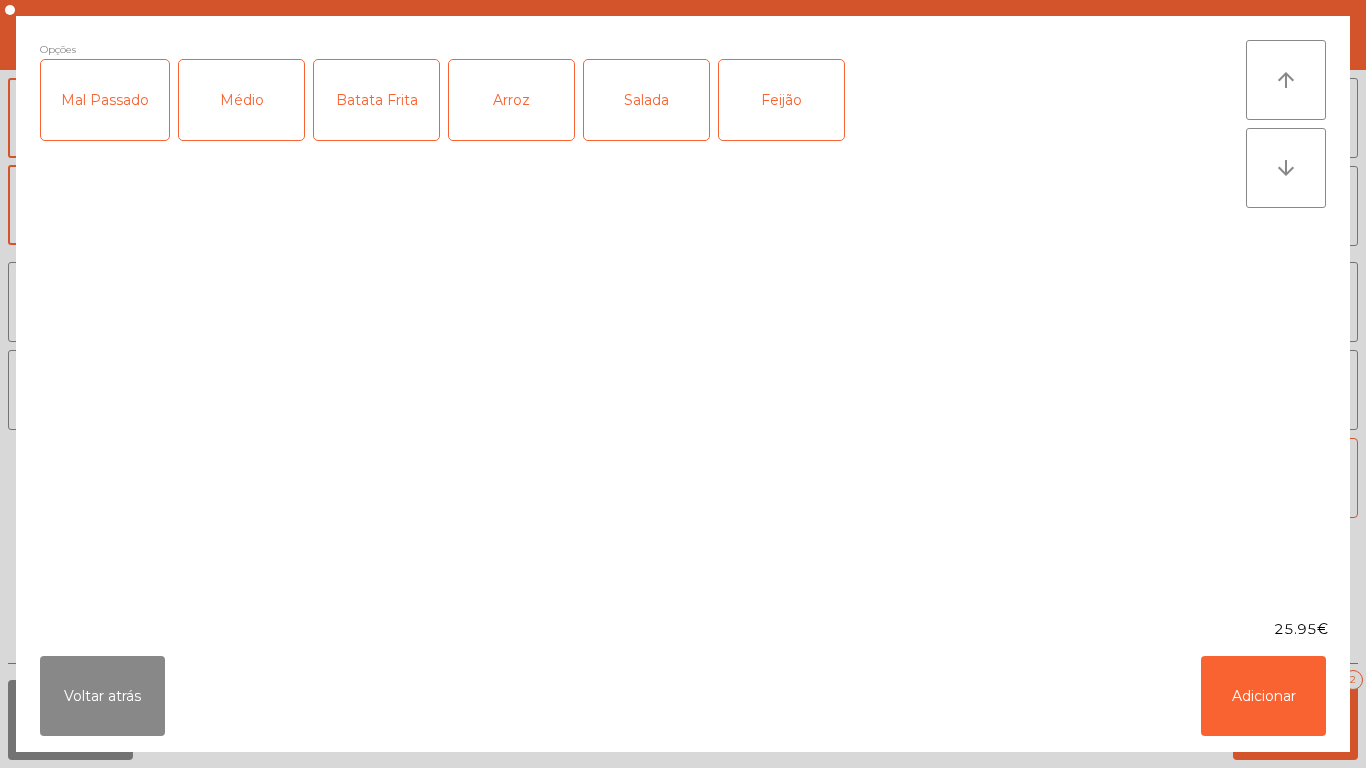 click on "Salada" 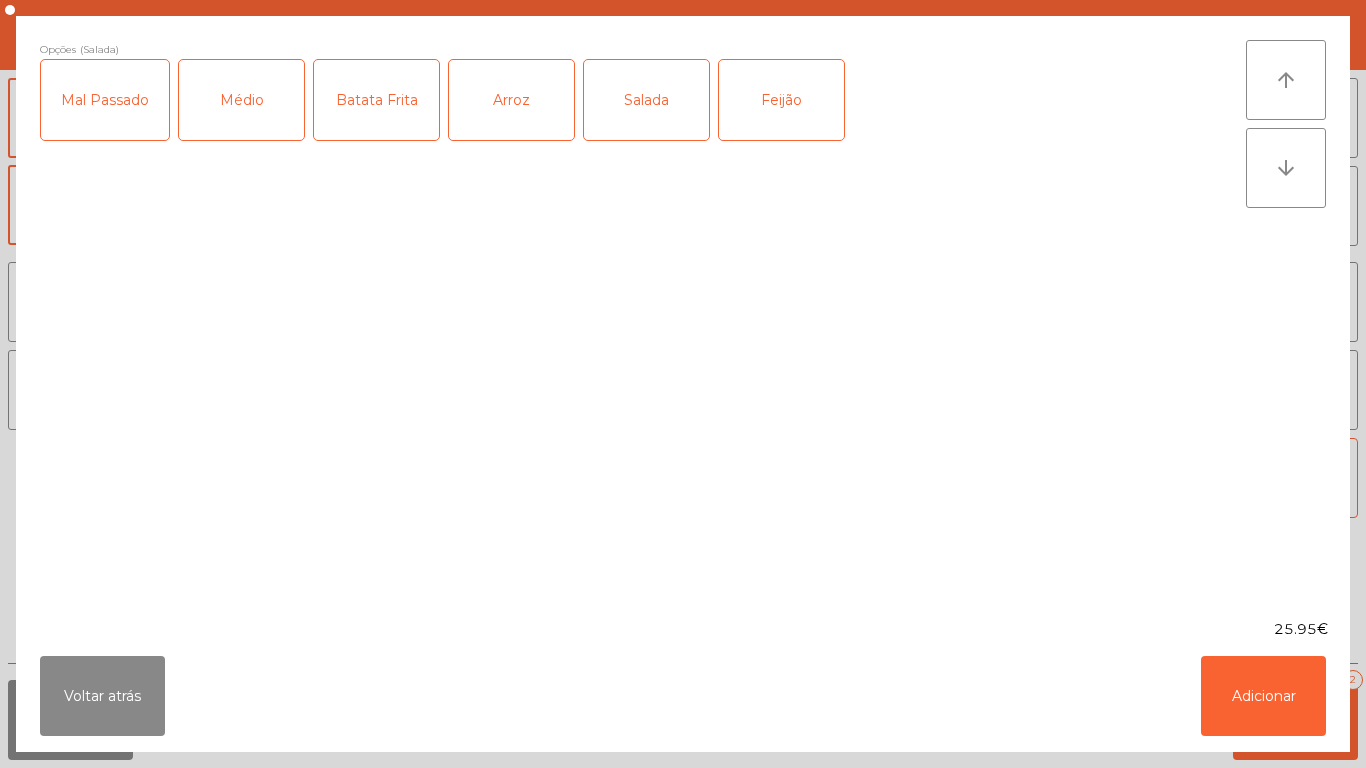 click on "Batata Frita" 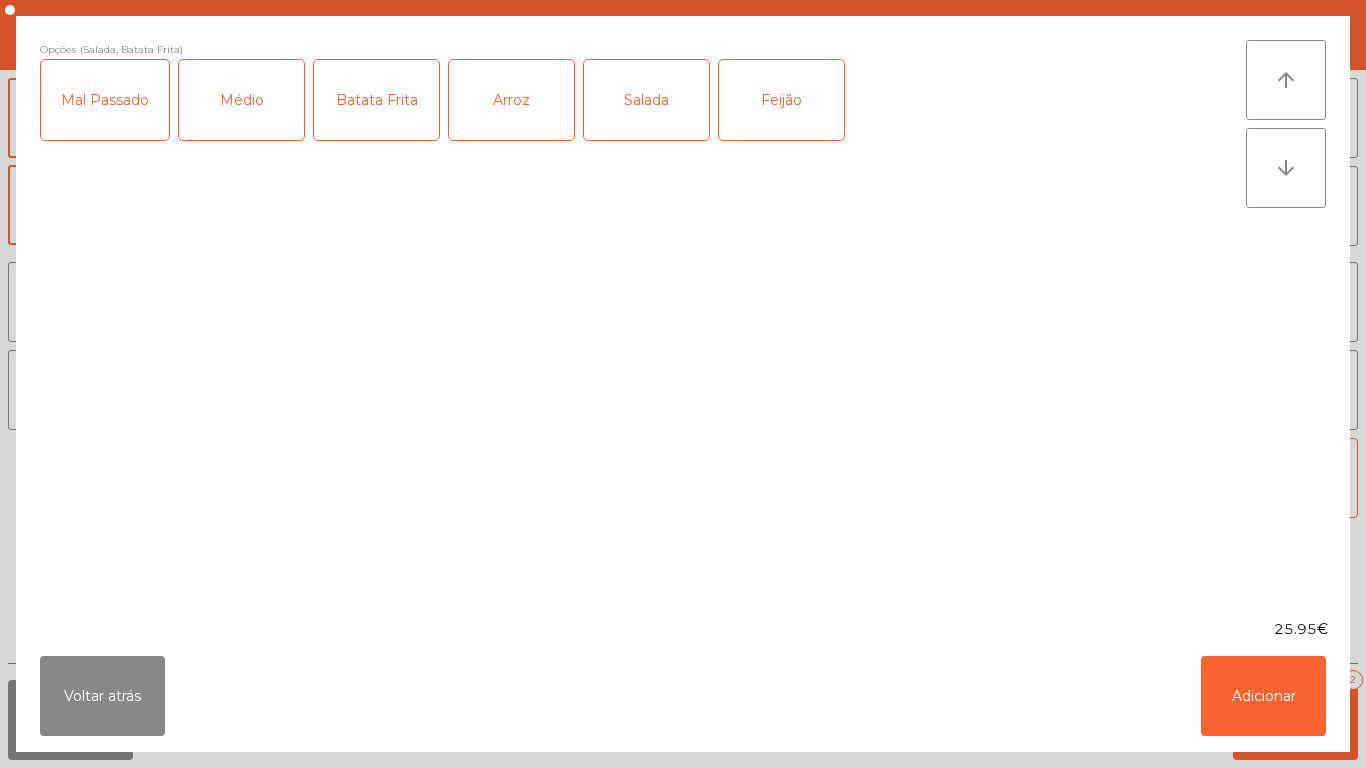 click on "Mal Passado" 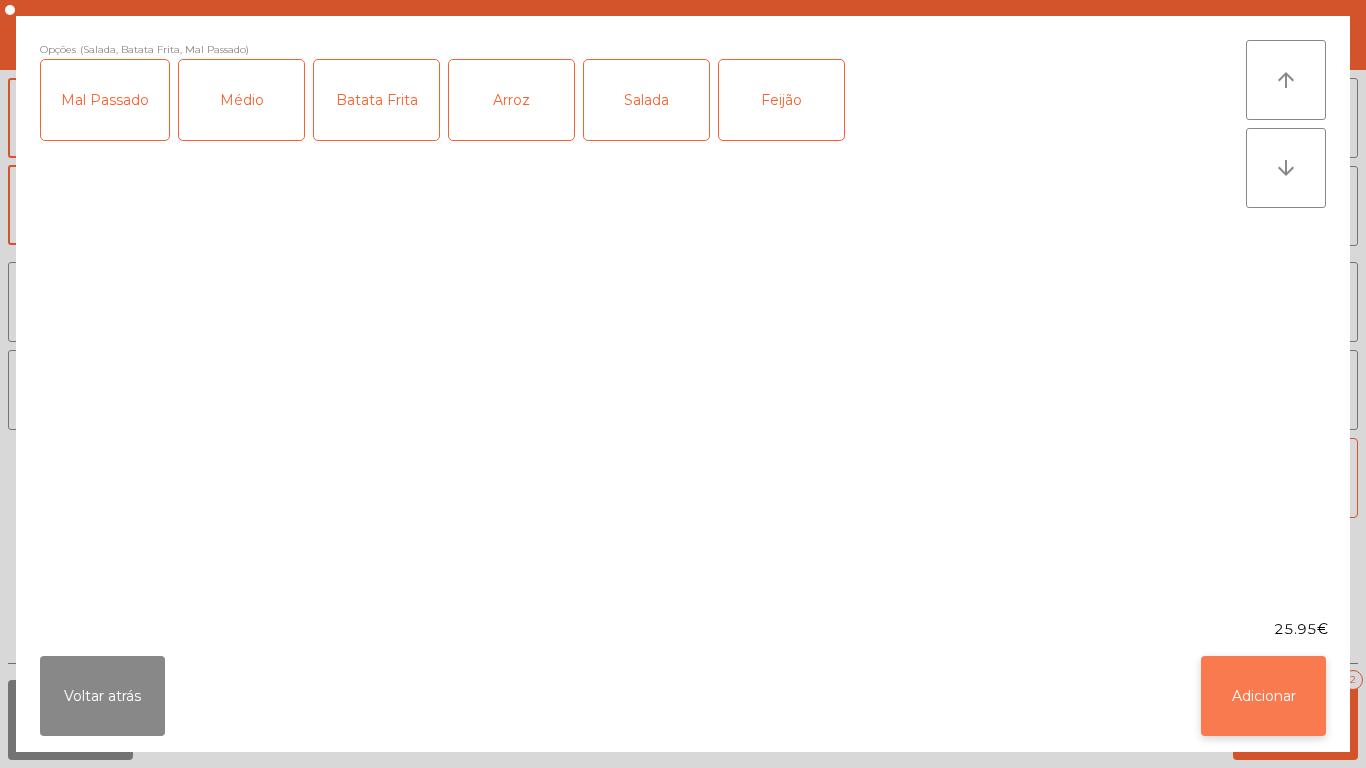 click on "Adicionar" 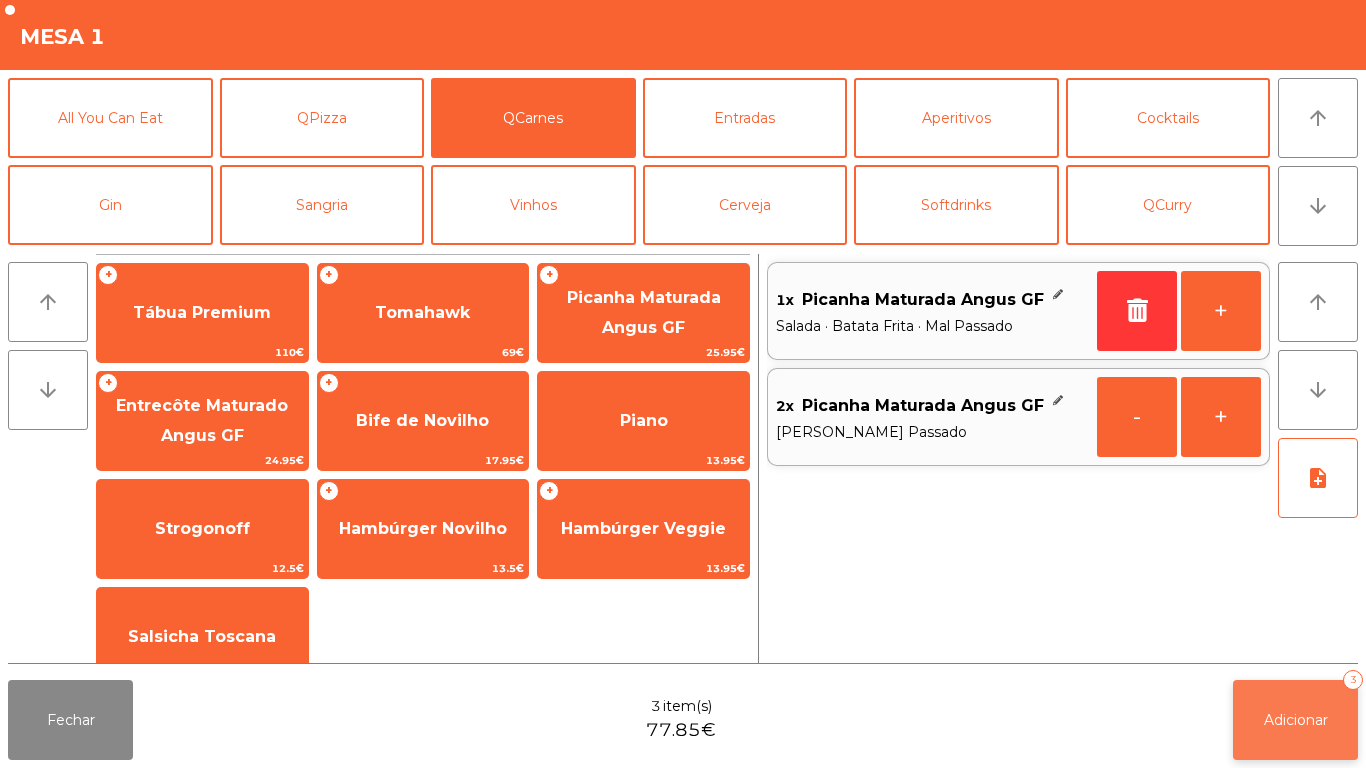 click on "Adicionar   3" 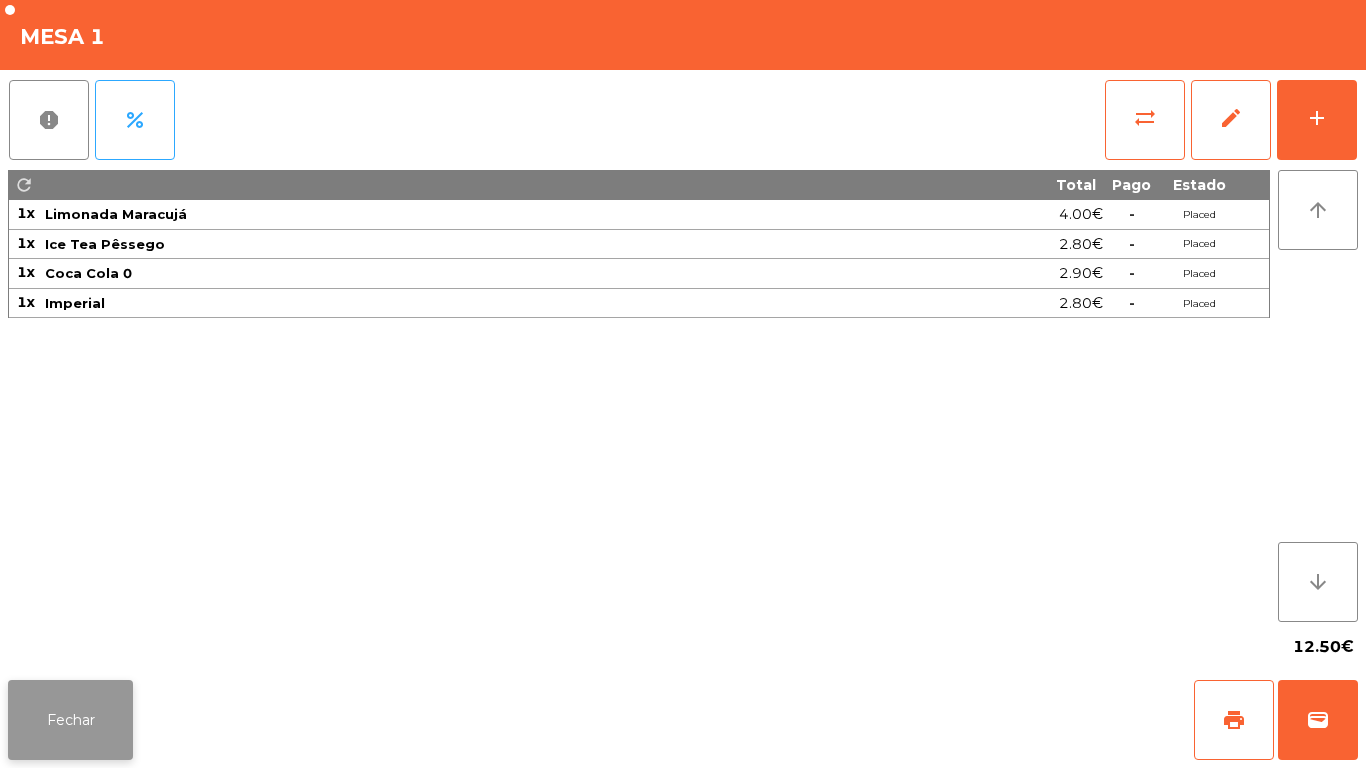 click on "Fechar" 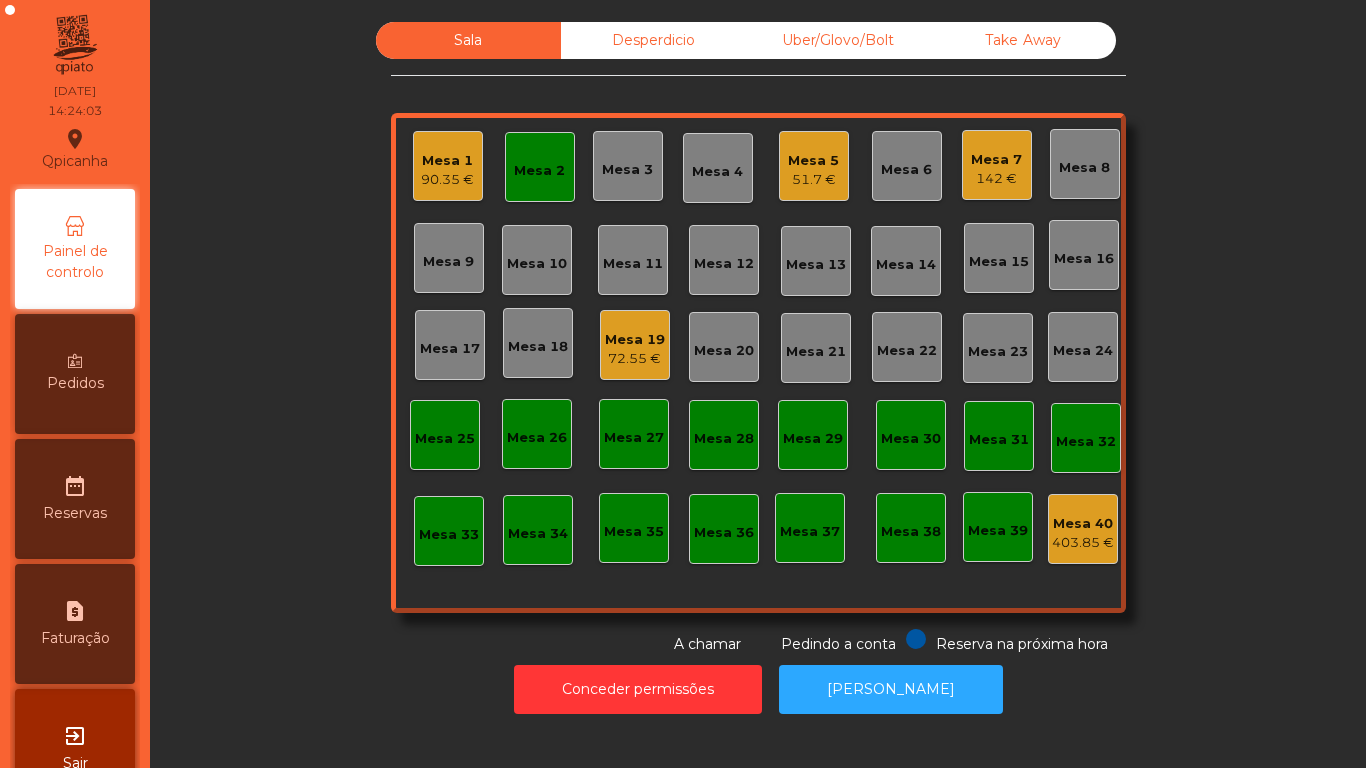 click on "Mesa 2" 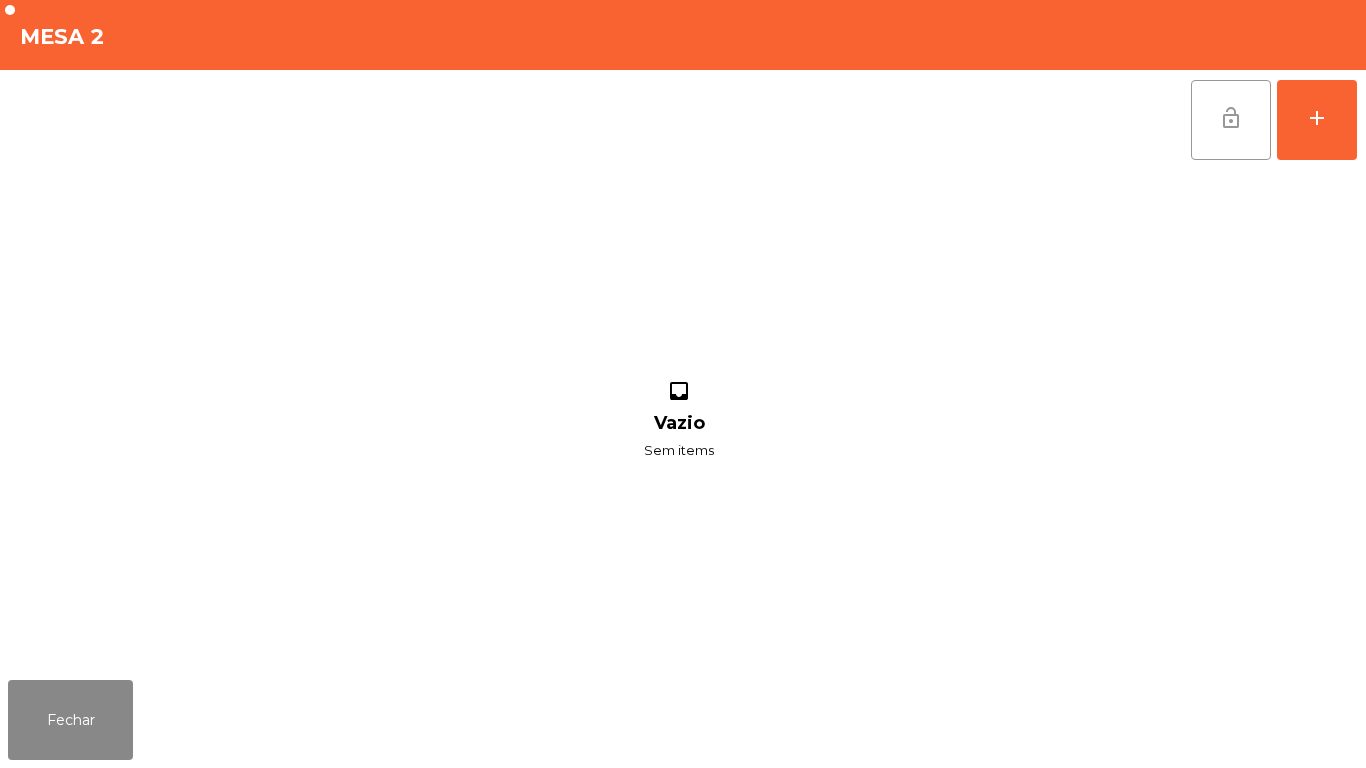 click on "lock_open" 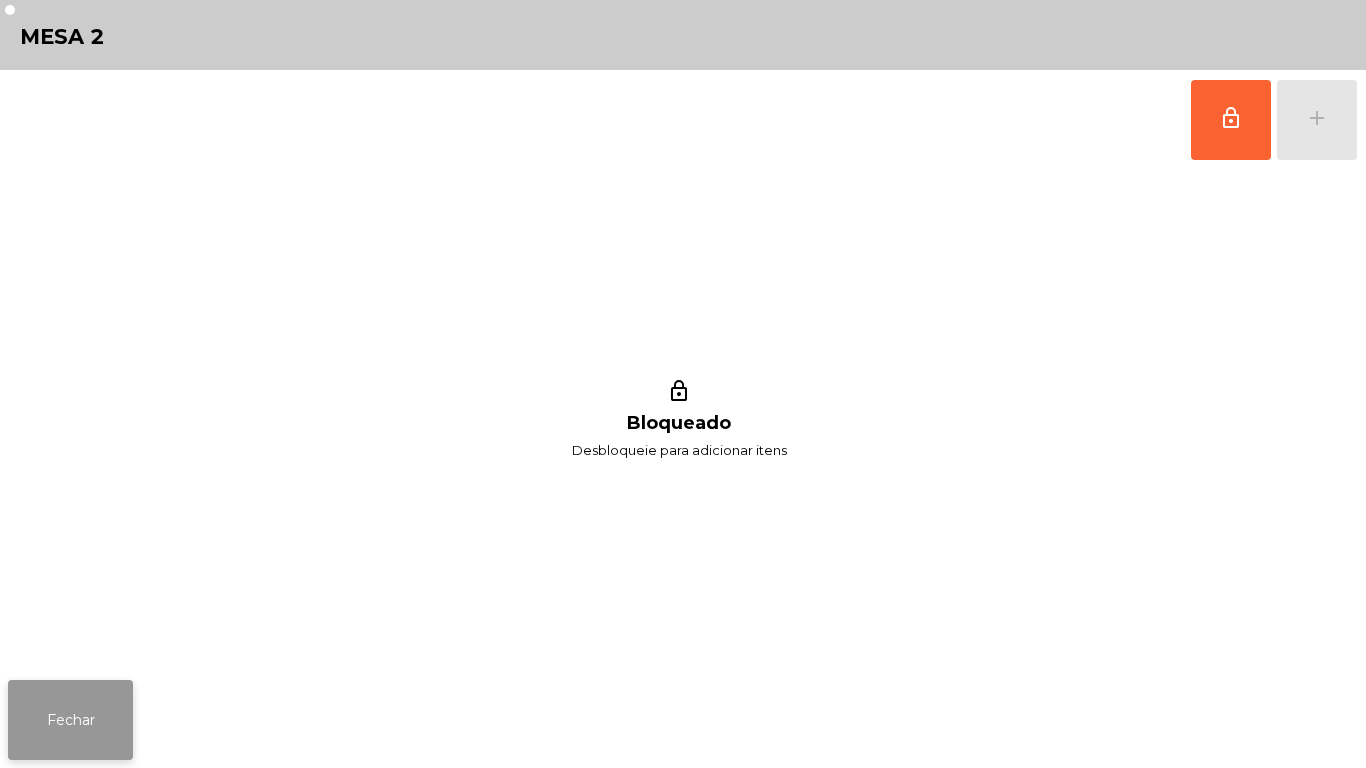 click on "Fechar" 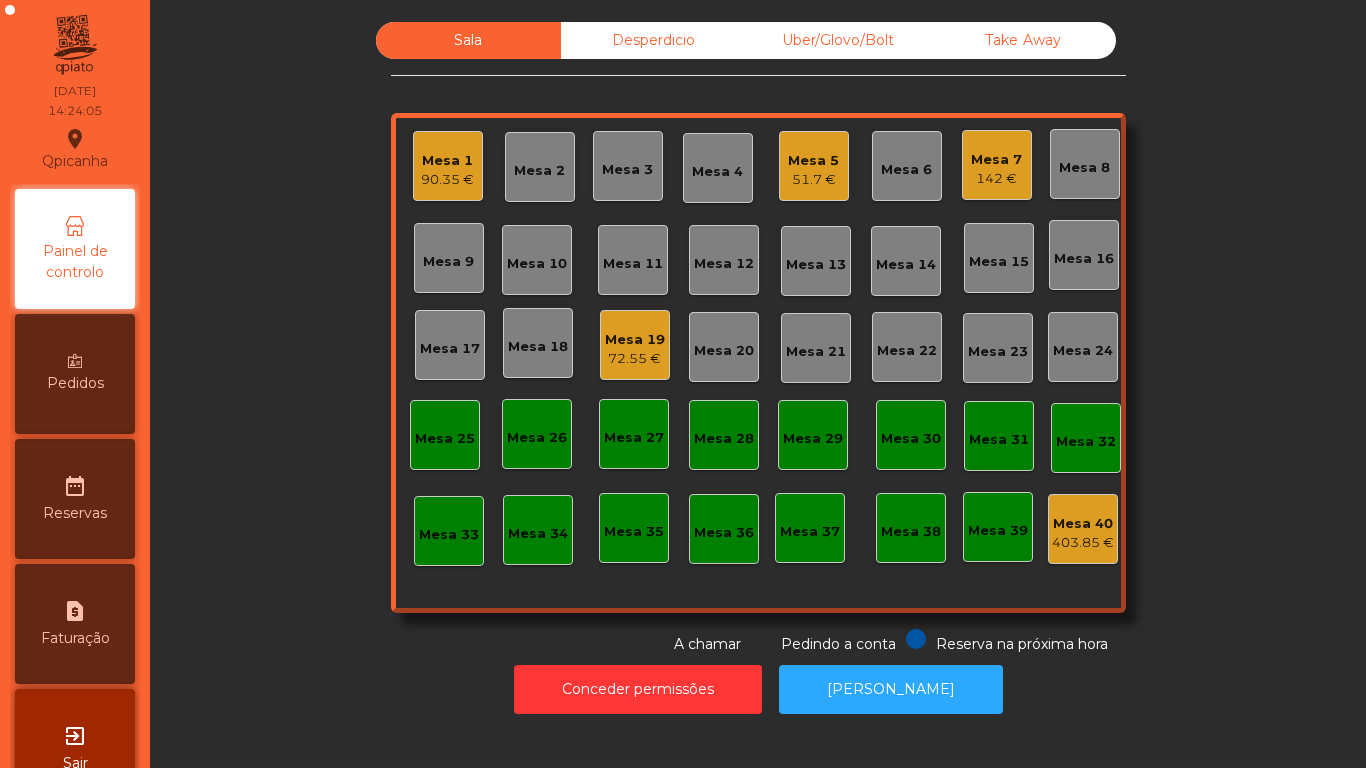 click on "Mesa 1" 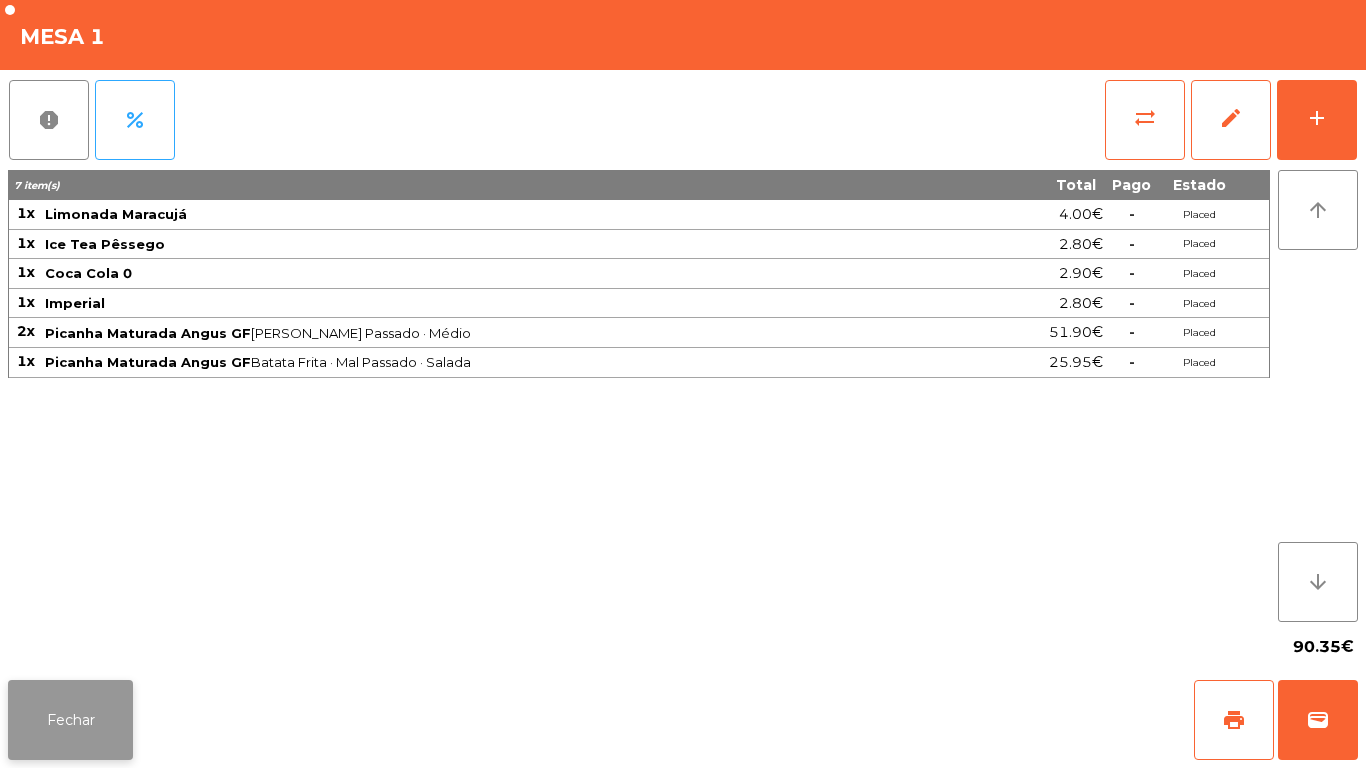 click on "Fechar" 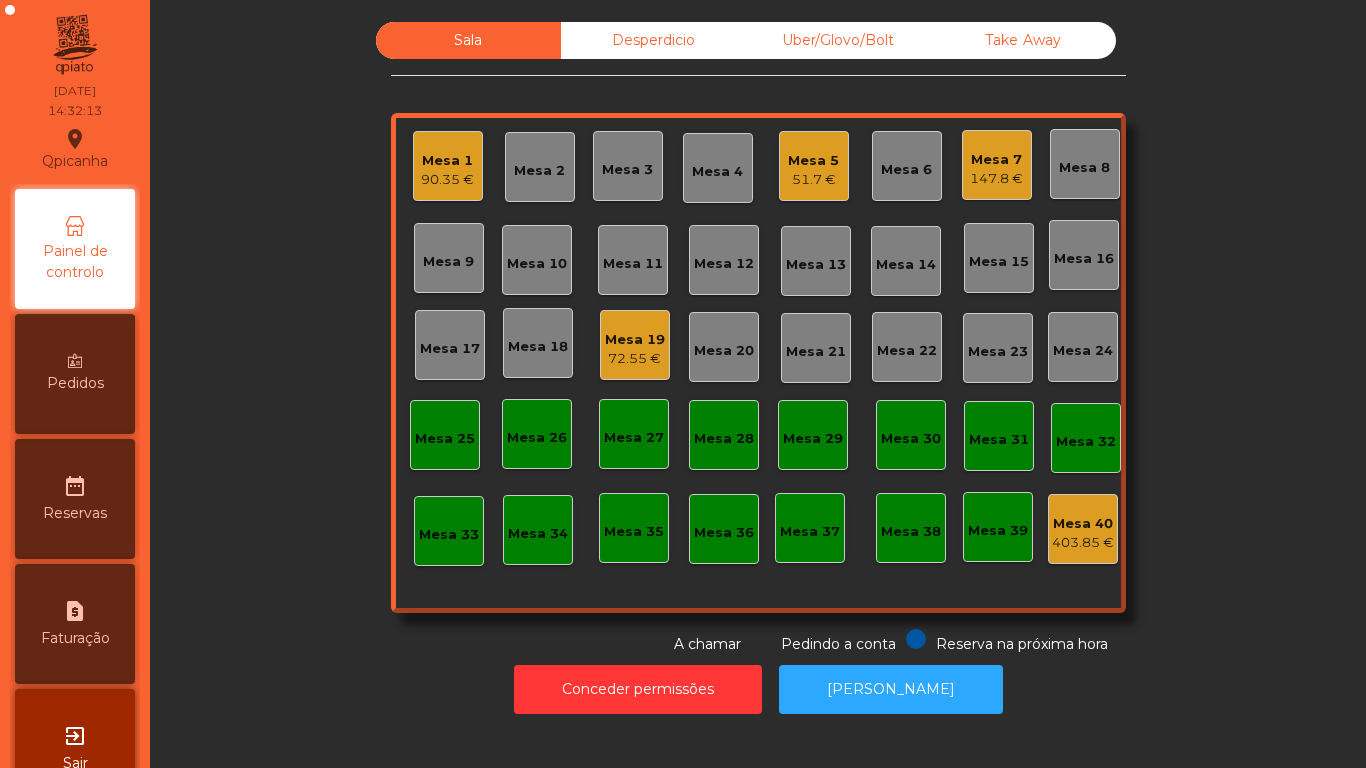 click on "Mesa 7" 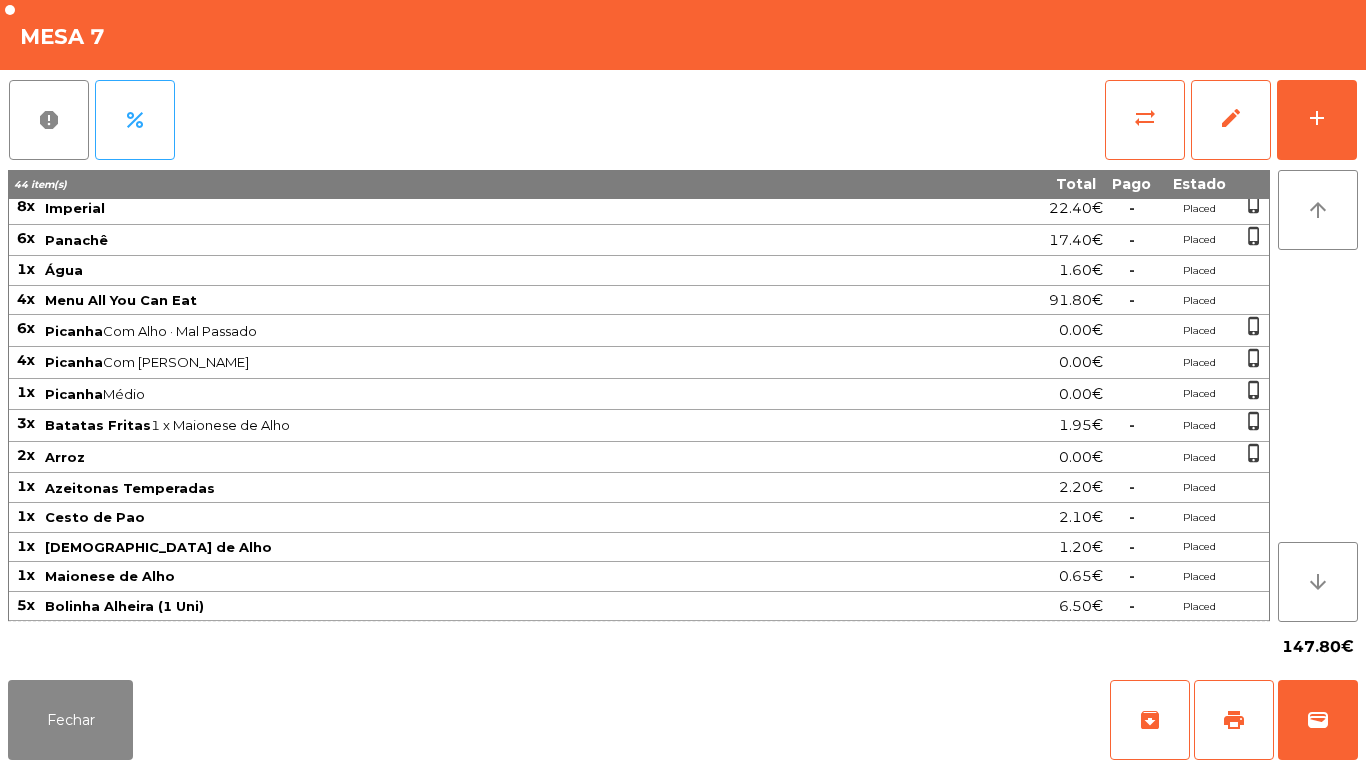 scroll, scrollTop: 0, scrollLeft: 0, axis: both 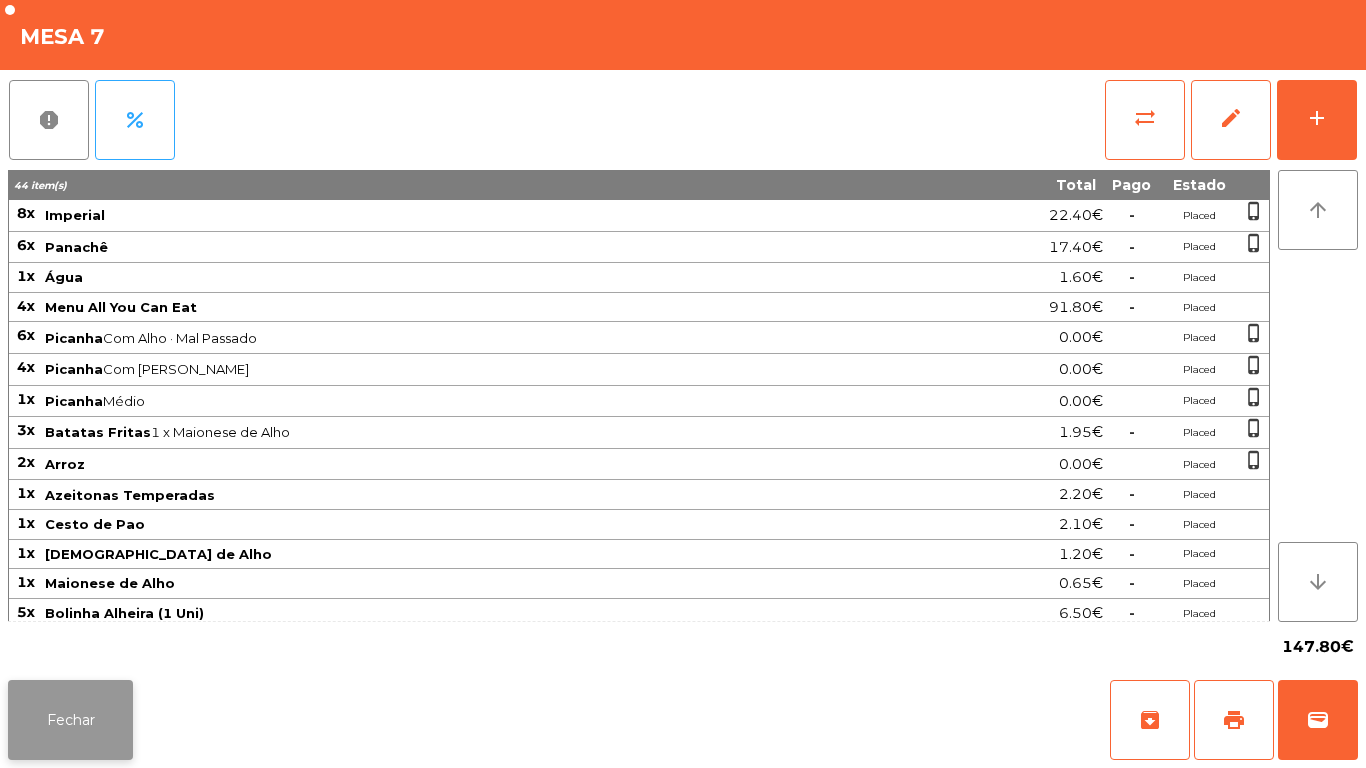 click on "Fechar" 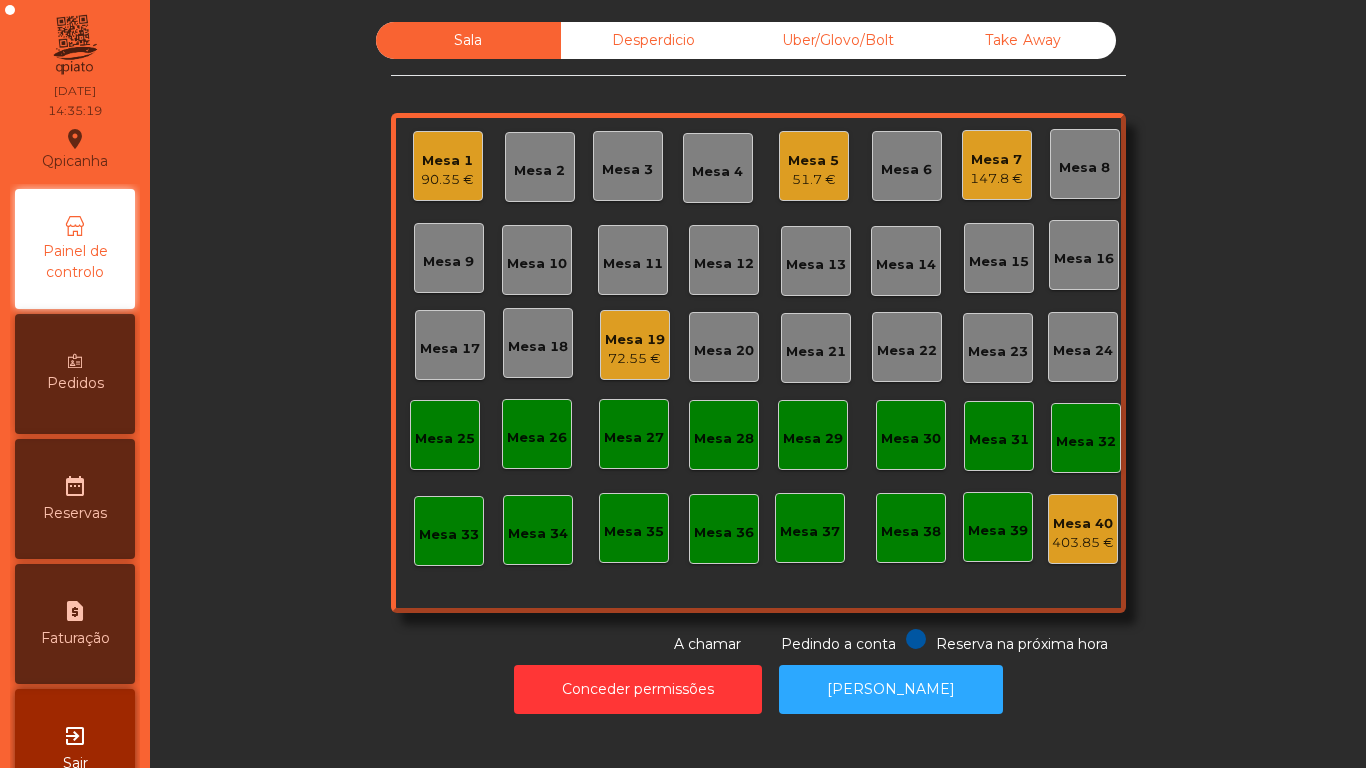 click on "Mesa 12" 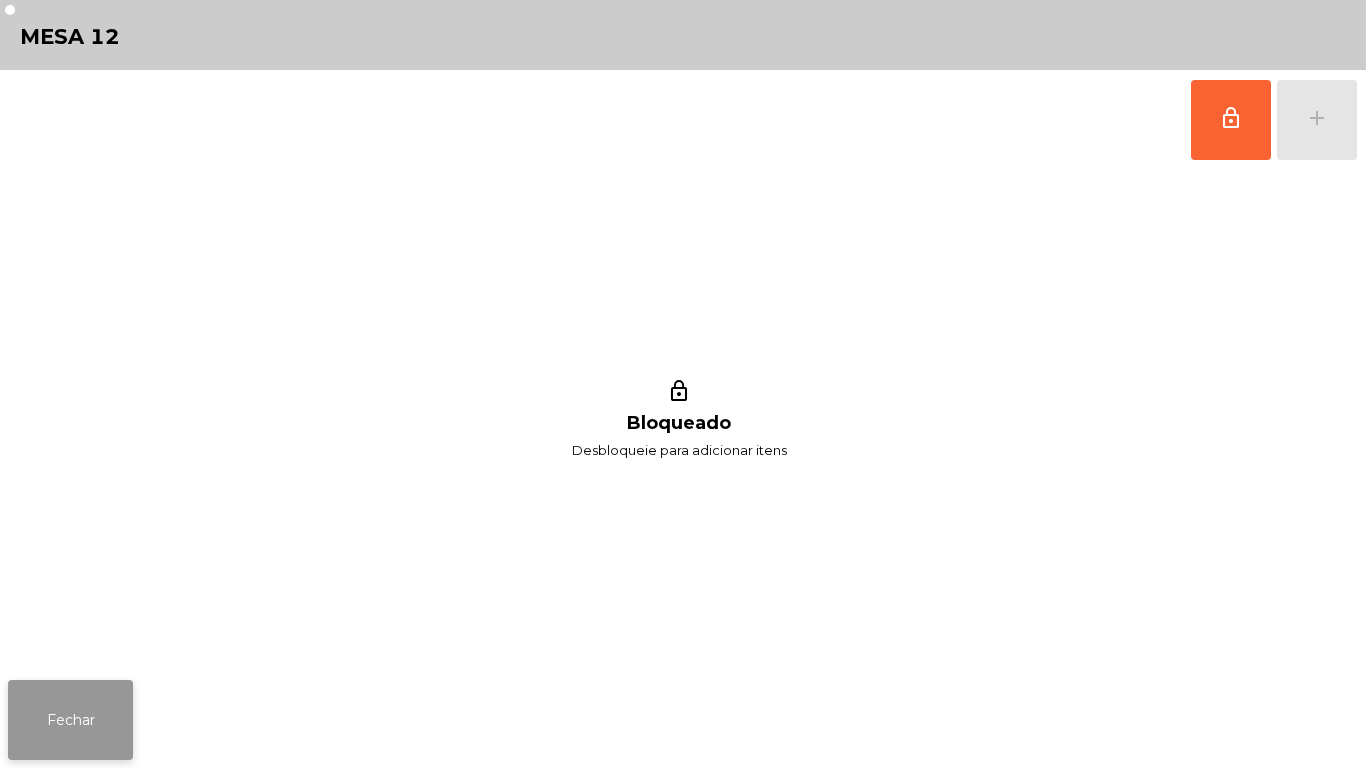 click on "Fechar" 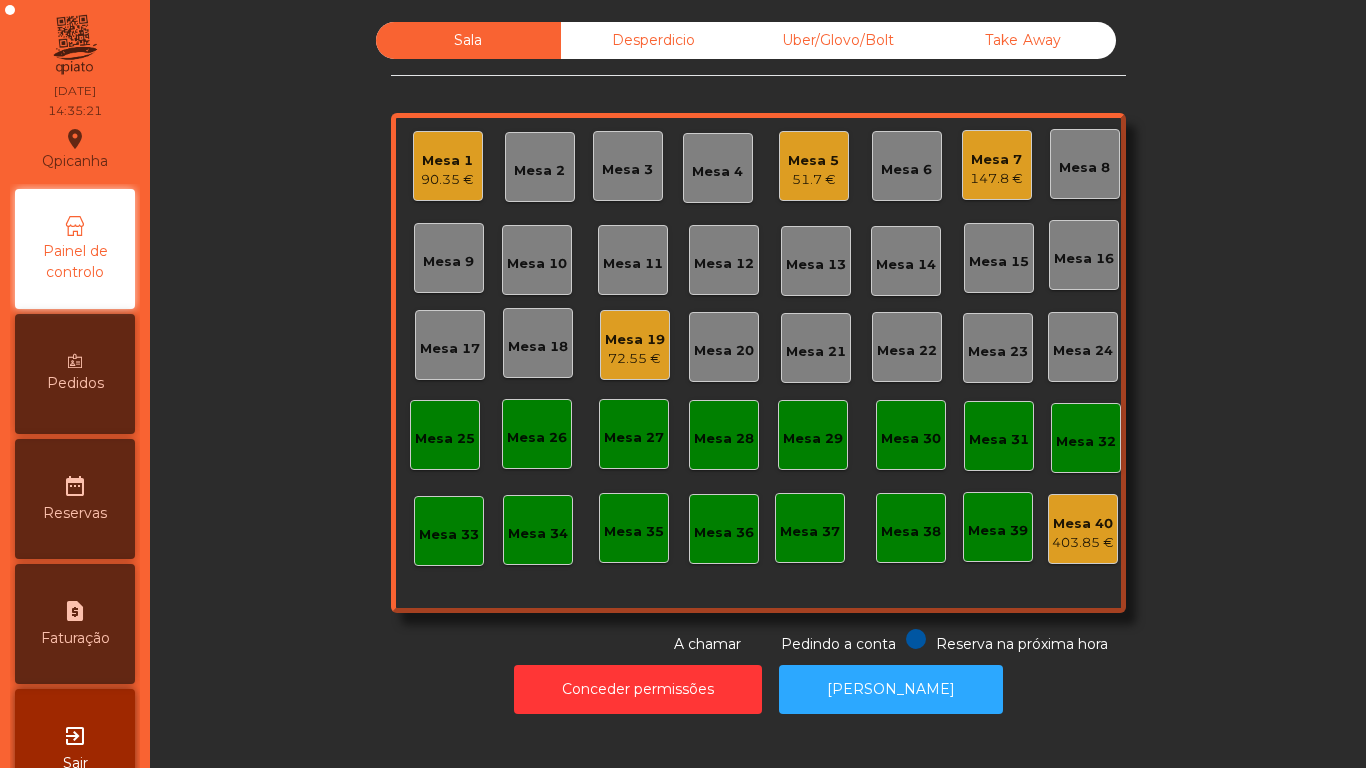 click on "Mesa 5   51.7 €" 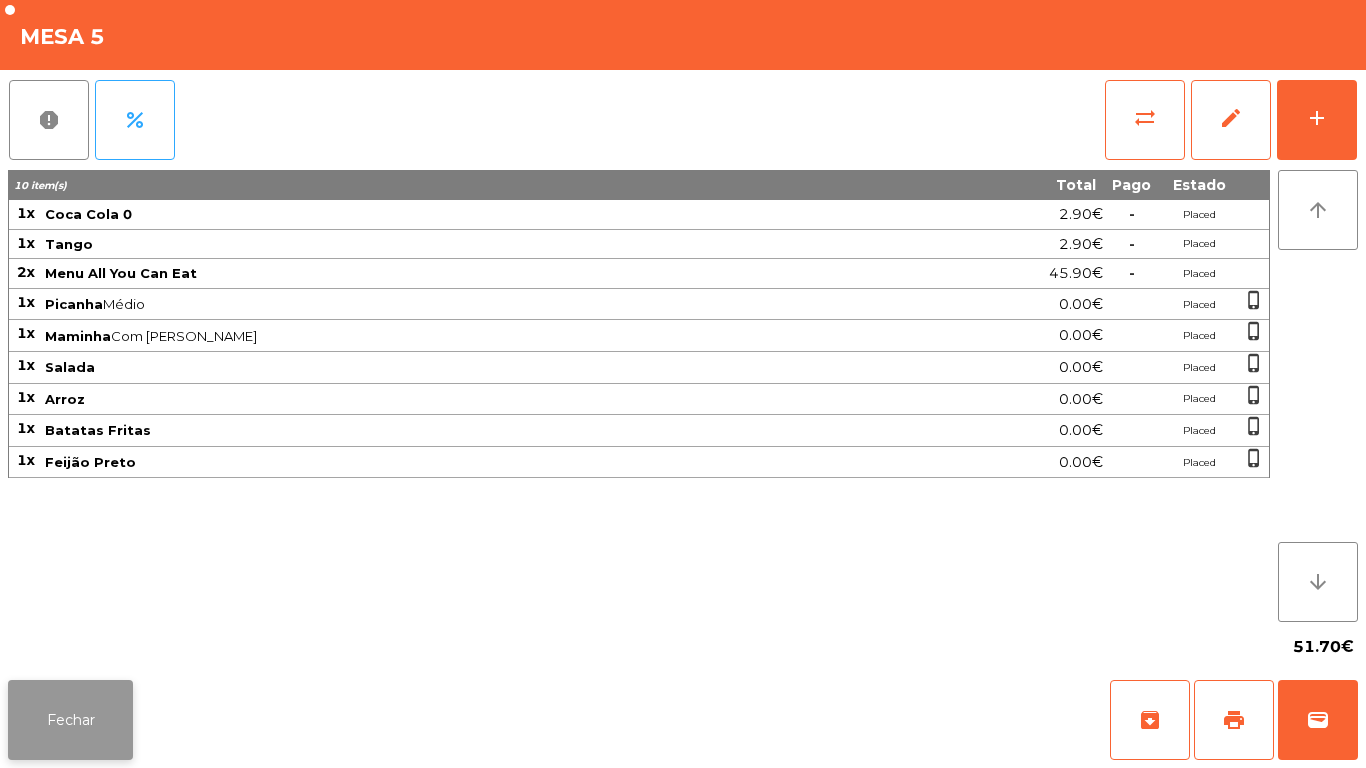 click on "Fechar" 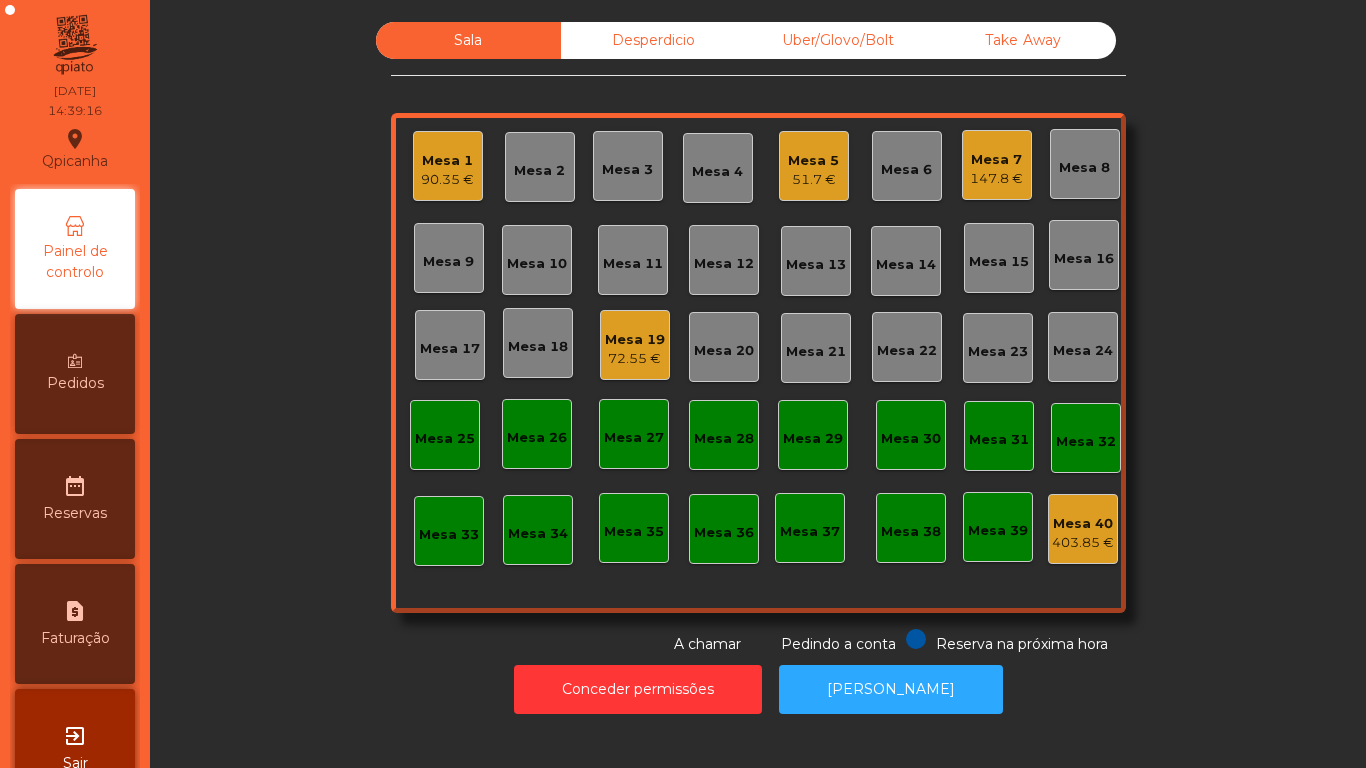 click on "51.7 €" 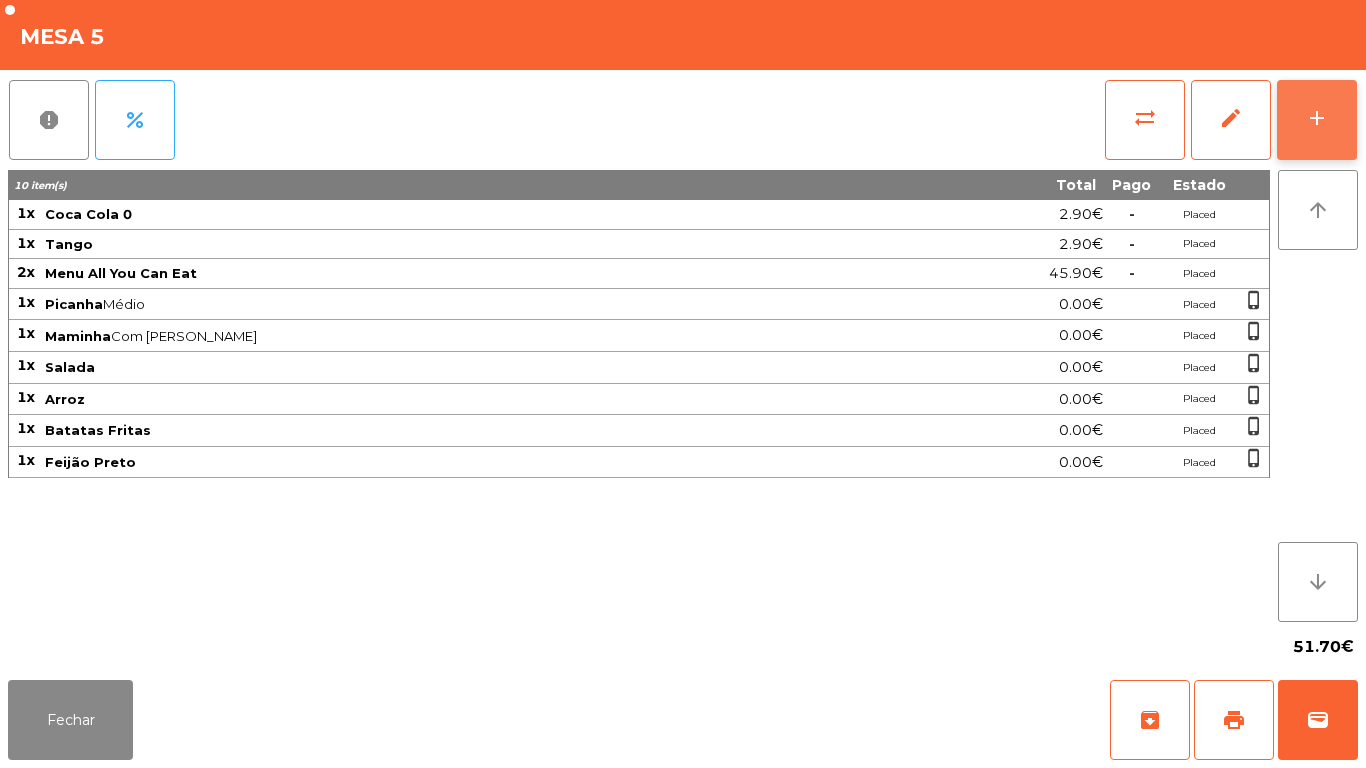 click on "add" 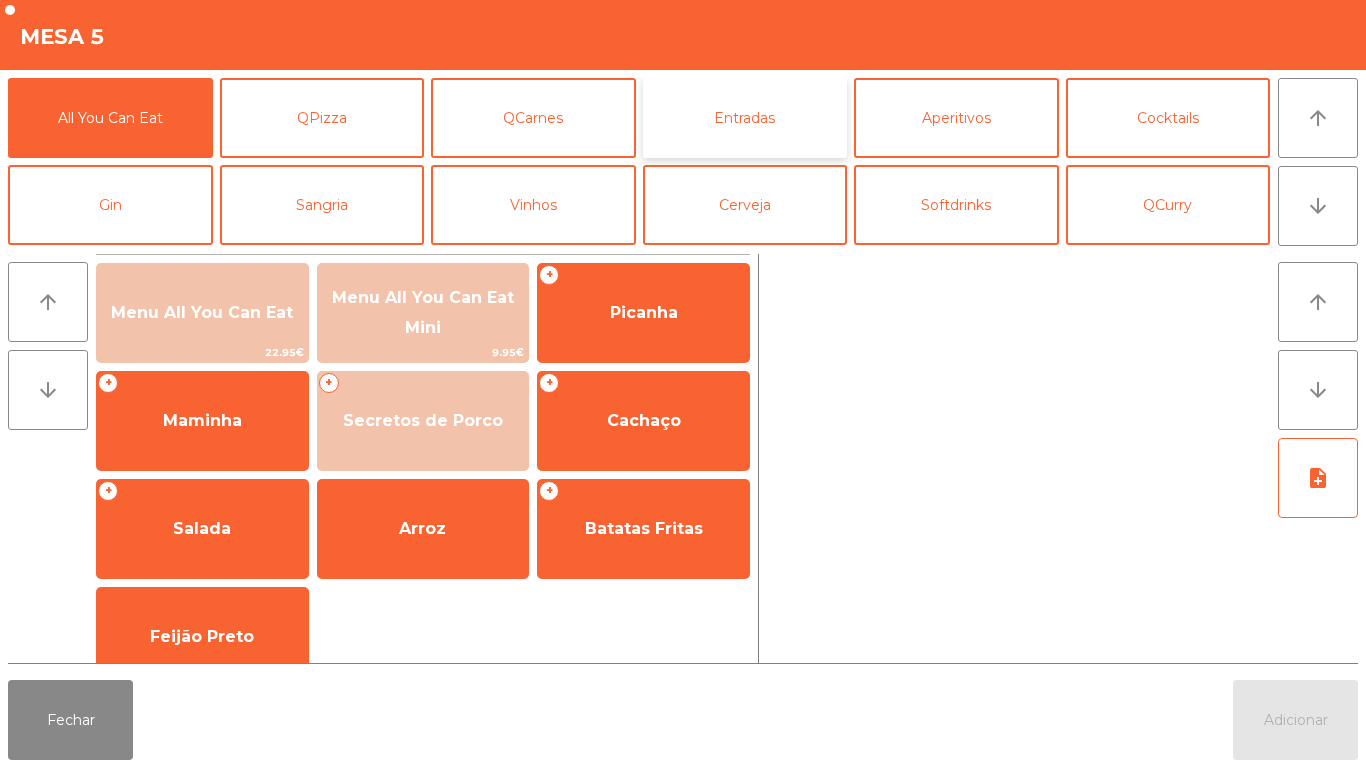 click on "Entradas" 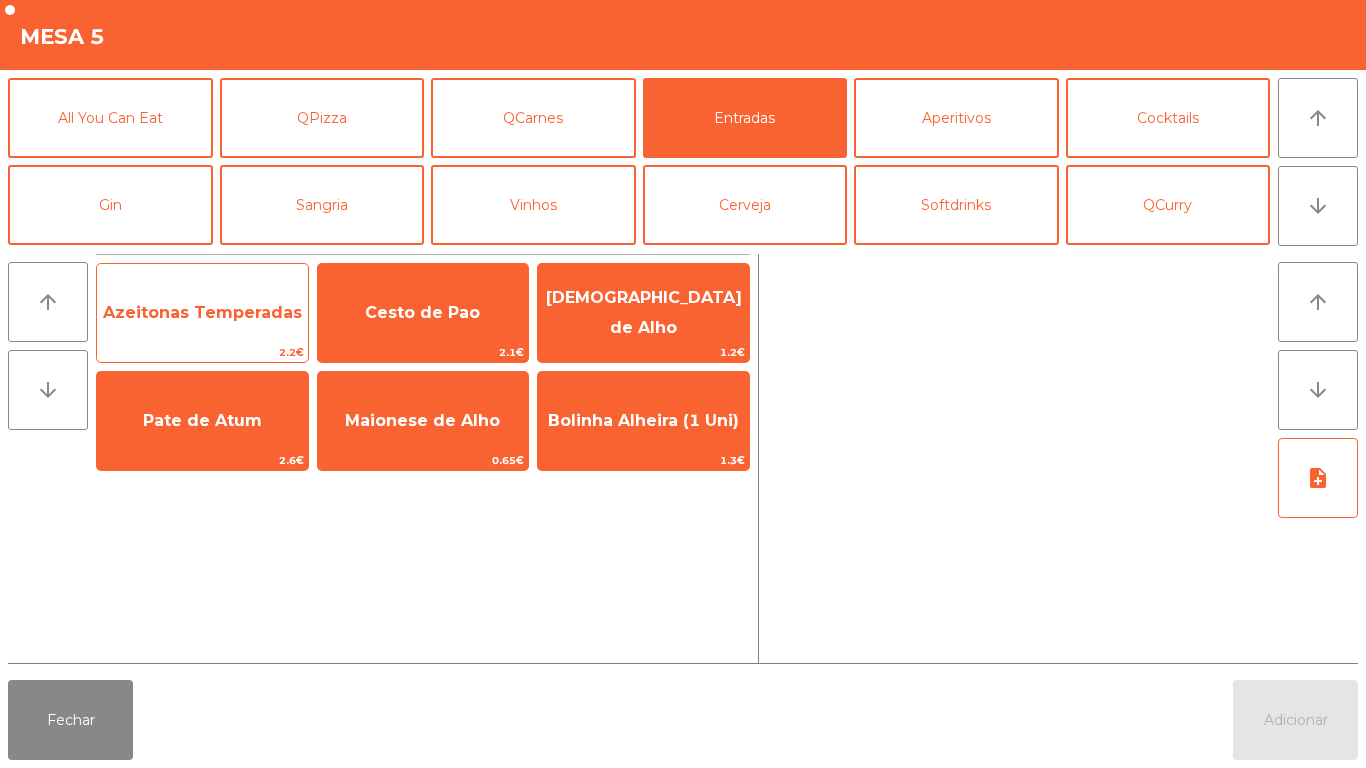 click on "2.2€" 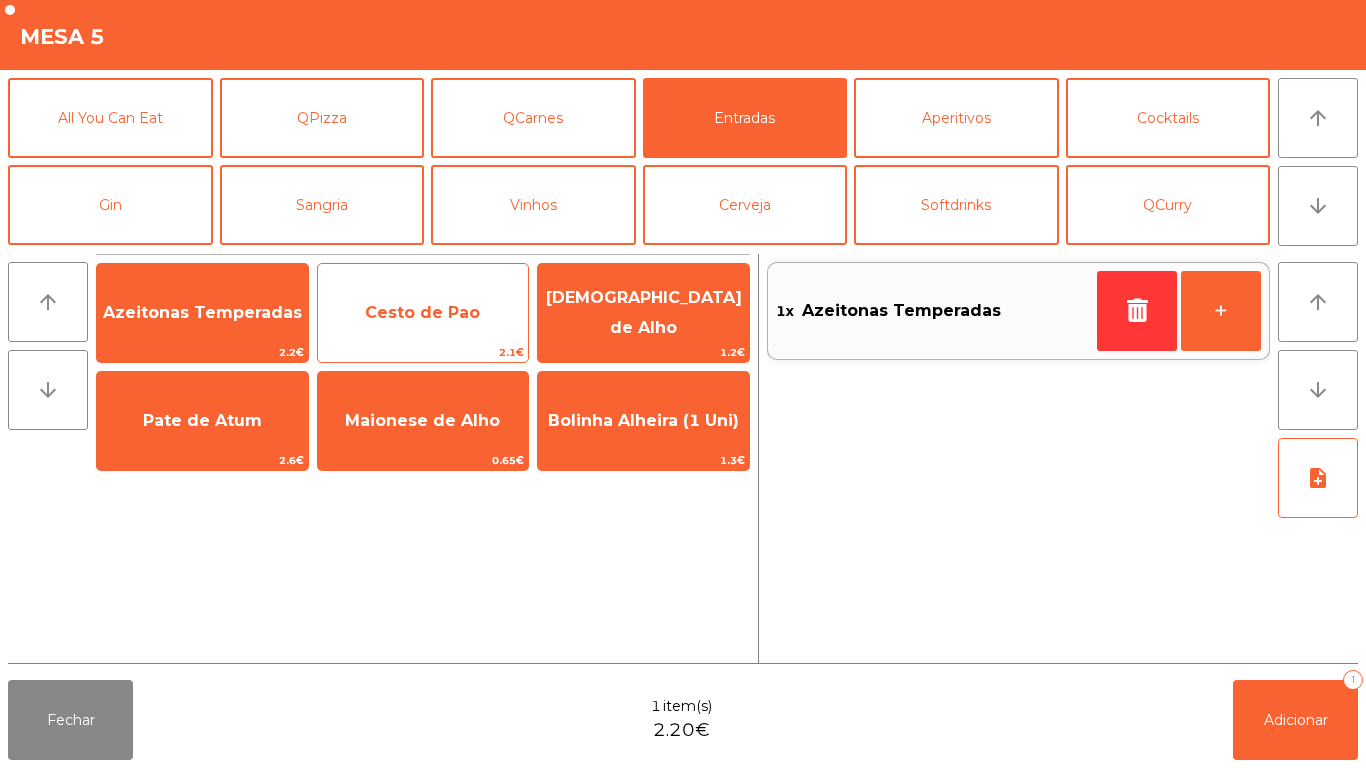 click on "Cesto de Pao" 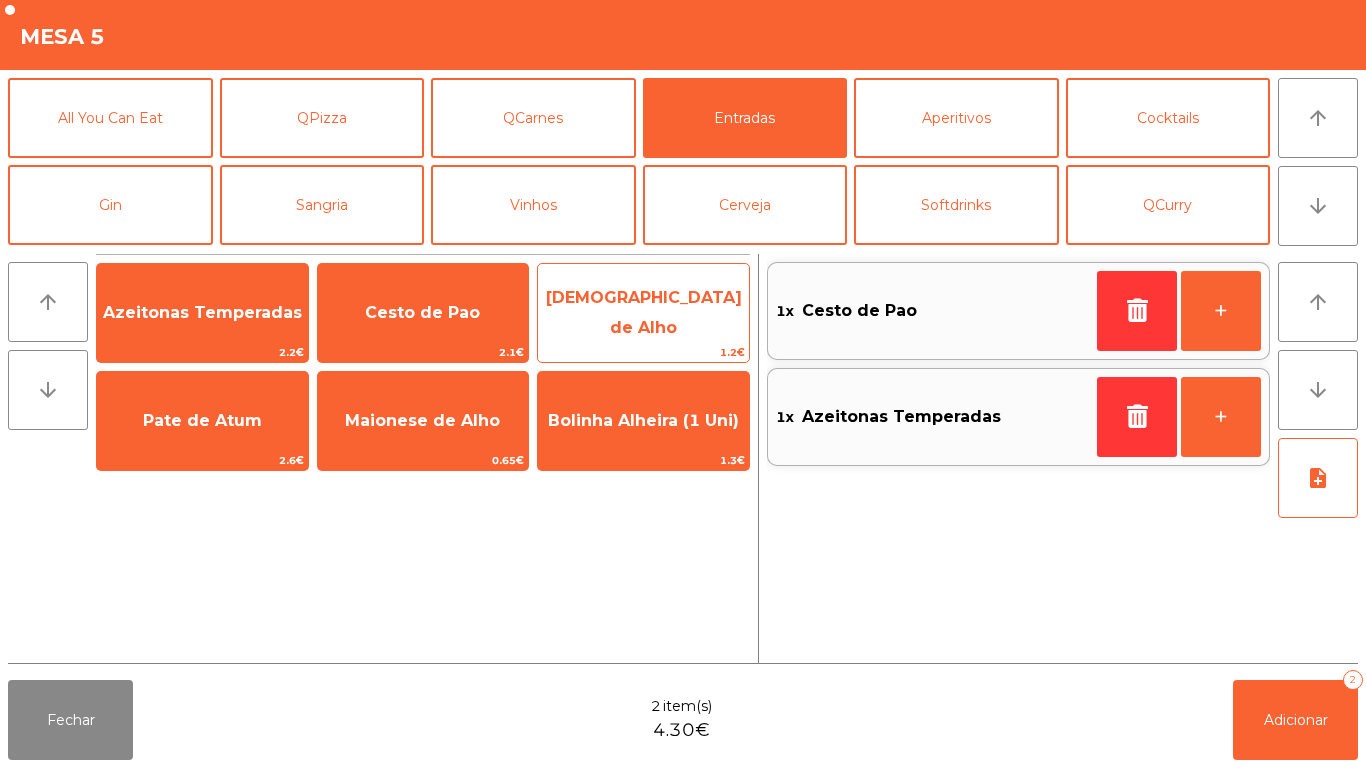click on "[DEMOGRAPHIC_DATA] de Alho" 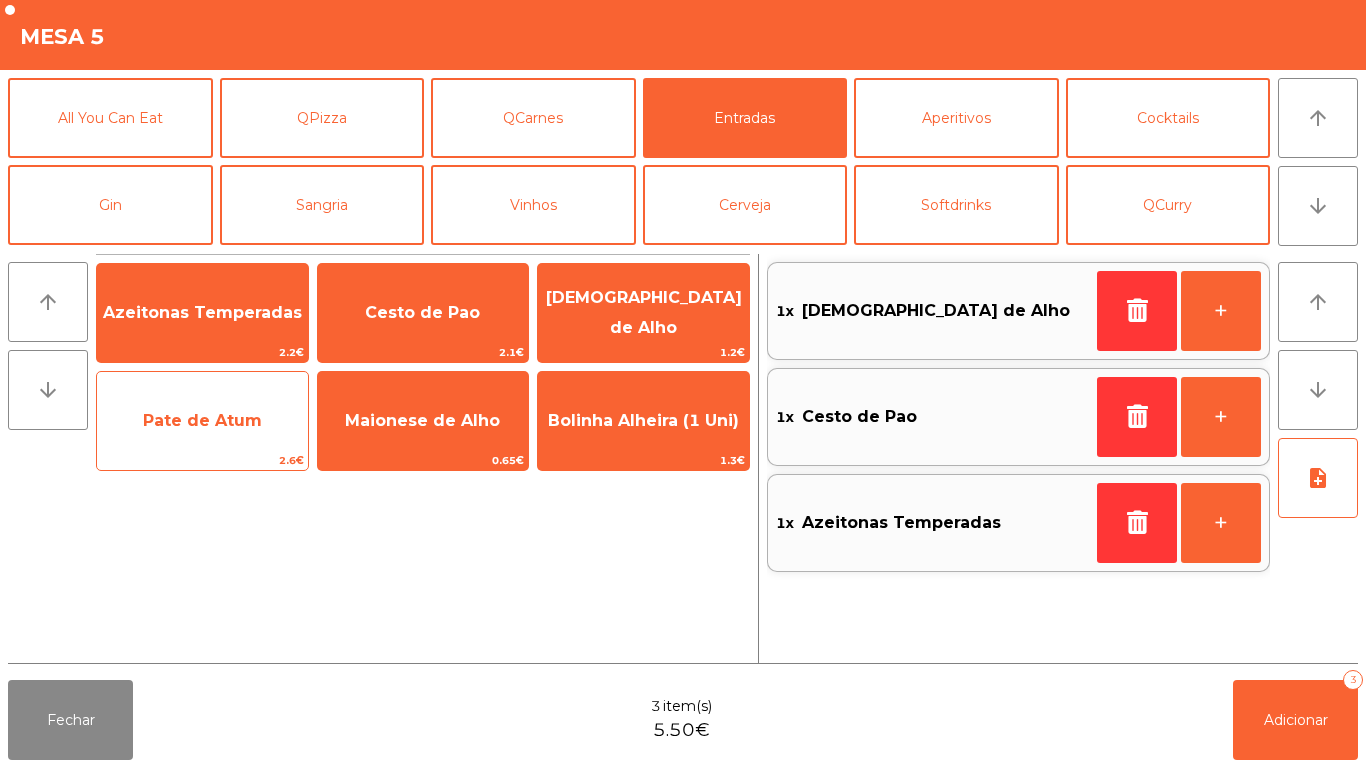 click on "Pate de Atum" 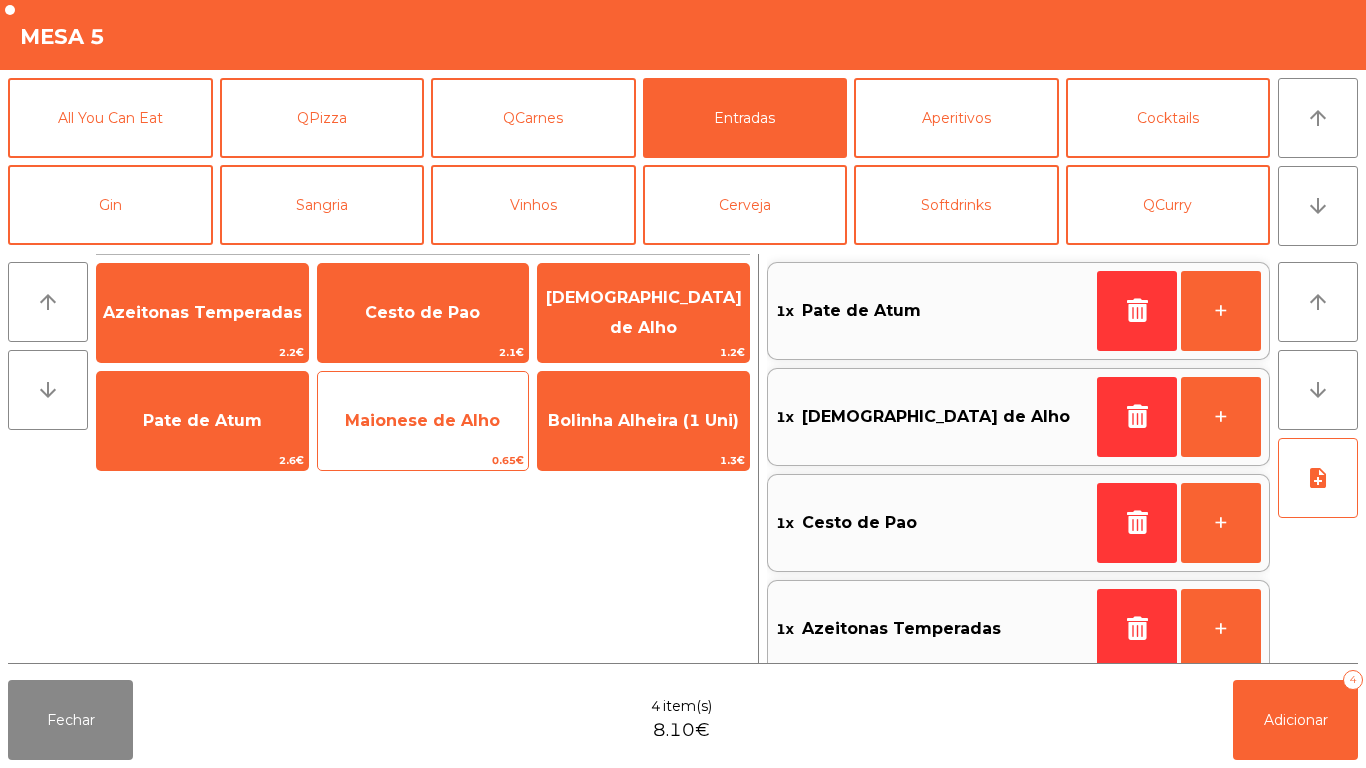 click on "Maionese de Alho" 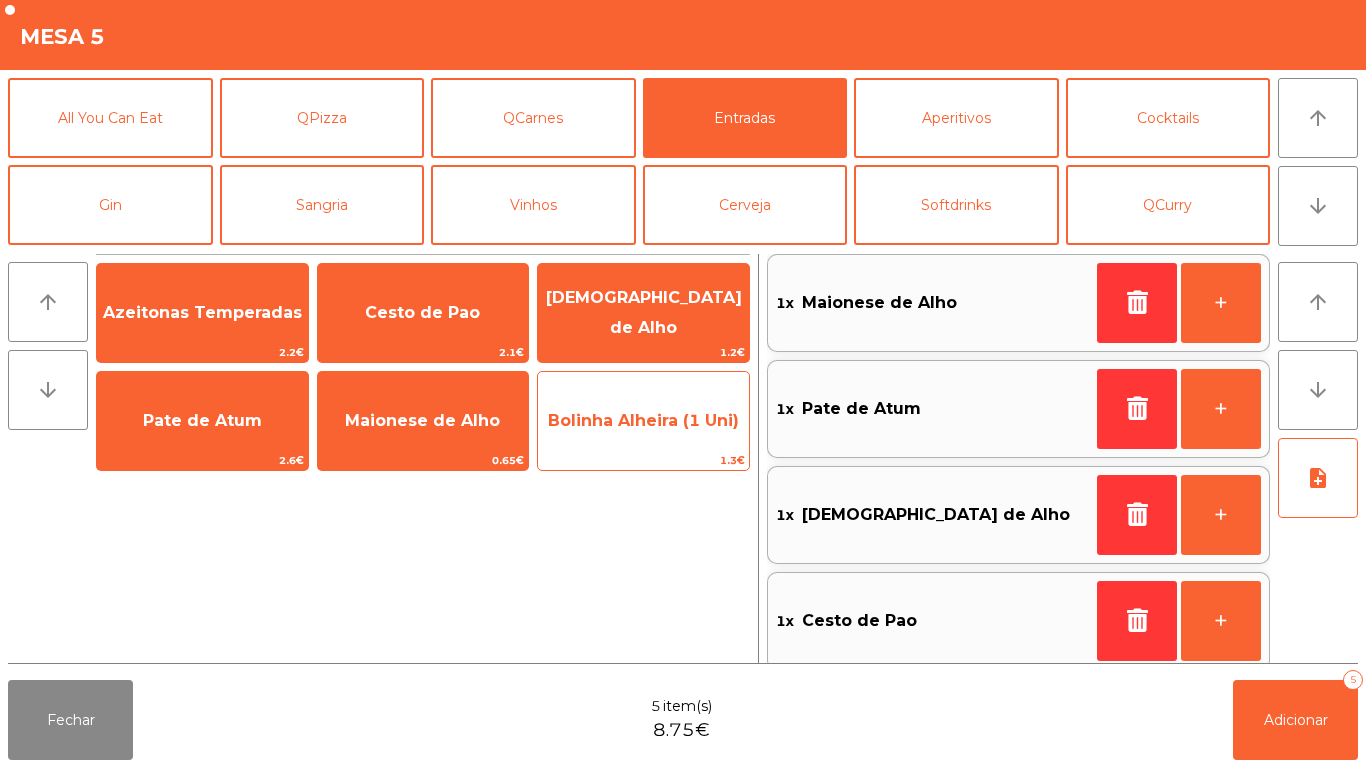 click on "Bolinha Alheira (1 Uni)" 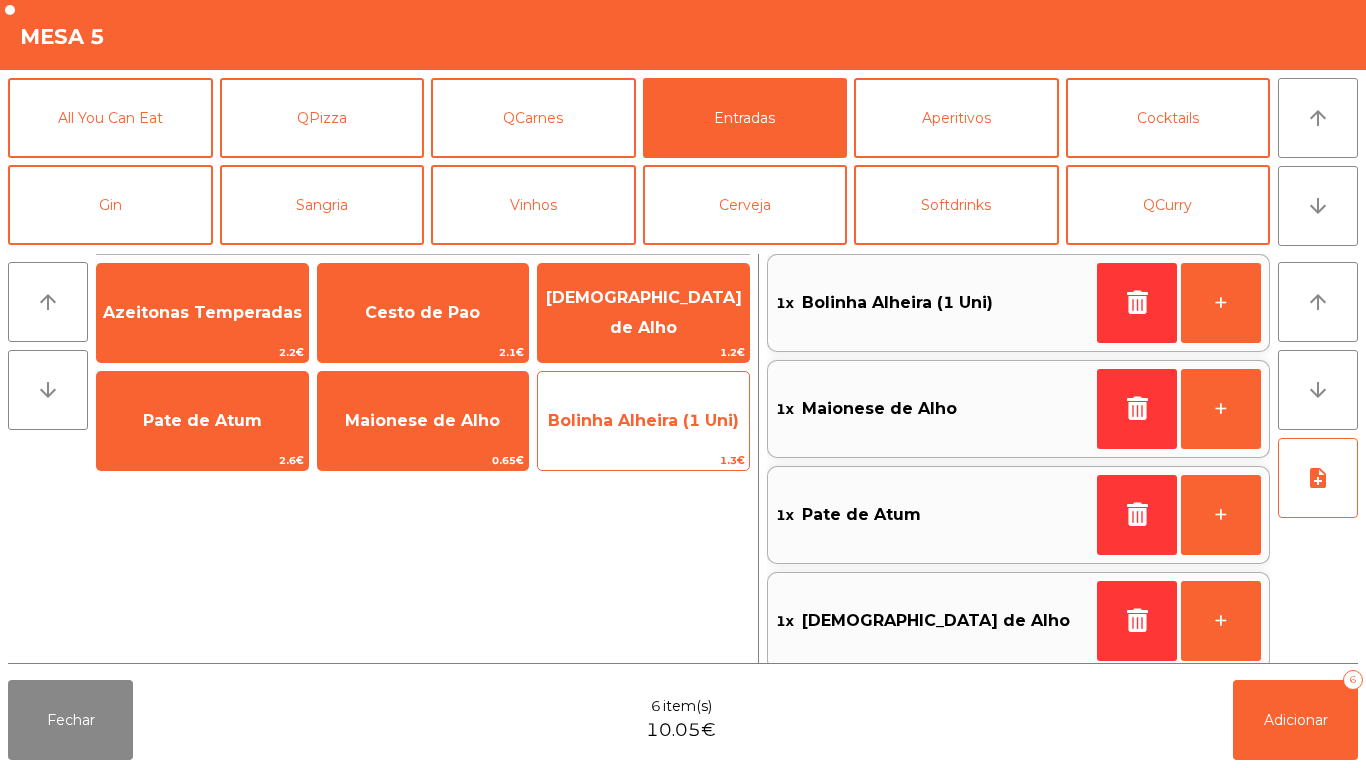 click on "Bolinha Alheira (1 Uni)" 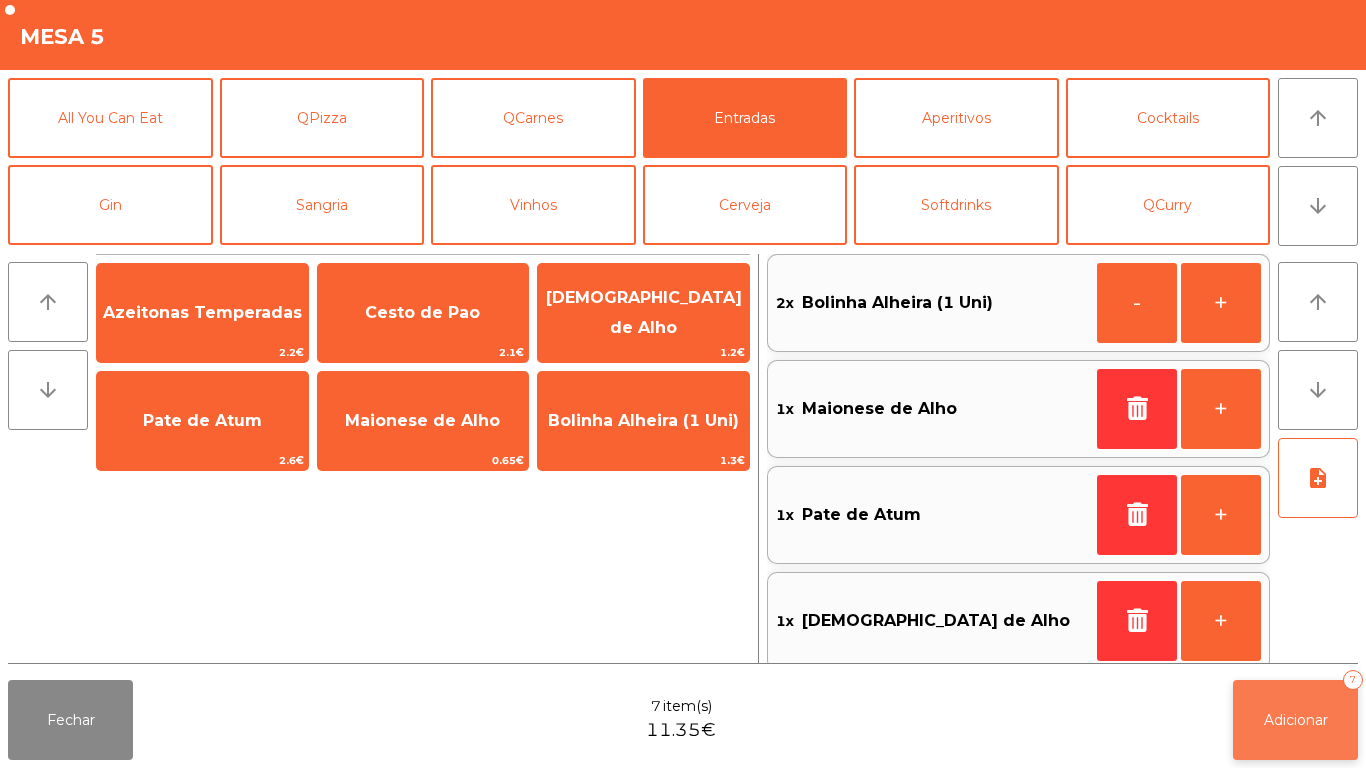 click on "Adicionar   7" 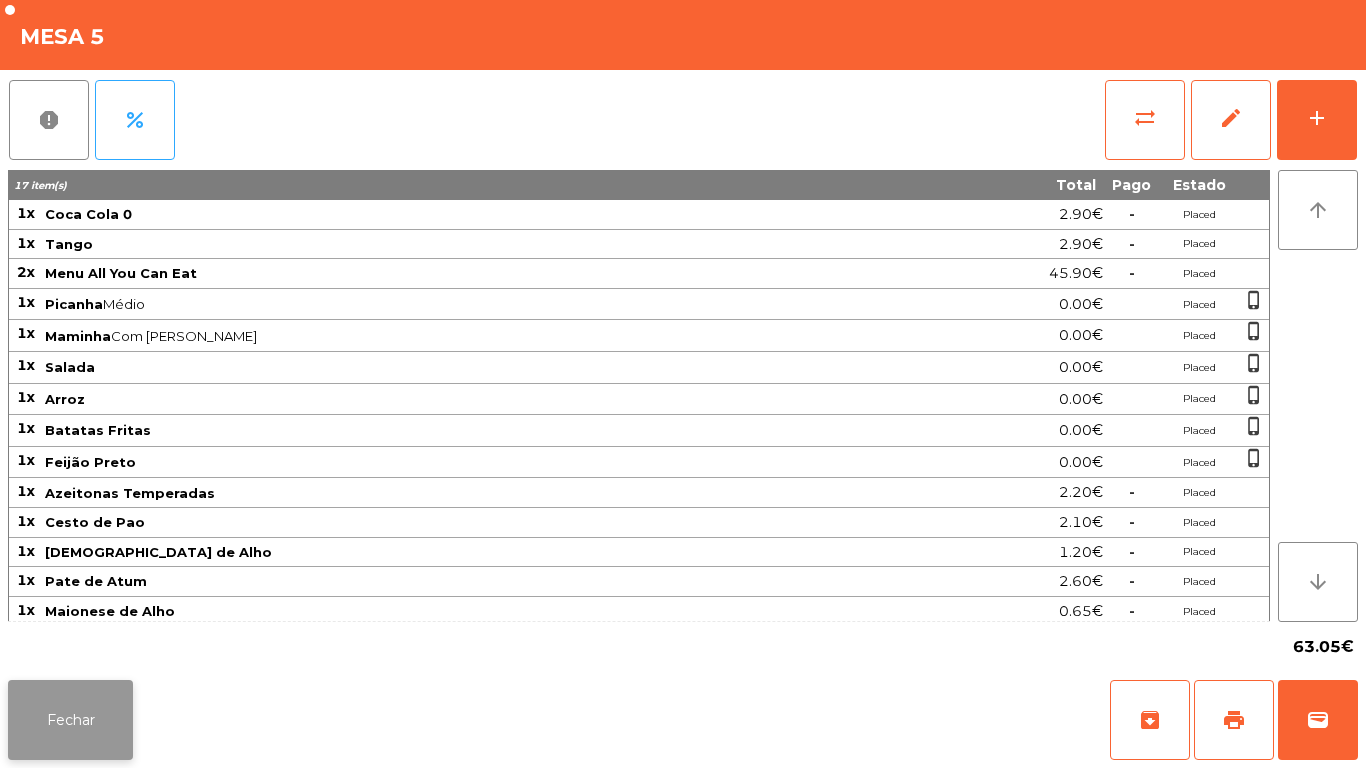 click on "Fechar" 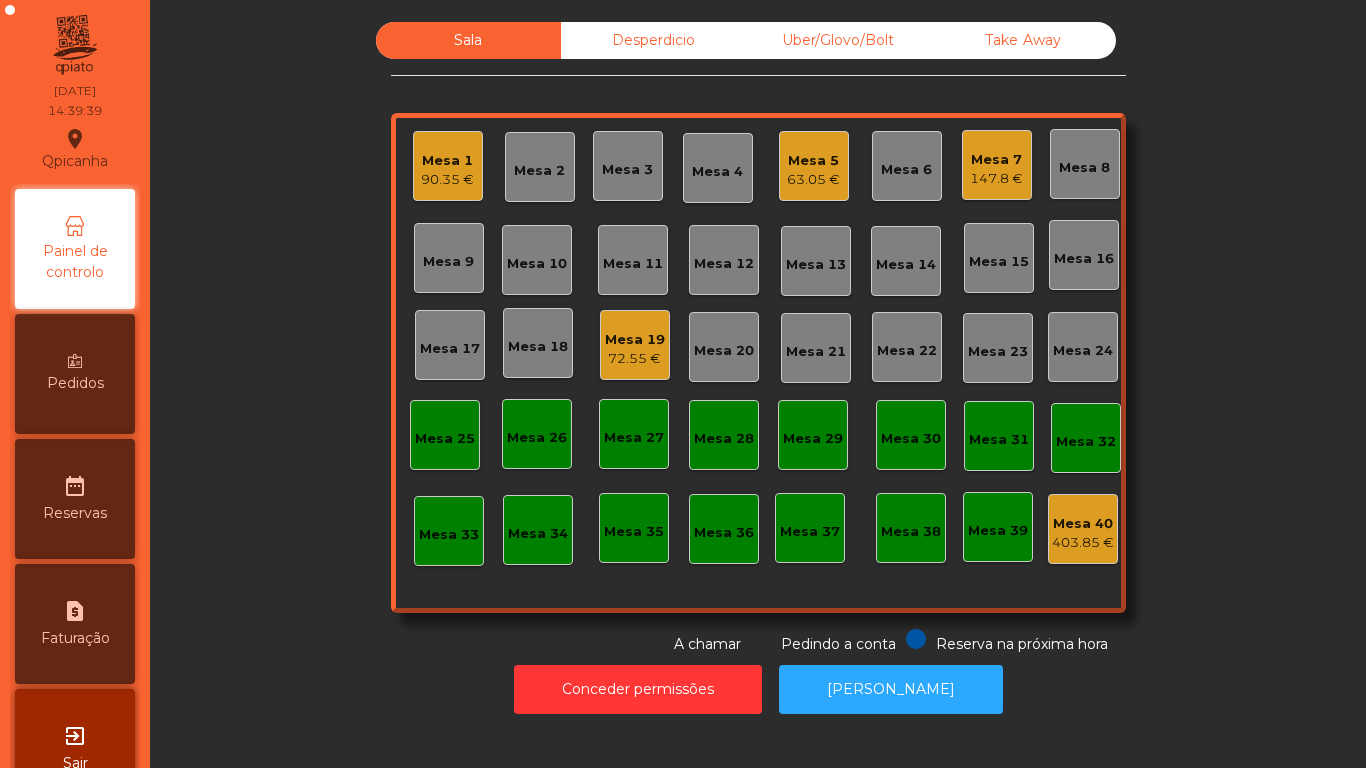click on "90.35 €" 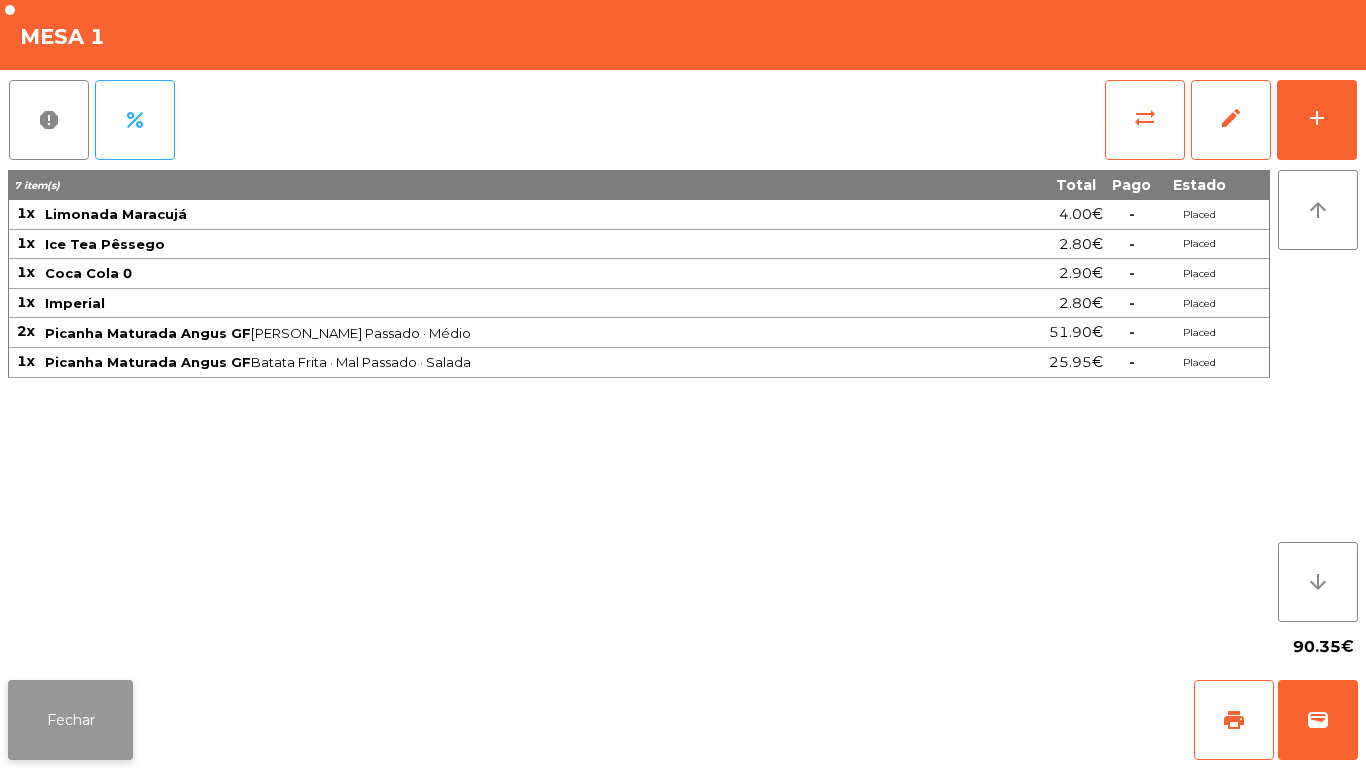 click on "Fechar" 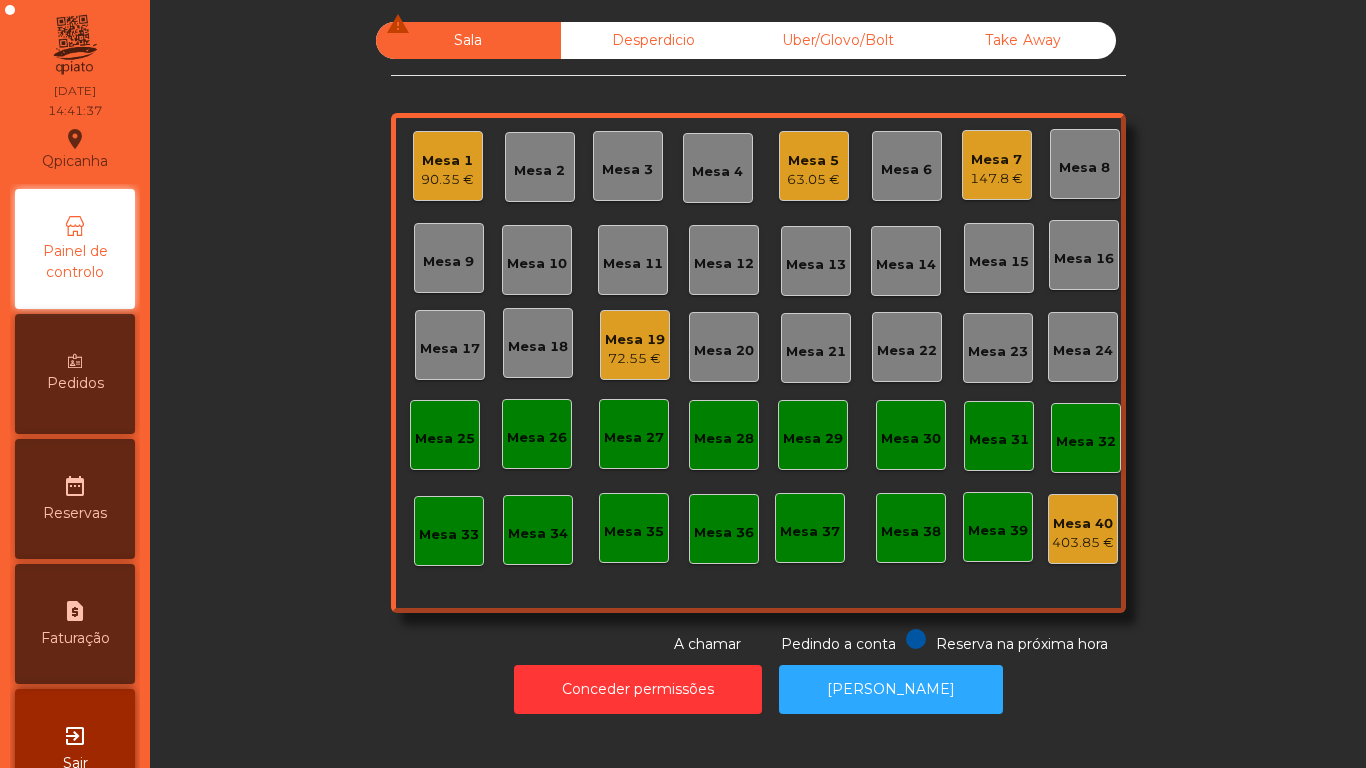 click on "Mesa 7   147.8 €" 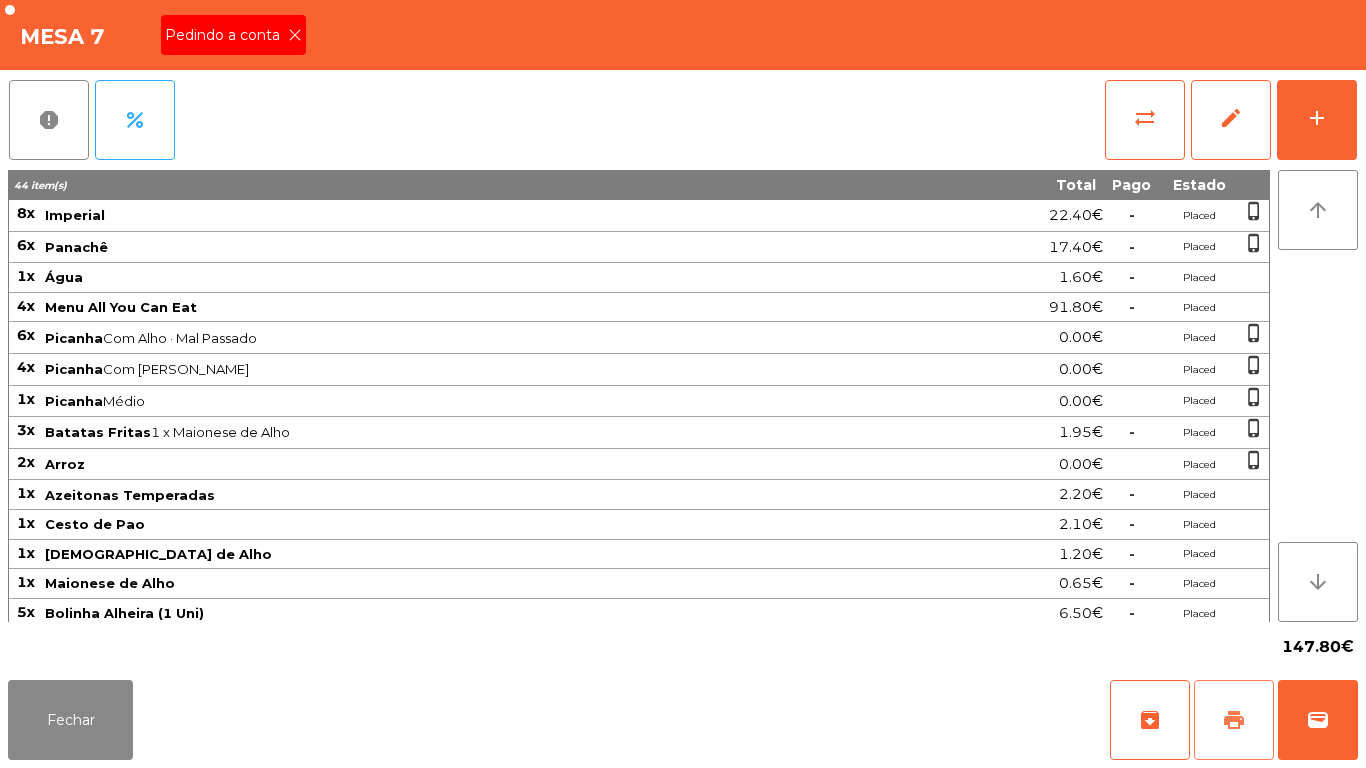 click on "print" 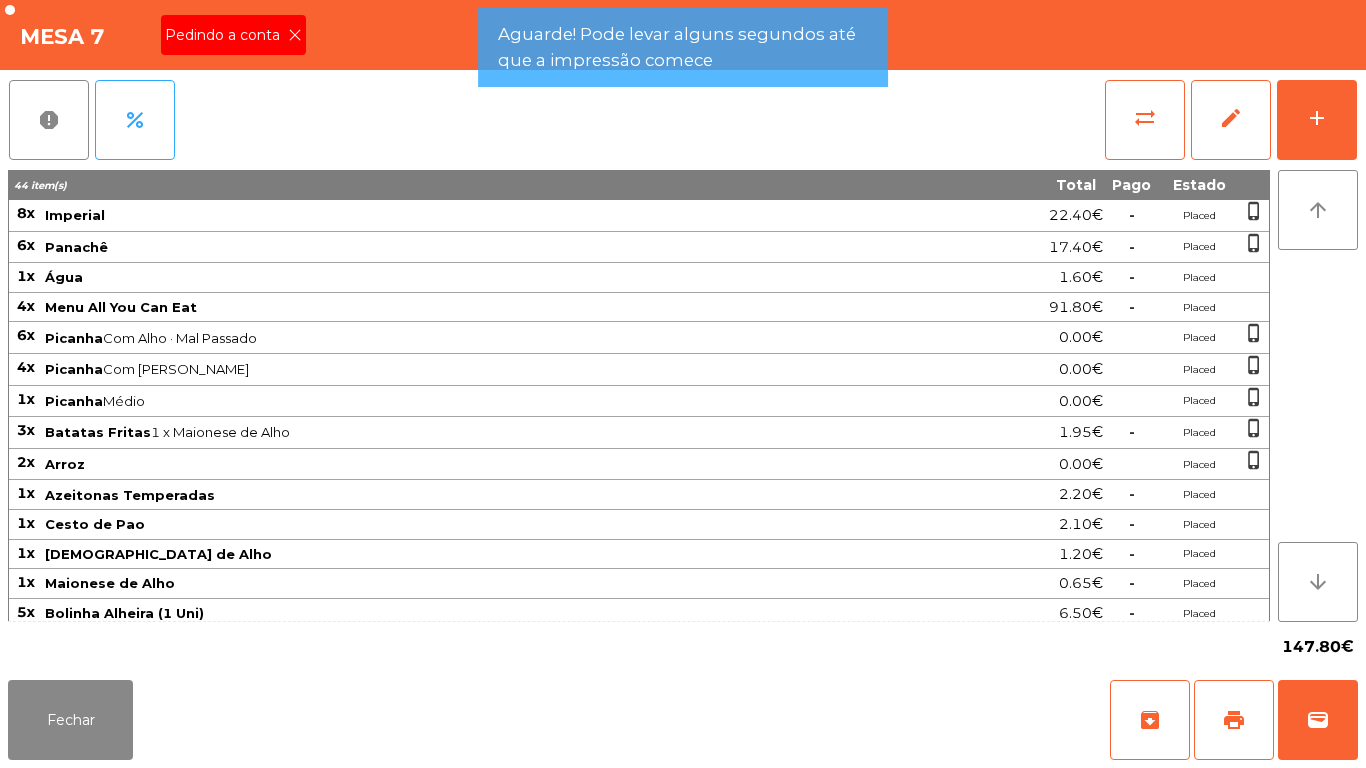 click 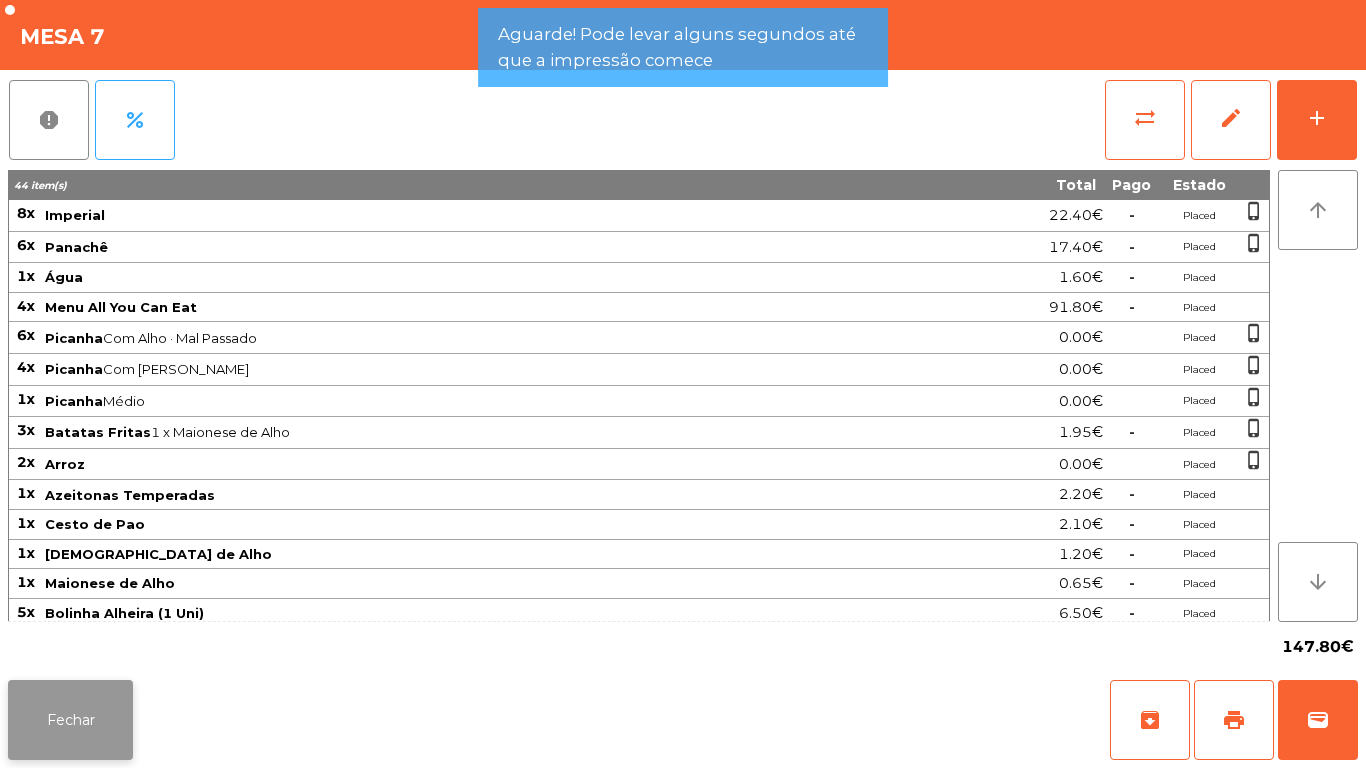 click on "Fechar" 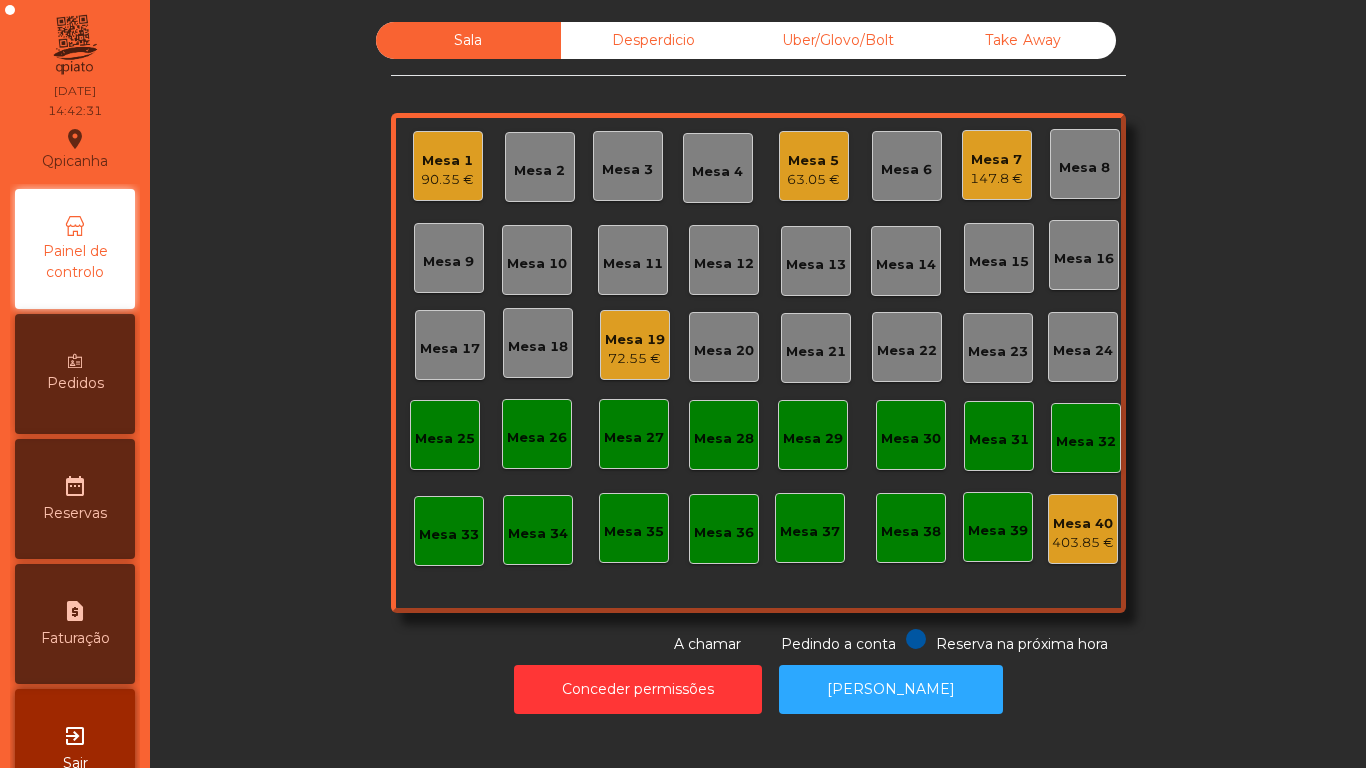 click on "147.8 €" 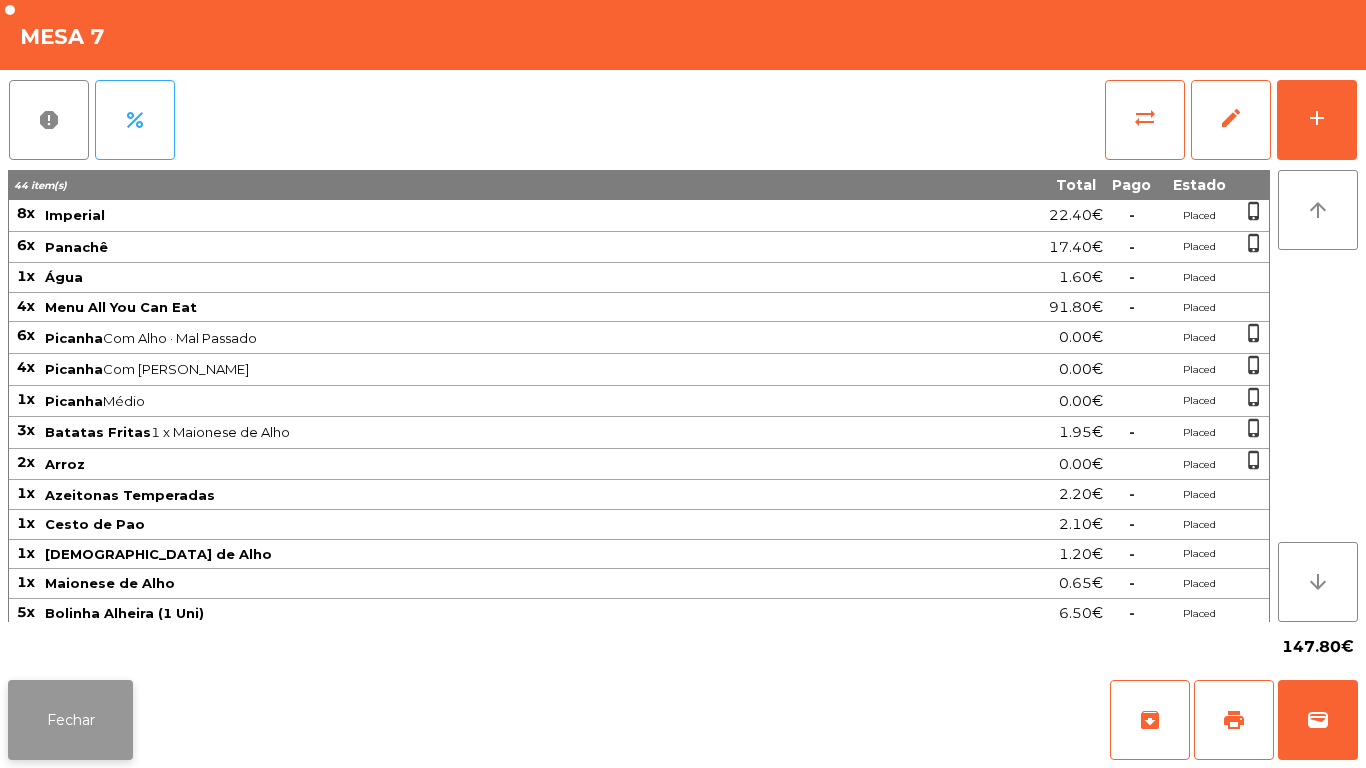 click on "Fechar" 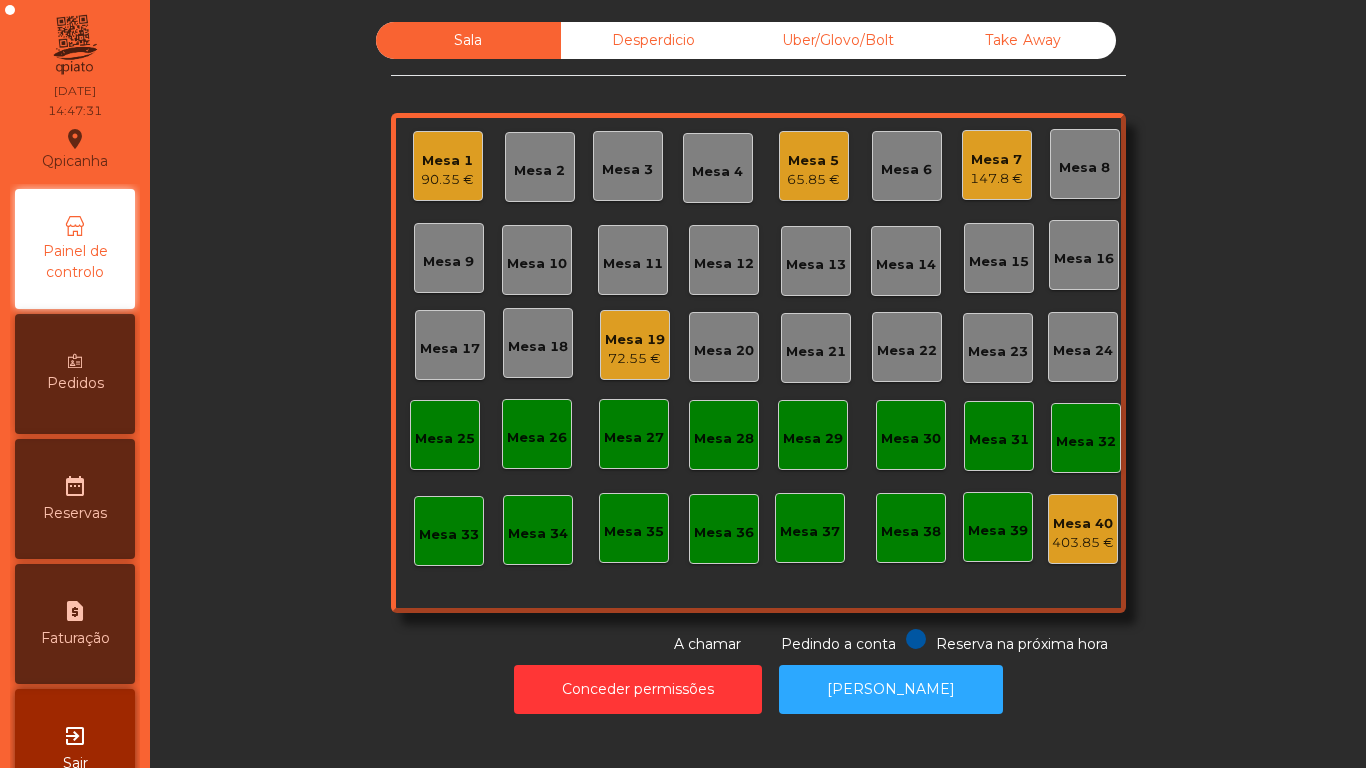 click on "90.35 €" 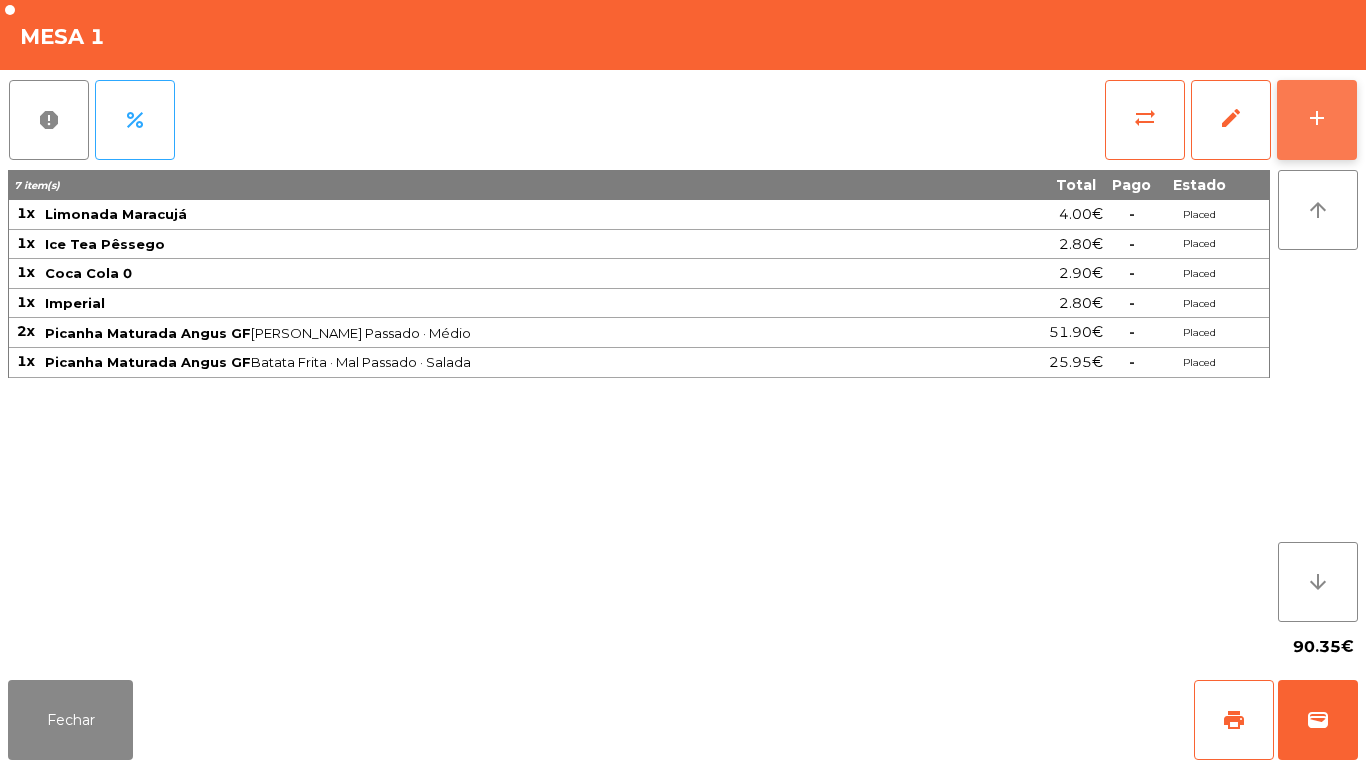 click on "add" 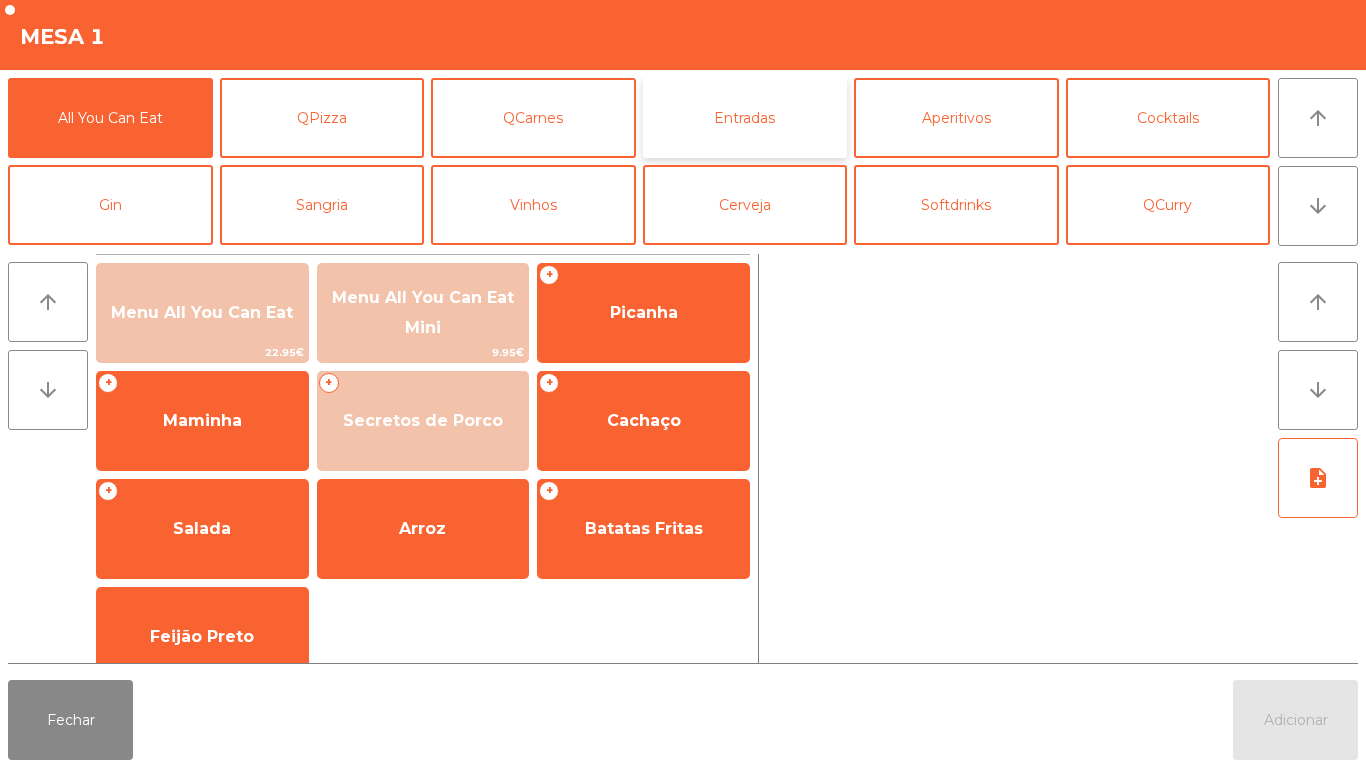 click on "Entradas" 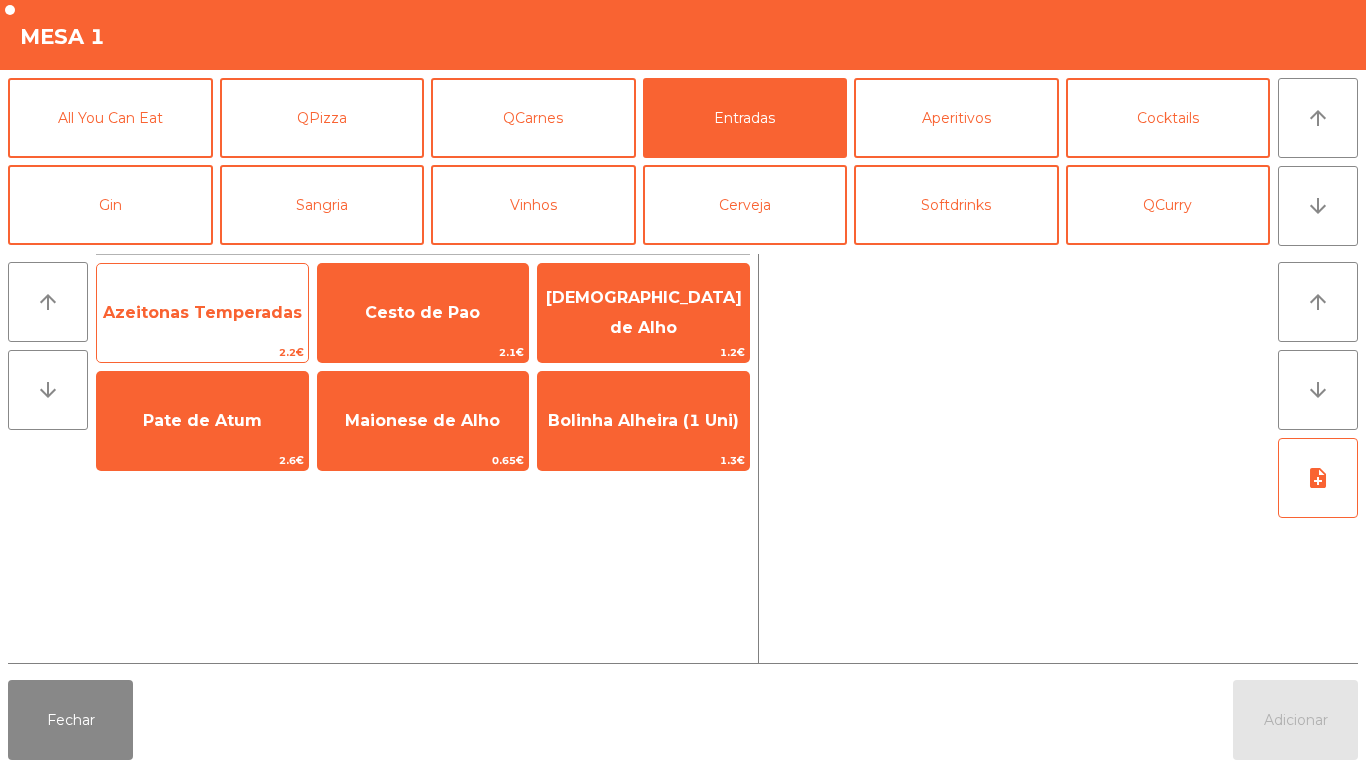 click on "Azeitonas Temperadas" 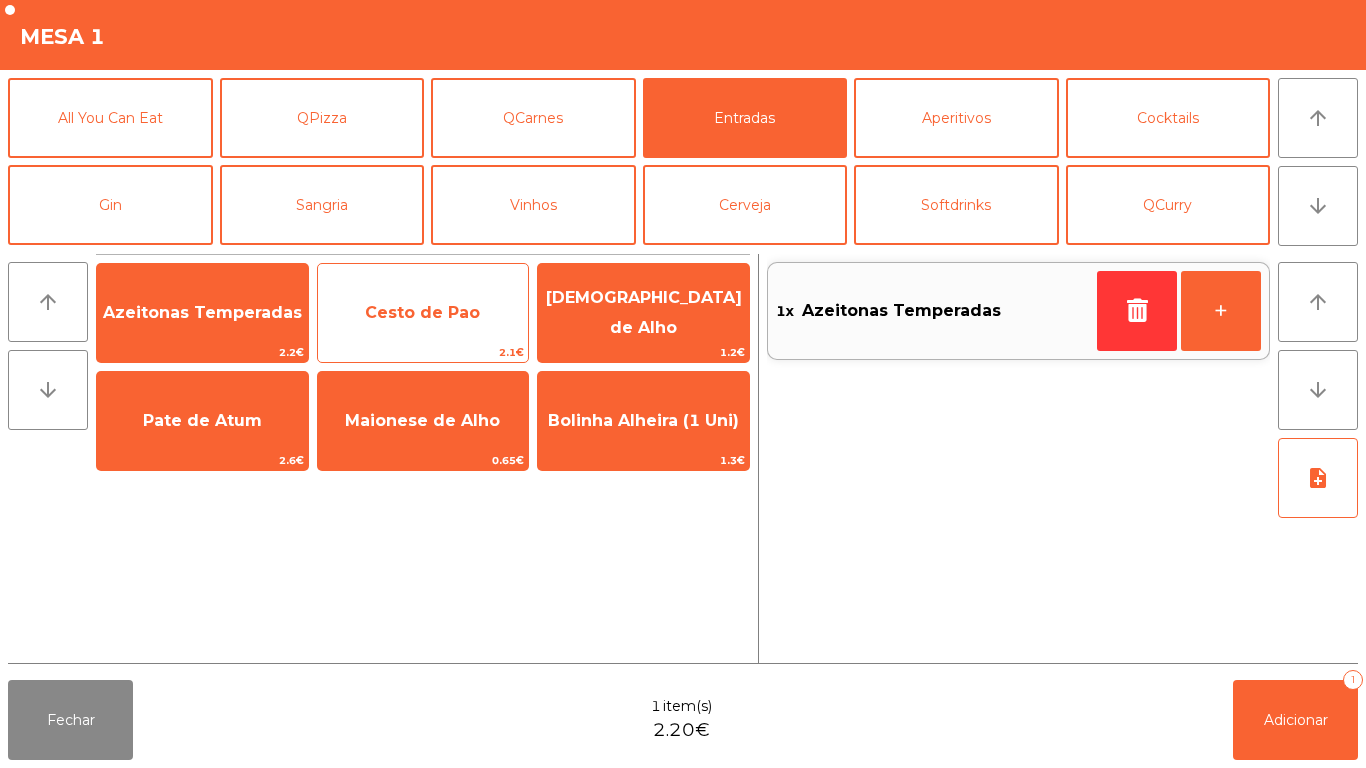 click on "Cesto de Pao" 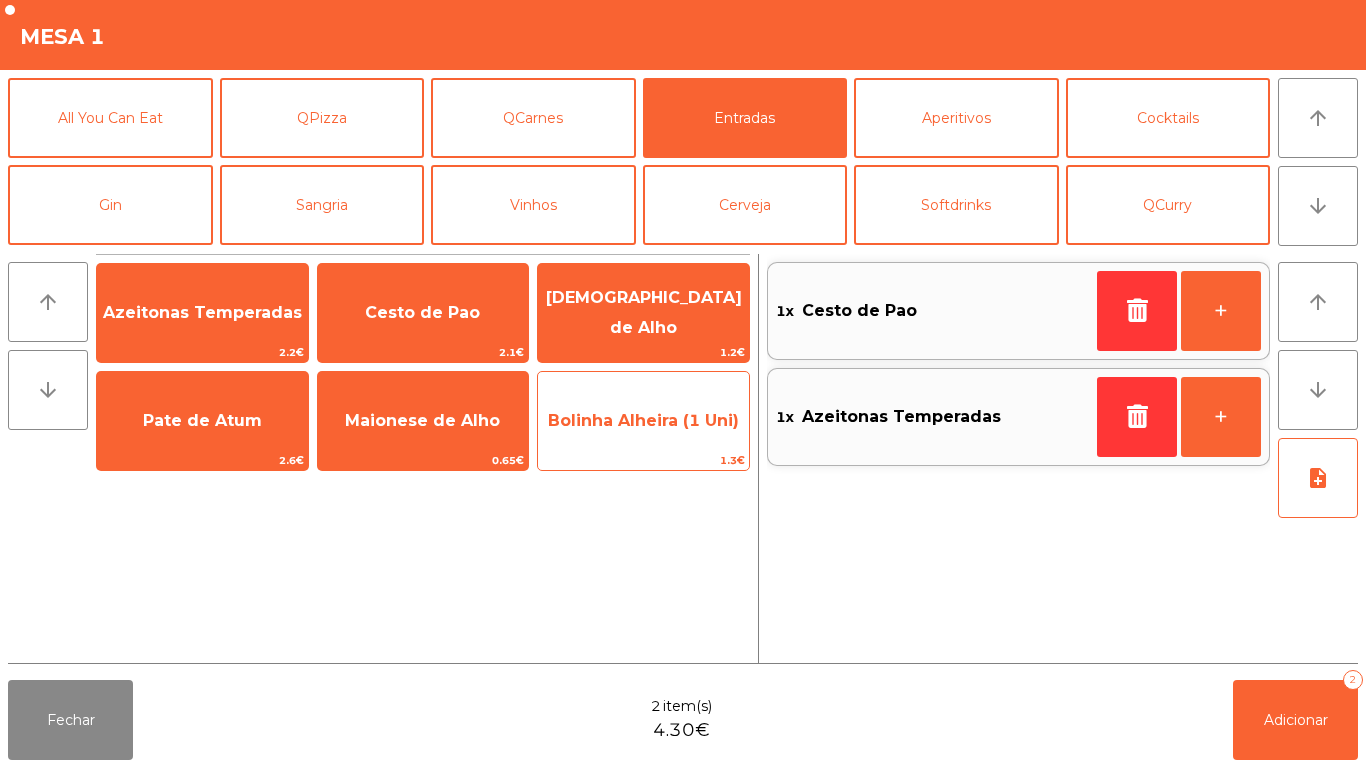 click on "Bolinha Alheira (1 Uni)" 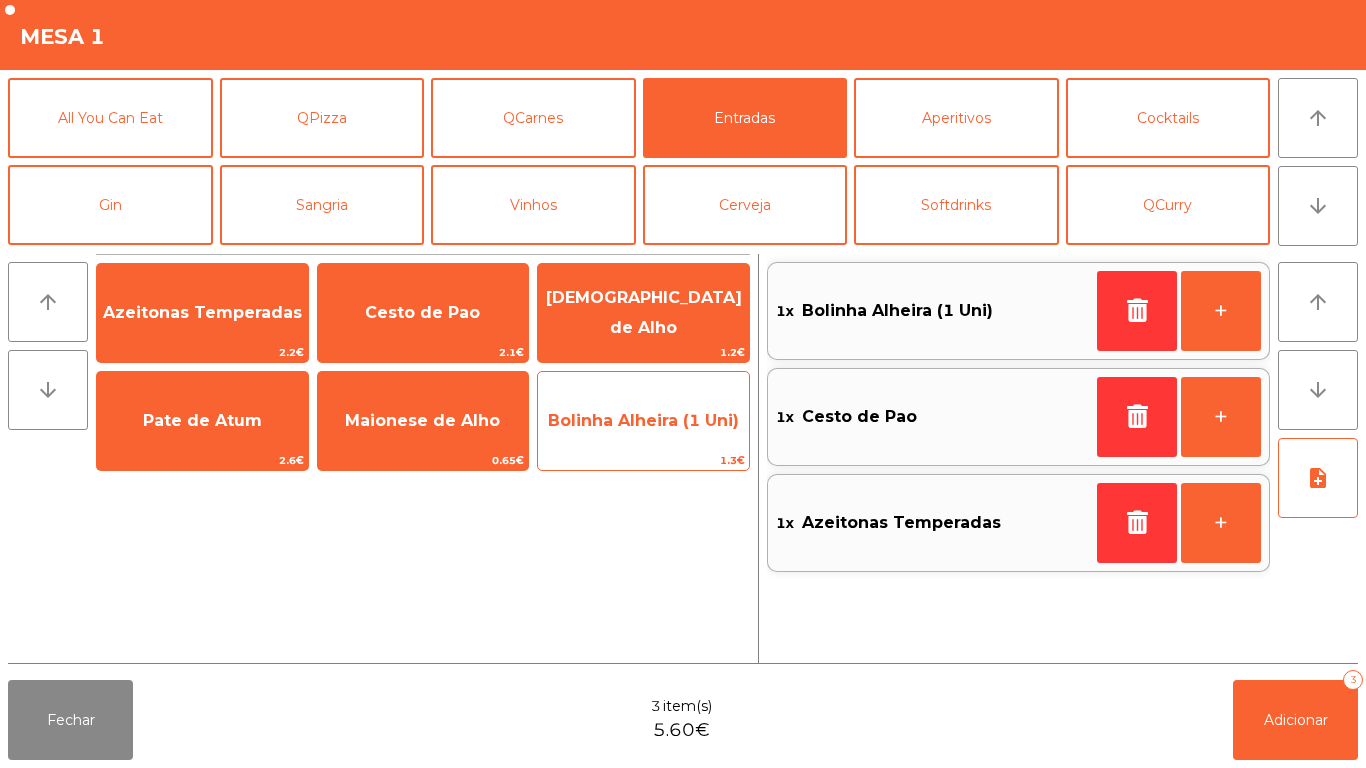 click on "Bolinha Alheira (1 Uni)" 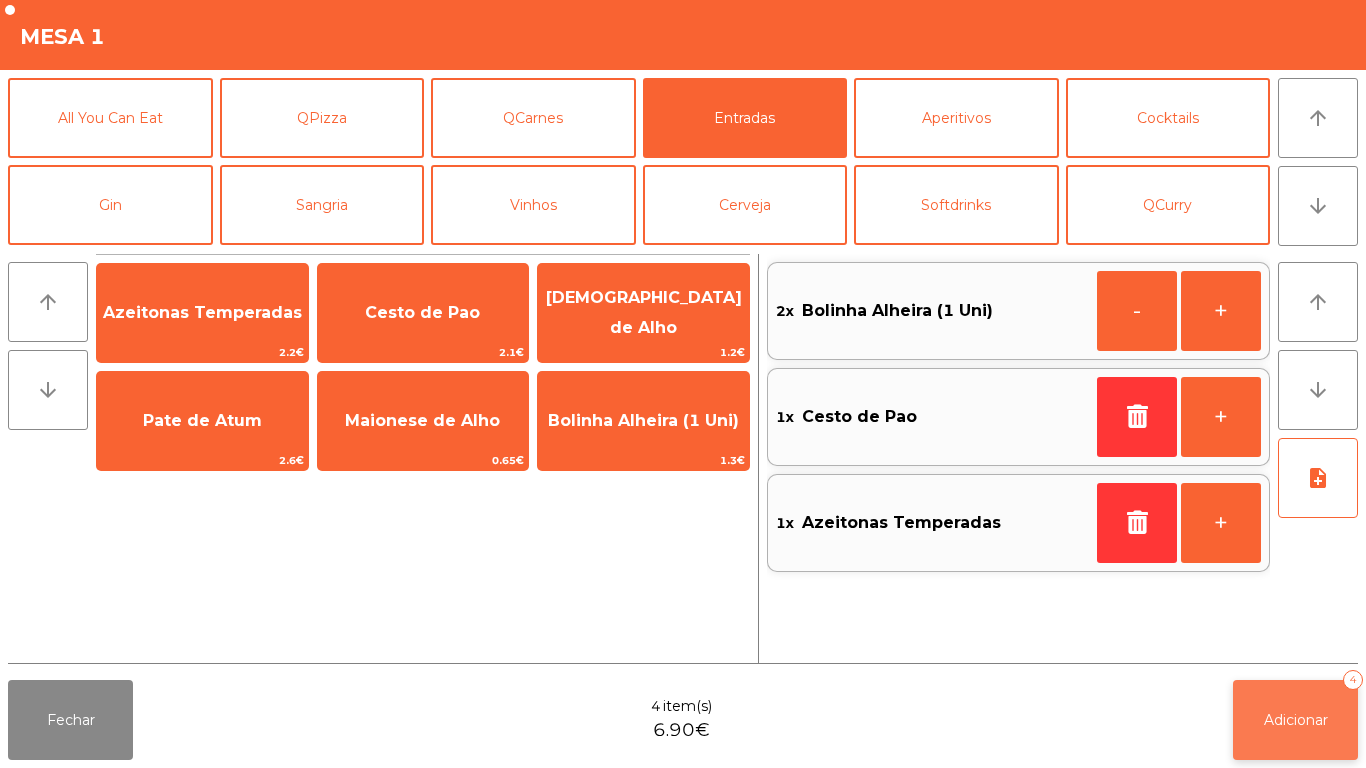 click on "Adicionar   4" 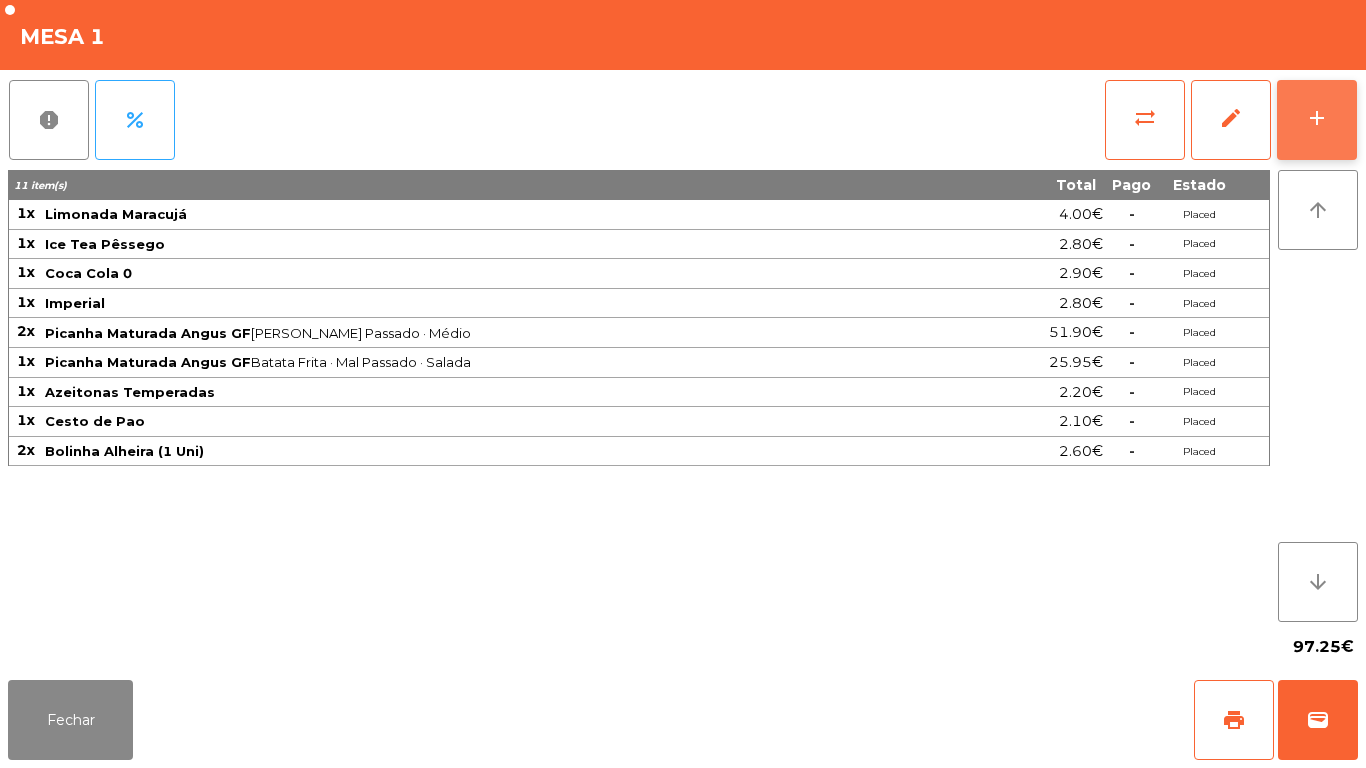 click on "add" 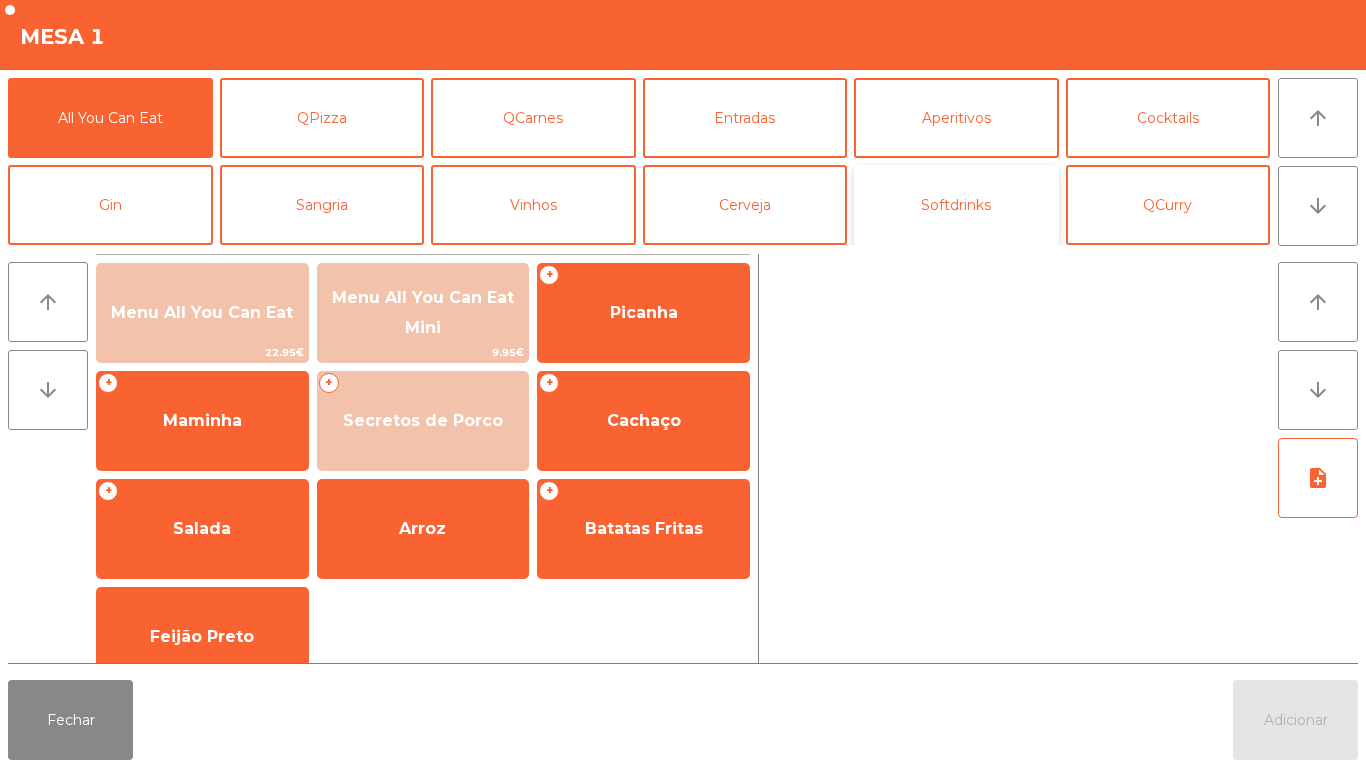click on "Softdrinks" 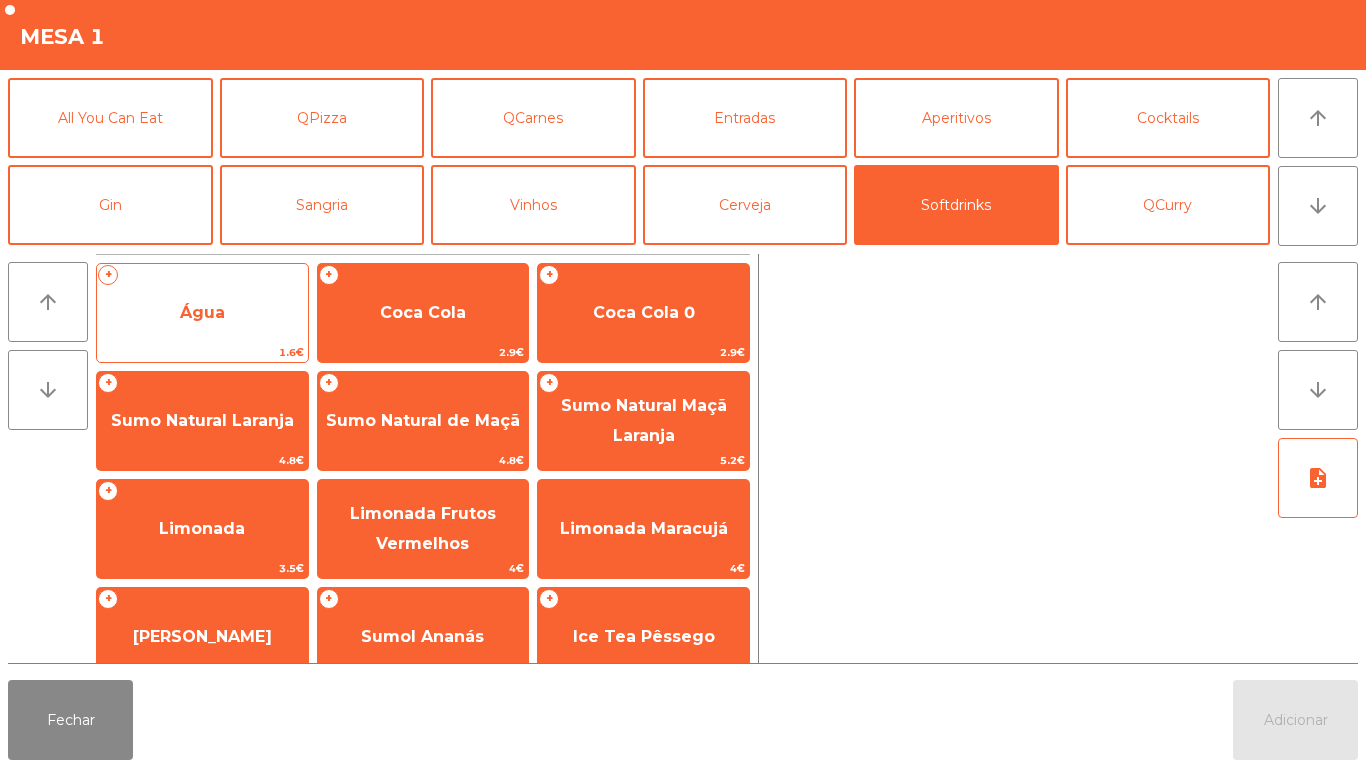 click on "Água" 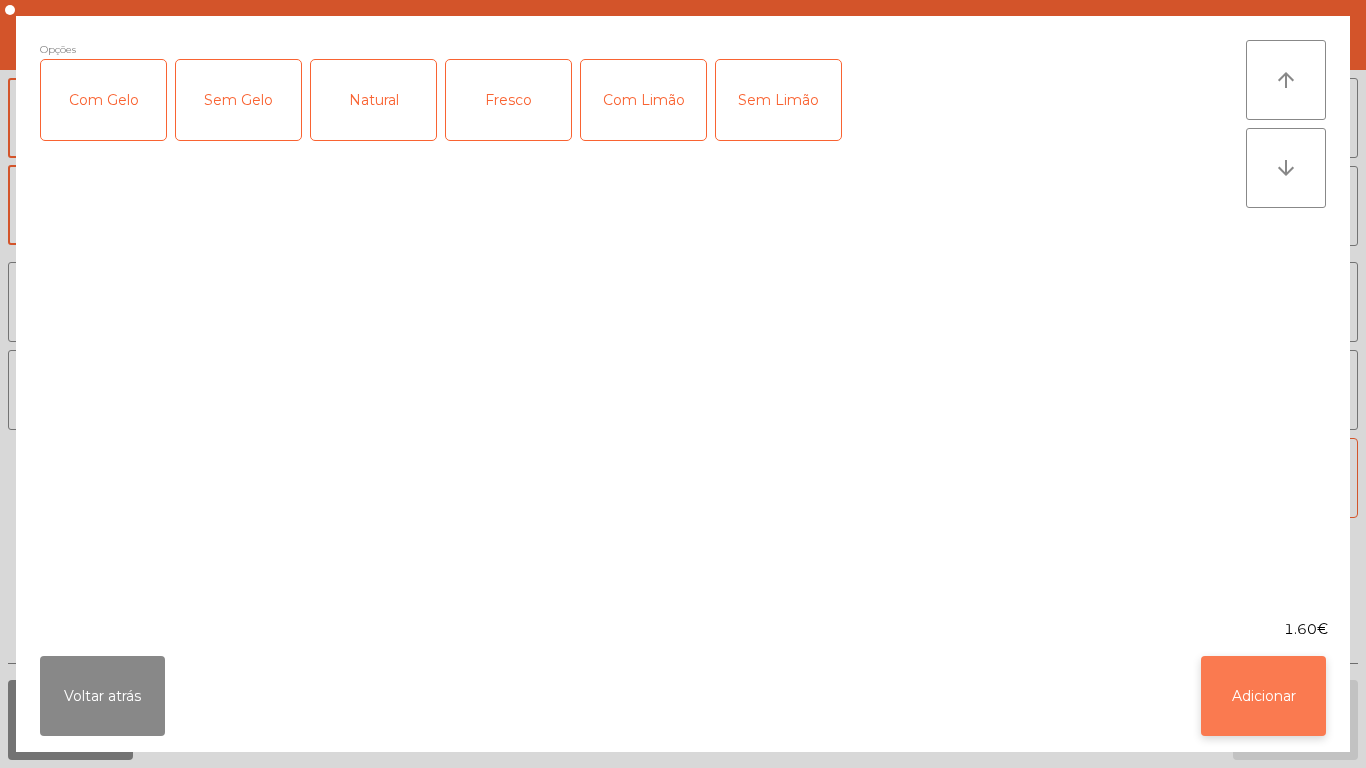 click on "Adicionar" 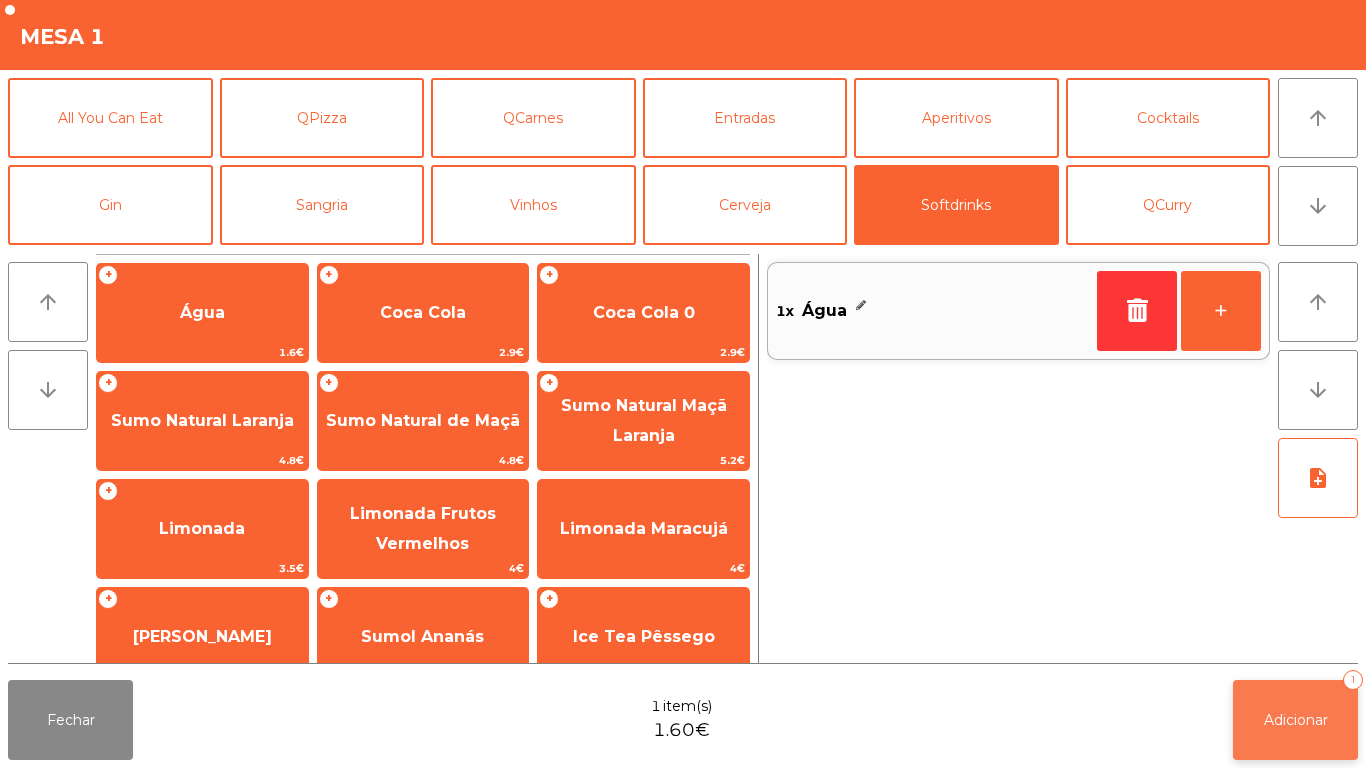 click on "Adicionar   1" 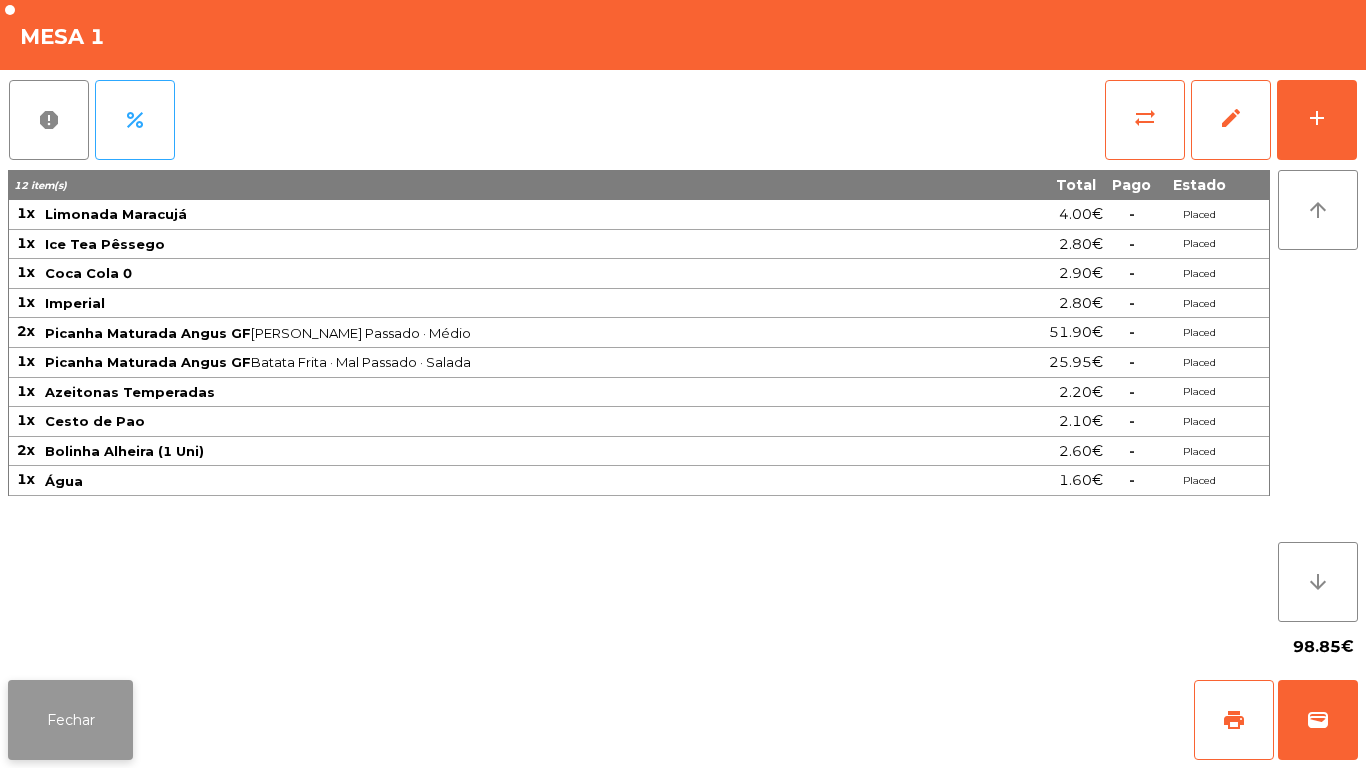 click on "Fechar" 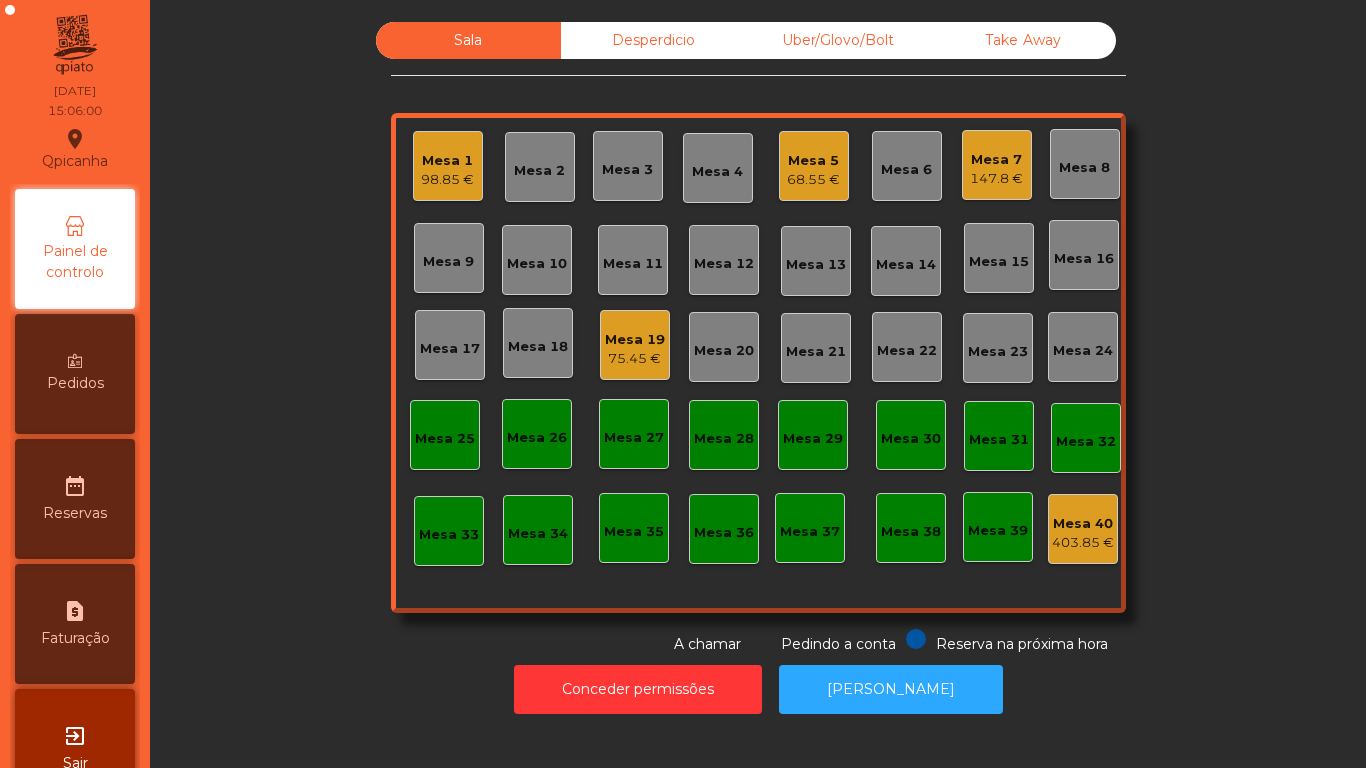 click on "68.55 €" 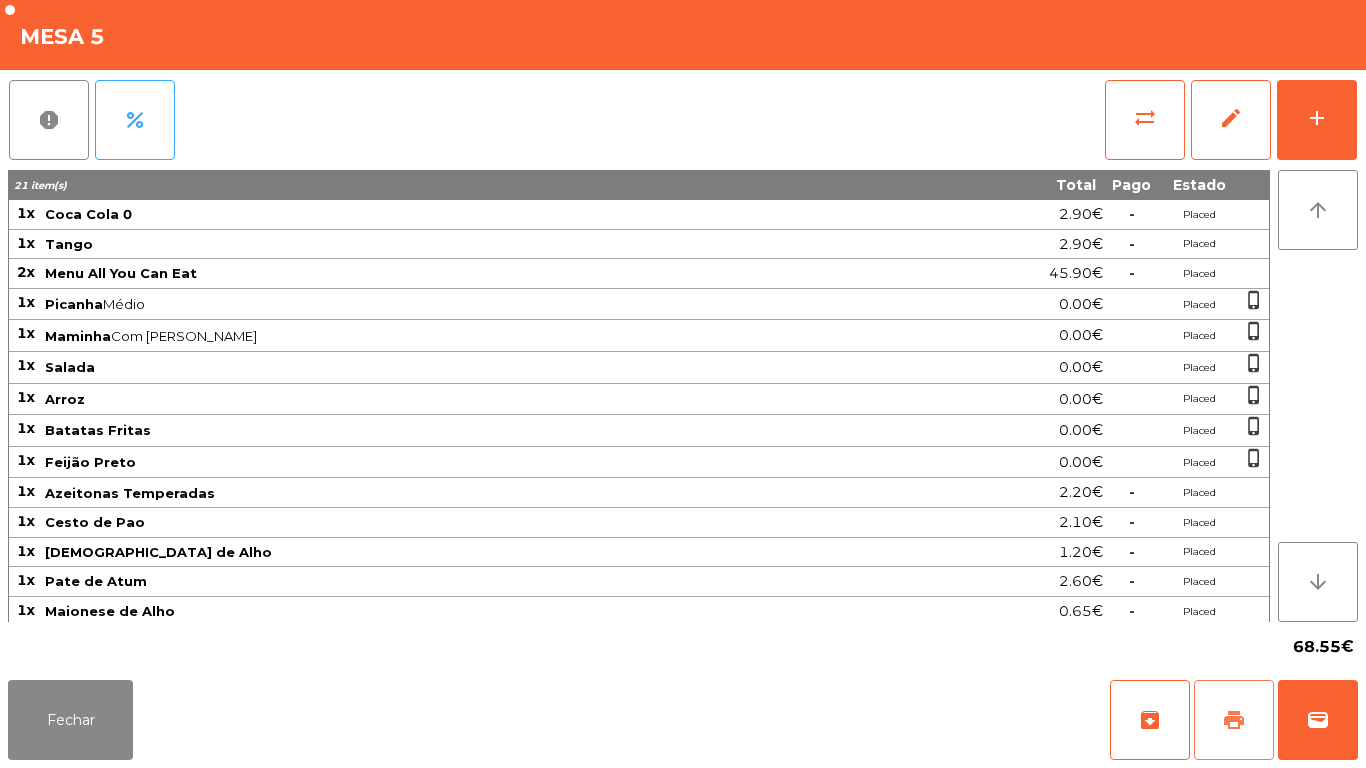 click on "print" 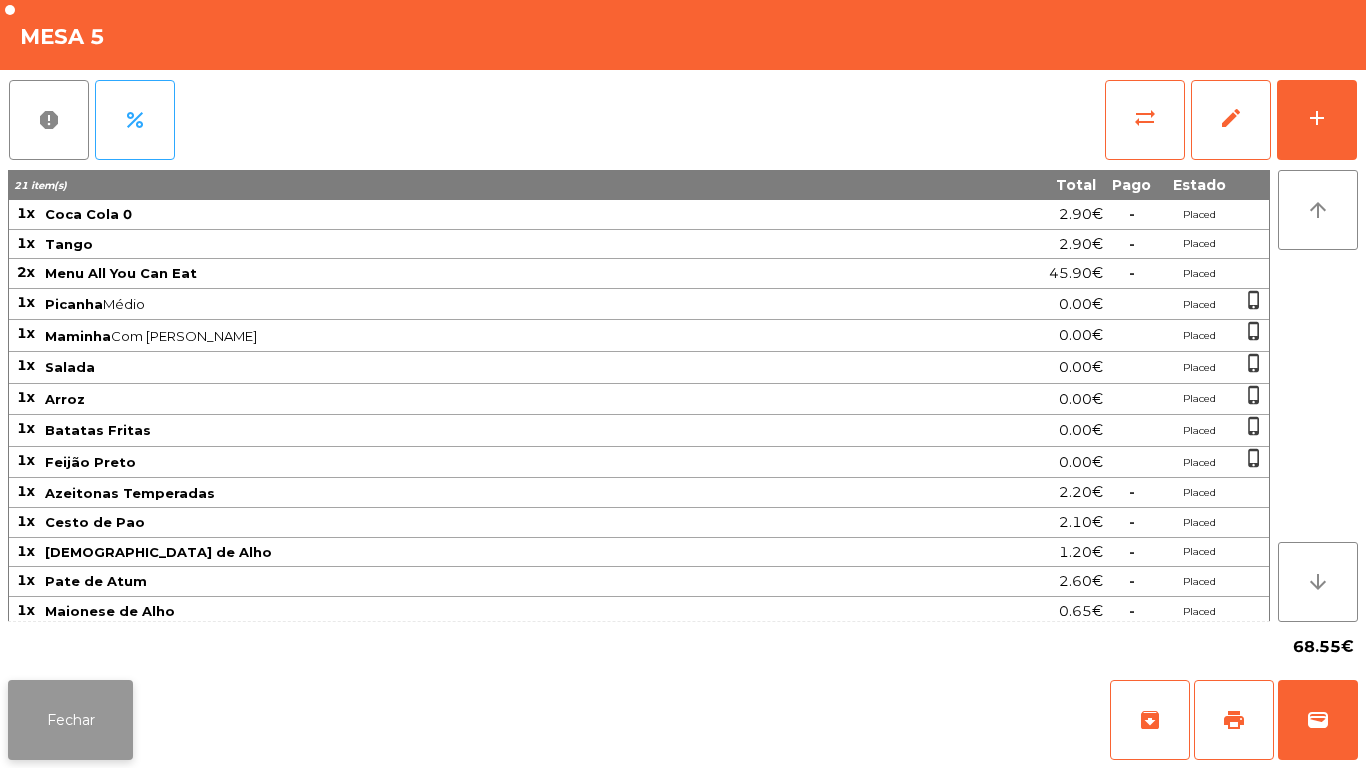 click on "Fechar" 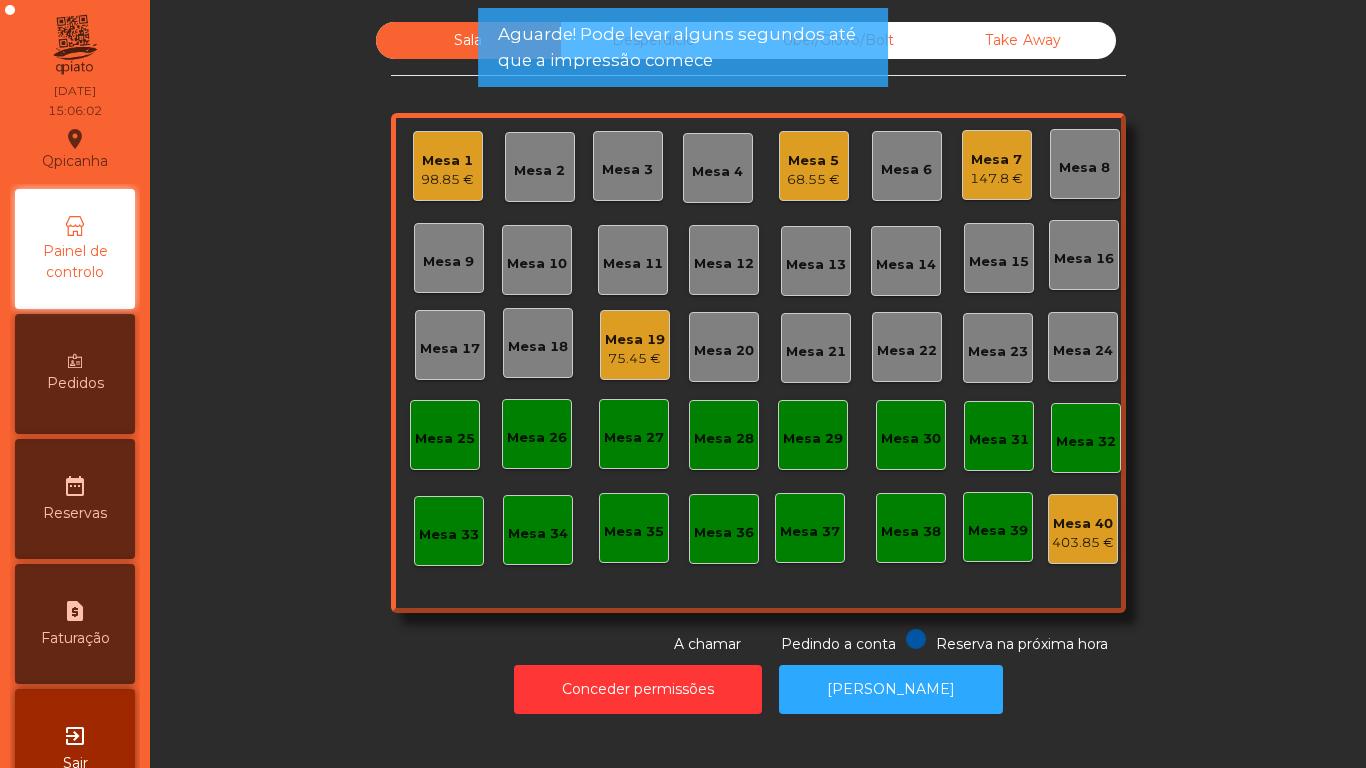click on "147.8 €" 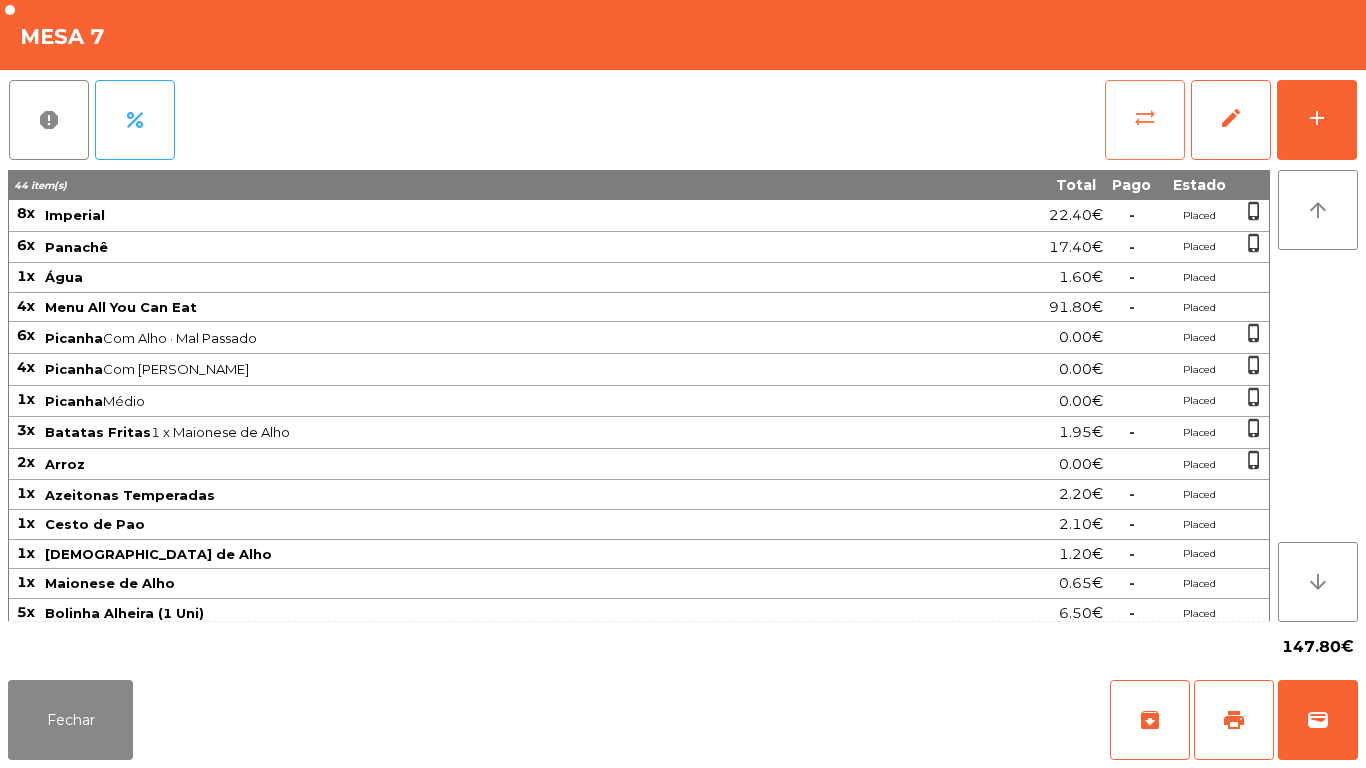 click on "sync_alt" 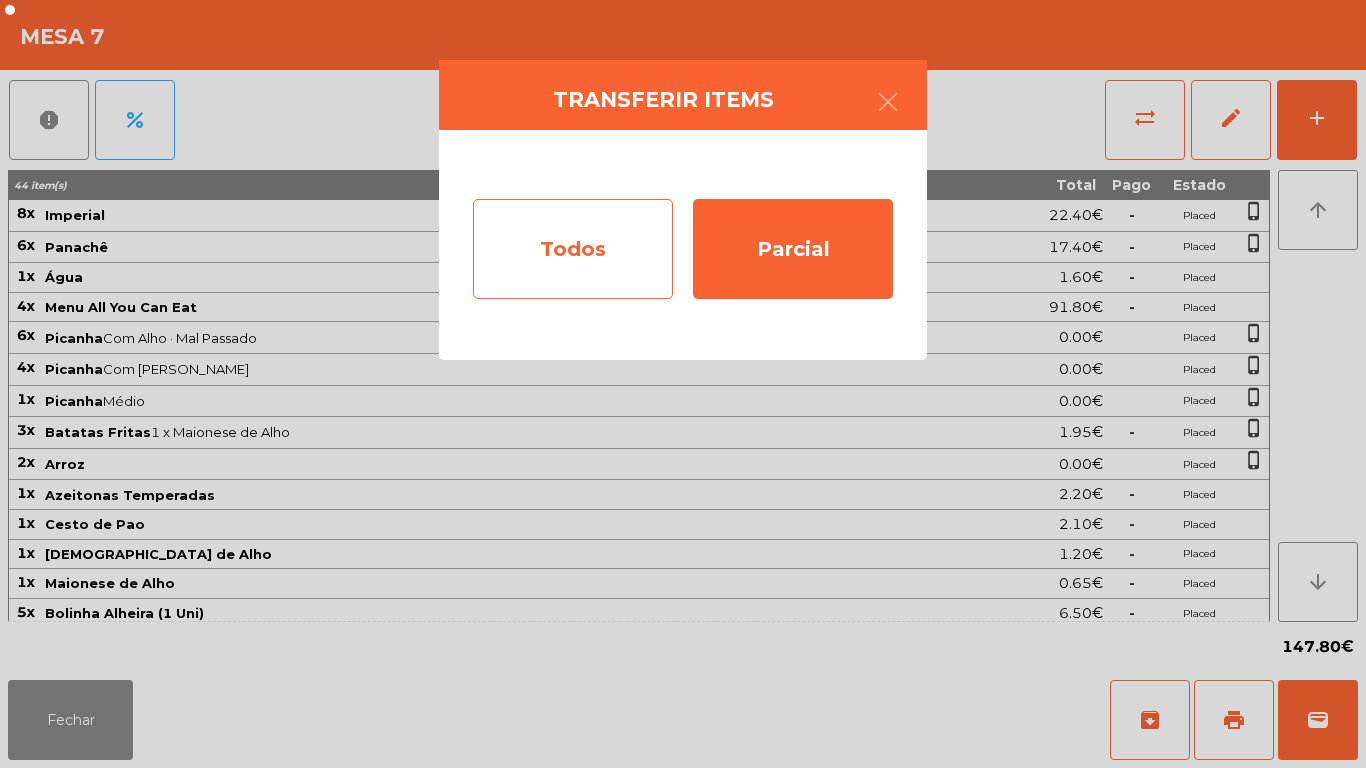 click on "Todos" 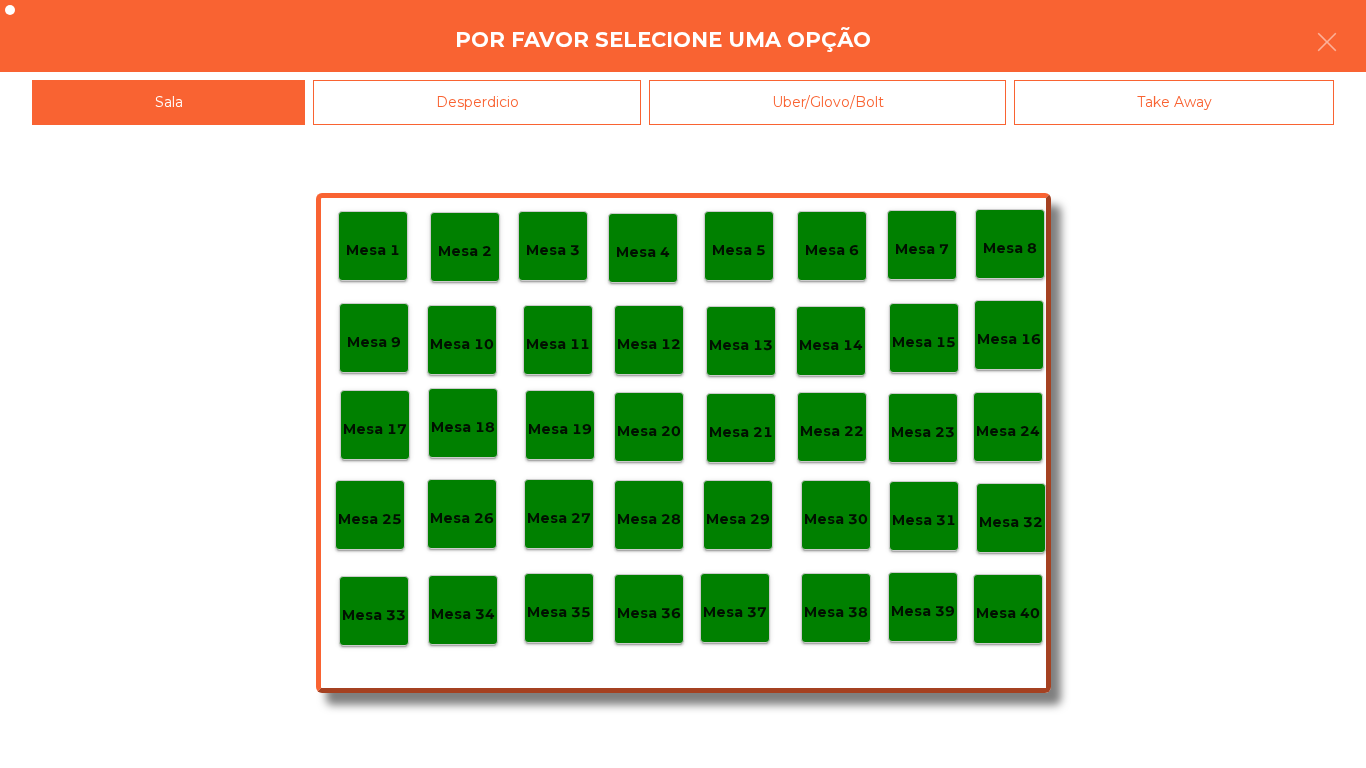 click on "Mesa 40" 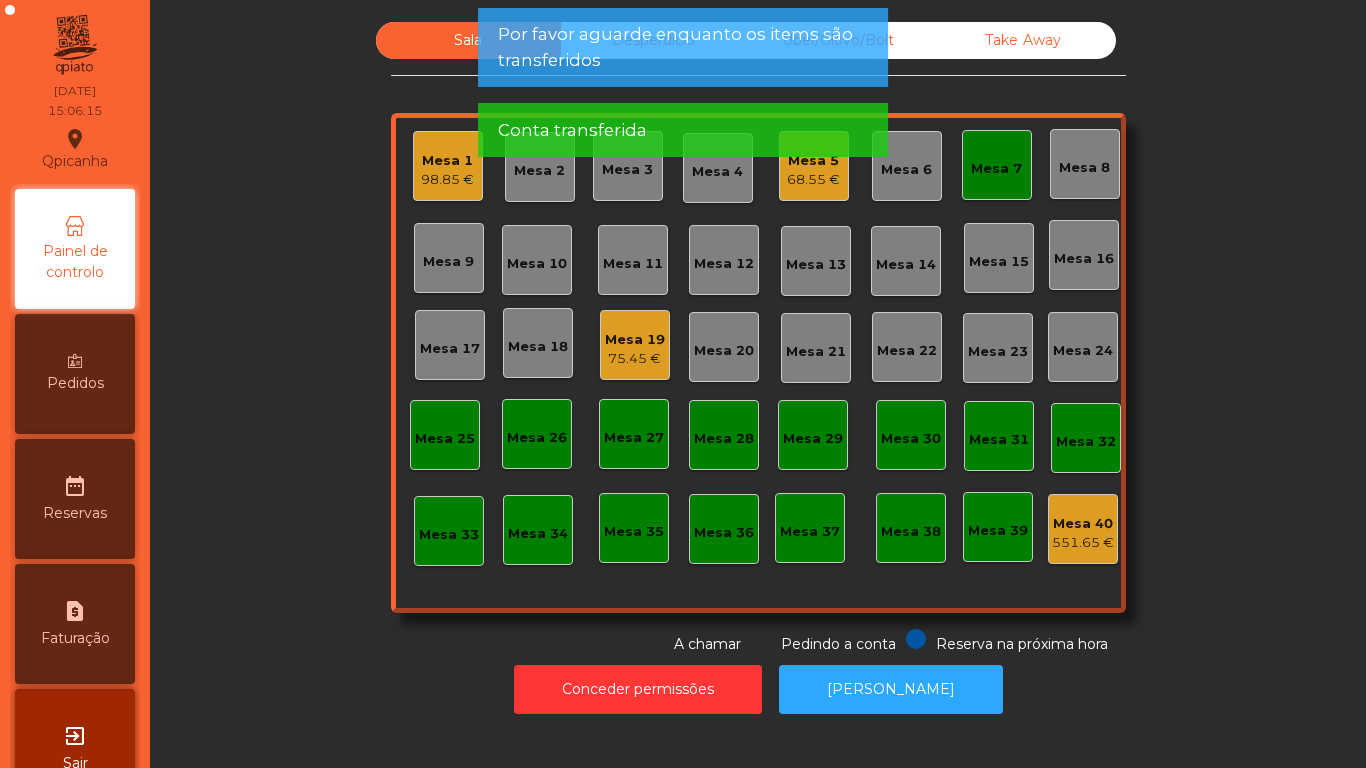 click on "Mesa 7" 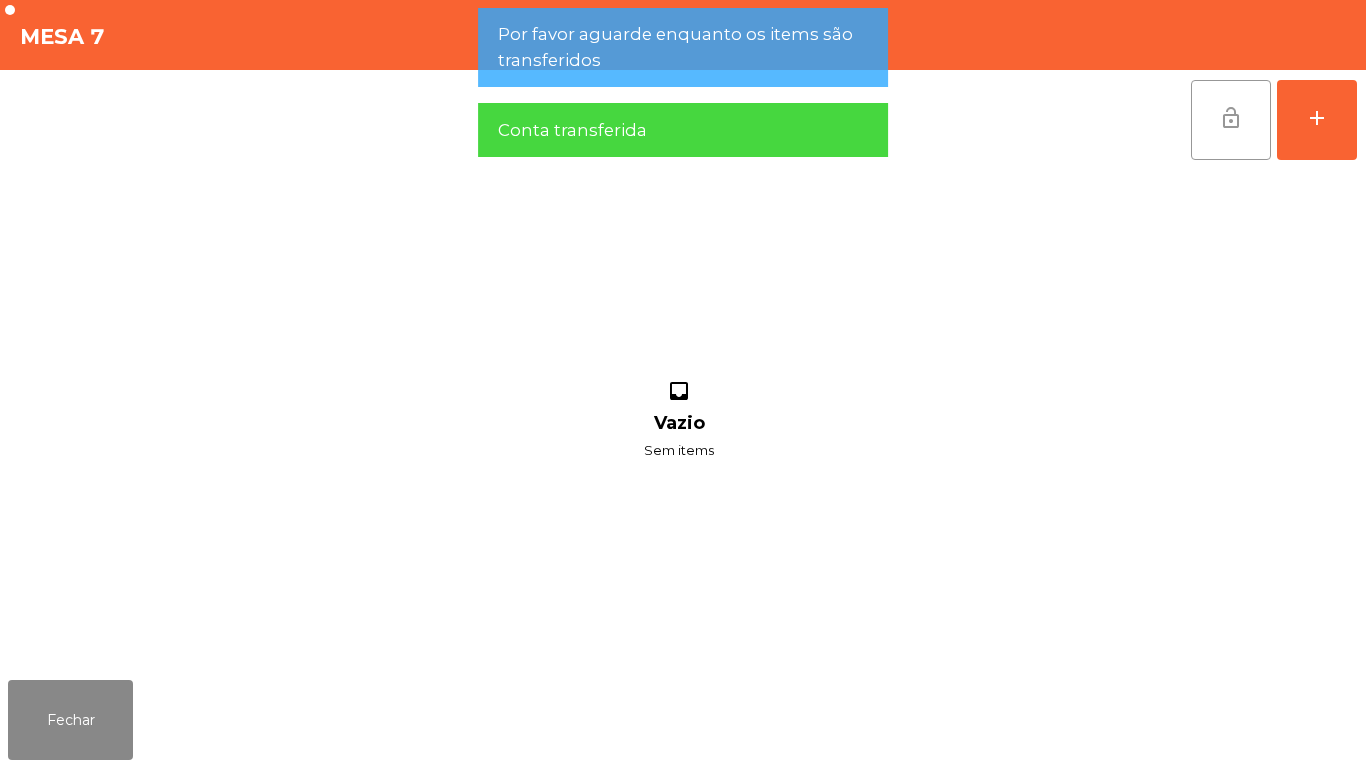 click on "lock_open" 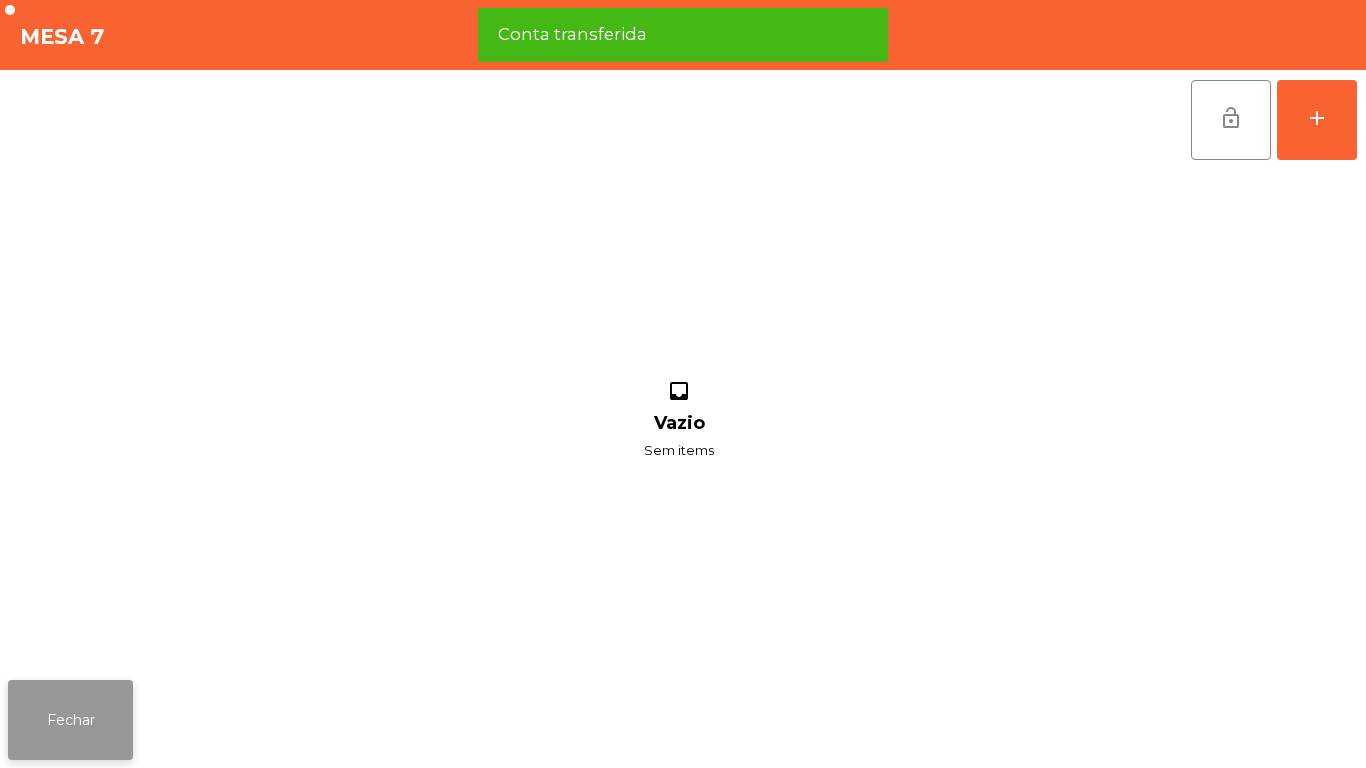 click on "Fechar" 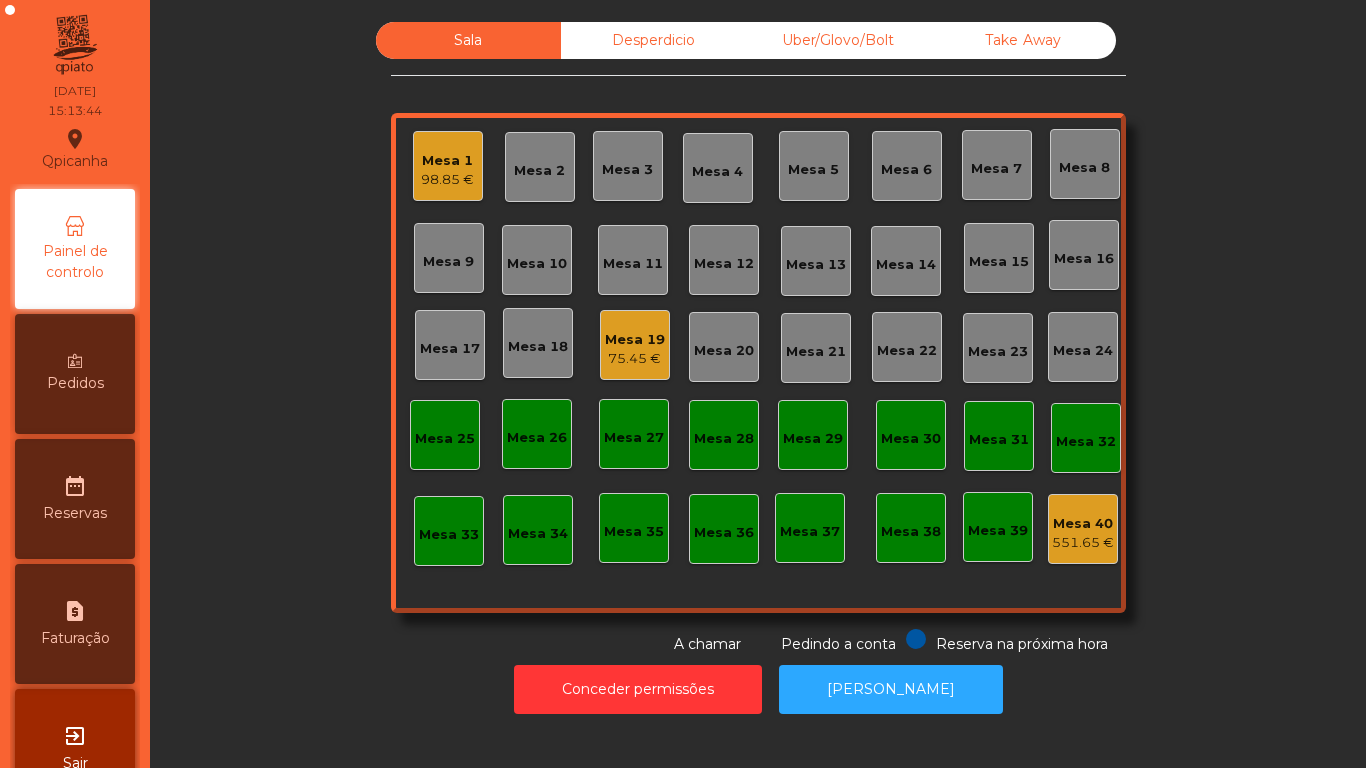 click on "98.85 €" 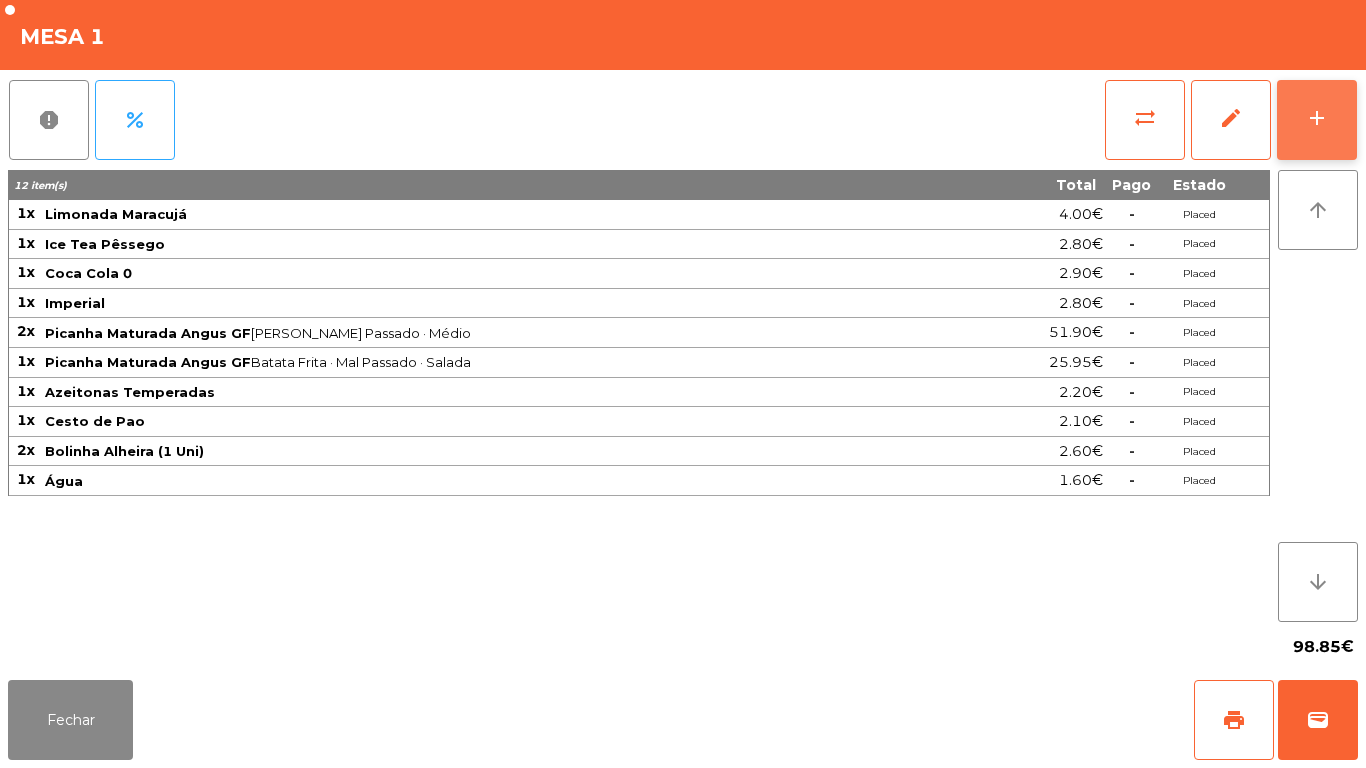 click on "add" 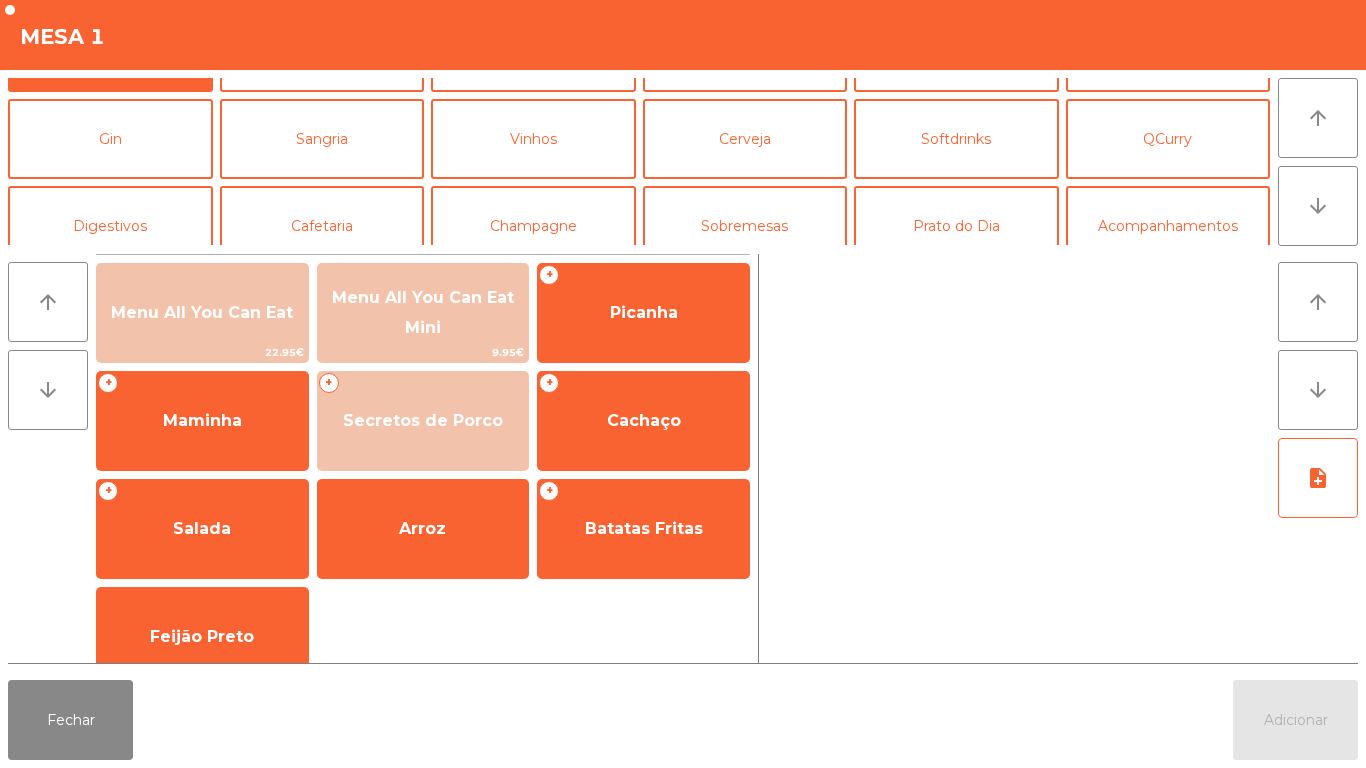 scroll, scrollTop: 60, scrollLeft: 0, axis: vertical 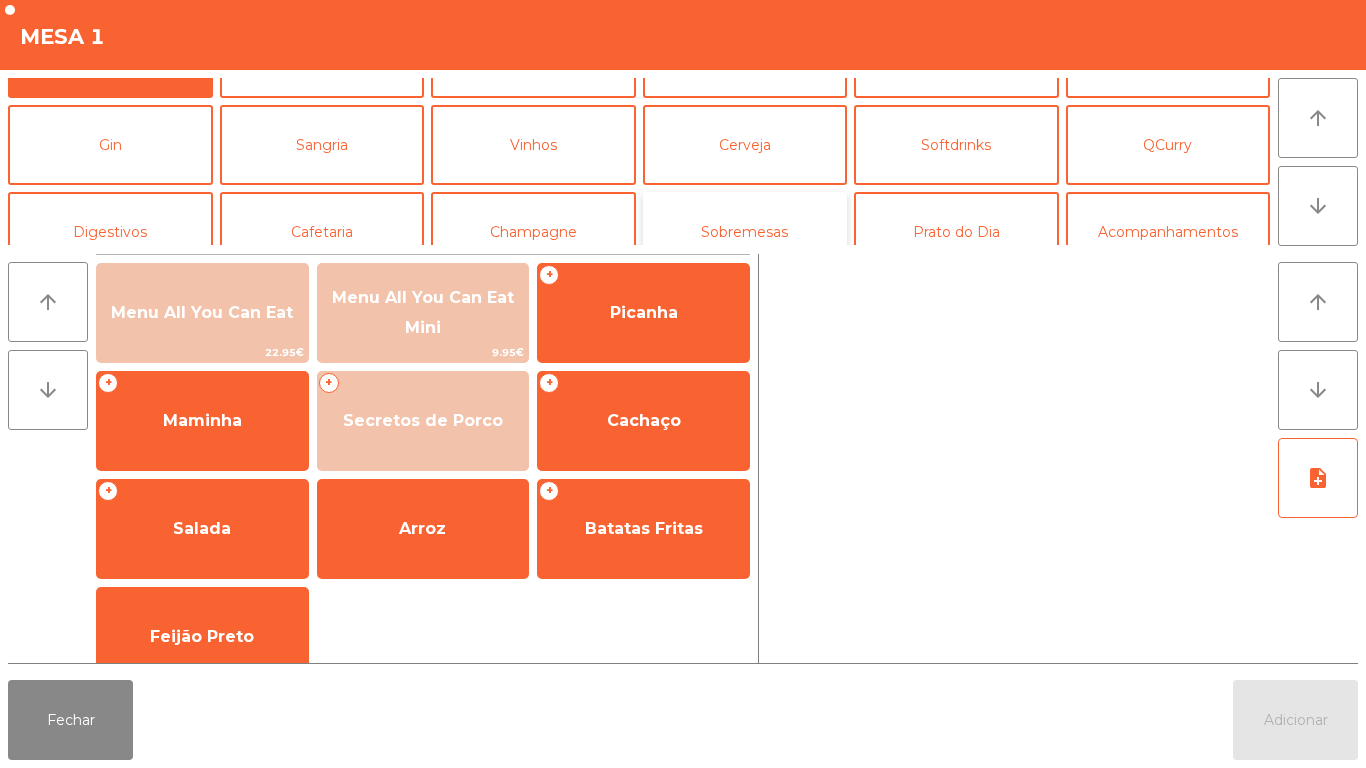 click on "Sobremesas" 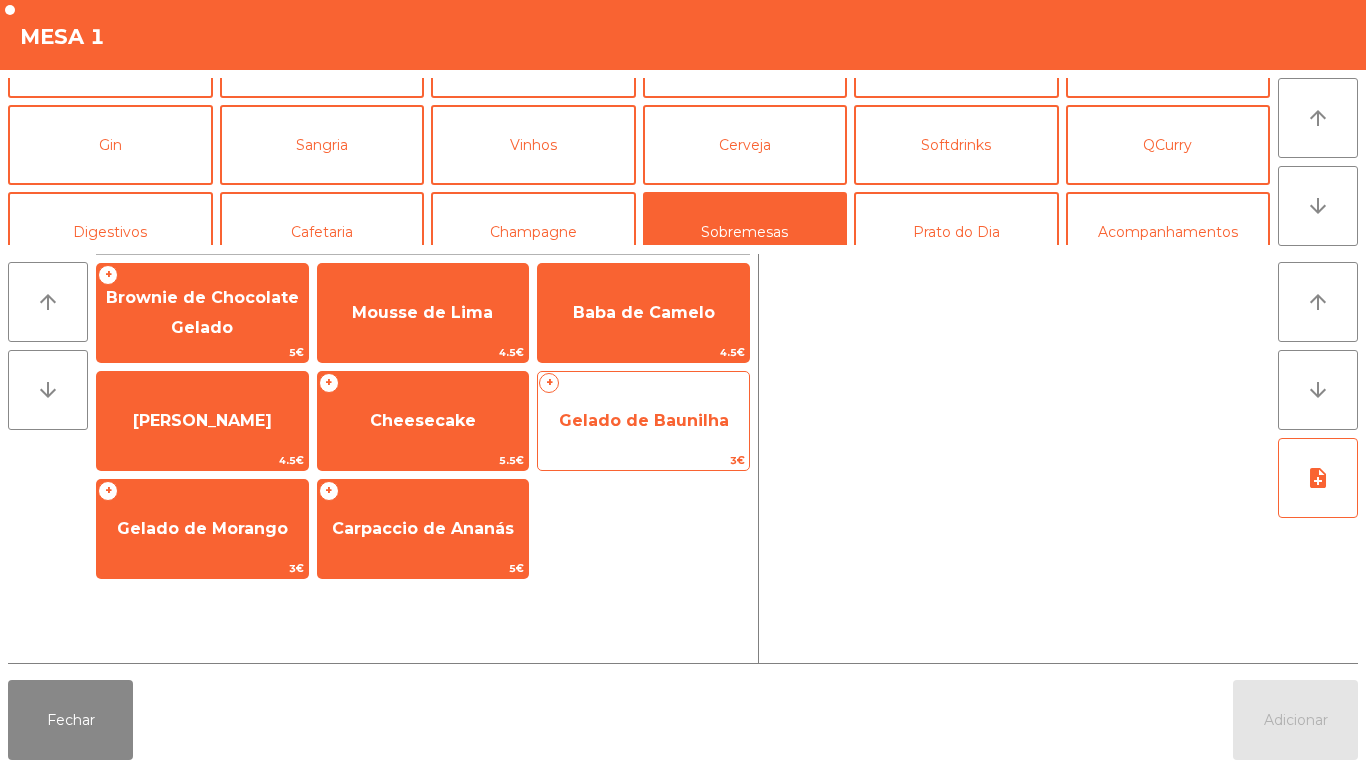 click on "Gelado de Baunilha" 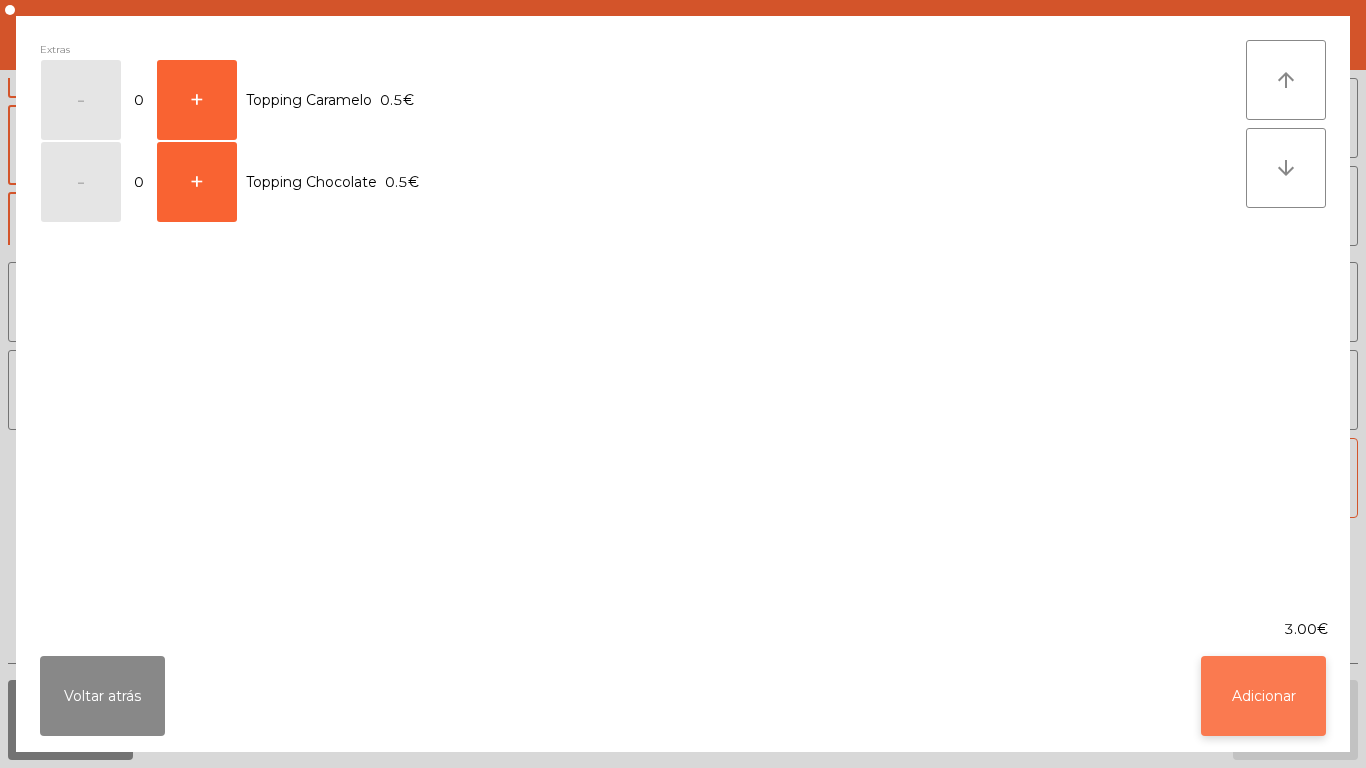click on "Adicionar" 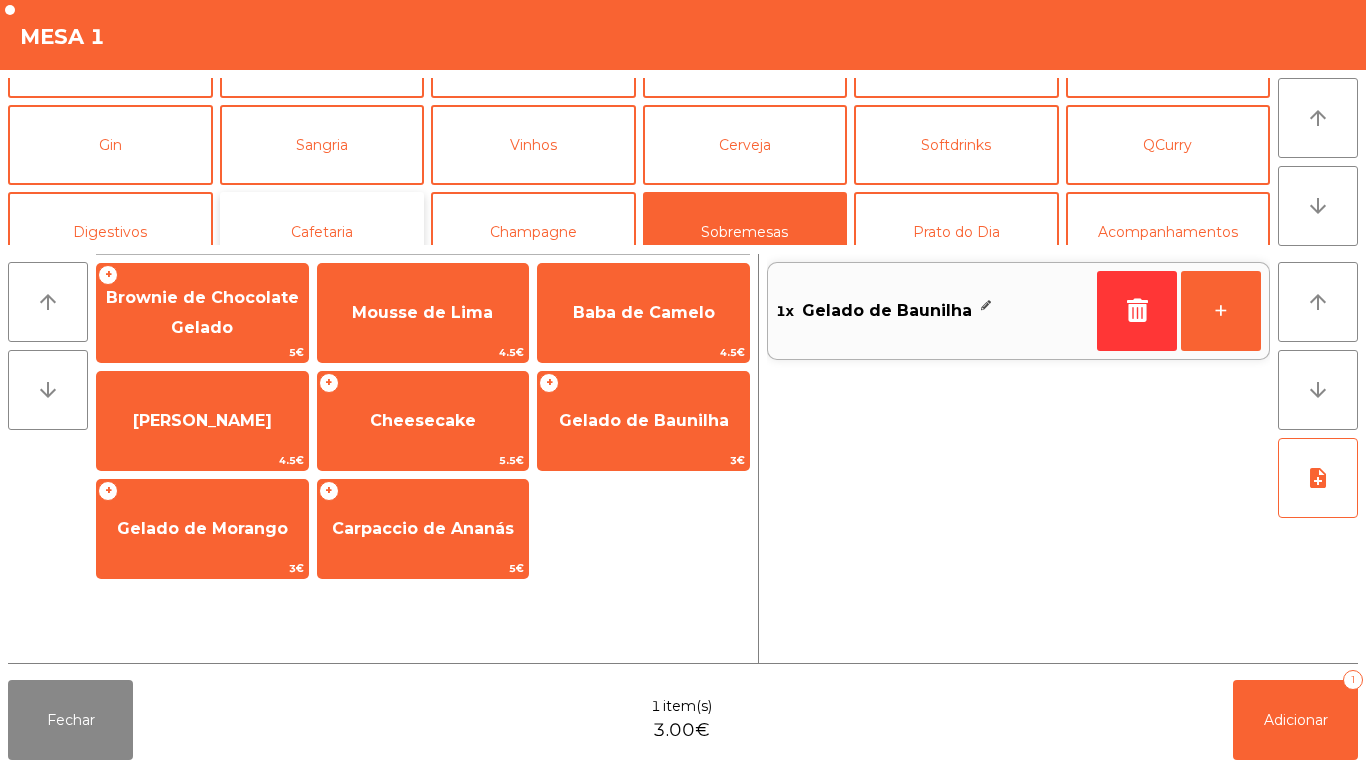 click on "Cafetaria" 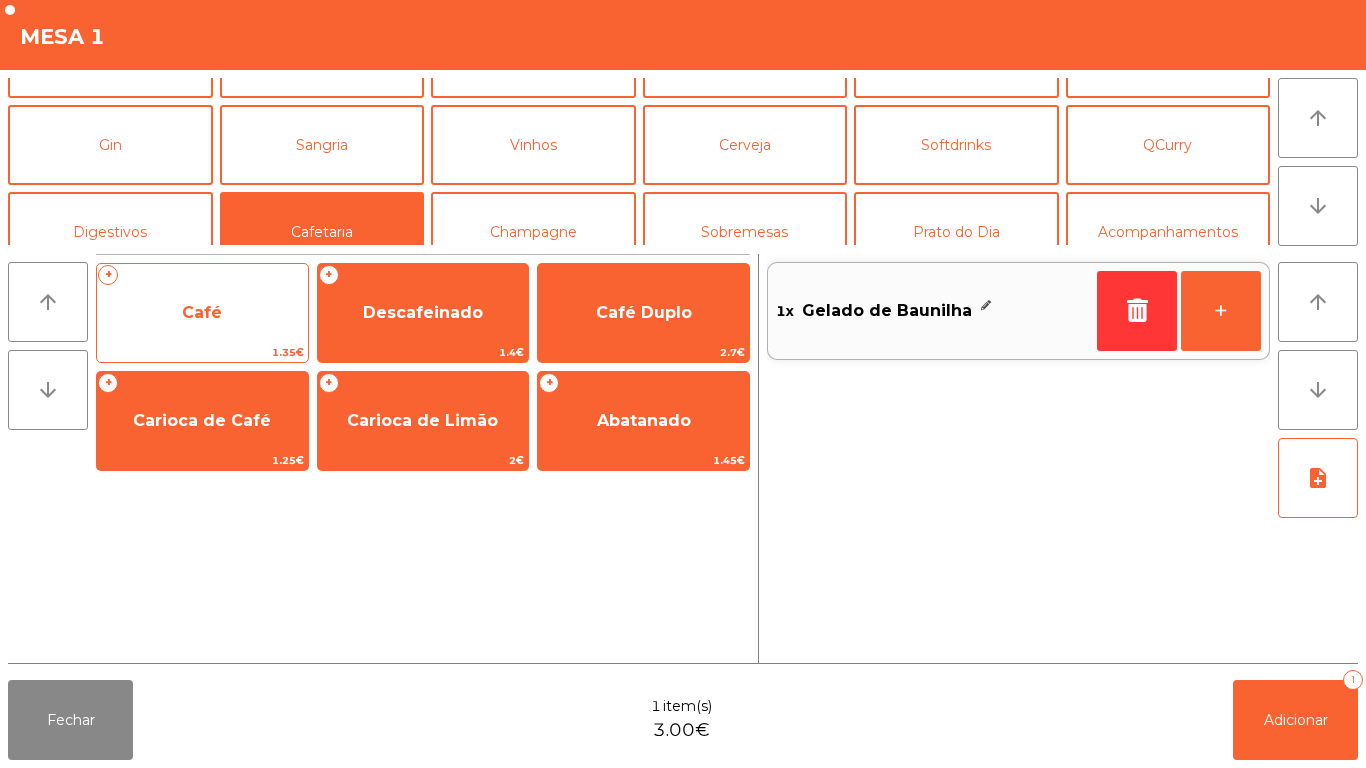 click on "Café" 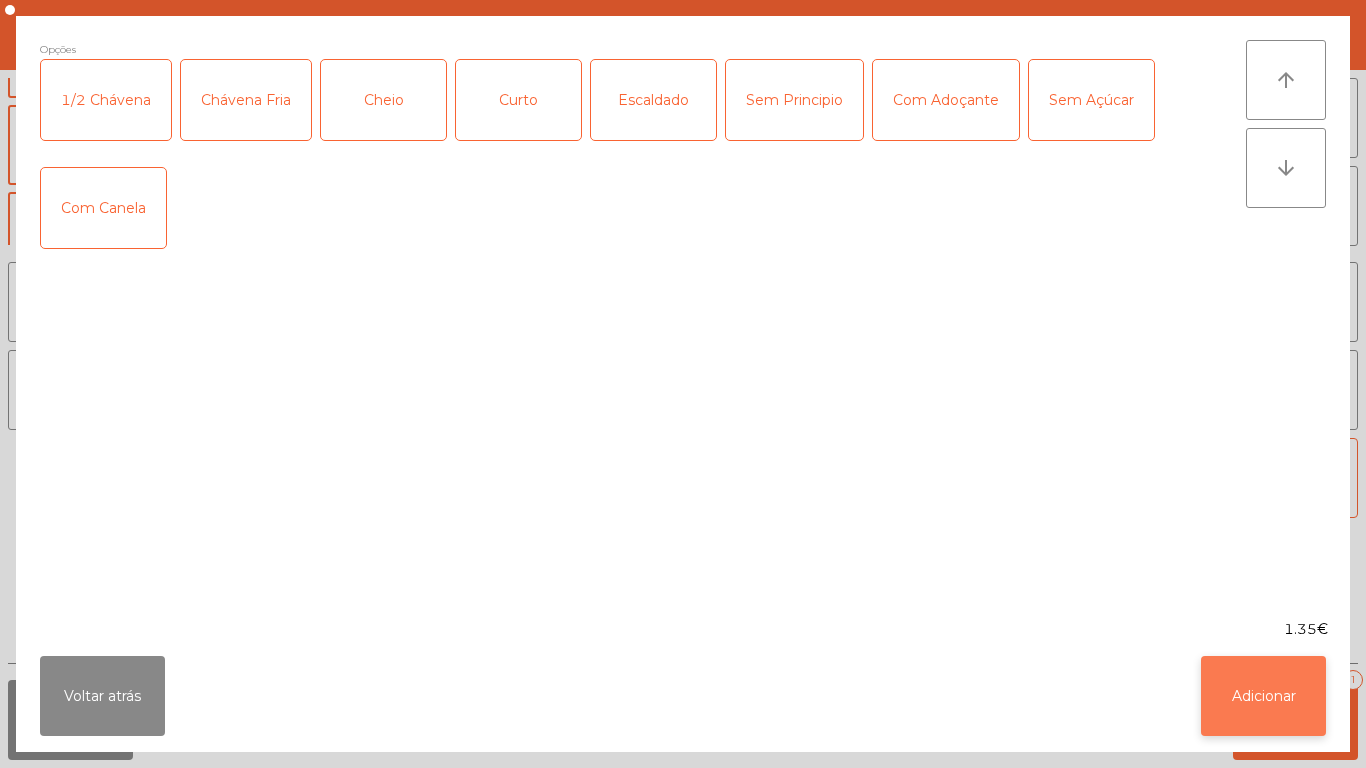 click on "Adicionar" 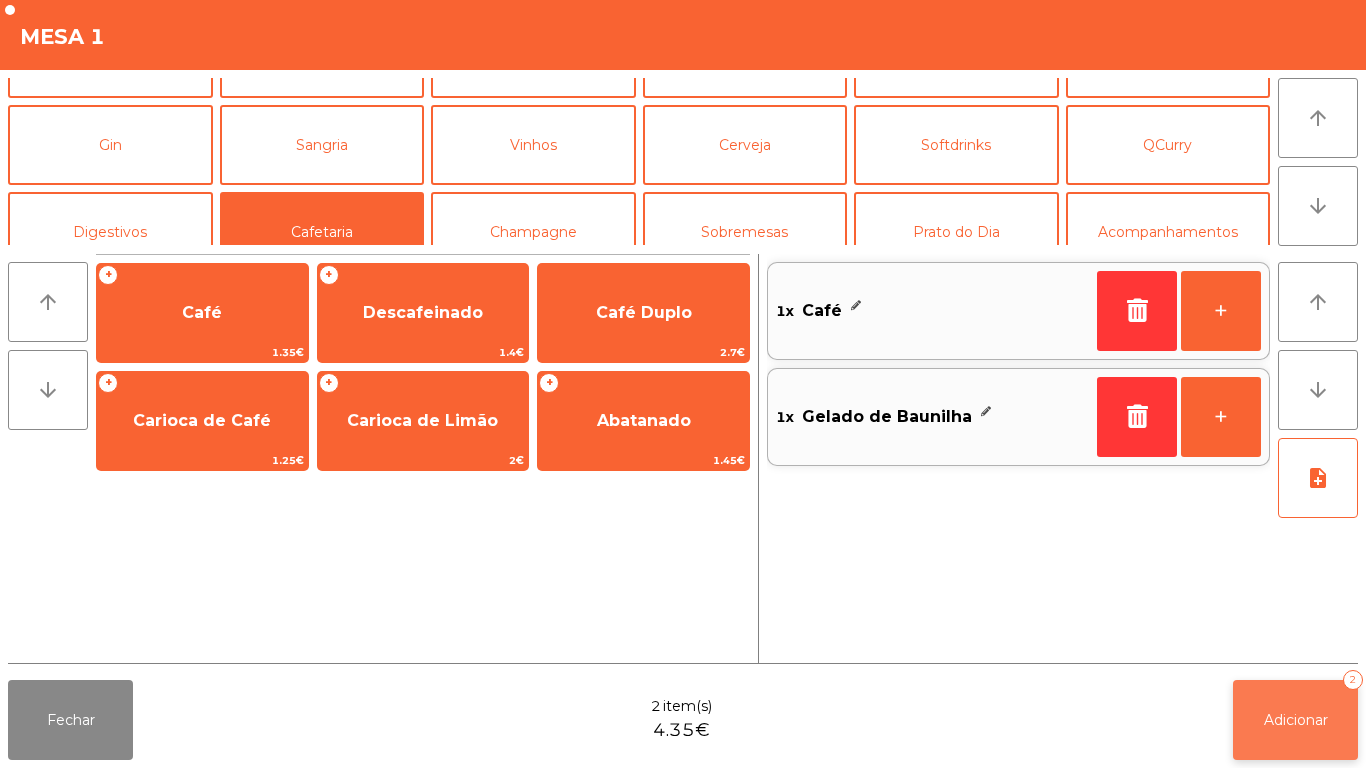 click on "Adicionar" 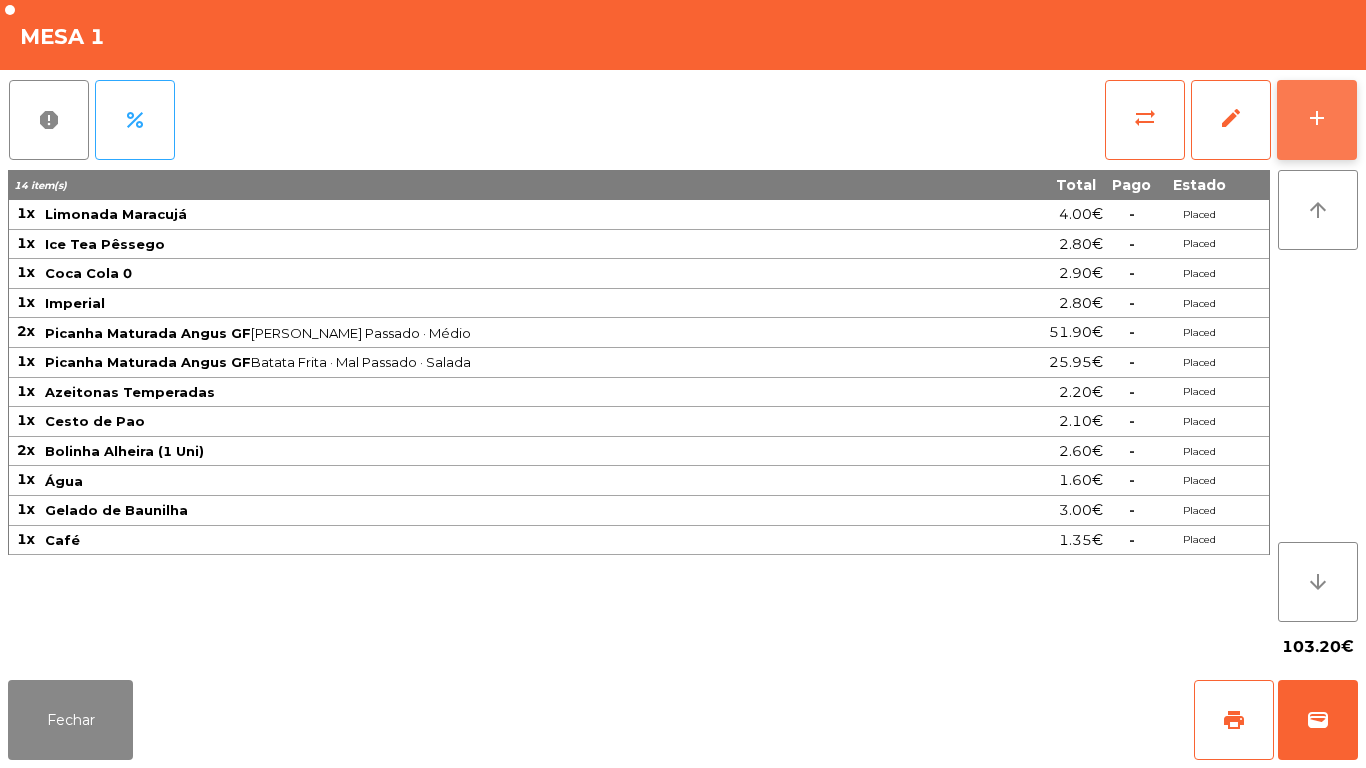 click on "add" 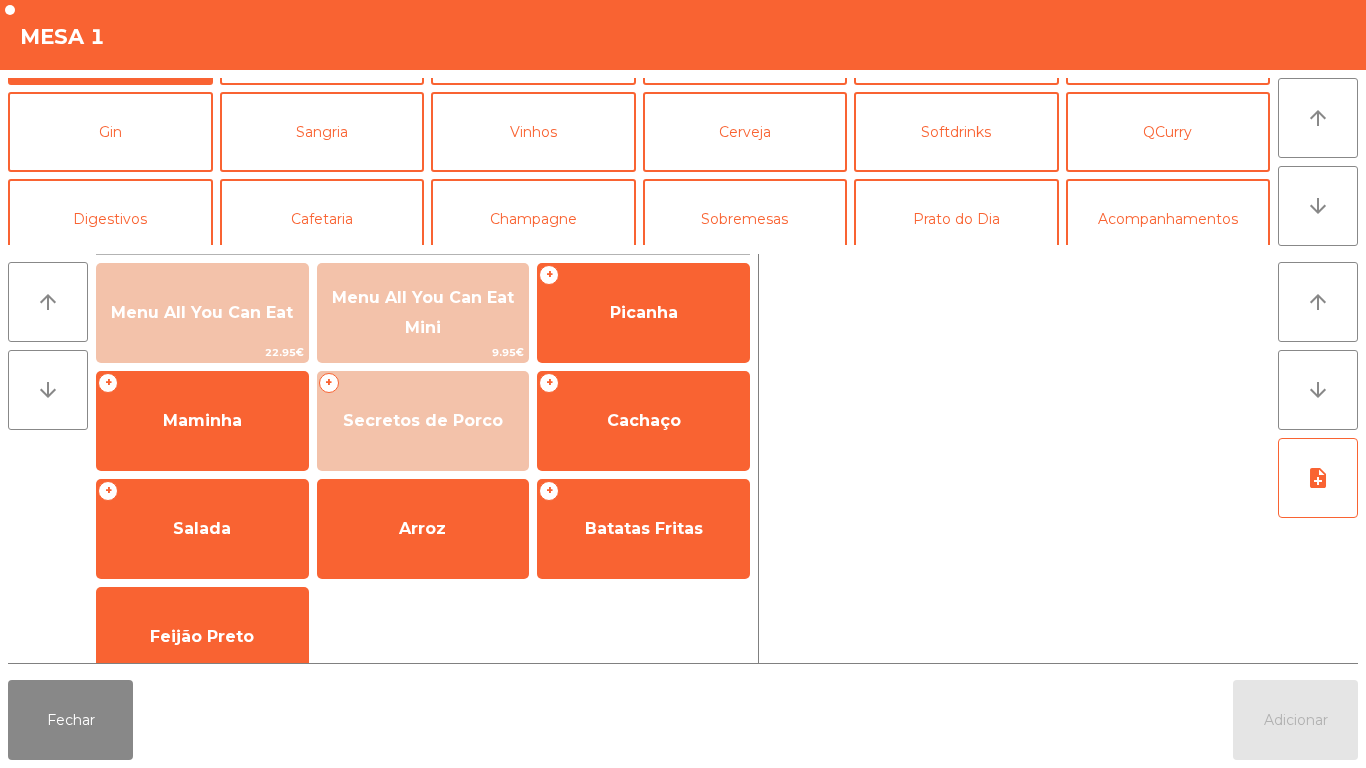 scroll, scrollTop: 75, scrollLeft: 0, axis: vertical 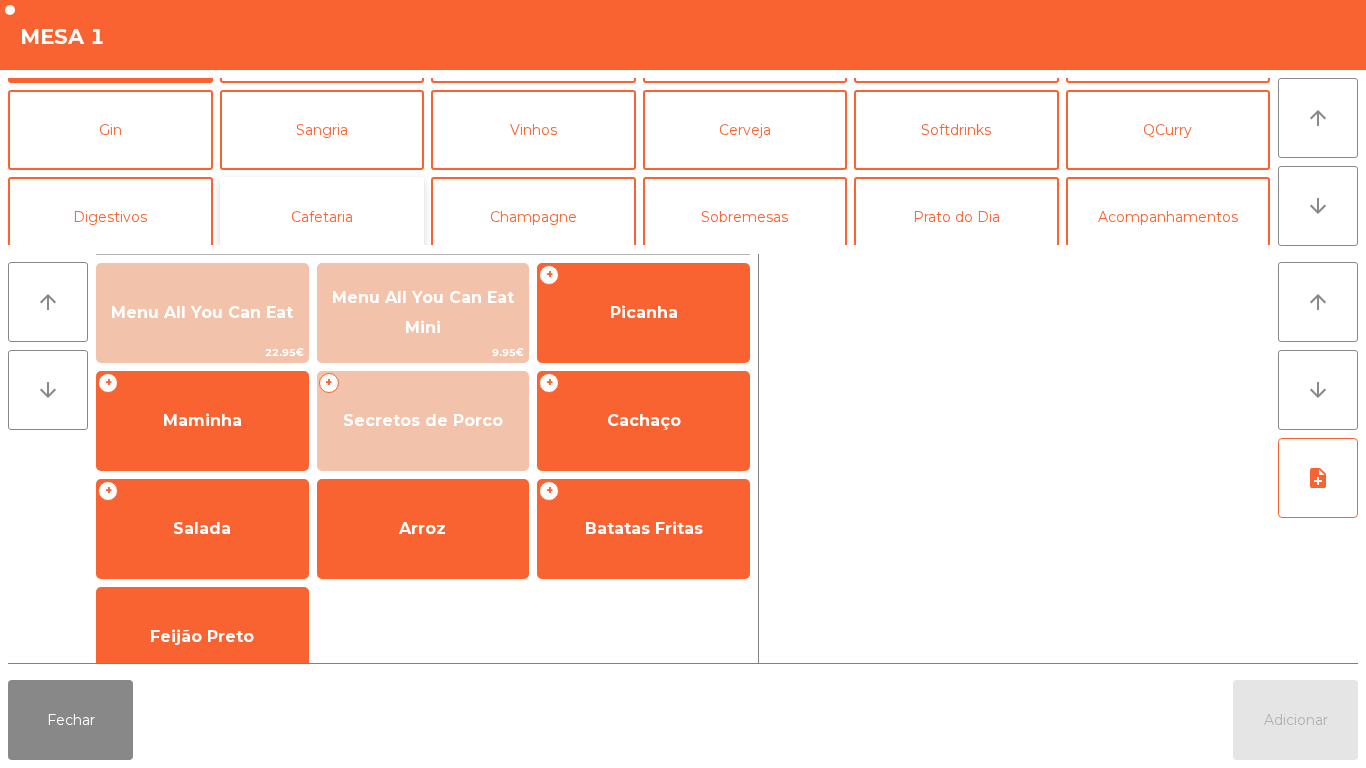 click on "Cafetaria" 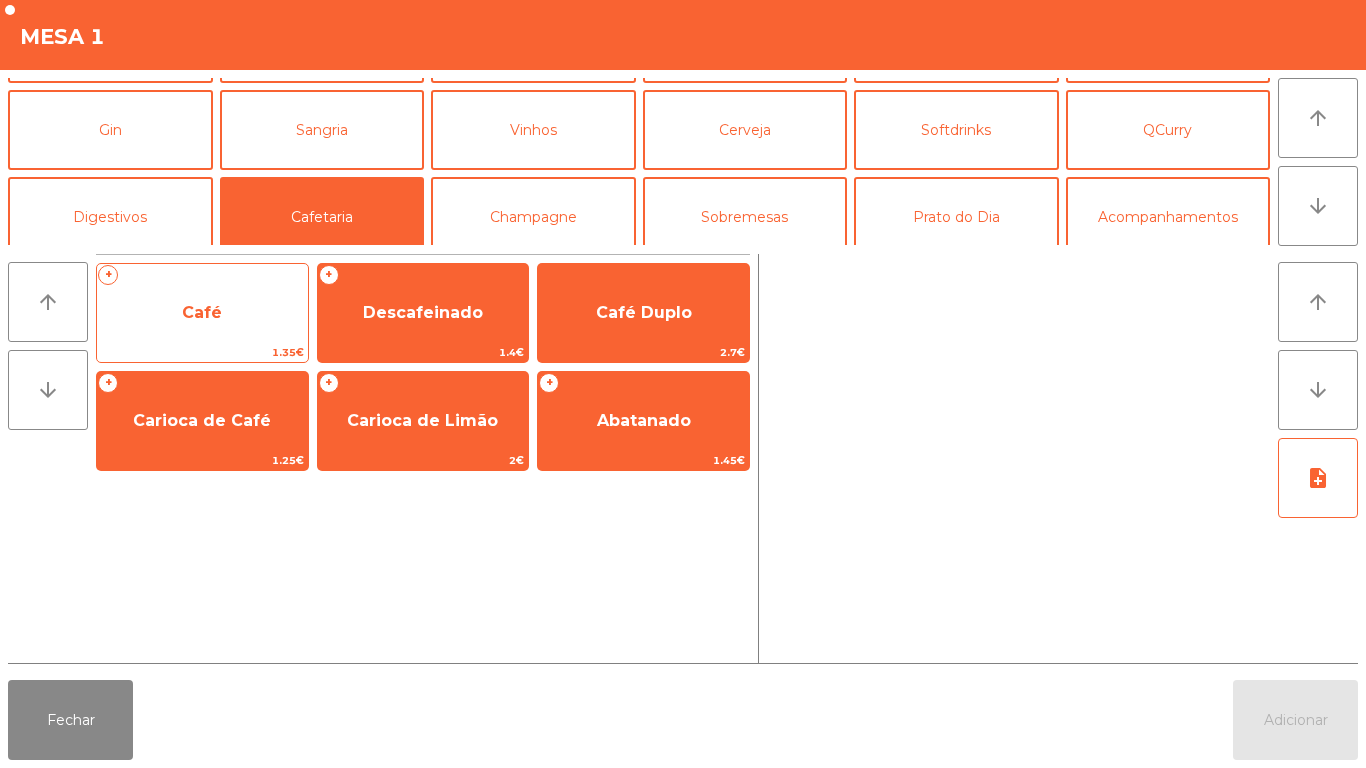 click on "Café" 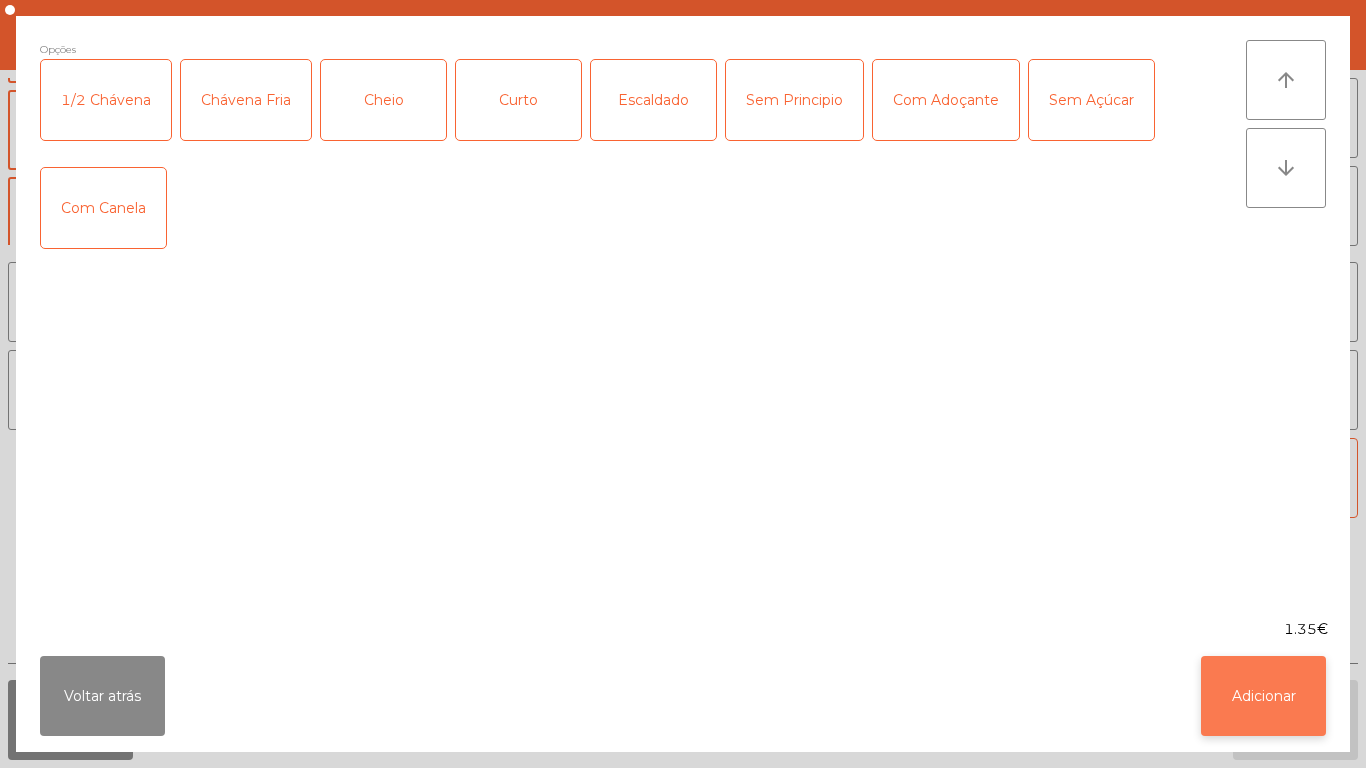 click on "Adicionar" 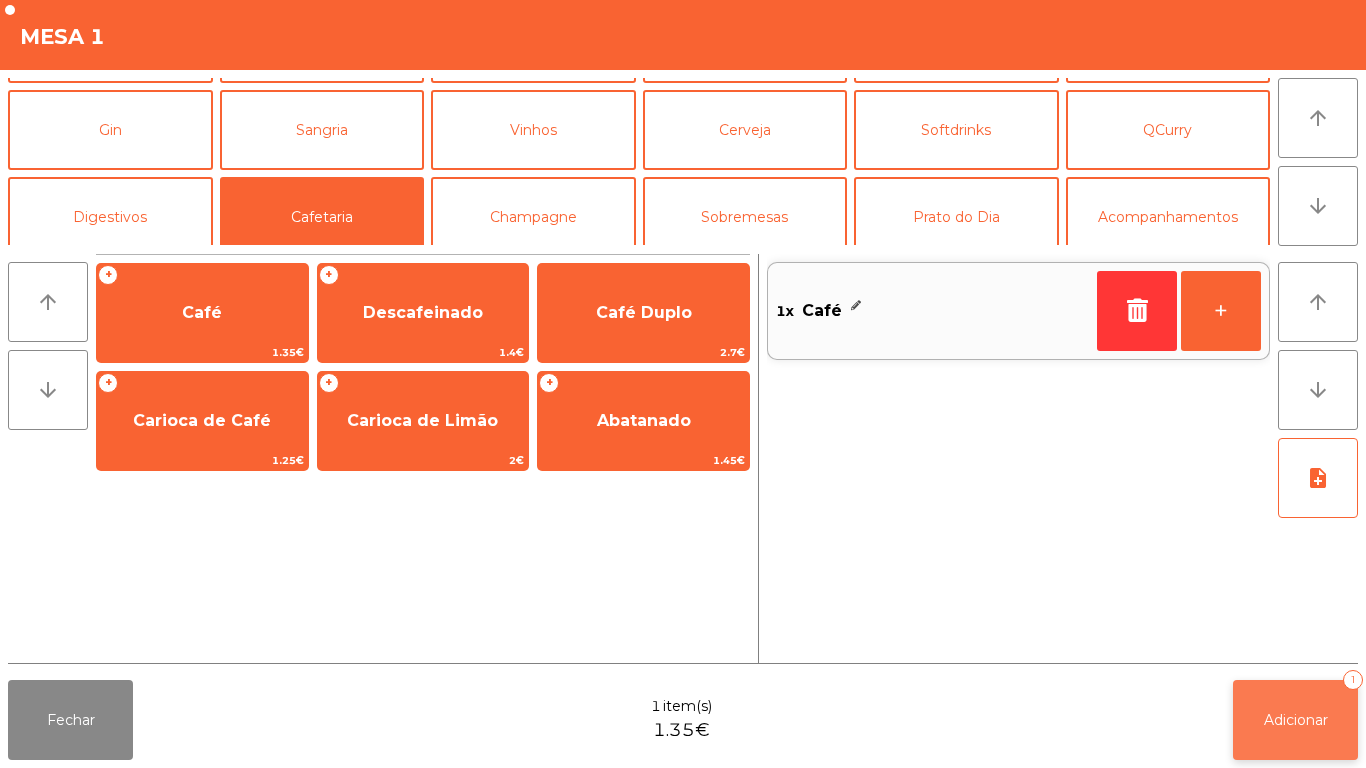 click on "Adicionar   1" 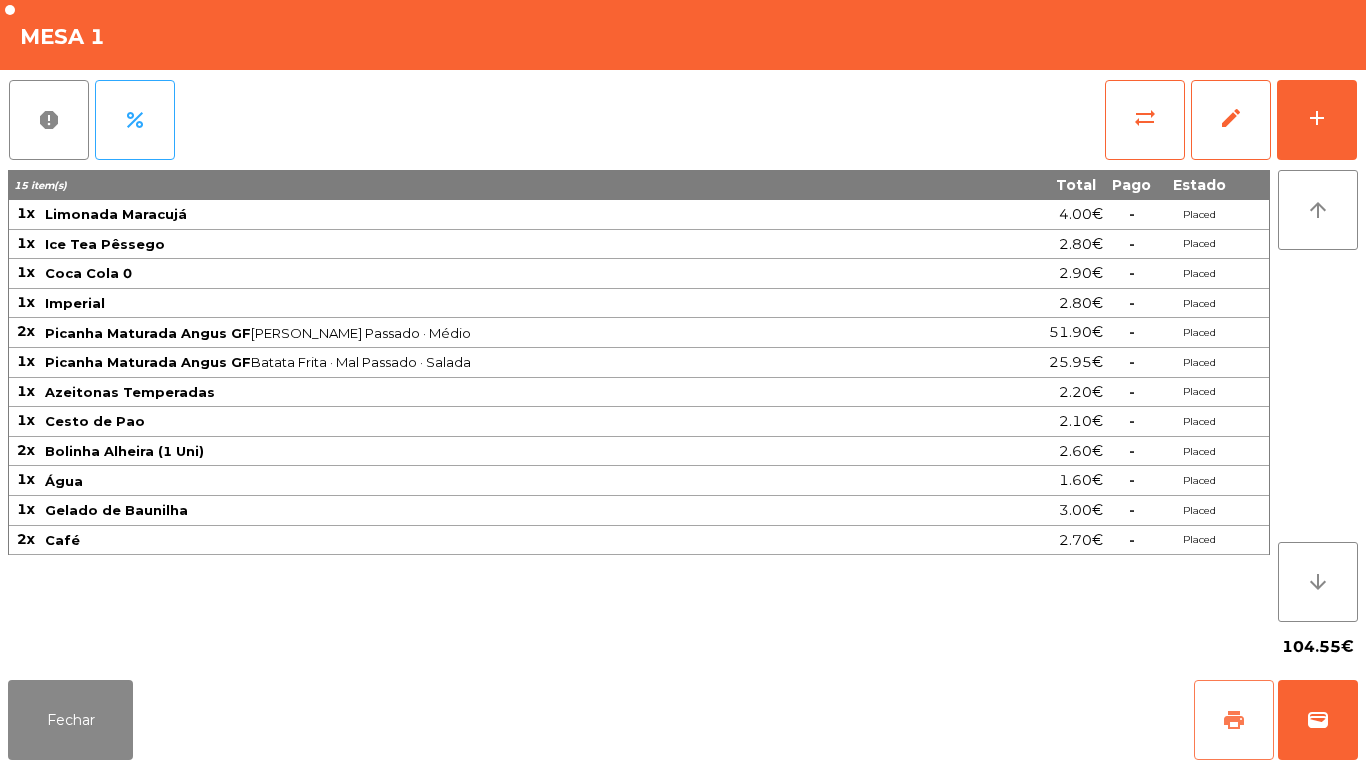click on "print" 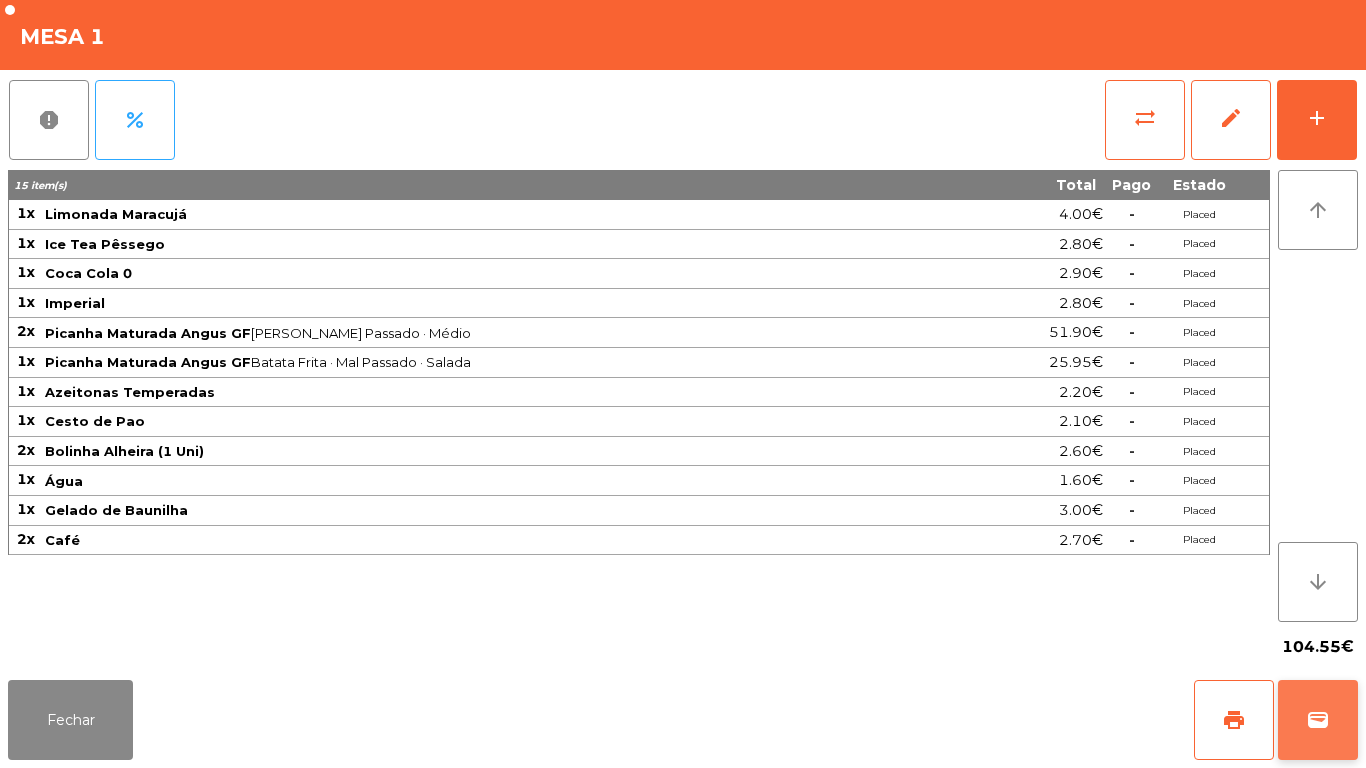 click on "wallet" 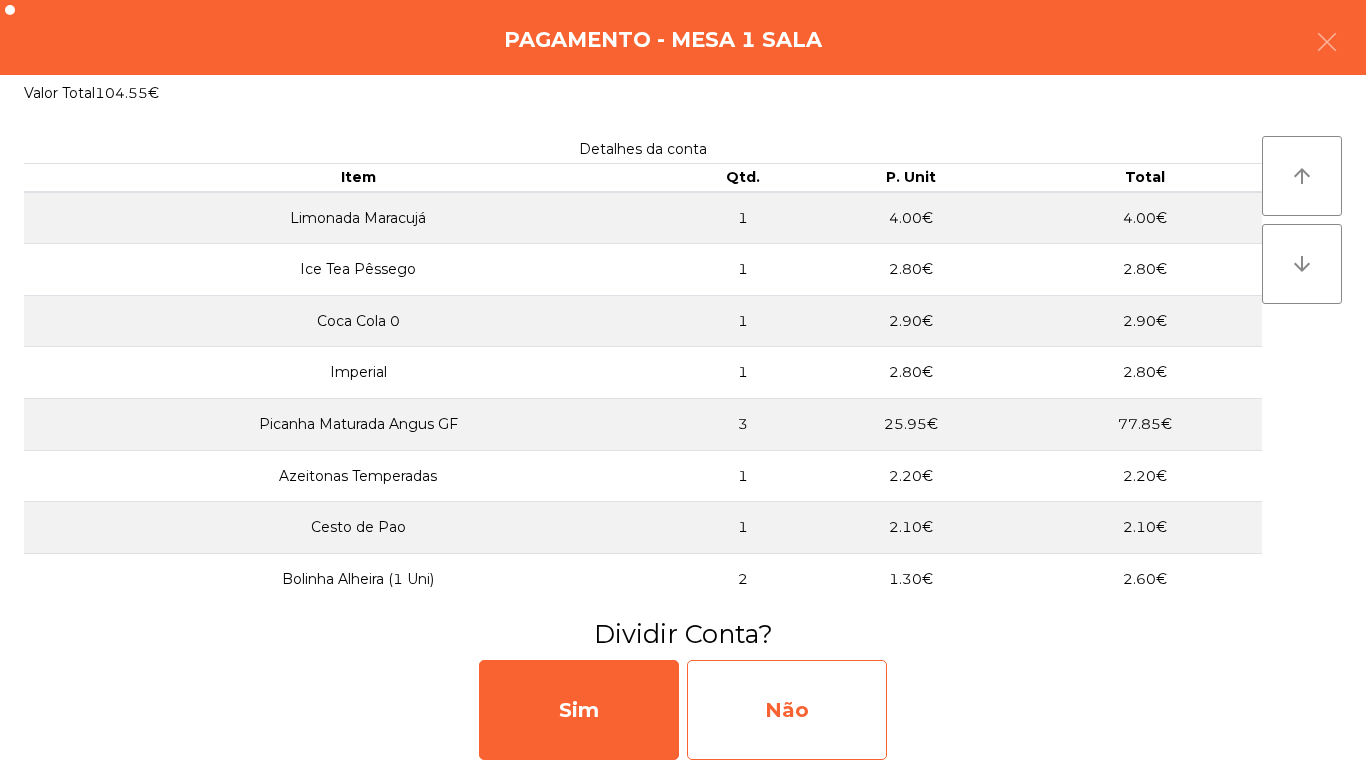 click on "Não" 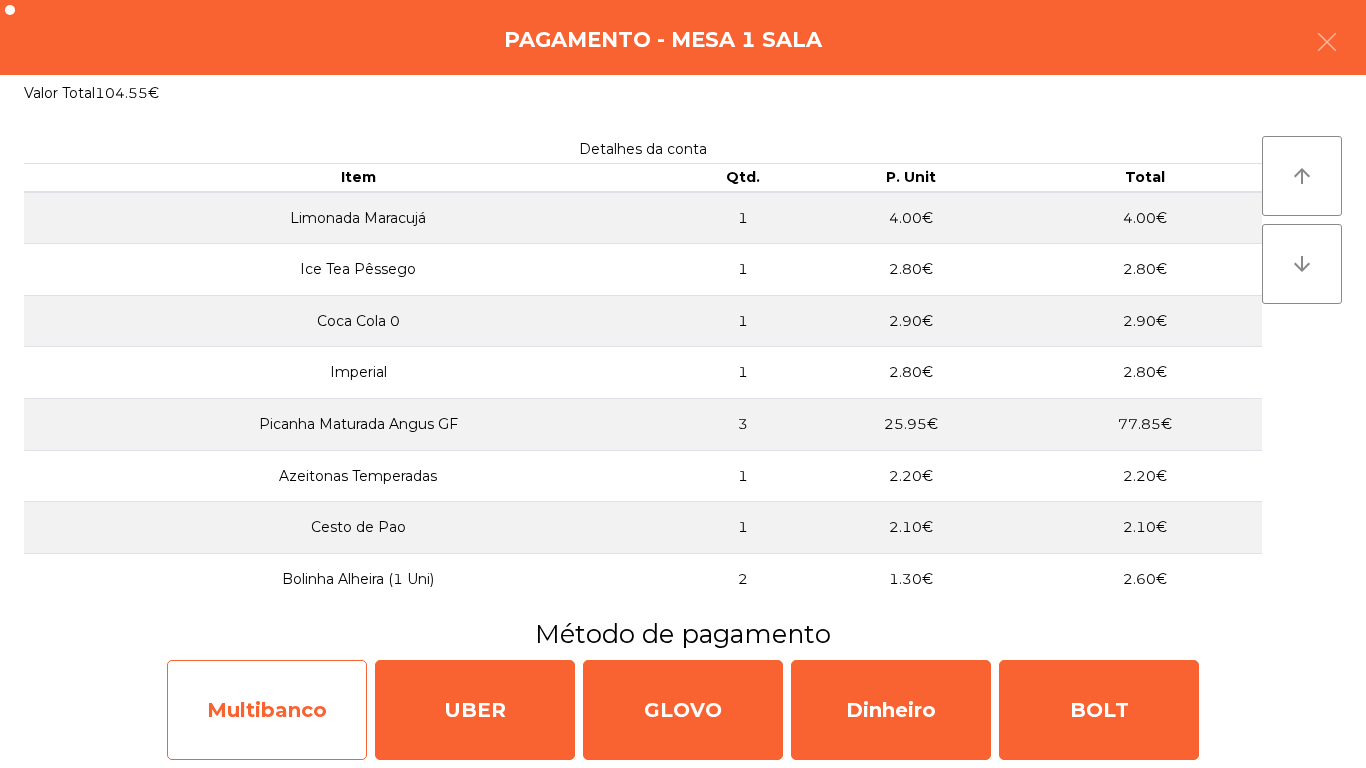 click on "Multibanco" 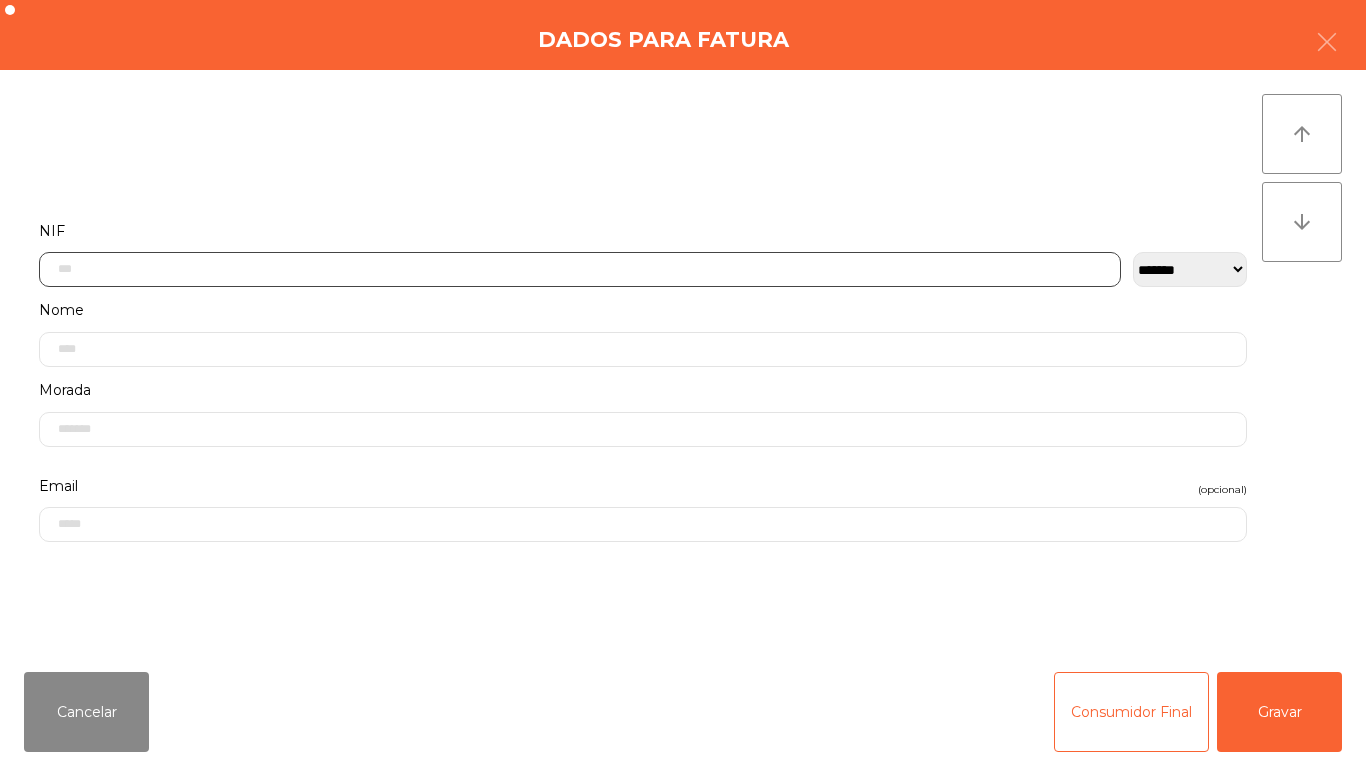 click 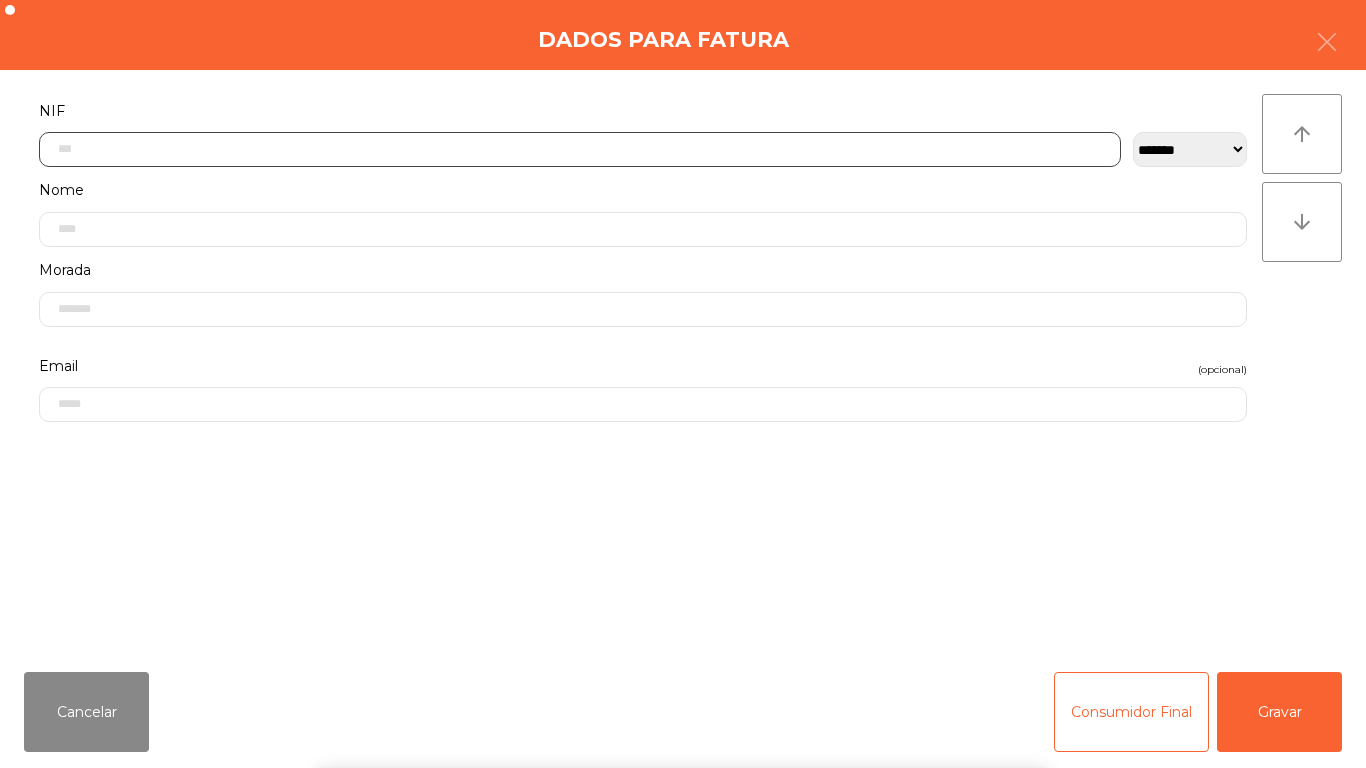 scroll, scrollTop: 122, scrollLeft: 0, axis: vertical 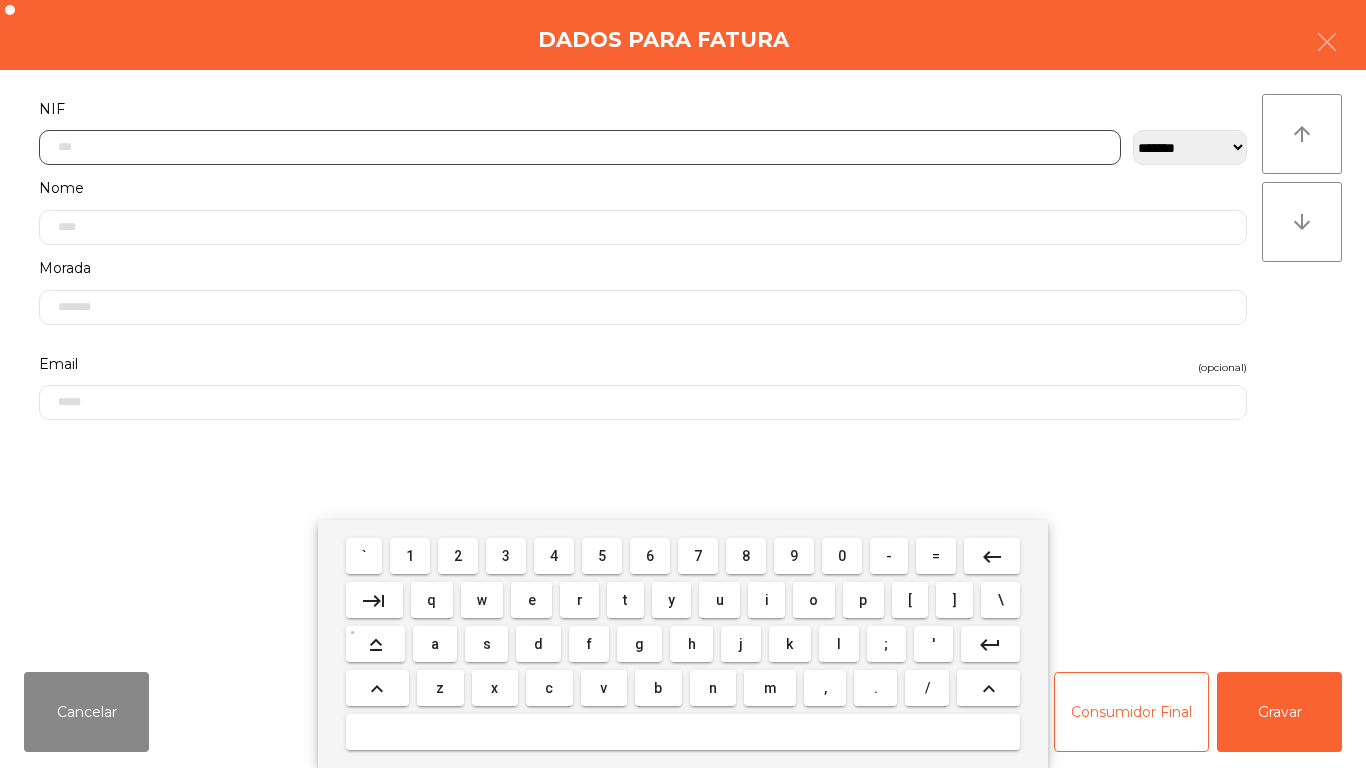 click on "1" at bounding box center (410, 556) 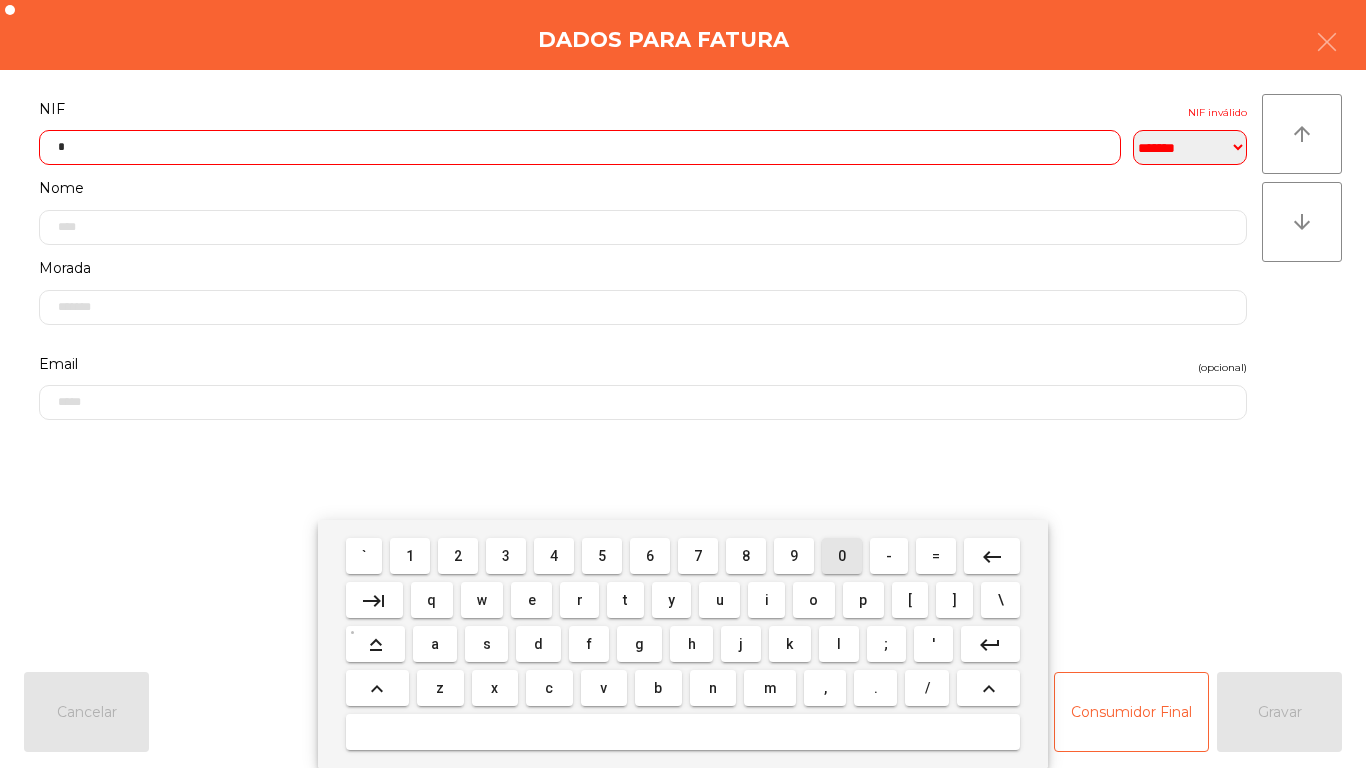 click on "0" at bounding box center [842, 556] 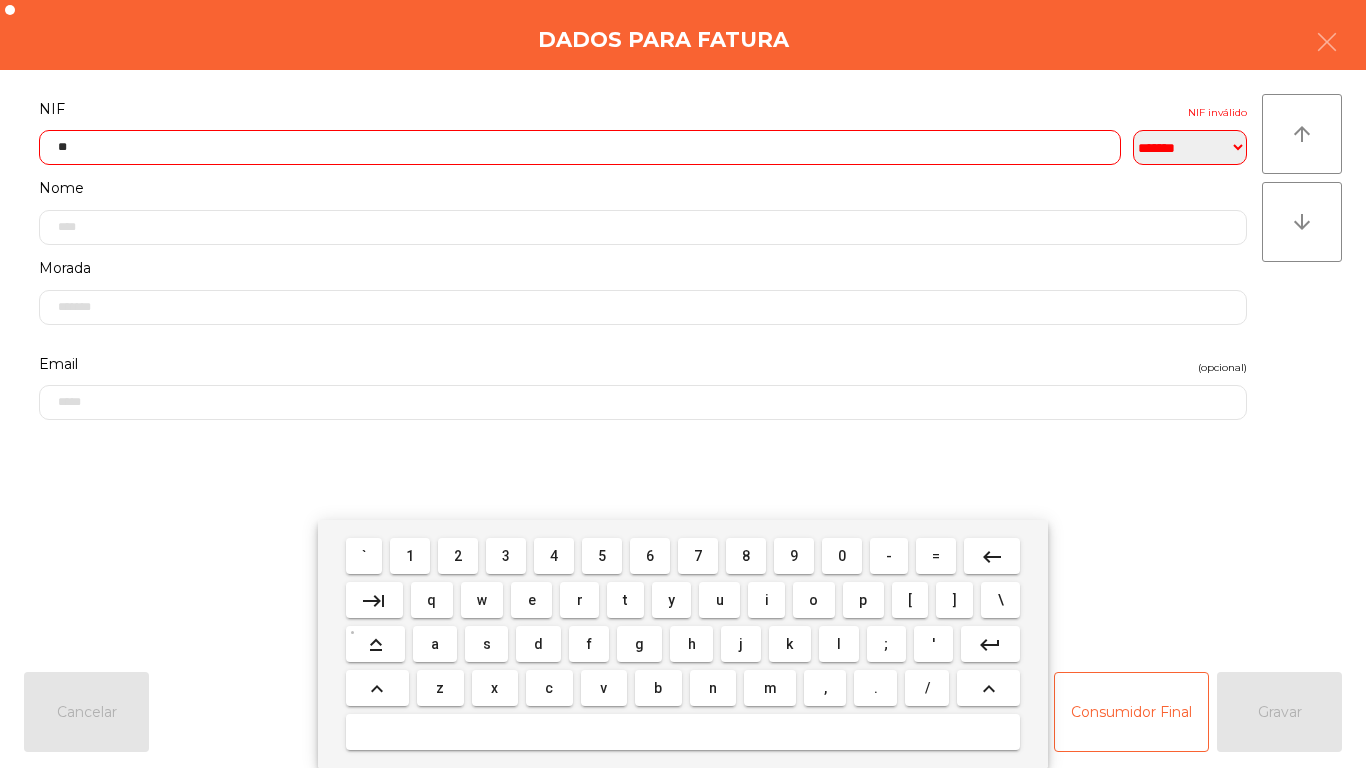 click on "1" at bounding box center [410, 556] 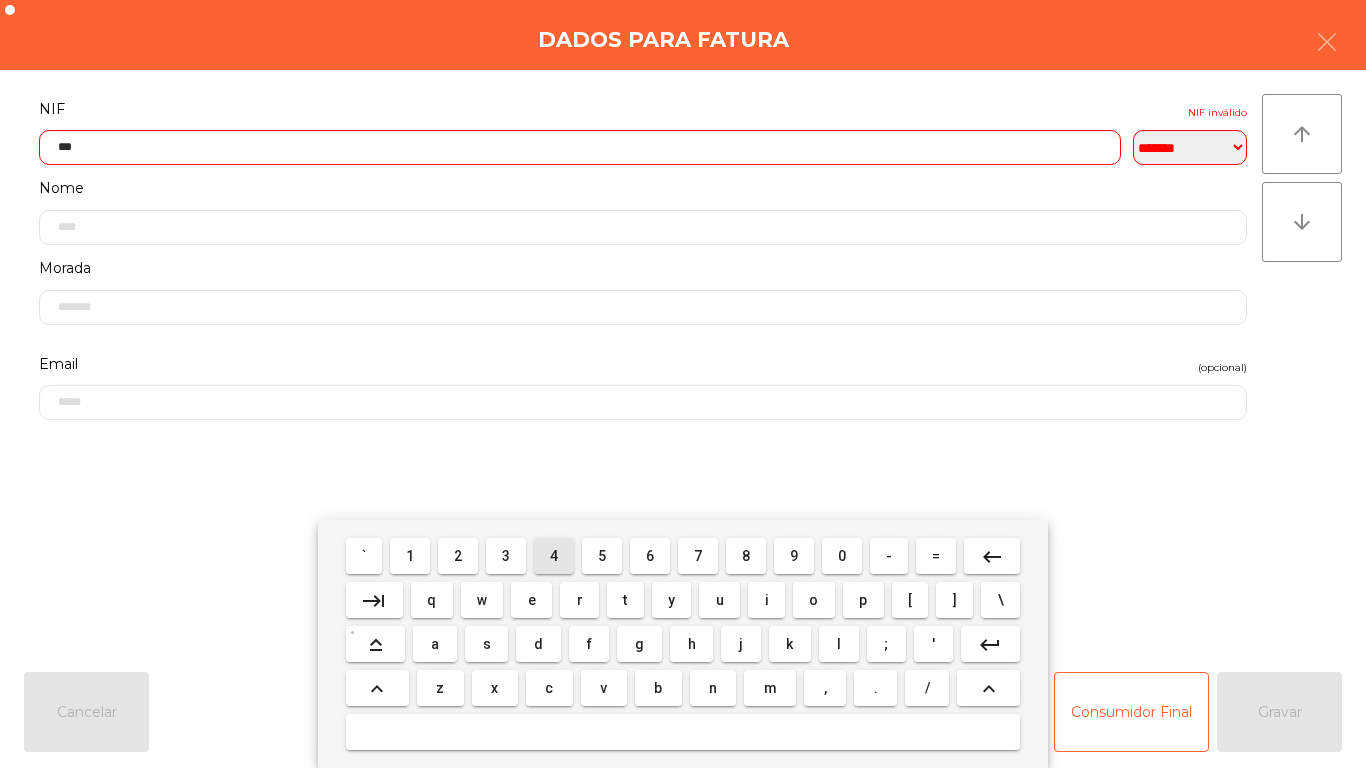 click on "4" at bounding box center [554, 556] 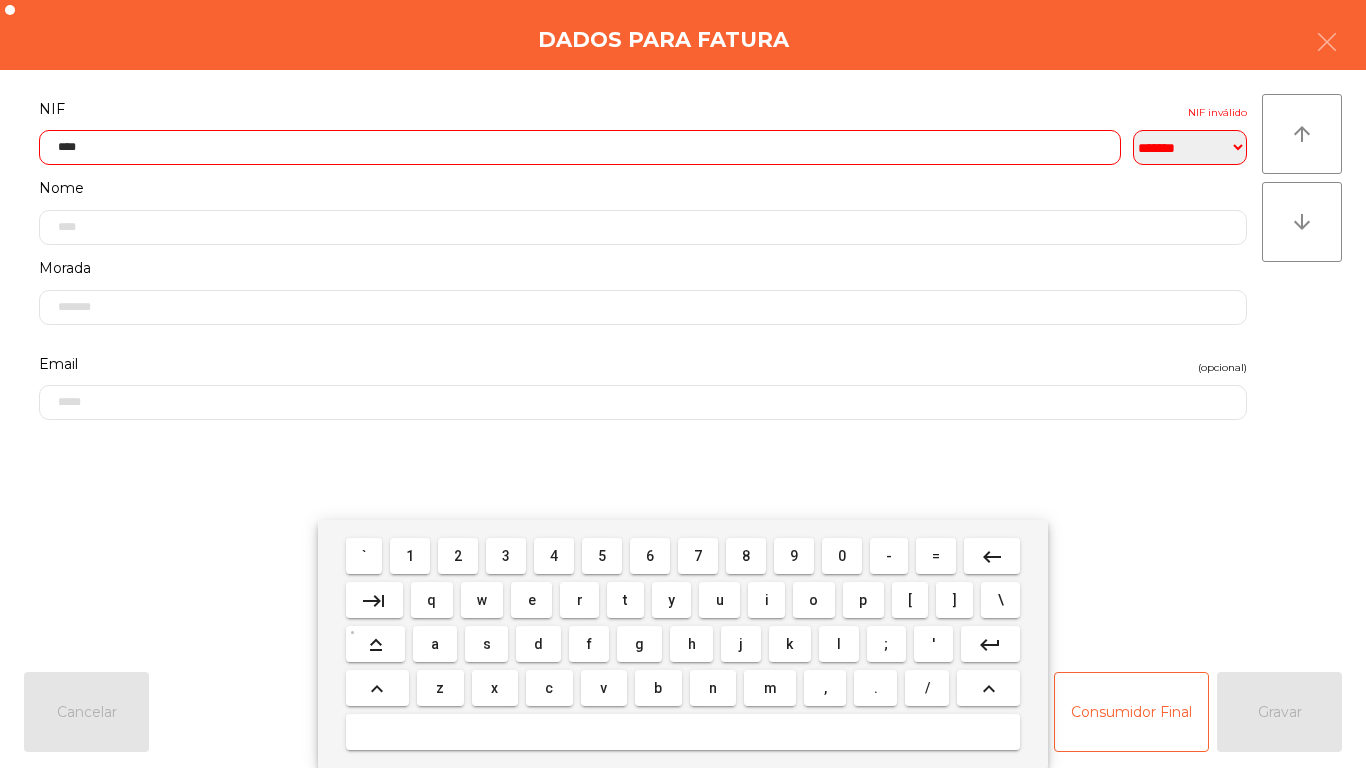click on "2" at bounding box center (458, 556) 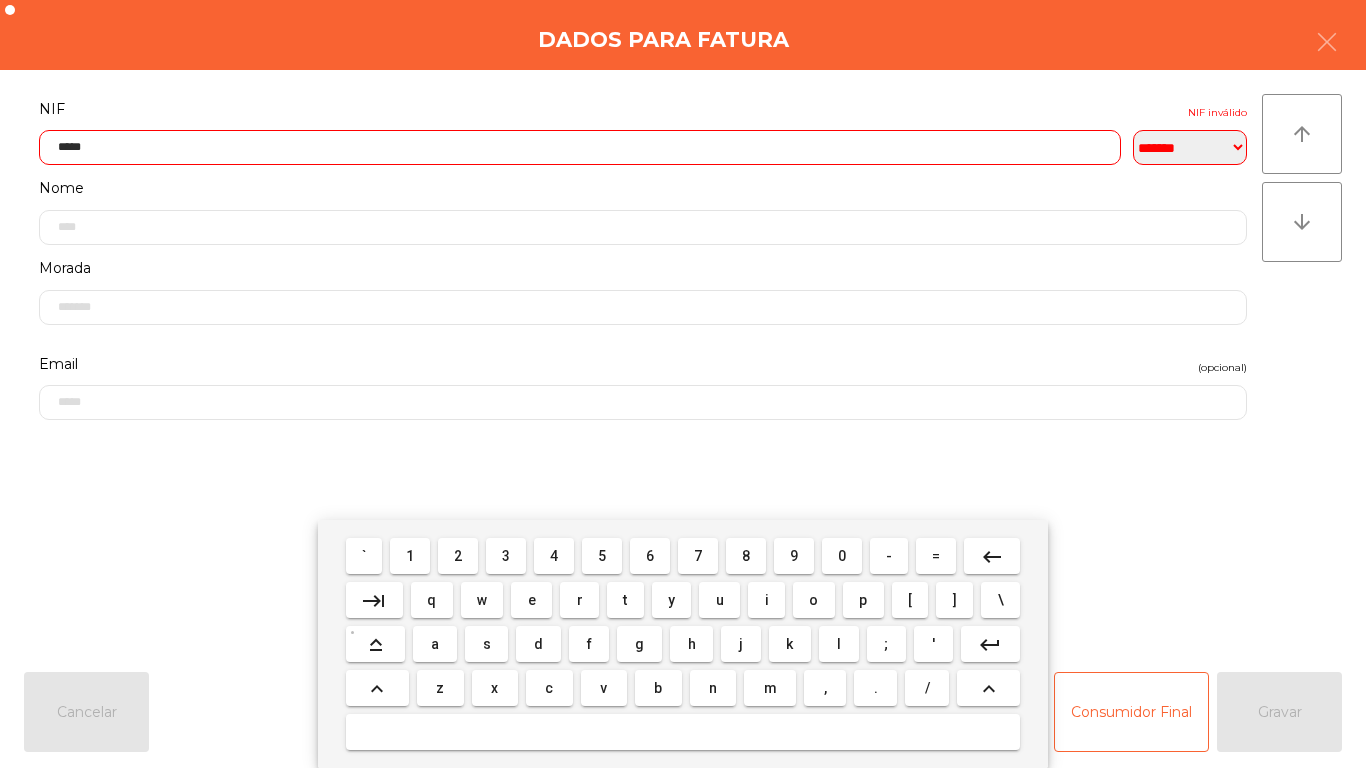 click on "8" at bounding box center [746, 556] 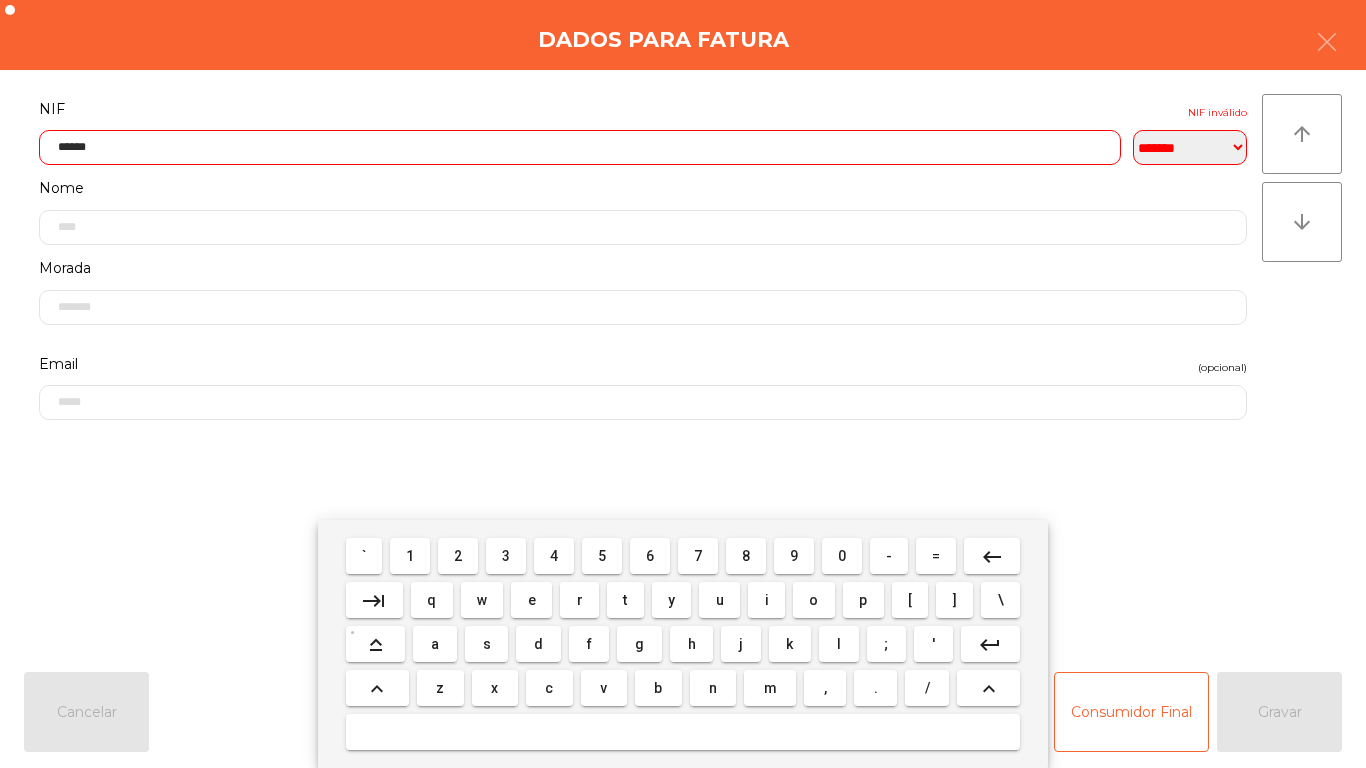 click on "9" at bounding box center (794, 556) 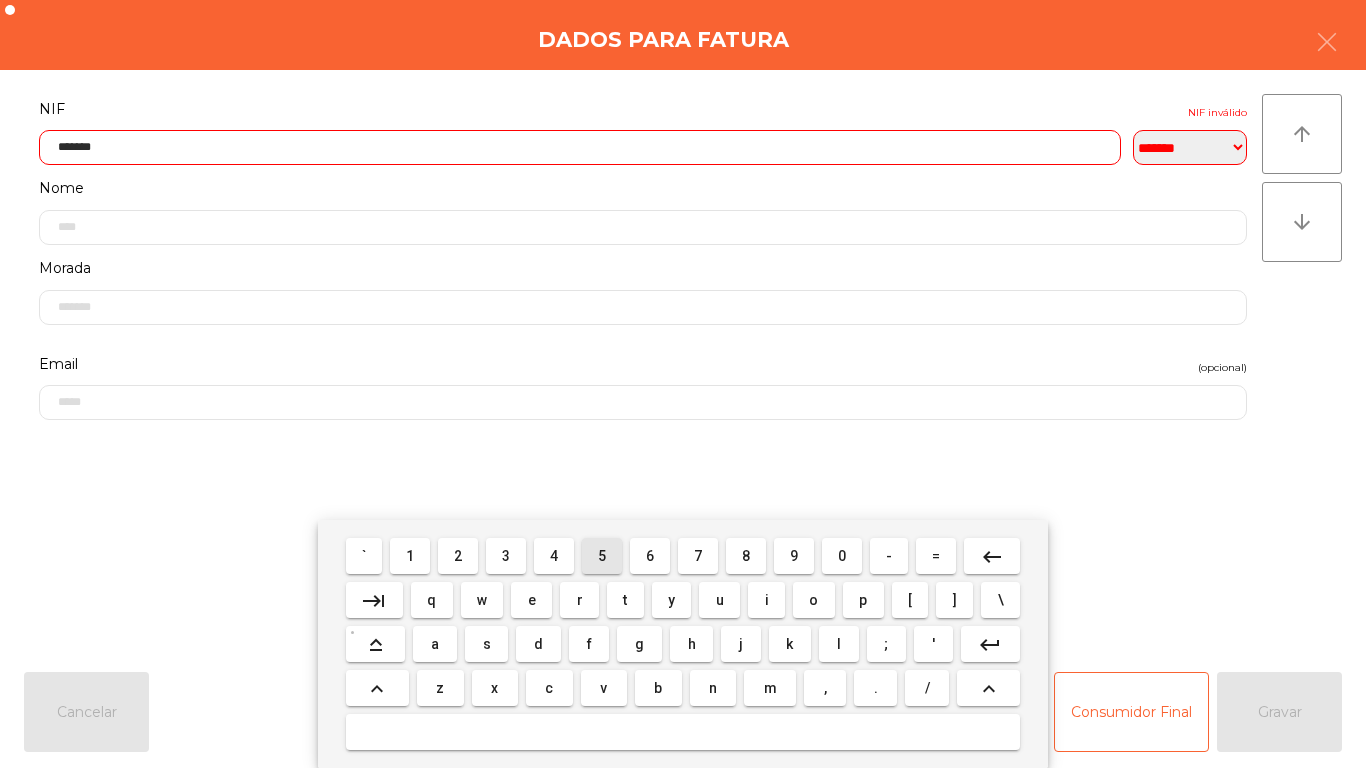 click on "5" at bounding box center (602, 556) 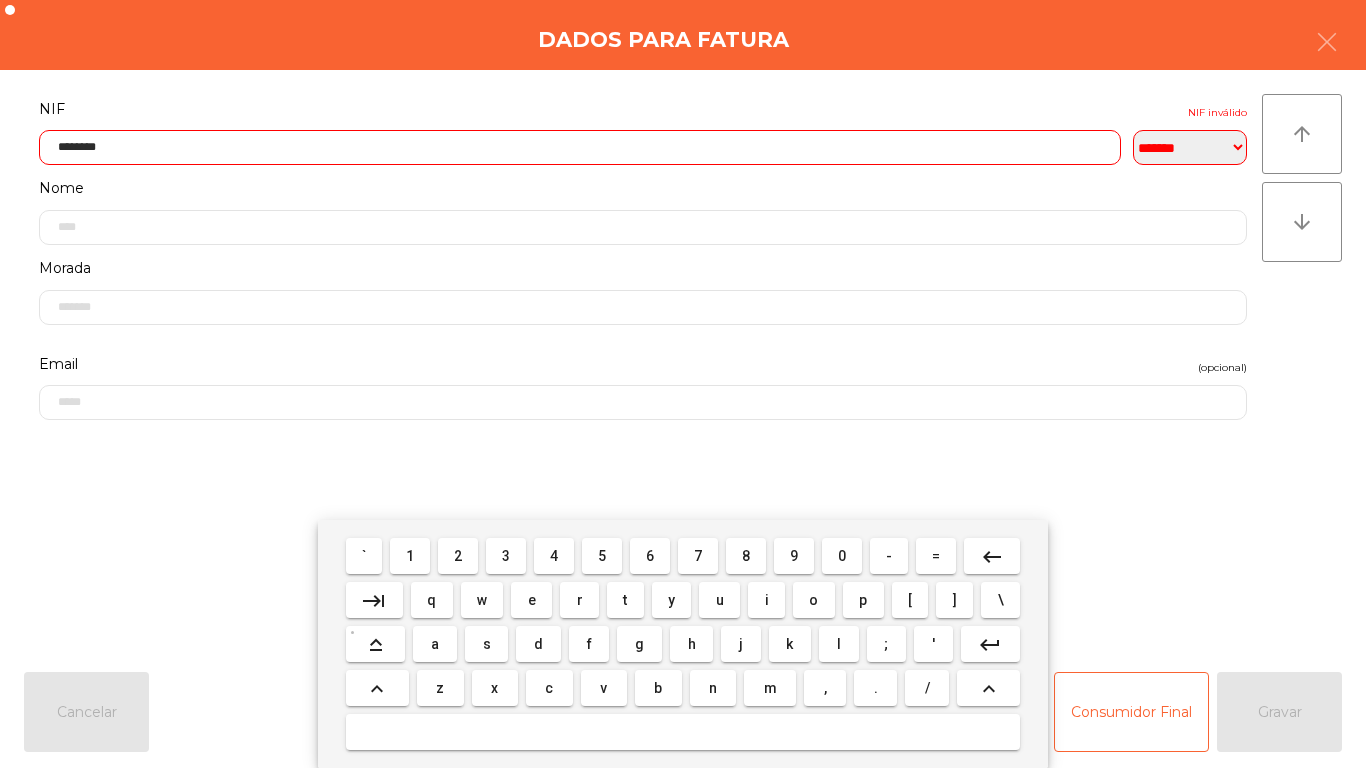 click on "2" at bounding box center [458, 556] 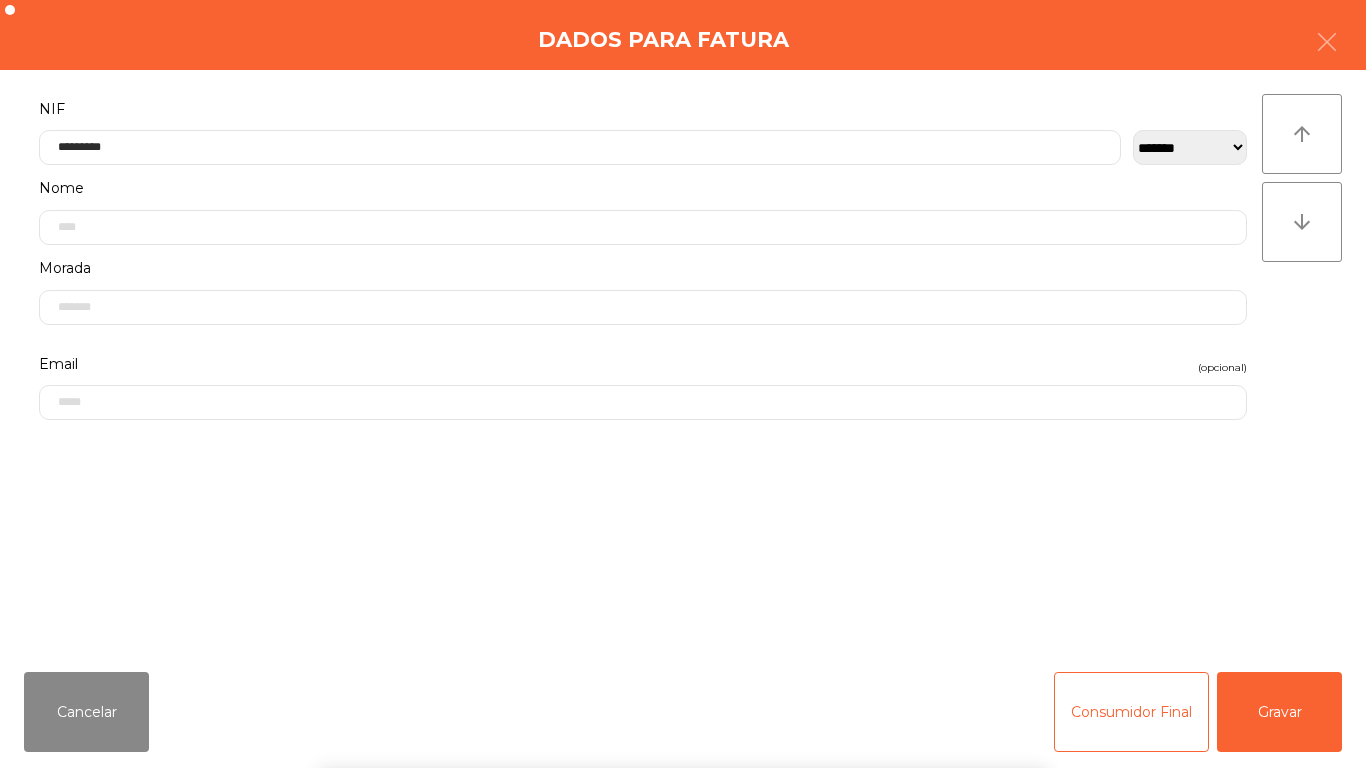 click on "` 1 2 3 4 5 6 7 8 9 0 - = keyboard_backspace keyboard_tab q w e r t y u i o p [ ] \ keyboard_capslock a s d f g h j k l ; ' keyboard_return keyboard_arrow_up z x c v b n m , . / keyboard_arrow_up" at bounding box center (683, 644) 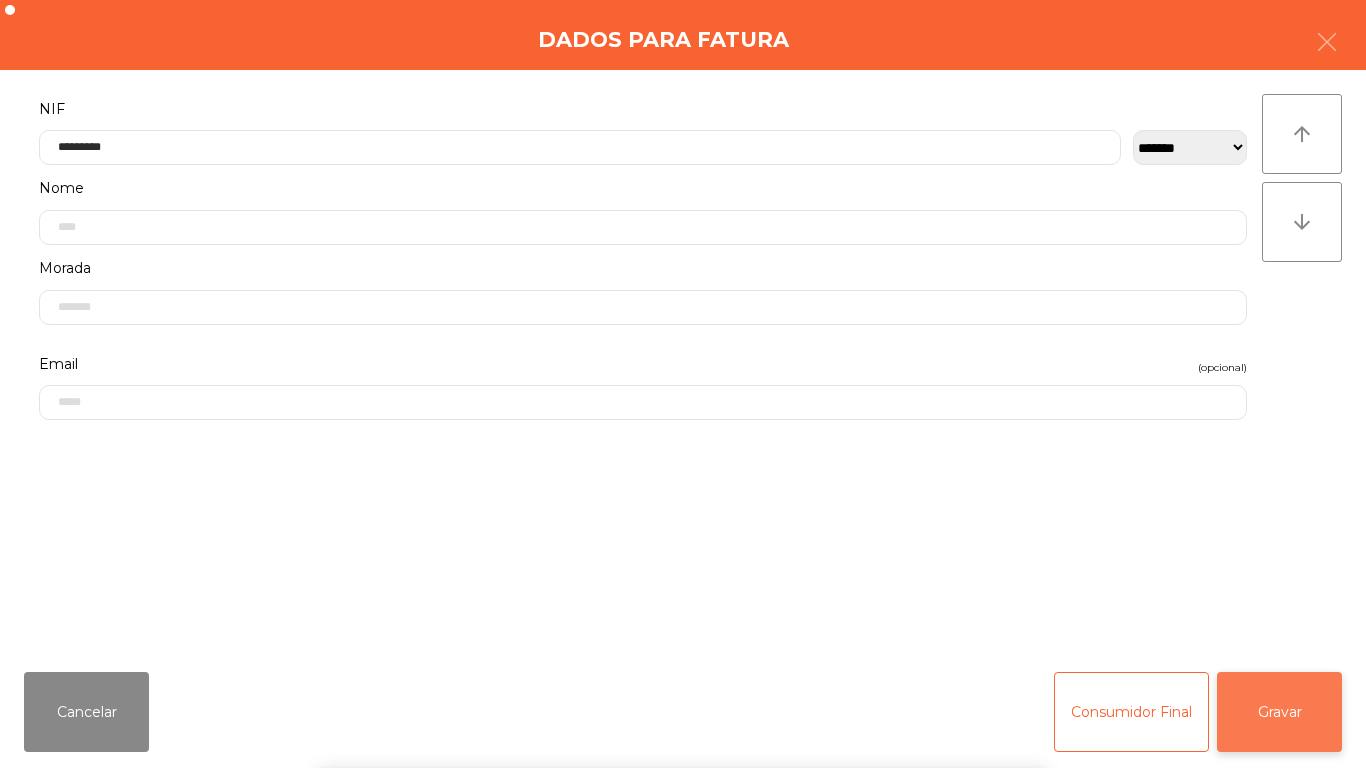 click on "Gravar" 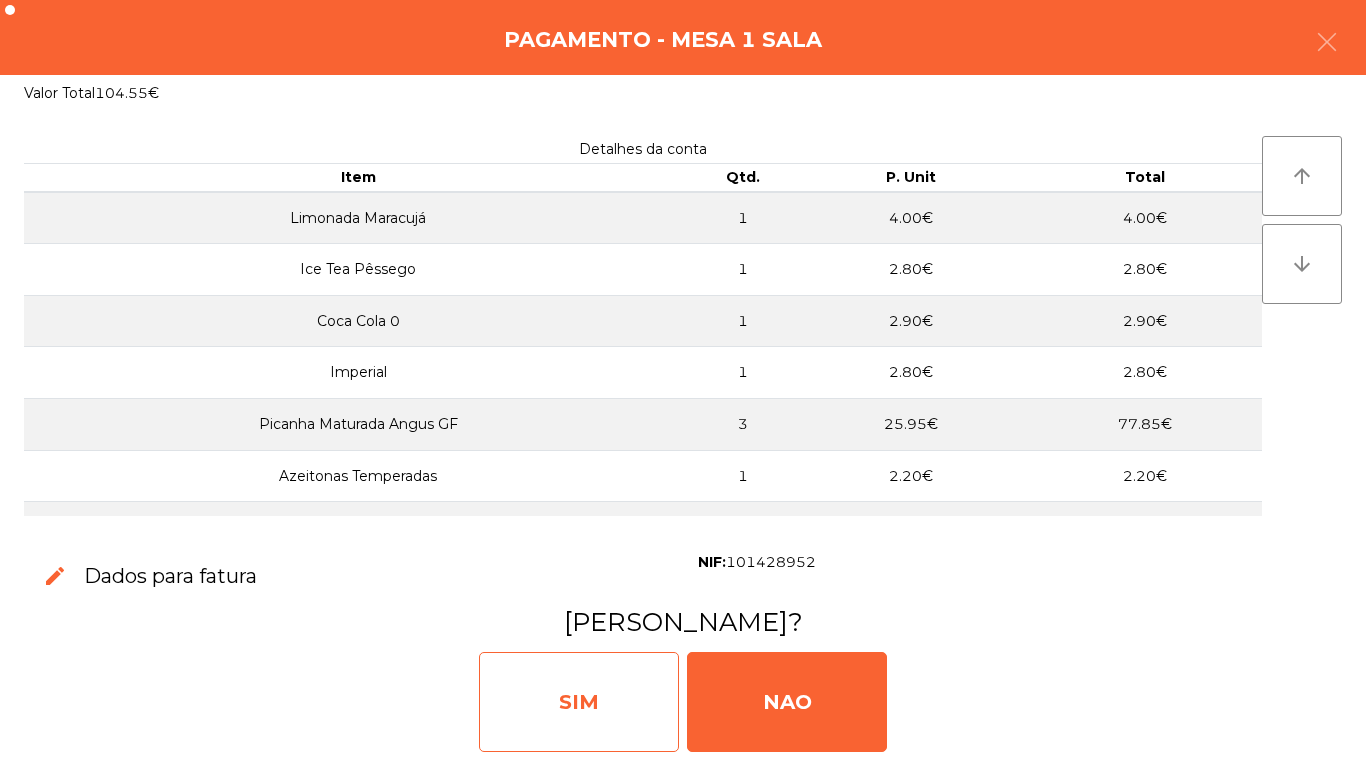 click on "SIM" 